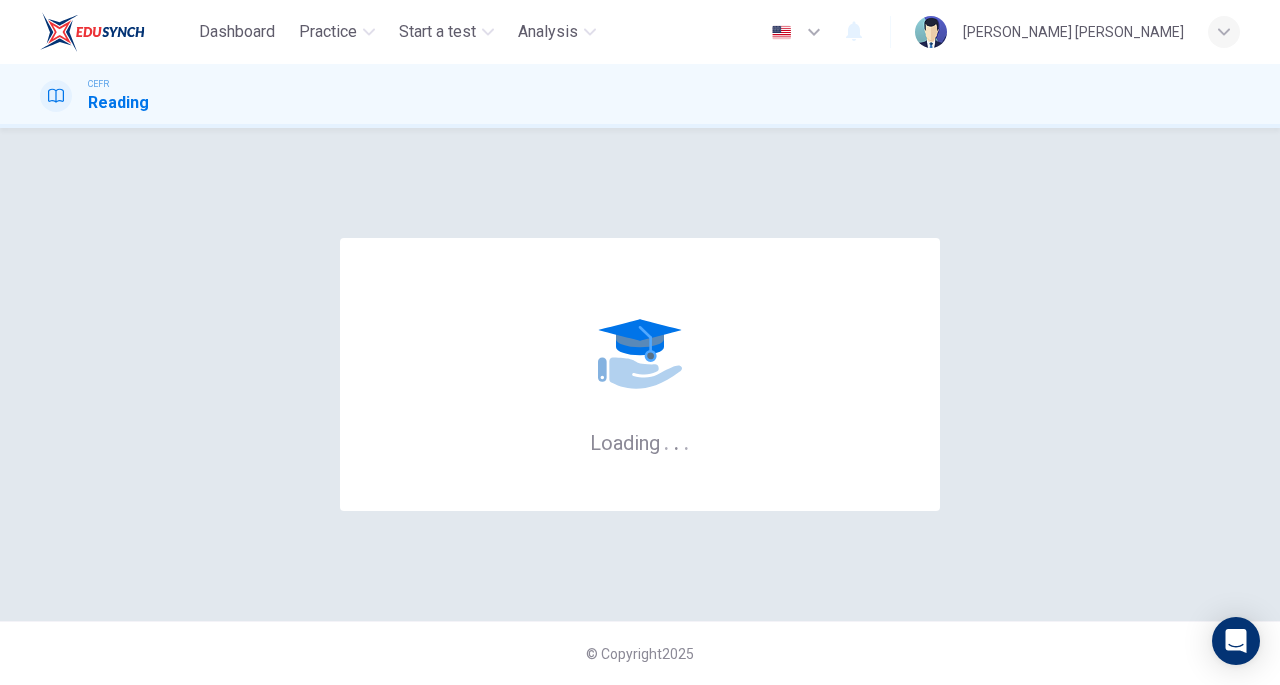 scroll, scrollTop: 0, scrollLeft: 0, axis: both 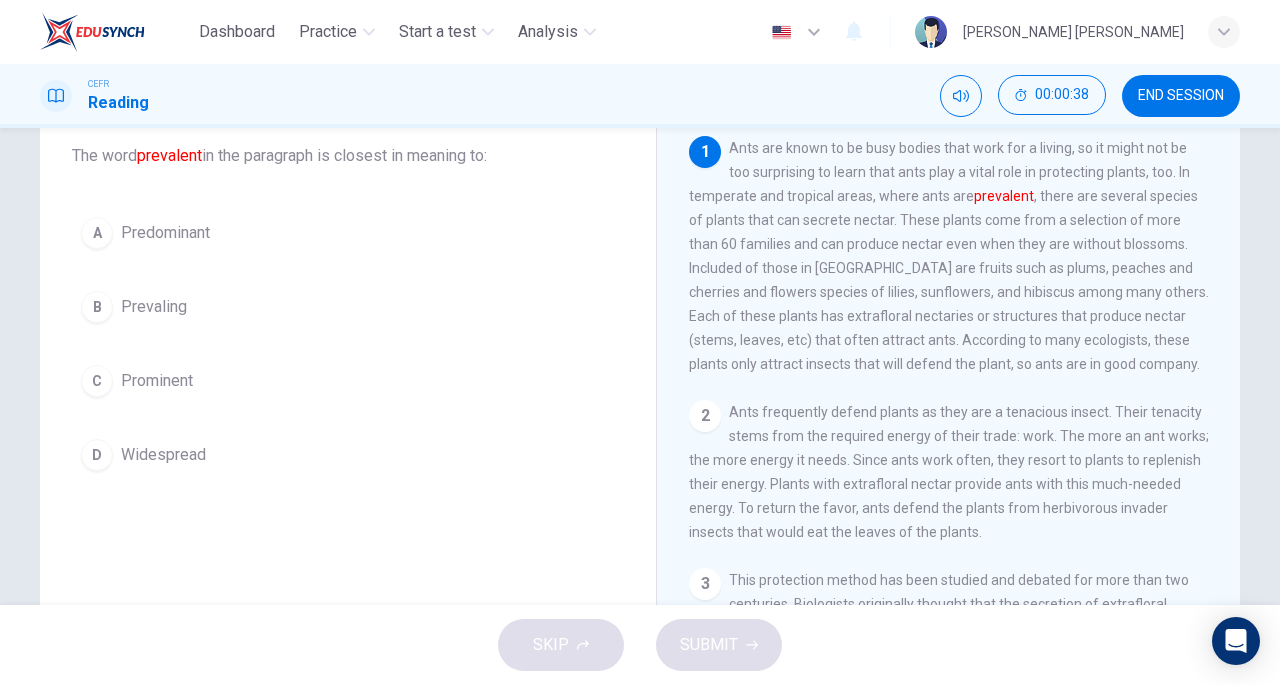 click on "Predominant" at bounding box center [165, 233] 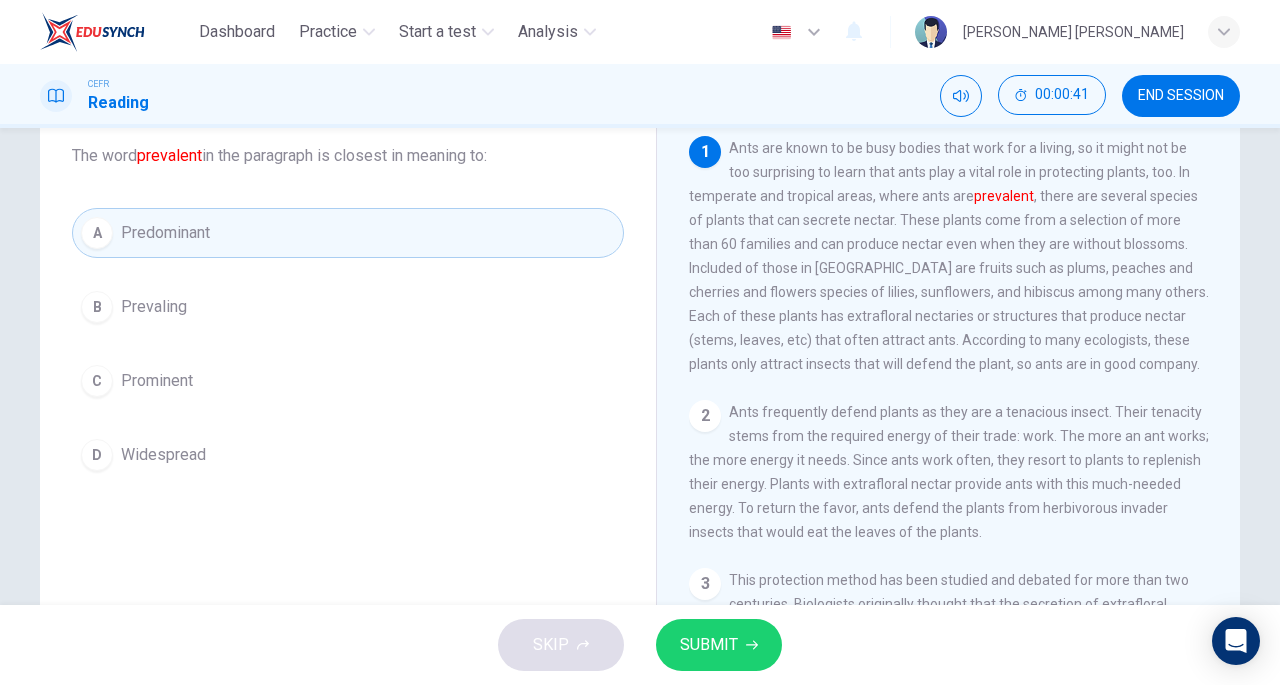 click on "SUBMIT" at bounding box center [709, 645] 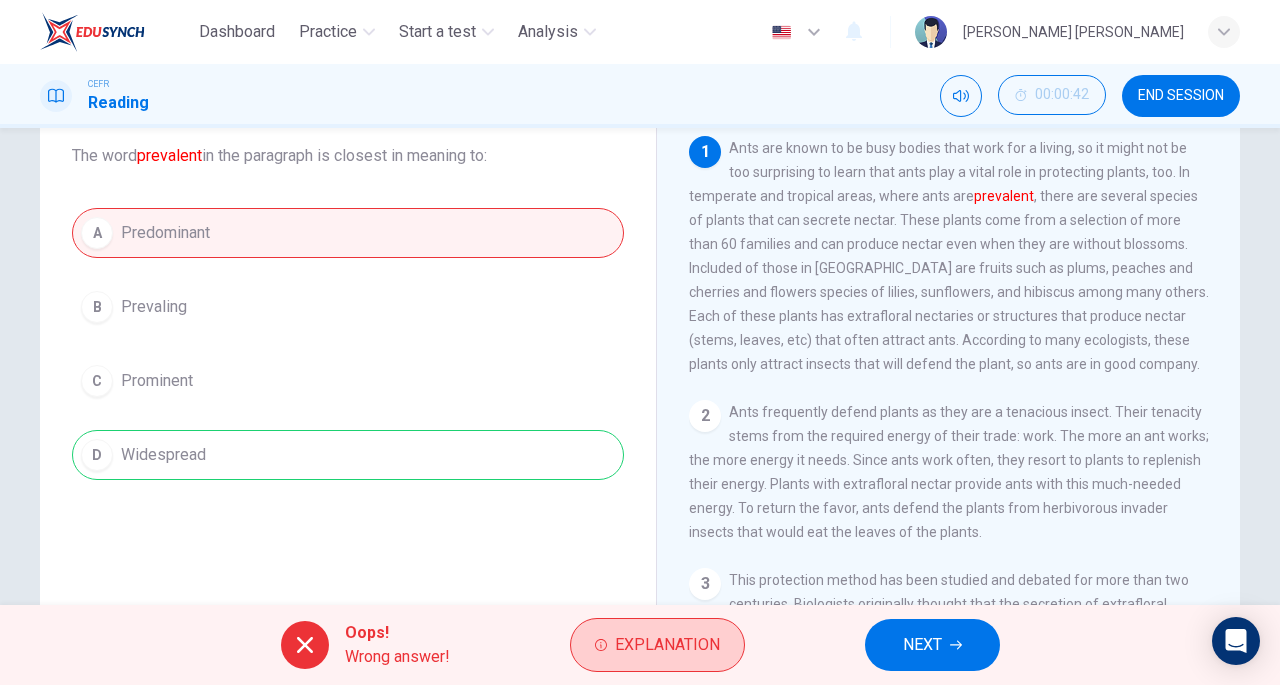 click on "Explanation" at bounding box center (657, 645) 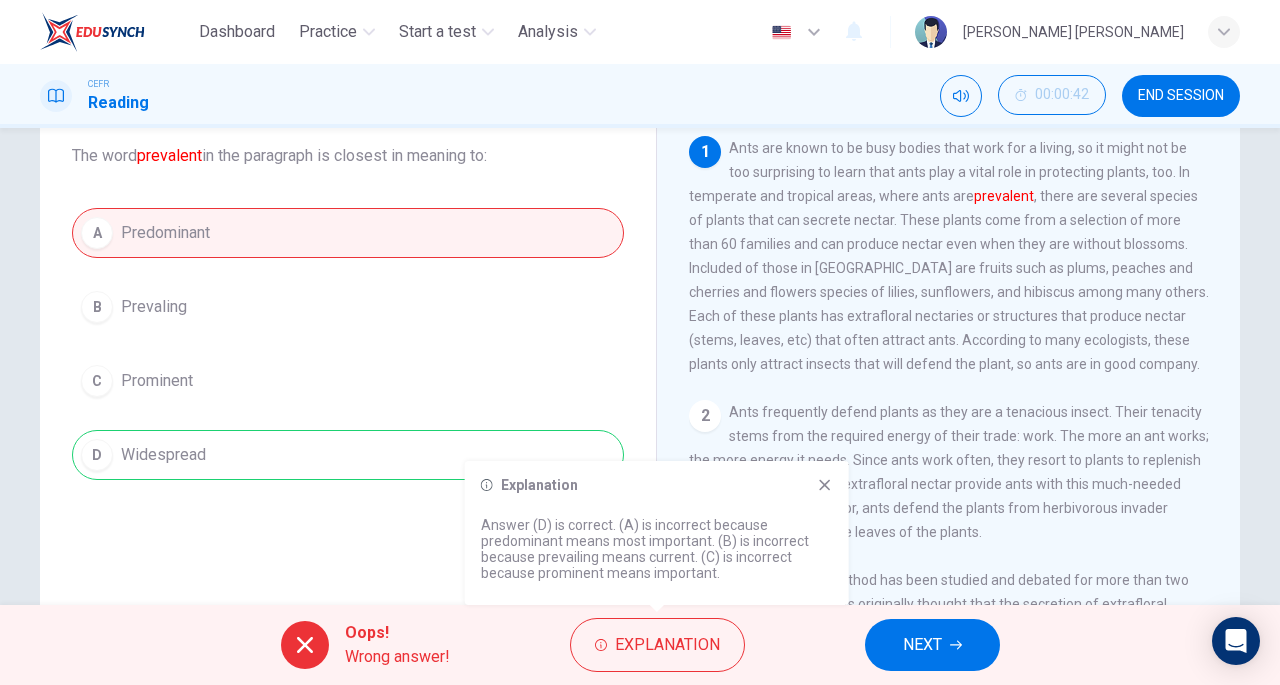 click on "NEXT" at bounding box center (922, 645) 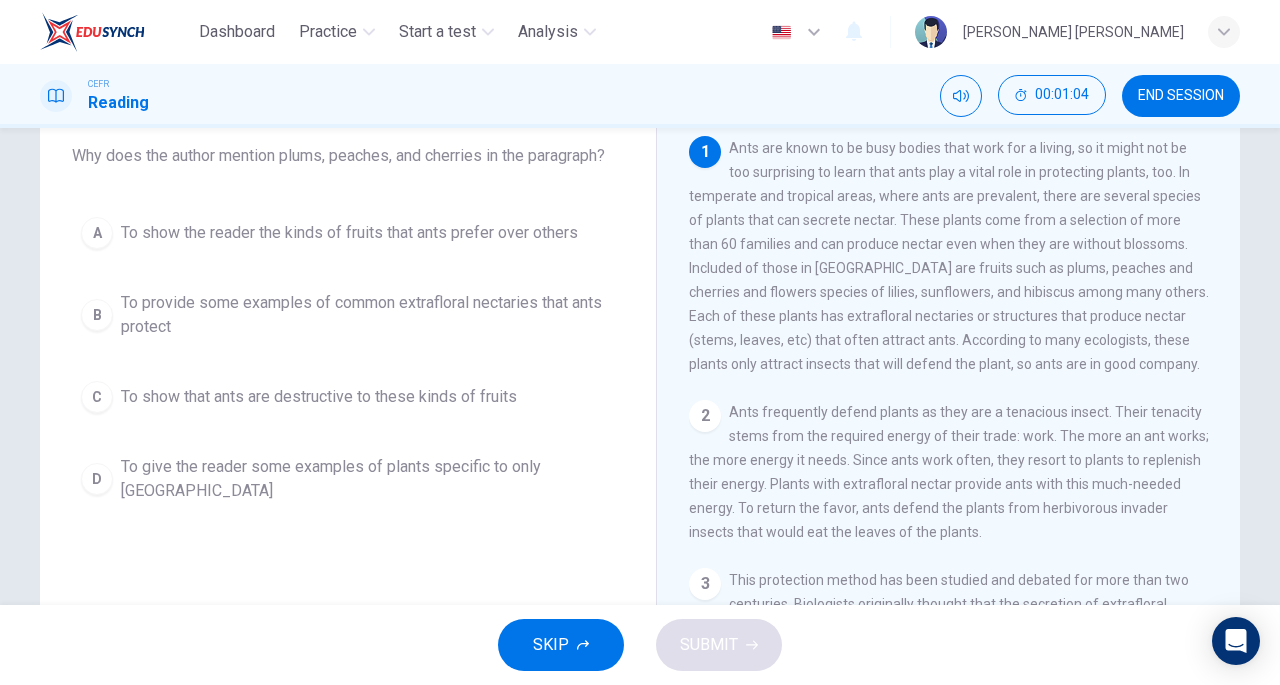 drag, startPoint x: 815, startPoint y: 320, endPoint x: 958, endPoint y: 343, distance: 144.83784 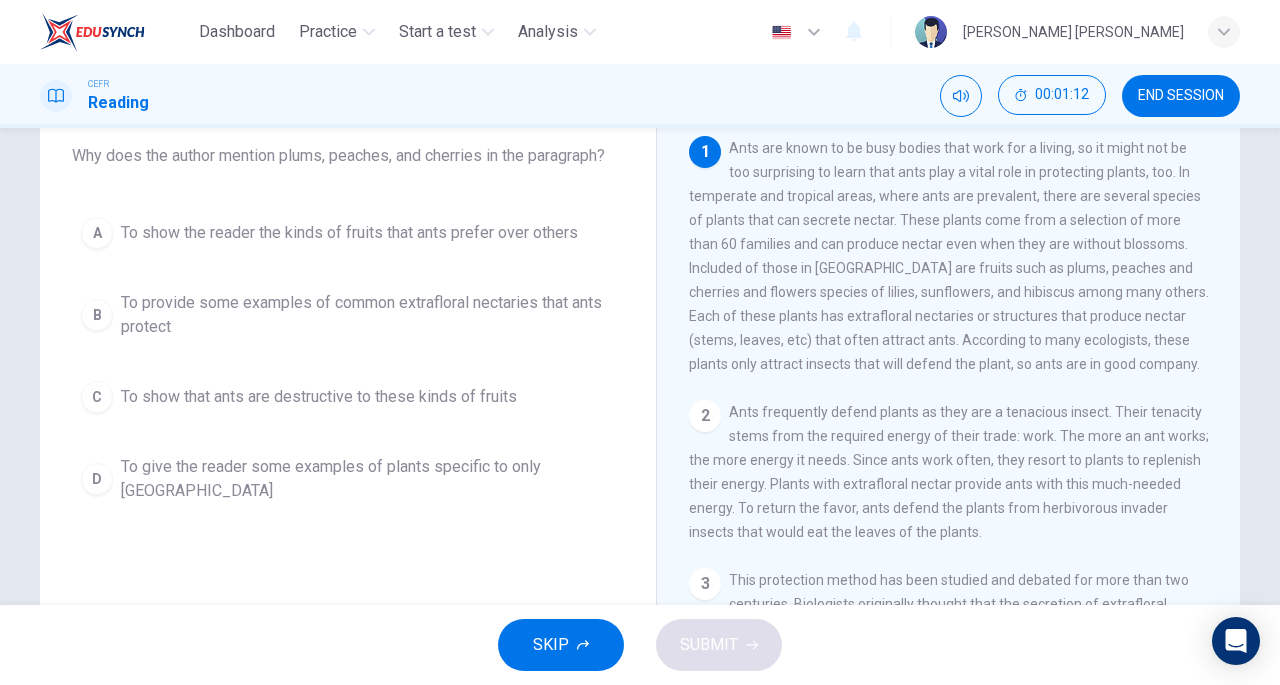 click on "To provide some examples of common extrafloral nectaries that ants protect" at bounding box center [368, 315] 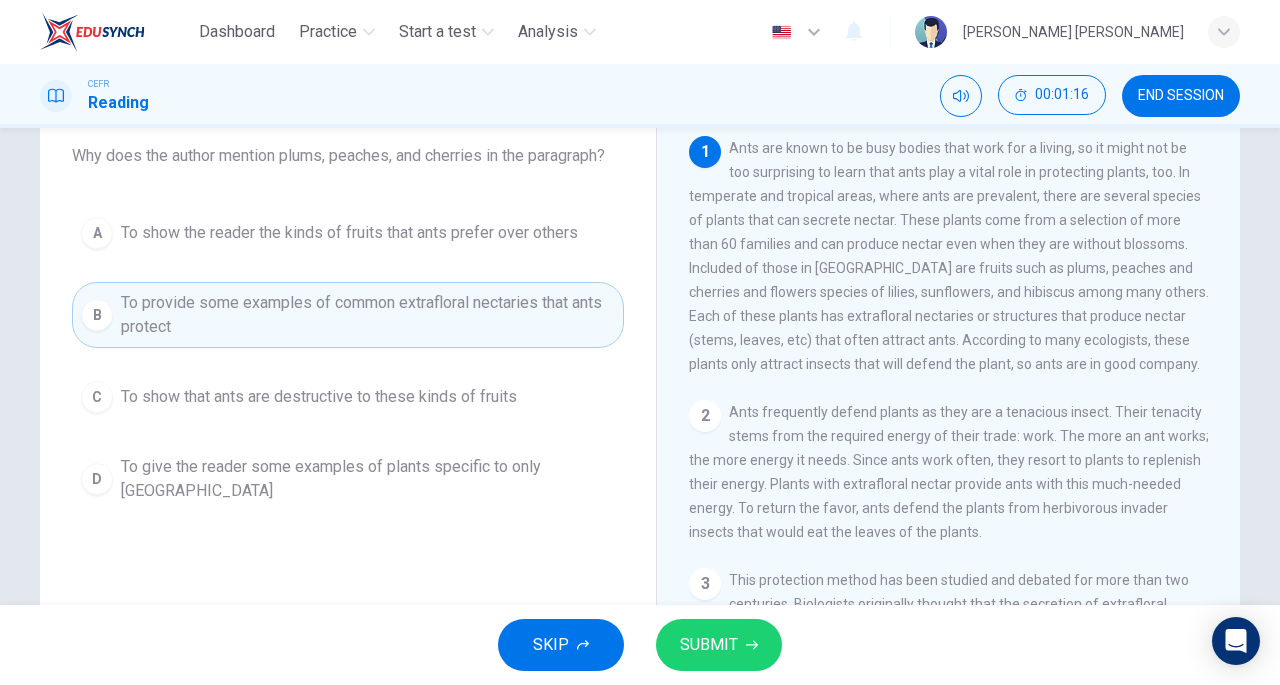 click on "SUBMIT" at bounding box center [709, 645] 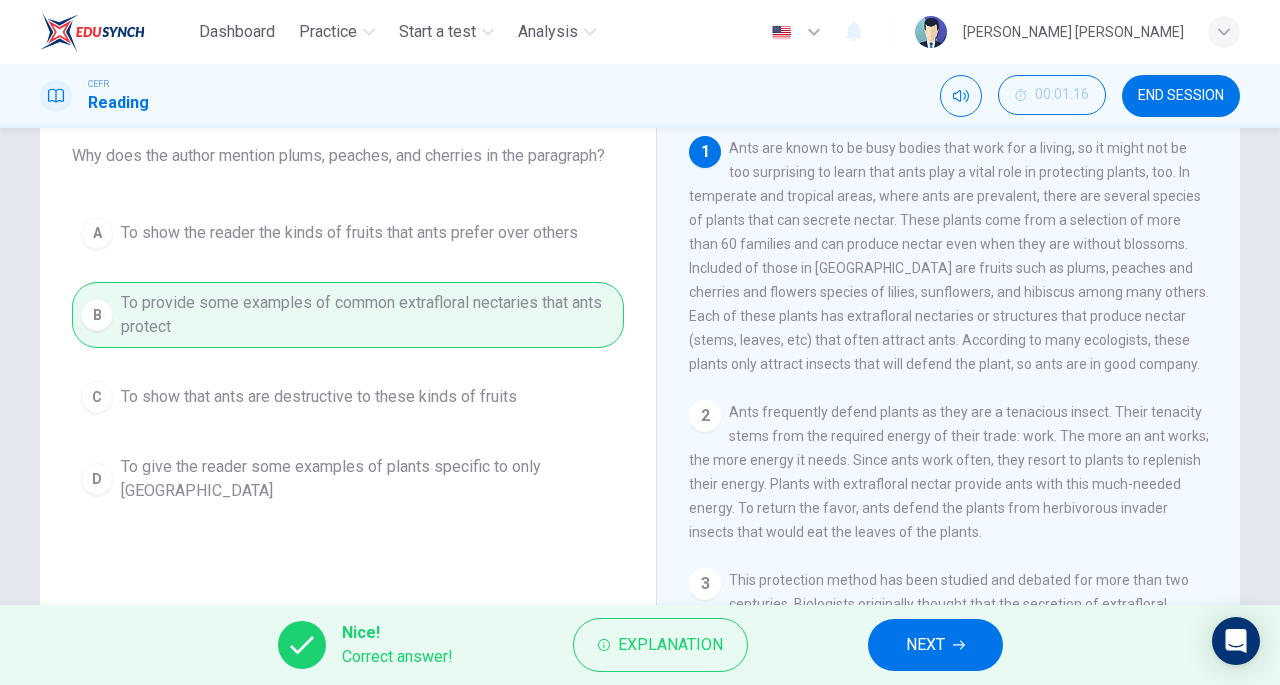 click on "NEXT" at bounding box center [925, 645] 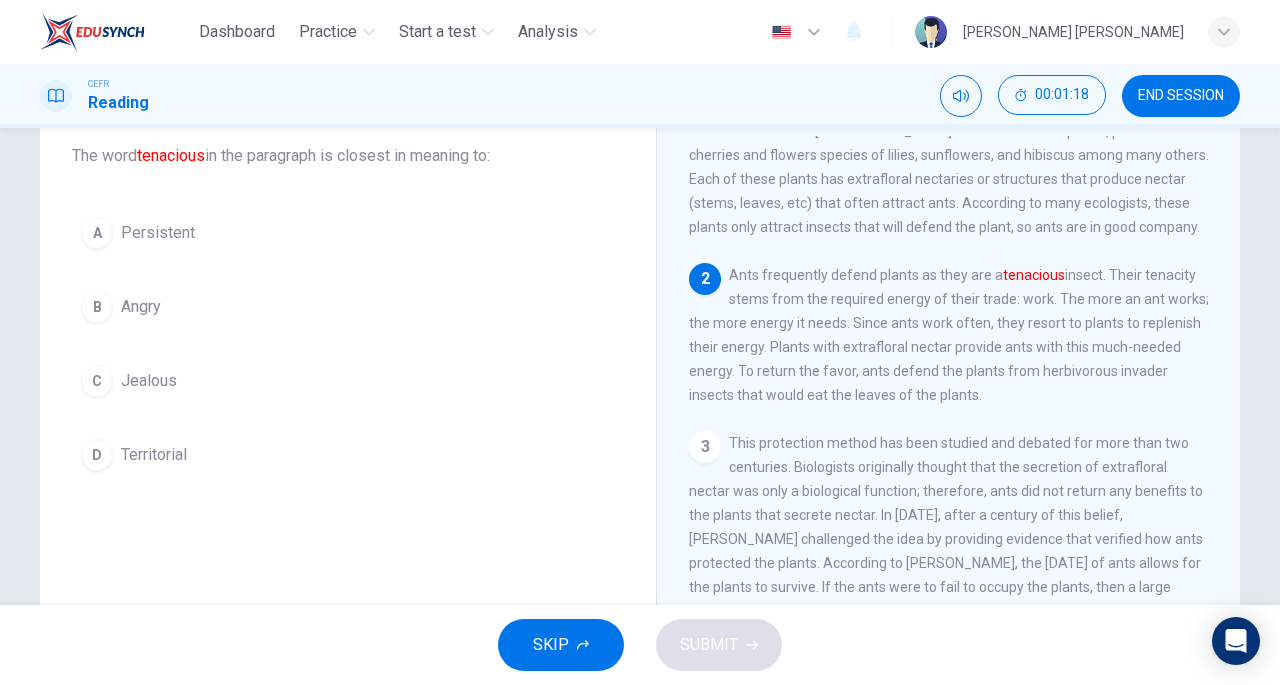 scroll, scrollTop: 138, scrollLeft: 0, axis: vertical 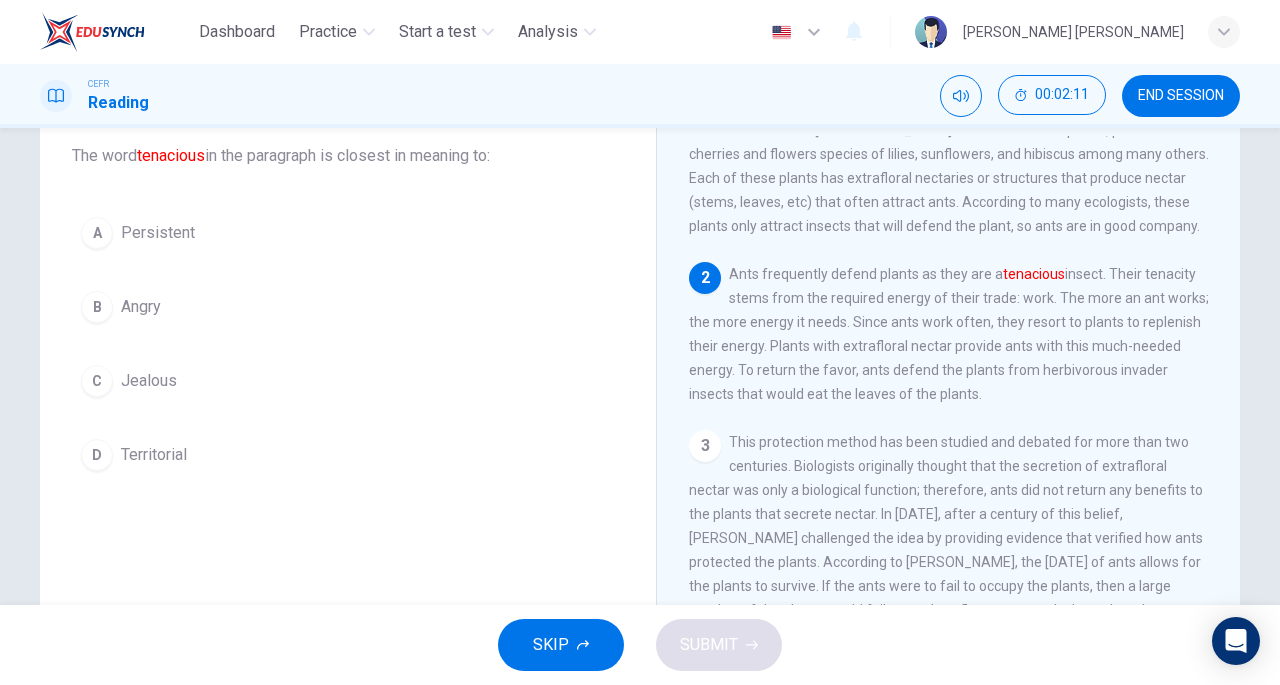 click on "A  Persistent" at bounding box center [348, 233] 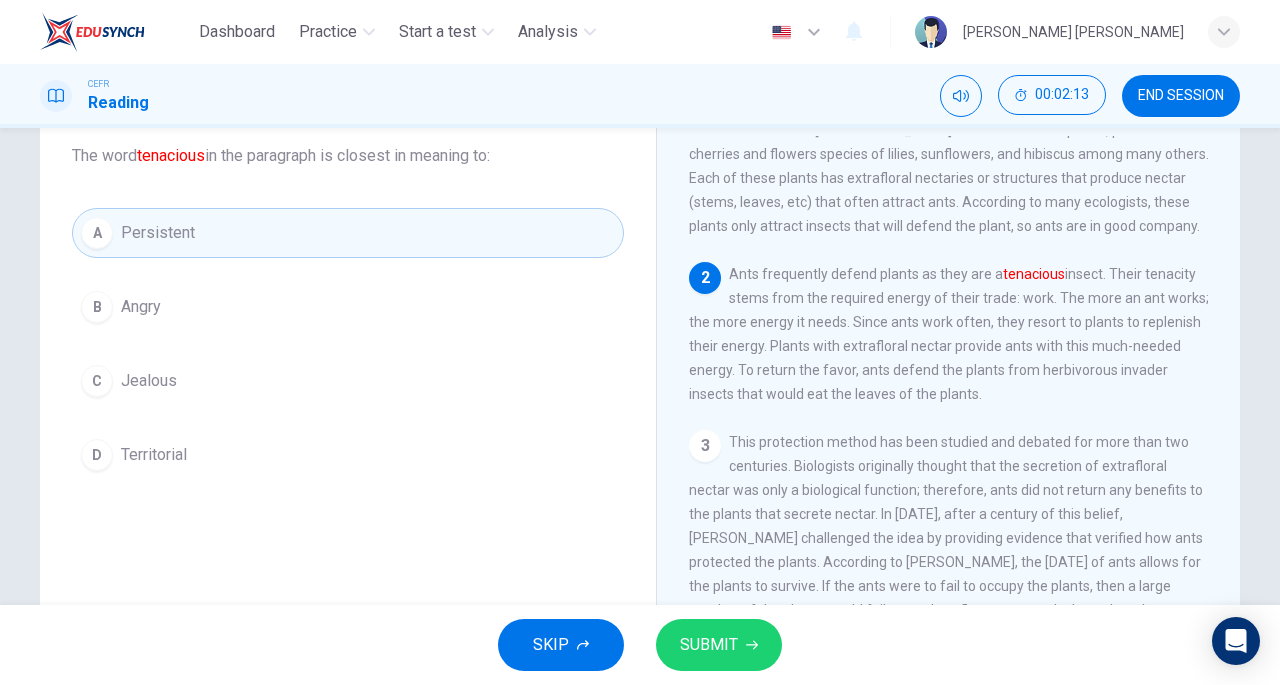 click on "SUBMIT" at bounding box center [709, 645] 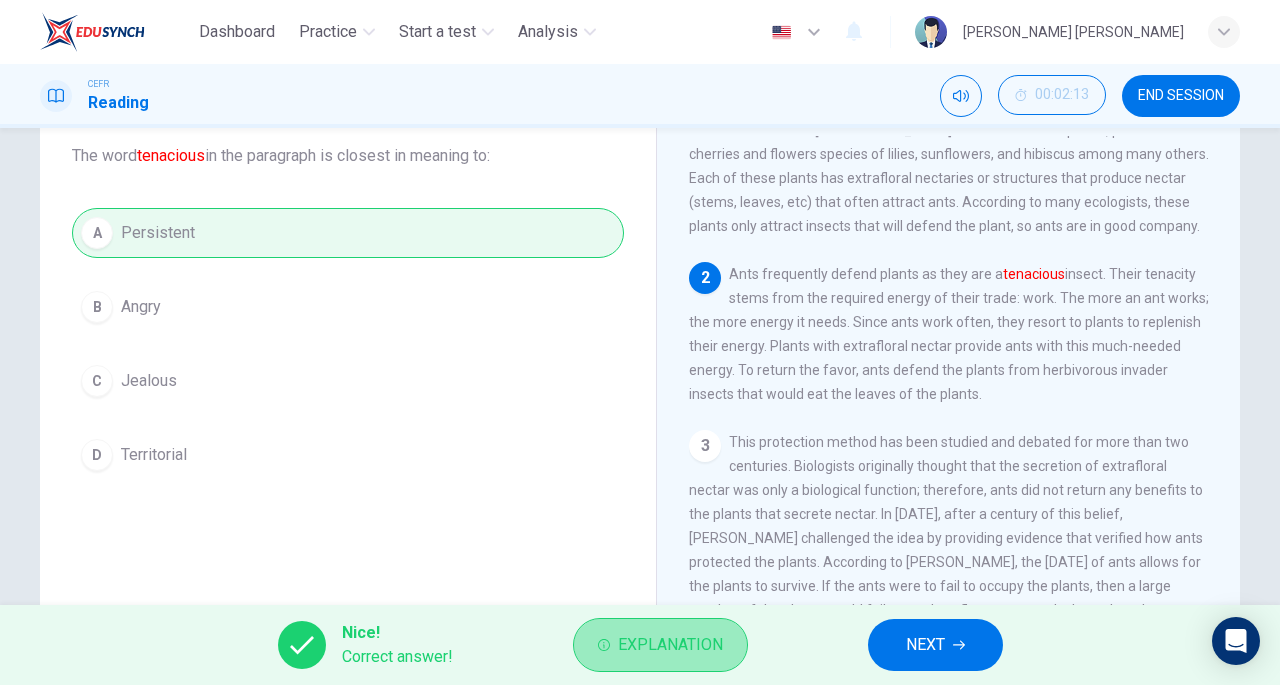 click on "Explanation" at bounding box center [670, 645] 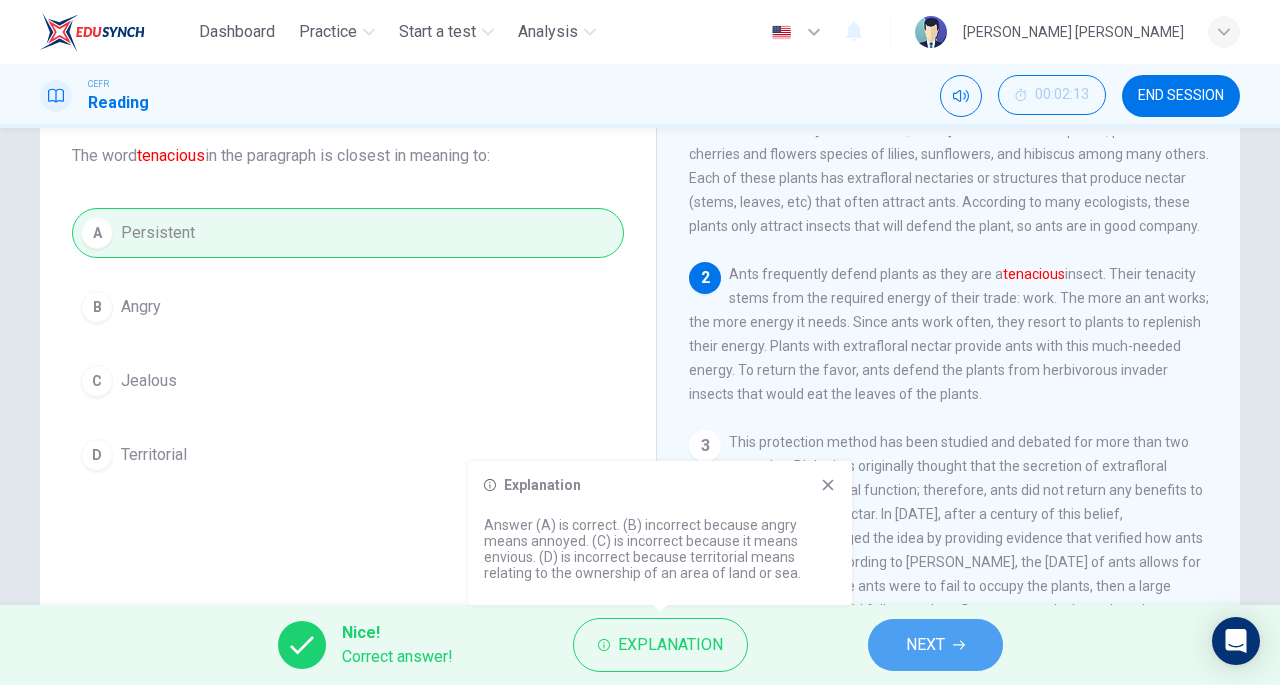 click on "NEXT" at bounding box center (935, 645) 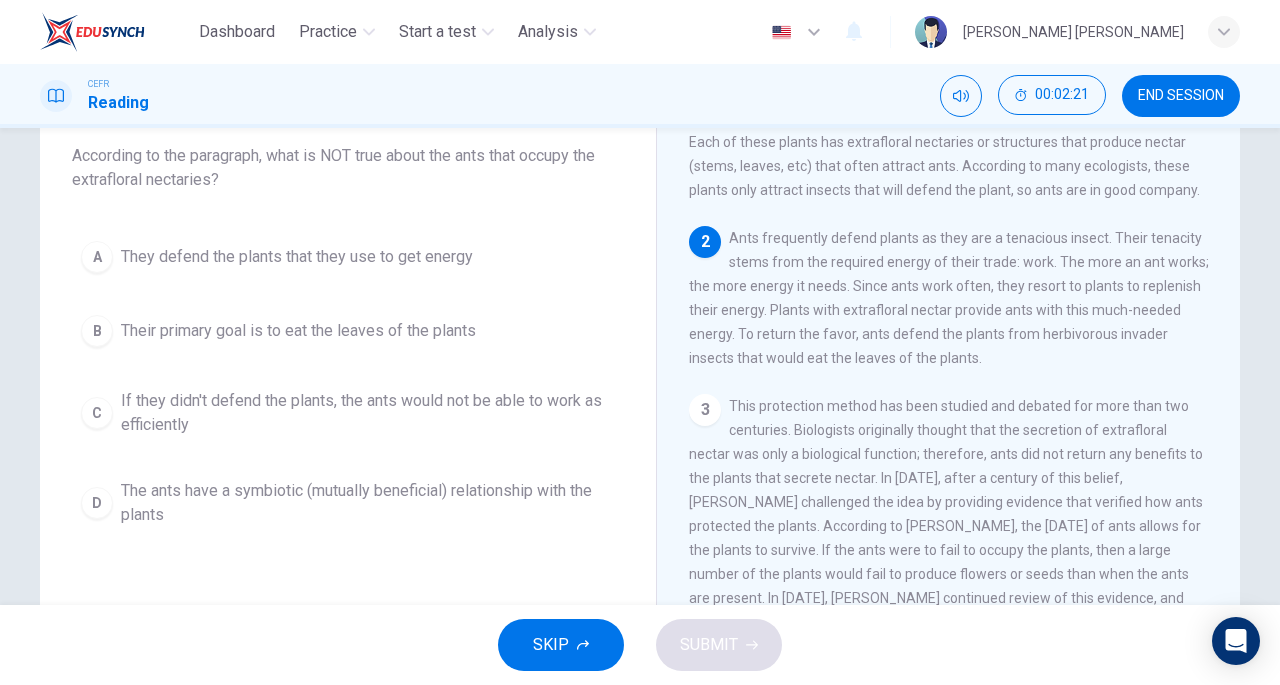 scroll, scrollTop: 175, scrollLeft: 0, axis: vertical 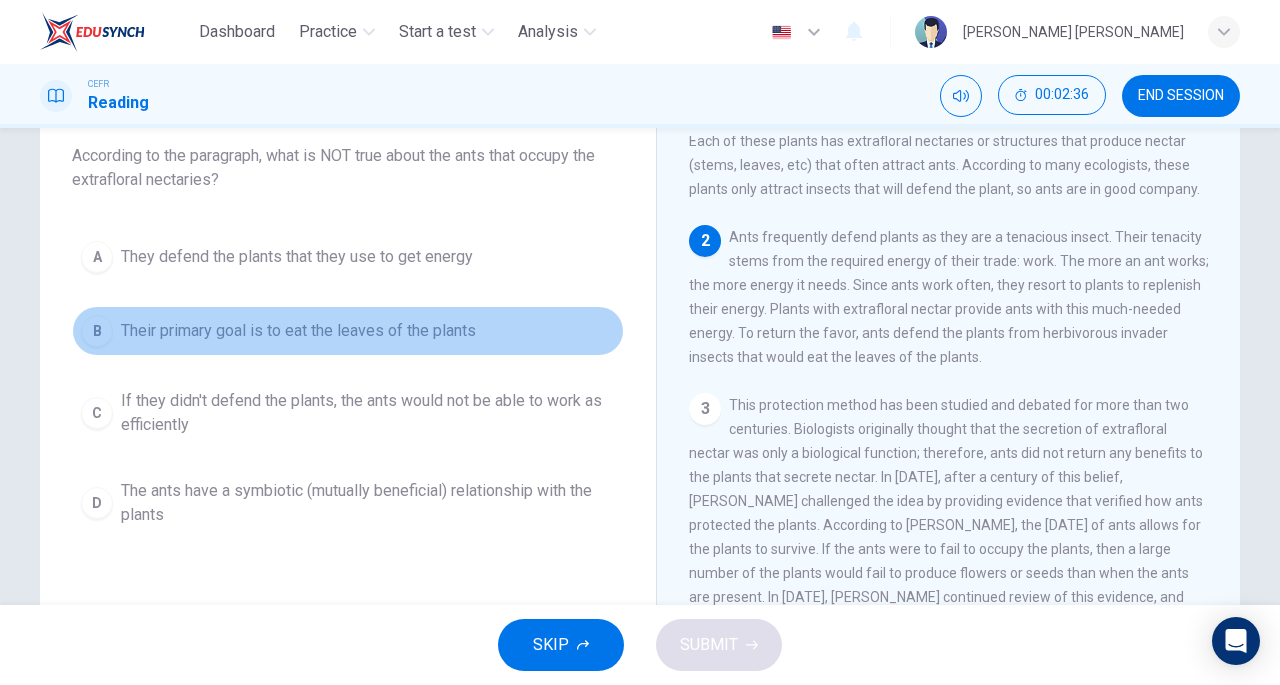click on "Their primary goal is to eat the leaves of the plants" at bounding box center [298, 331] 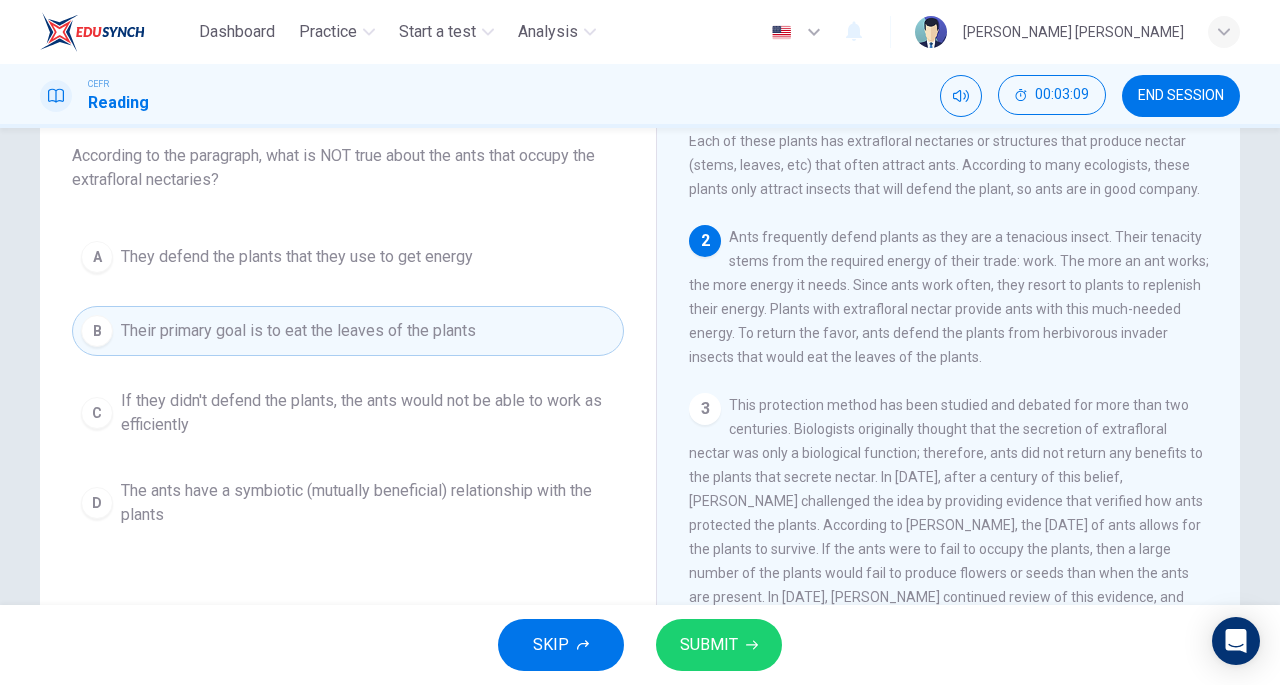 click on "SUBMIT" at bounding box center (709, 645) 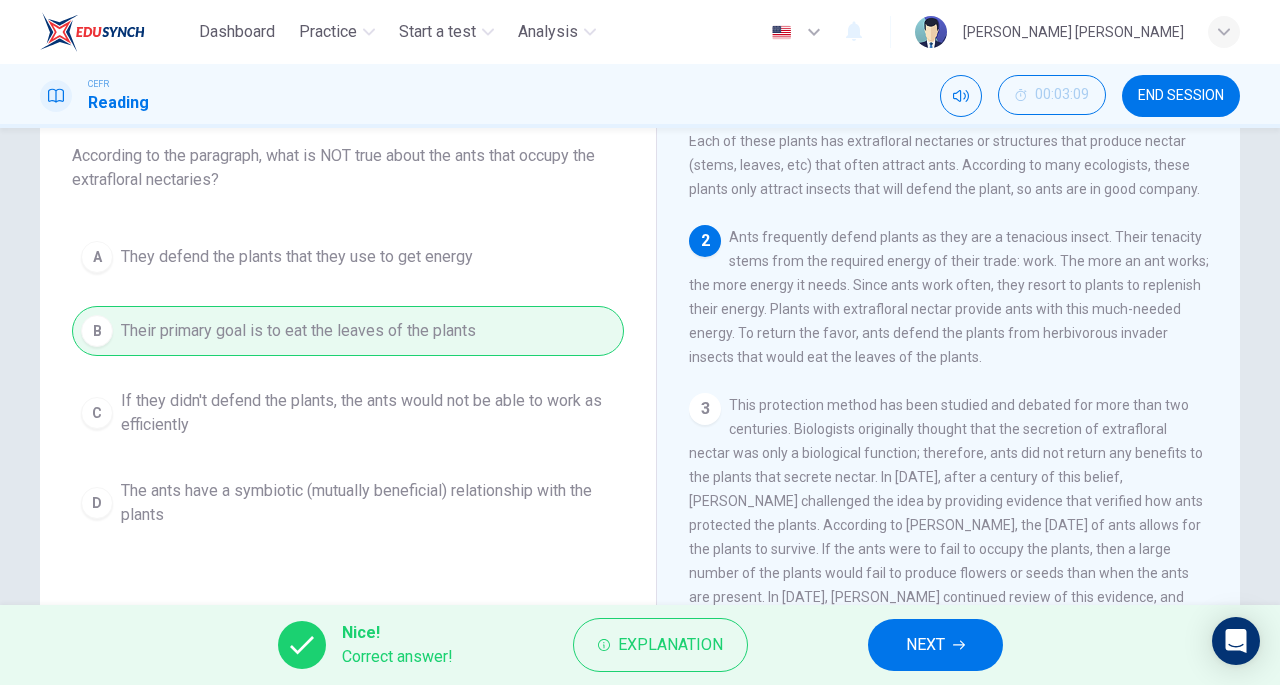 click on "NEXT" at bounding box center [925, 645] 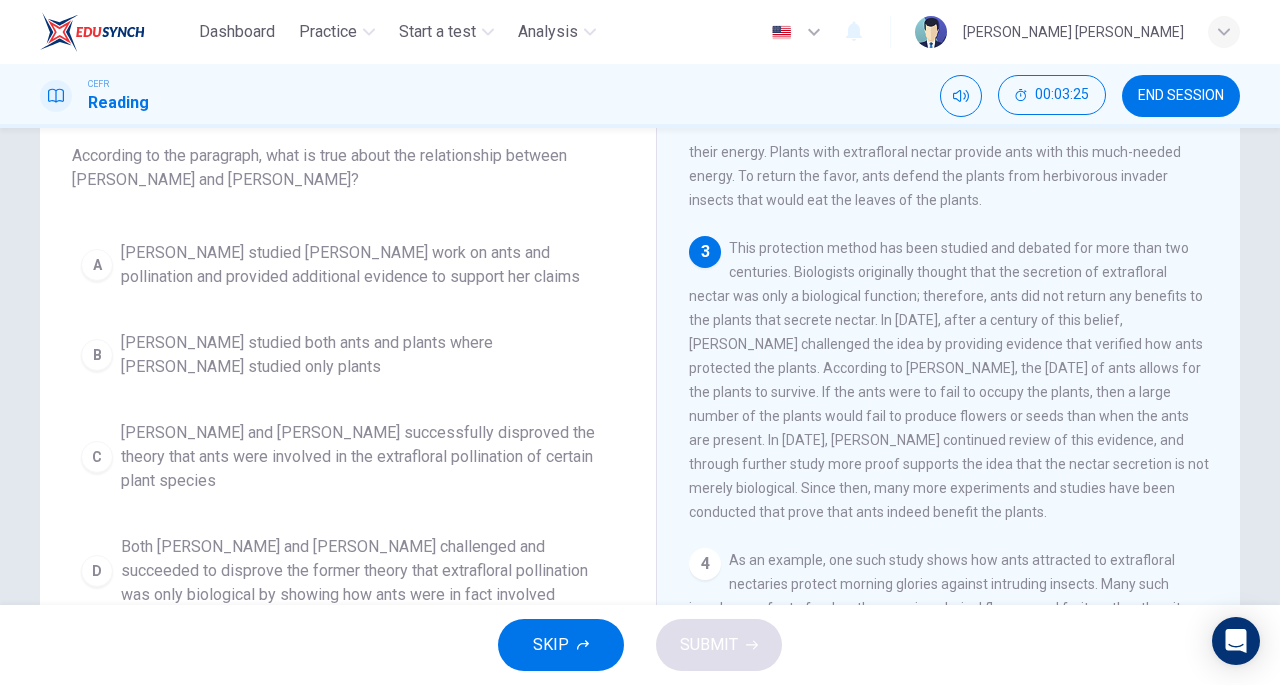 scroll, scrollTop: 333, scrollLeft: 0, axis: vertical 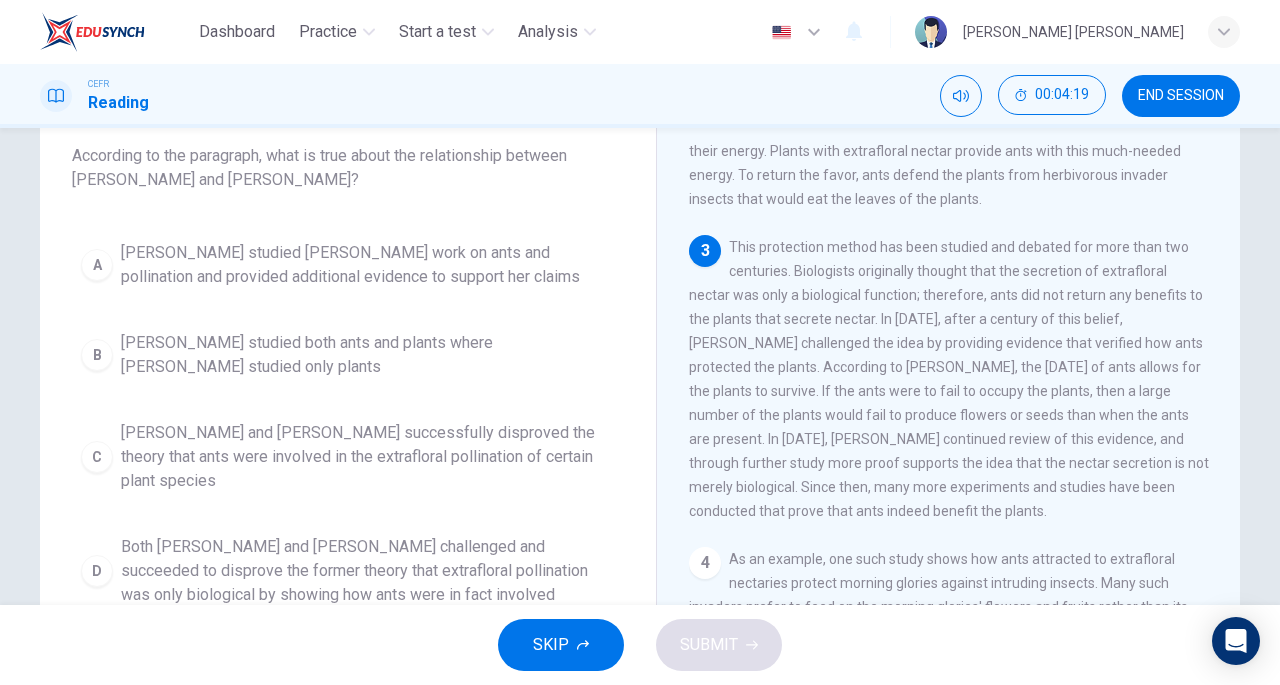 click on "[PERSON_NAME] and [PERSON_NAME] successfully disproved the theory that ants were involved in the extrafloral pollination of certain plant species" at bounding box center (368, 457) 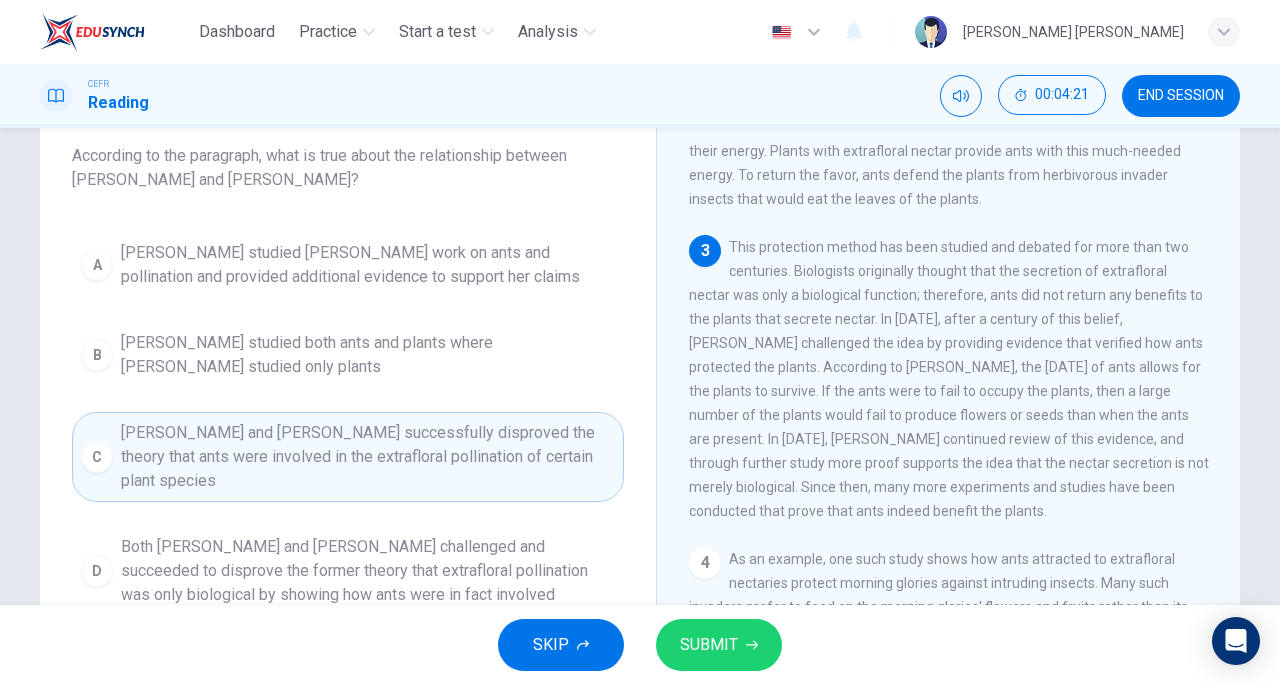 click on "Both [PERSON_NAME] and [PERSON_NAME] challenged and succeeded to disprove the former theory that extrafloral pollination was only biological by showing how ants were in fact involved" at bounding box center (368, 571) 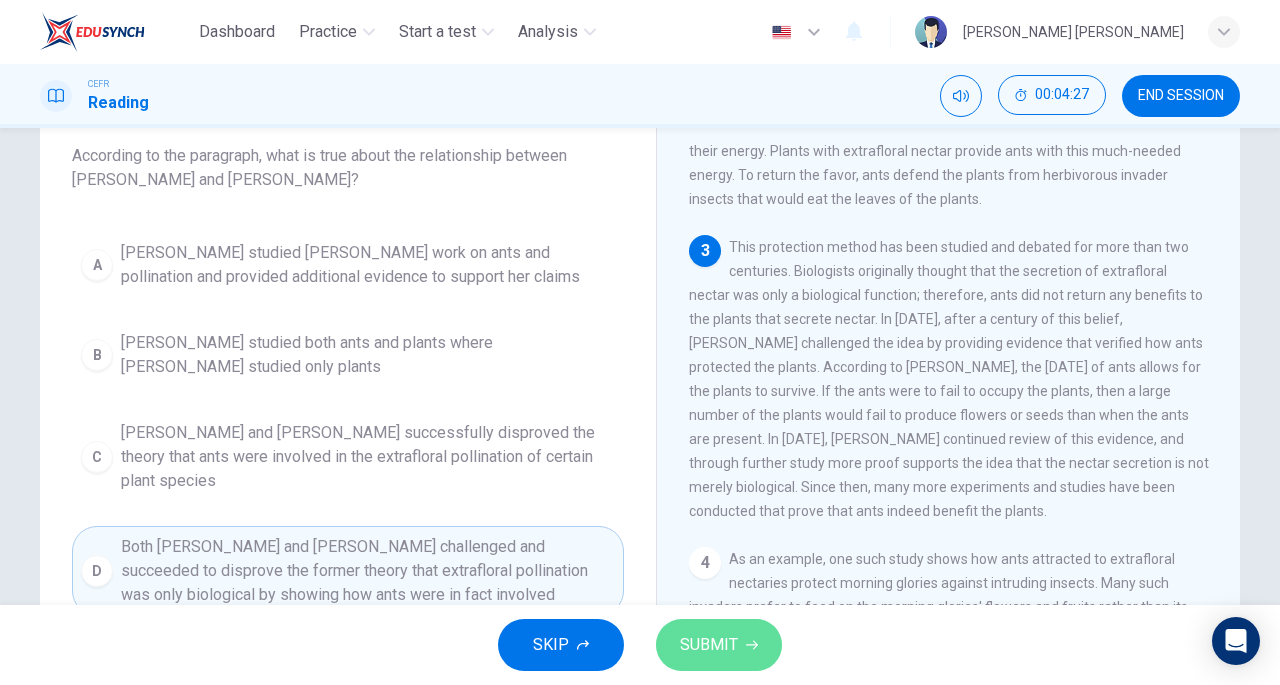 click on "SUBMIT" at bounding box center (709, 645) 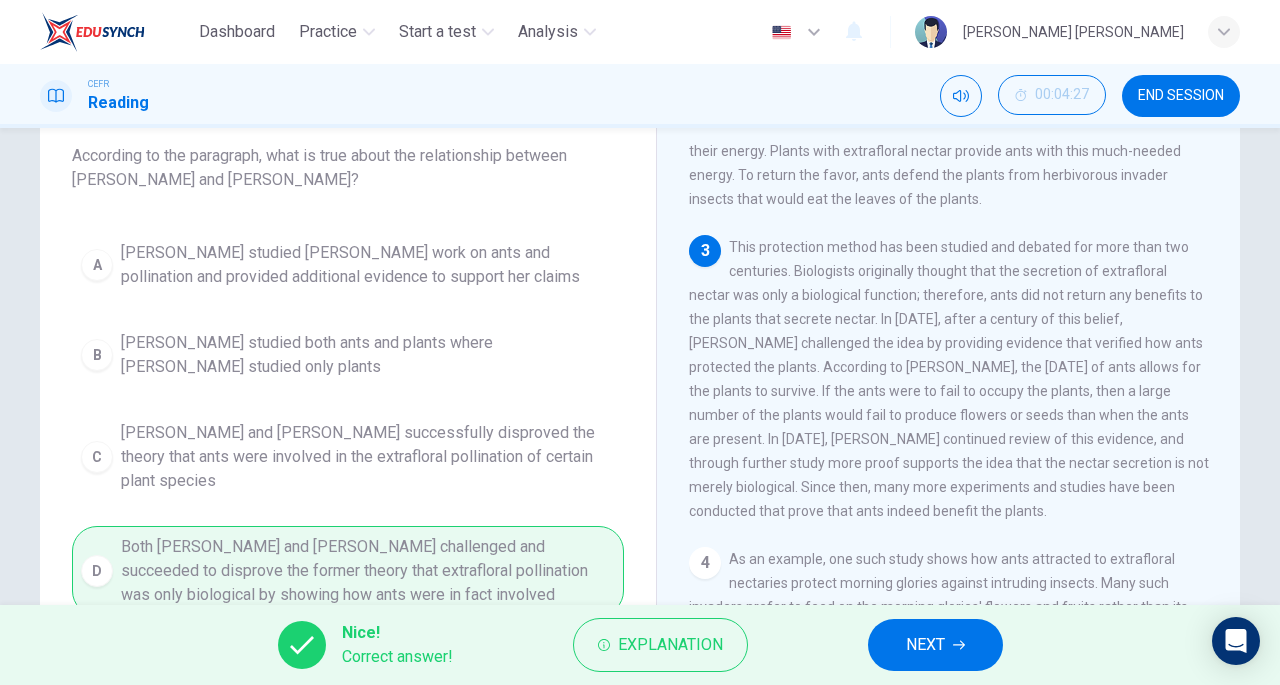 click on "NEXT" at bounding box center (935, 645) 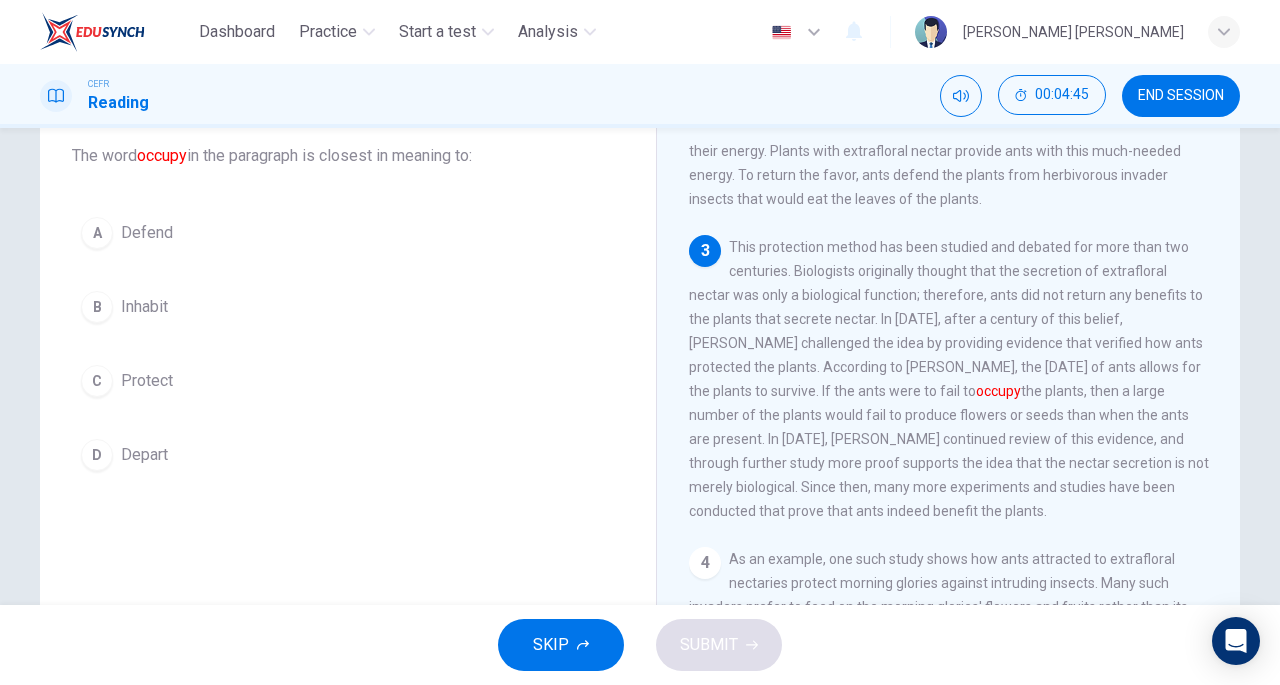 click on "B Inhabit" at bounding box center (348, 307) 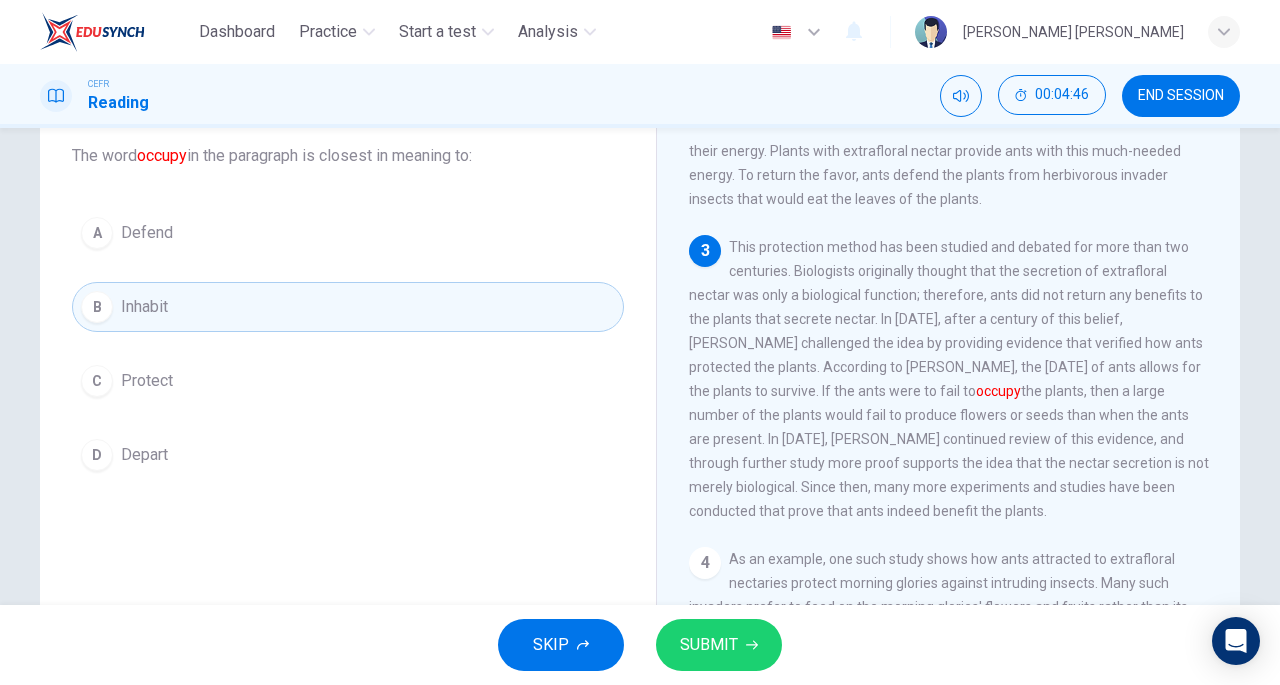 click on "SUBMIT" at bounding box center [709, 645] 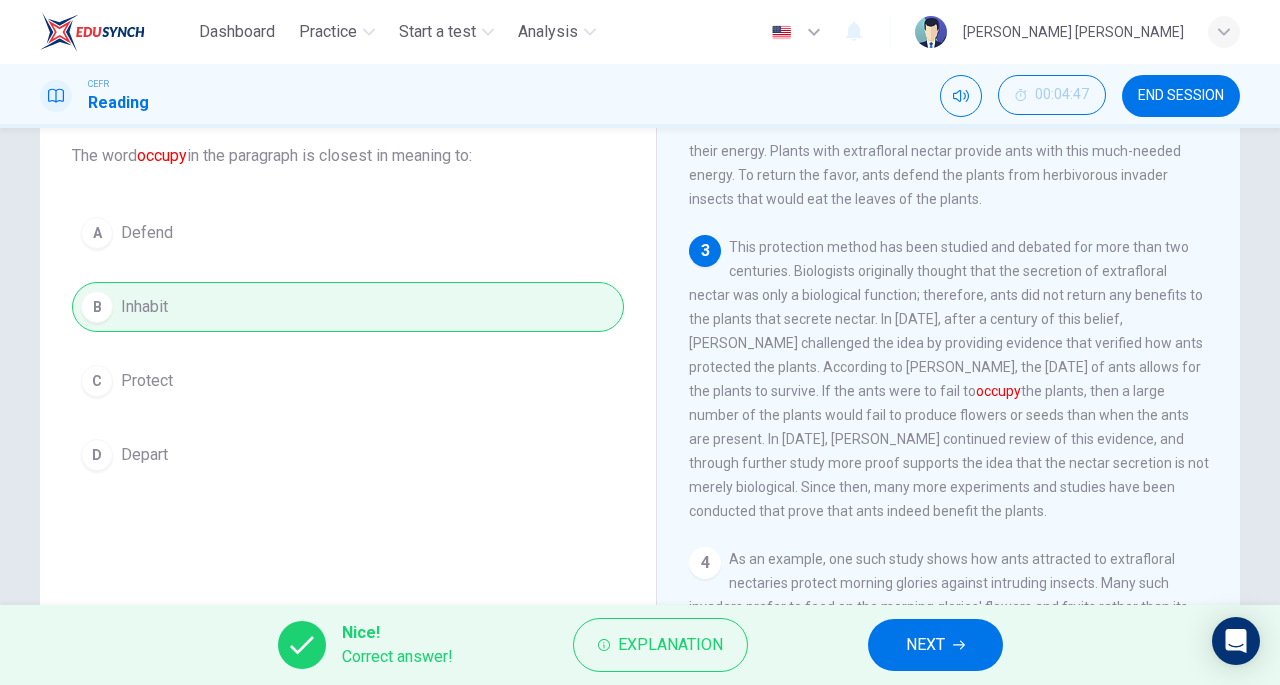 click on "NEXT" at bounding box center (935, 645) 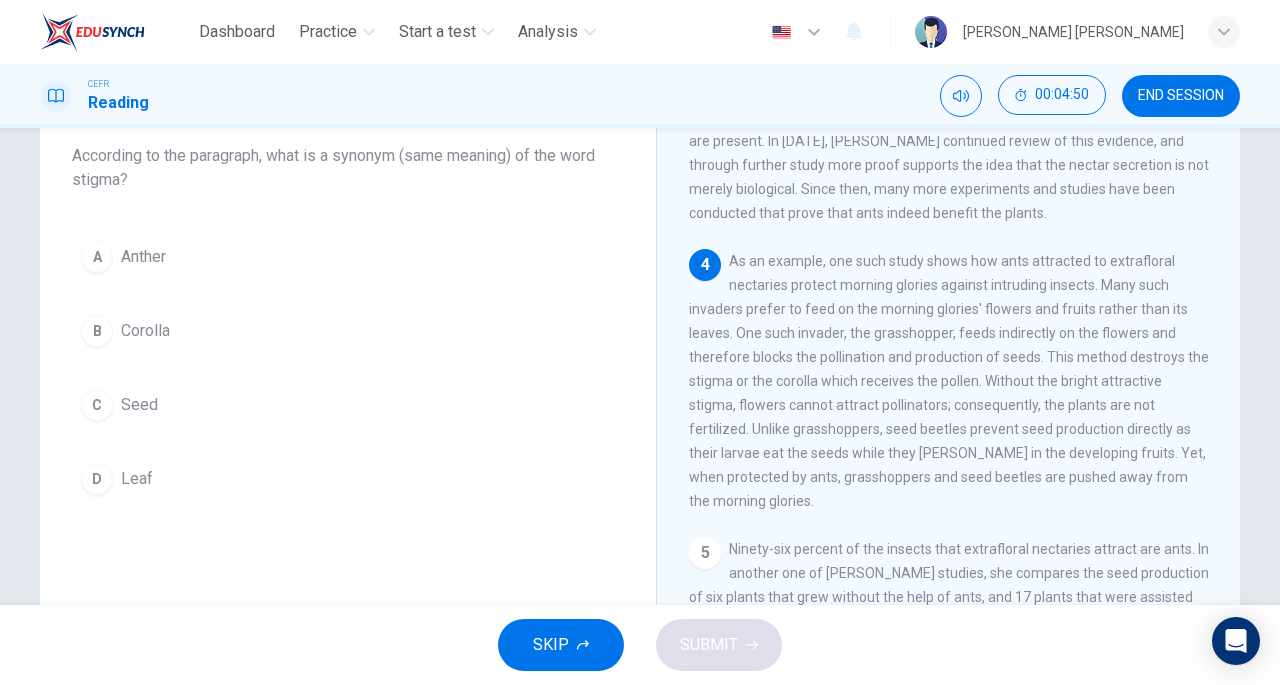 scroll, scrollTop: 632, scrollLeft: 0, axis: vertical 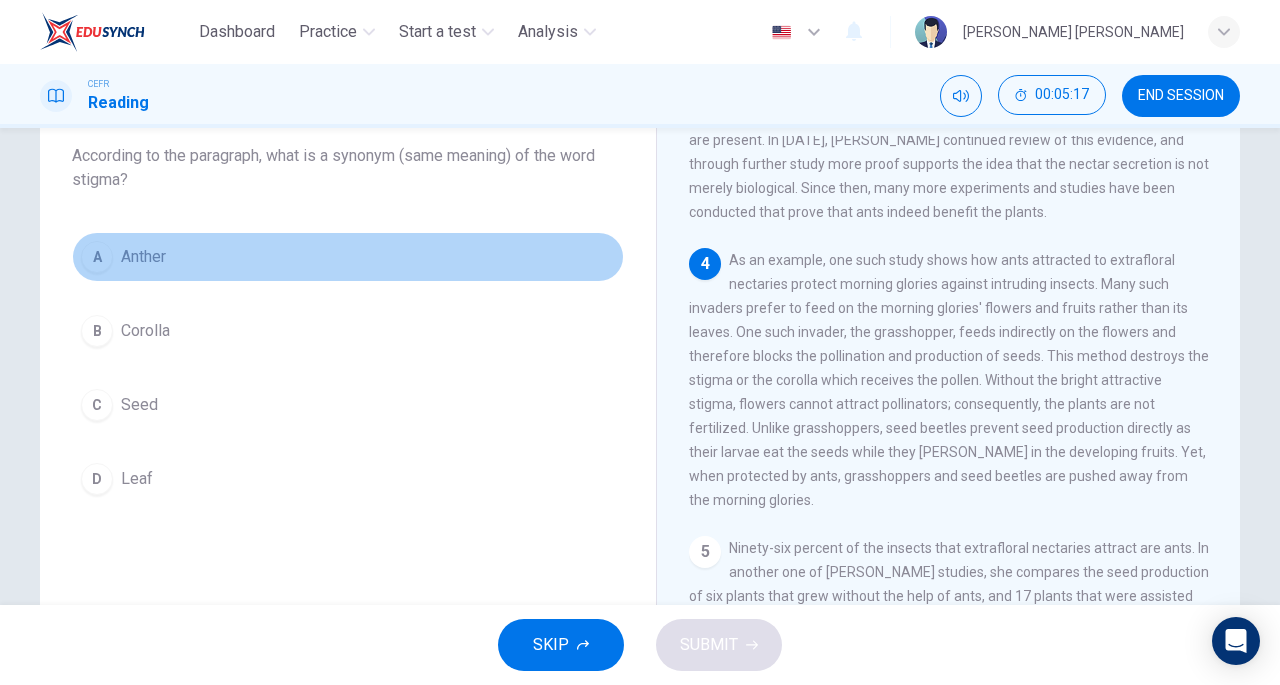 click on "Anther" at bounding box center (143, 257) 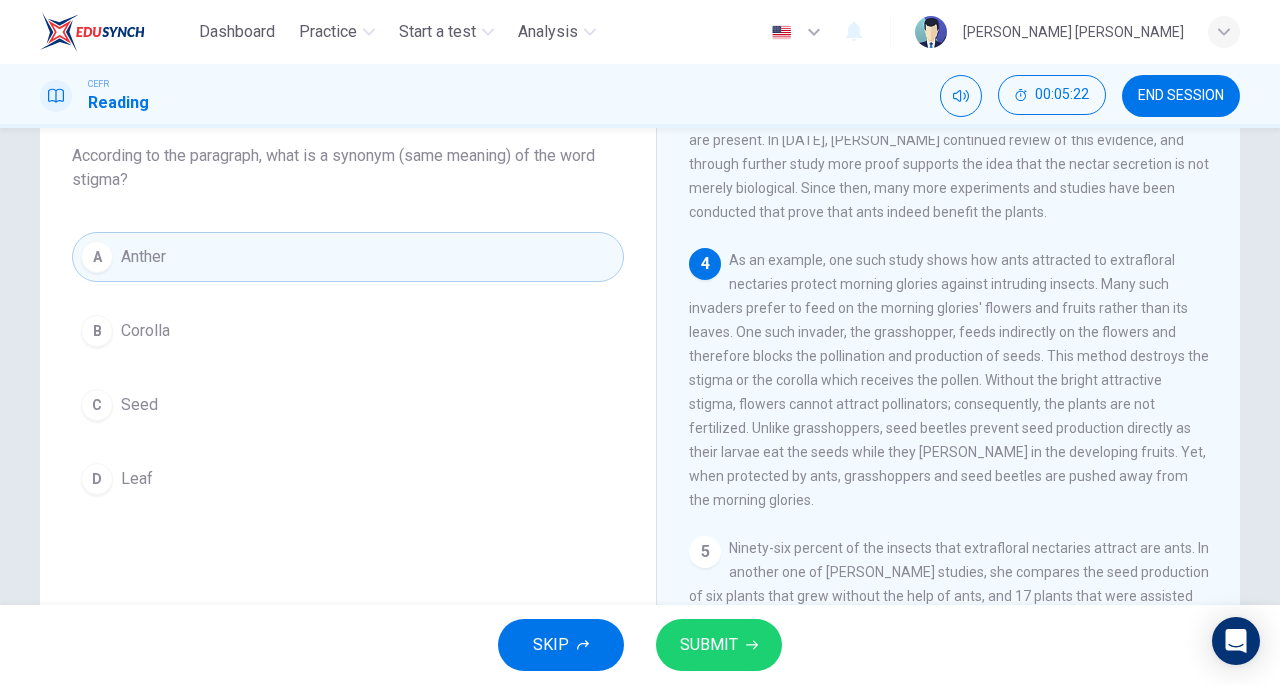 click on "SUBMIT" at bounding box center (709, 645) 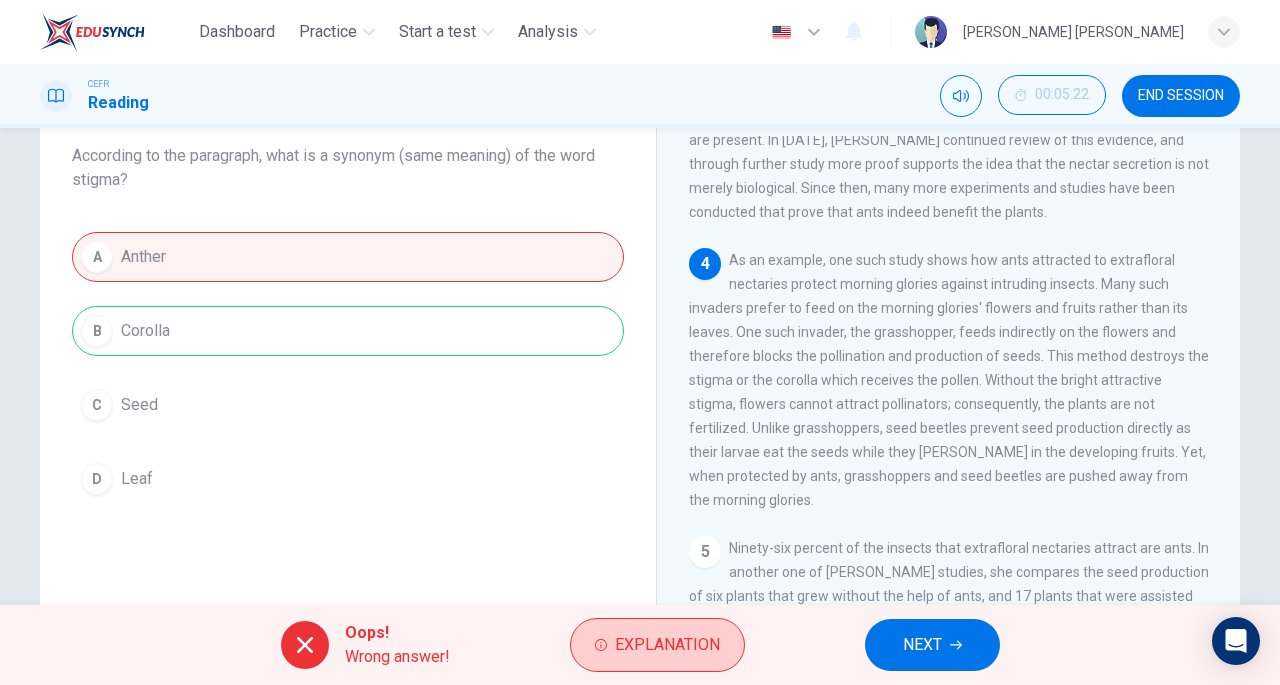 click on "Explanation" at bounding box center [667, 645] 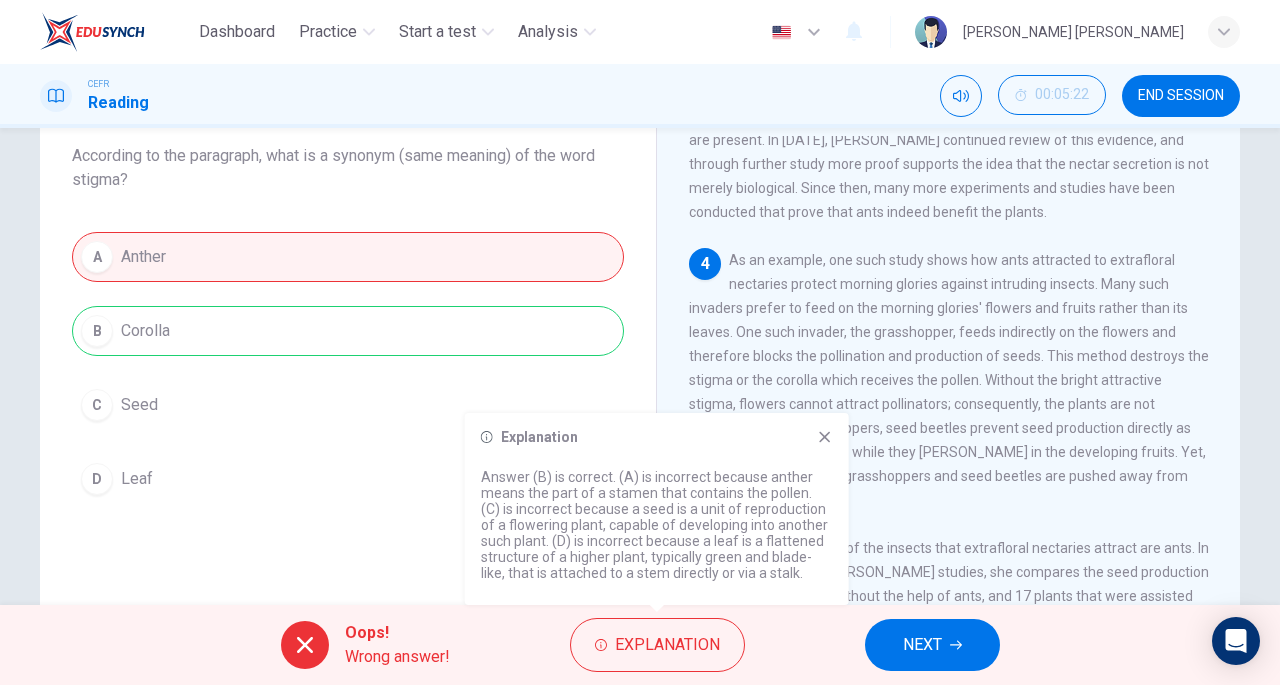 click 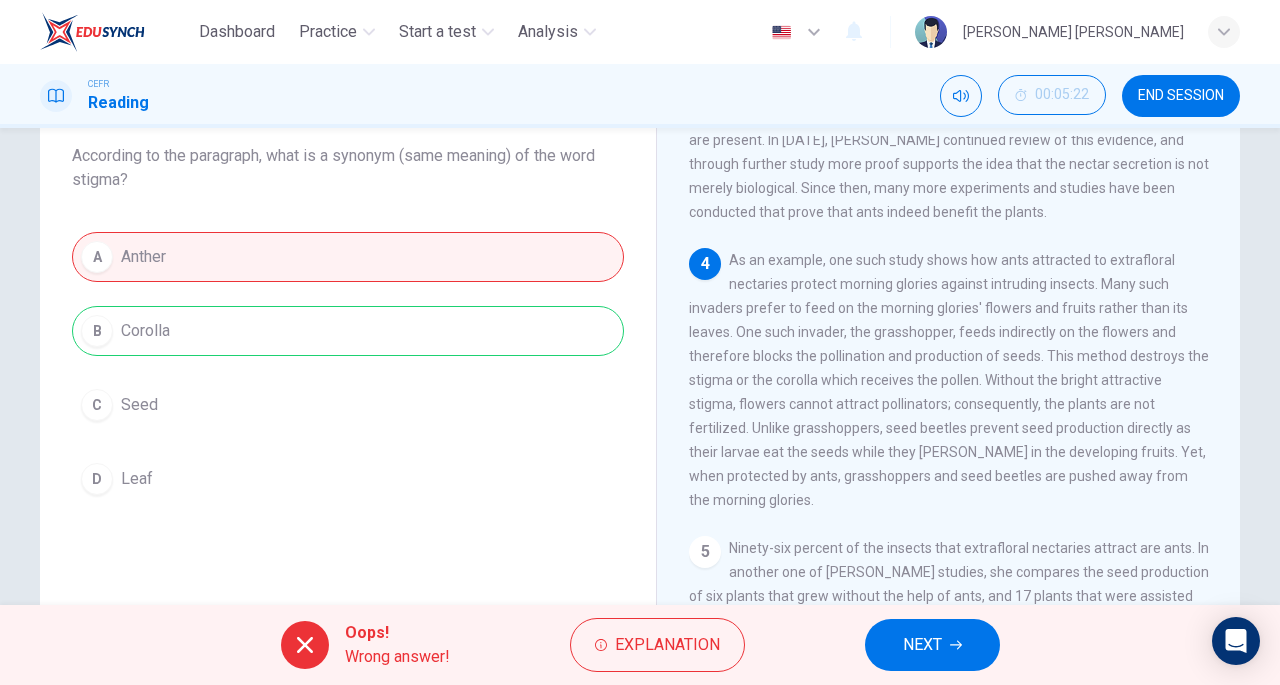 click on "NEXT" at bounding box center (922, 645) 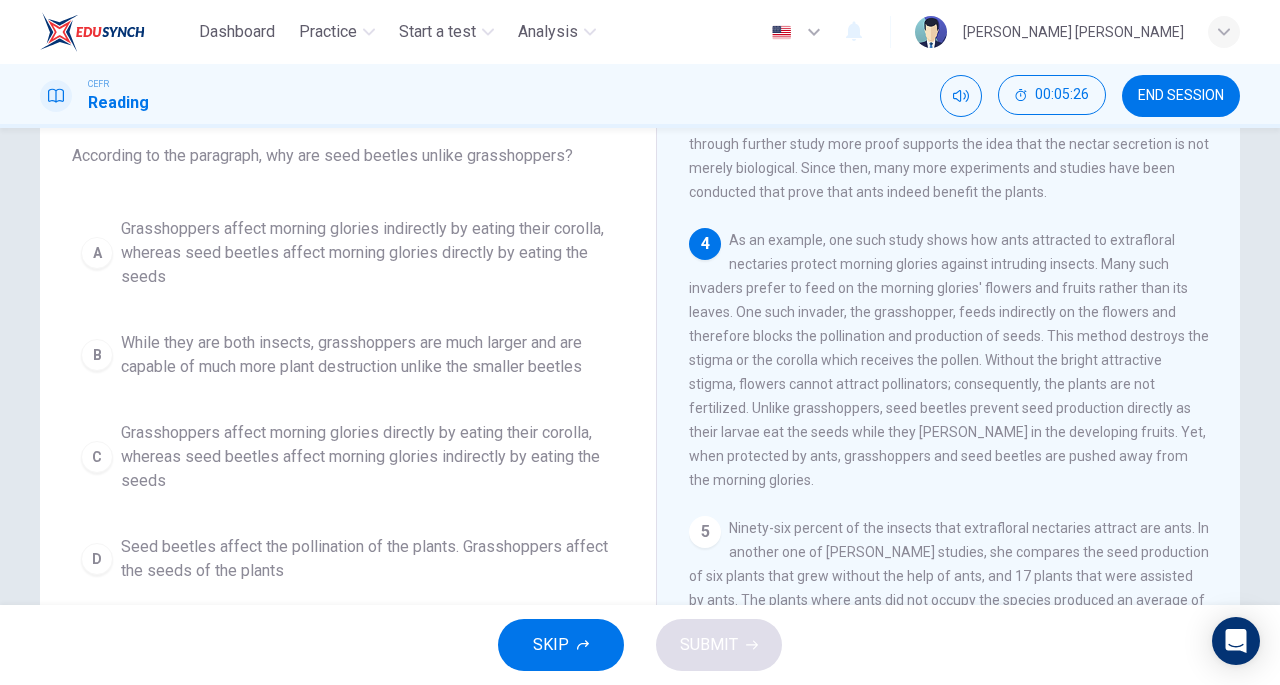 scroll, scrollTop: 653, scrollLeft: 0, axis: vertical 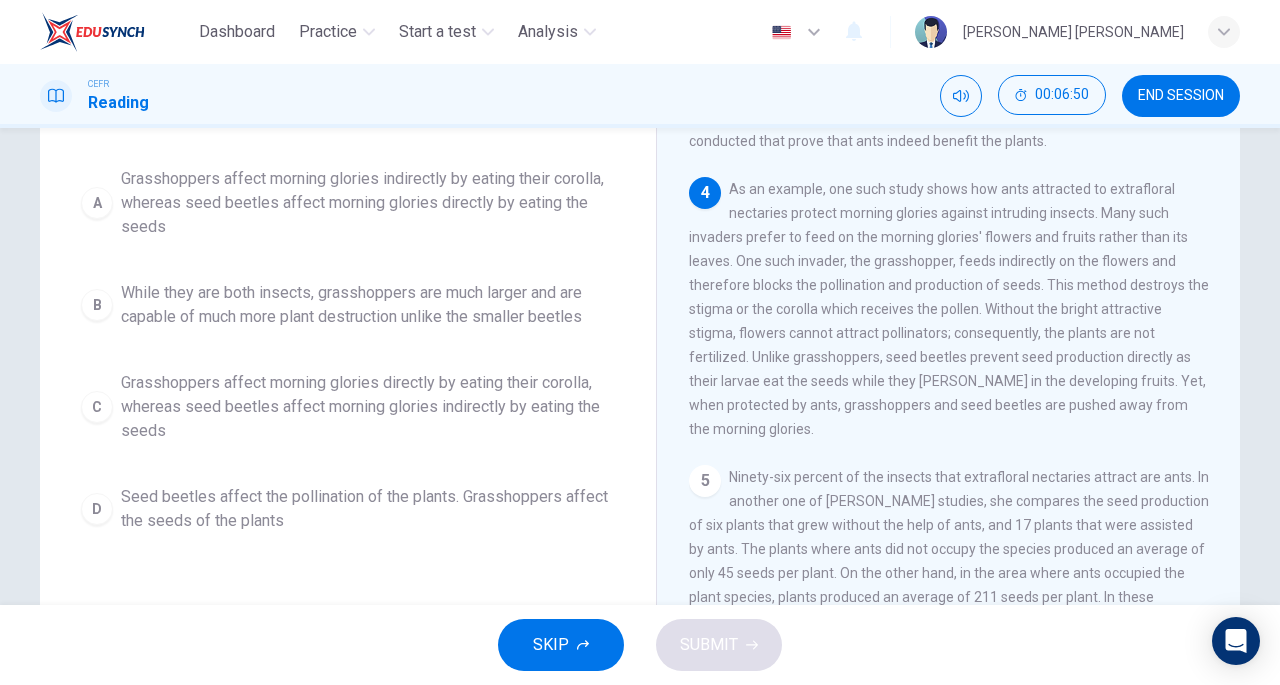 click on "Grasshoppers affect morning glories indirectly by eating their corolla, whereas seed beetles affect morning glories directly by eating the seeds" at bounding box center [368, 203] 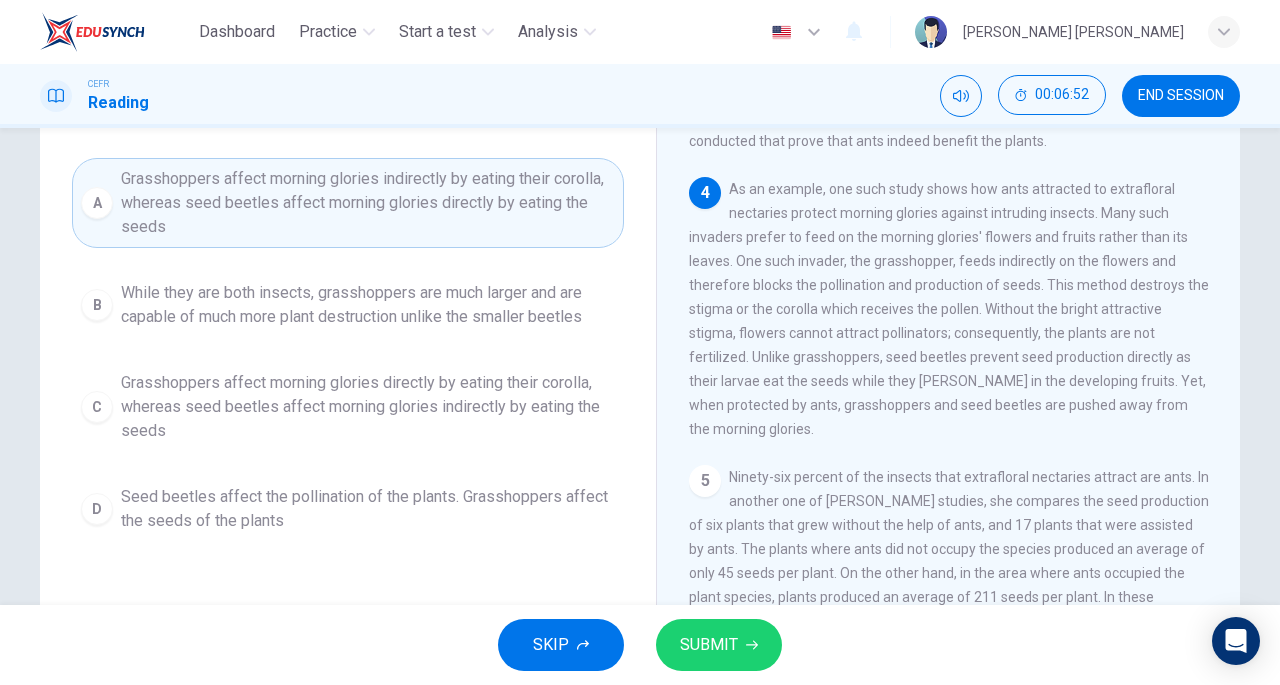 click on "SUBMIT" at bounding box center (719, 645) 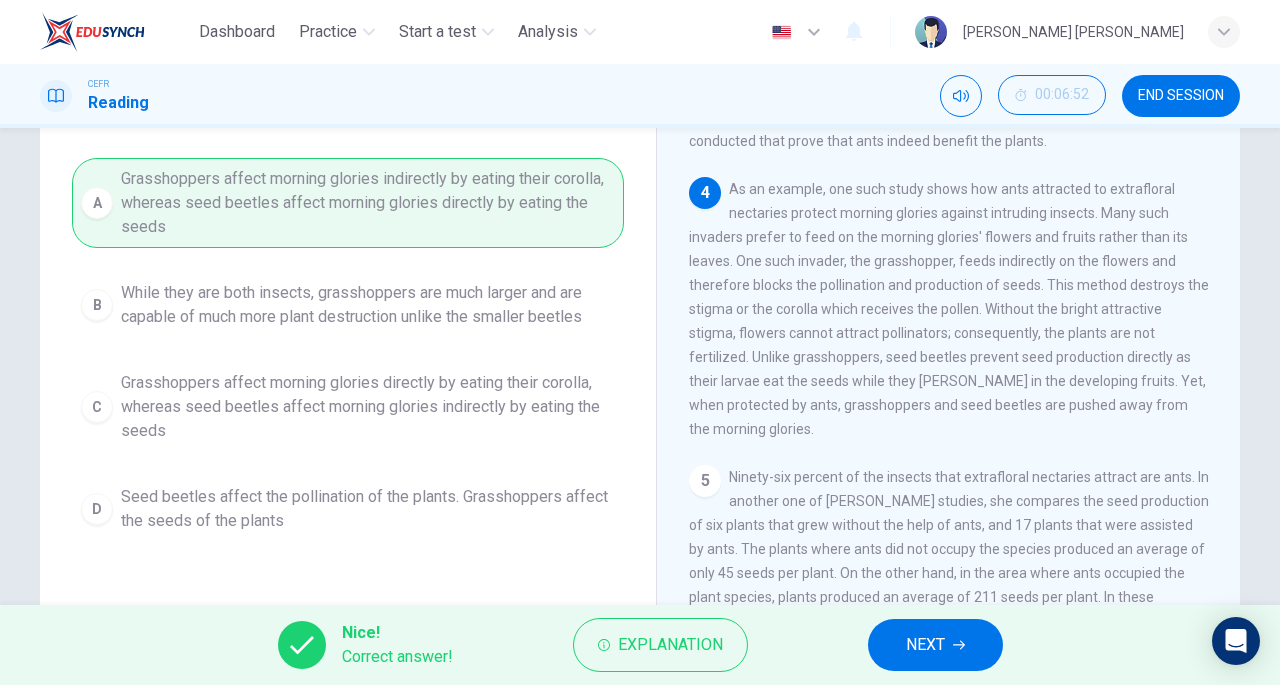 click on "NEXT" at bounding box center [925, 645] 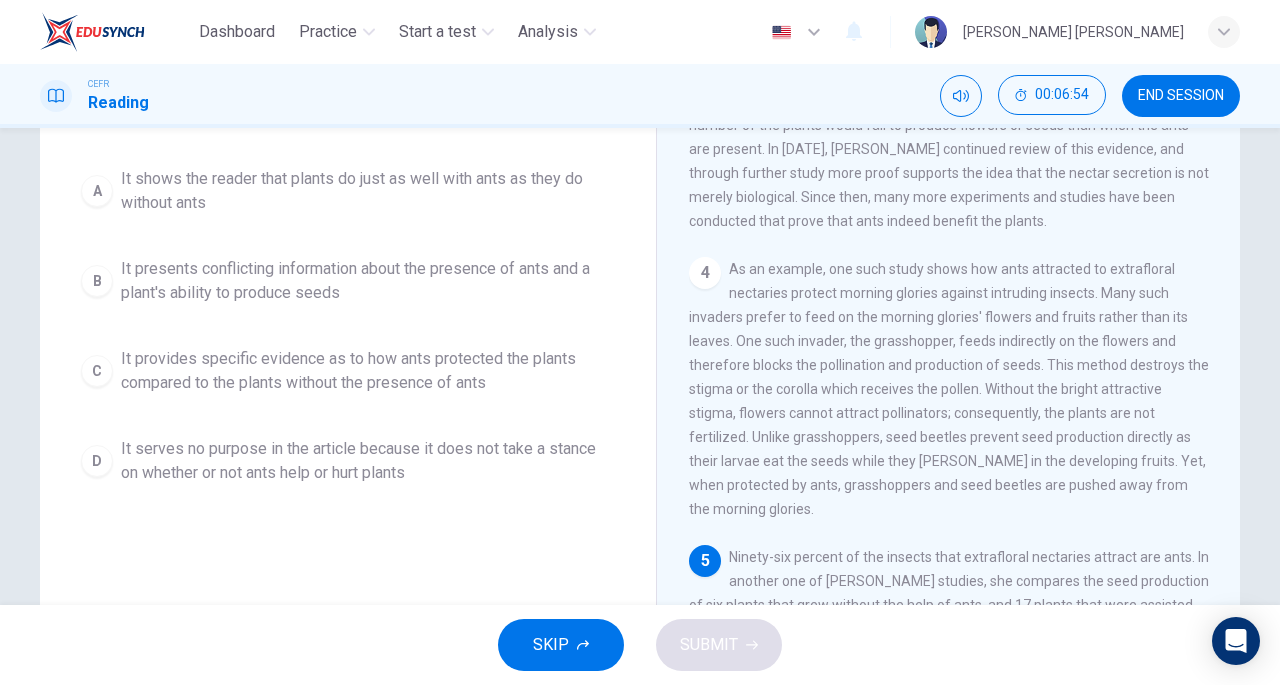scroll, scrollTop: 696, scrollLeft: 0, axis: vertical 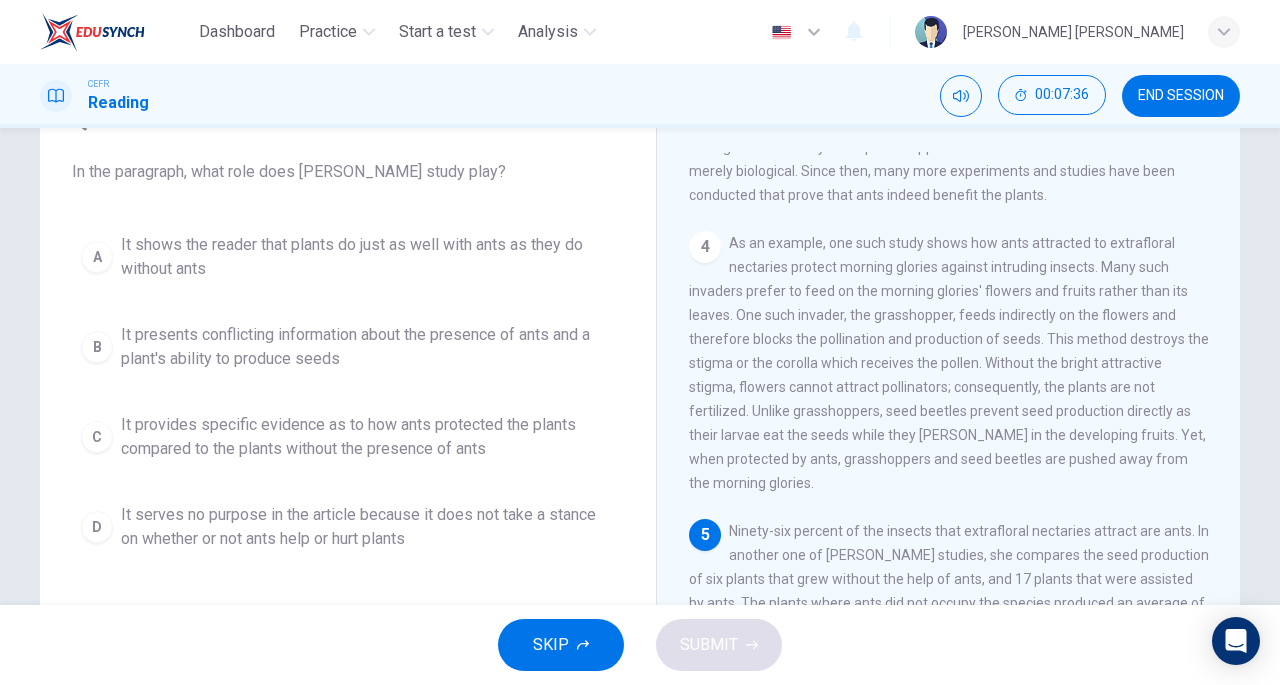 click on "It provides specific evidence as to how ants protected the plants compared to the plants without the presence of ants" at bounding box center [368, 437] 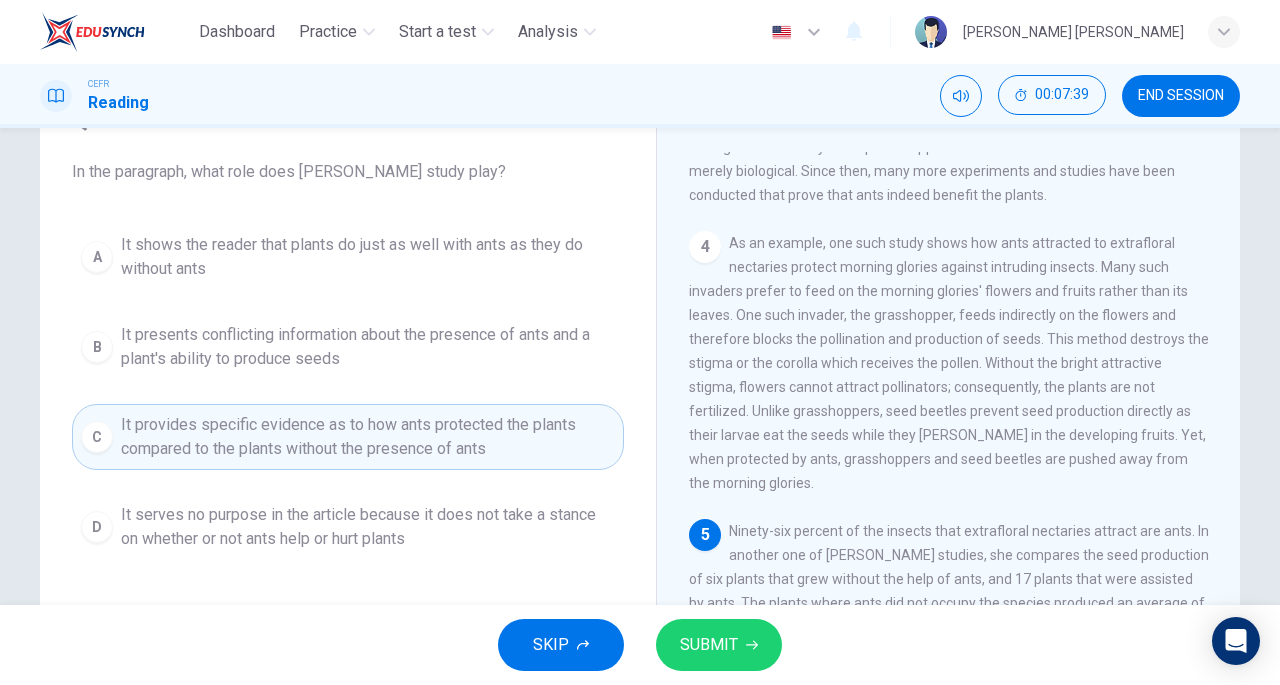 click on "SUBMIT" at bounding box center (719, 645) 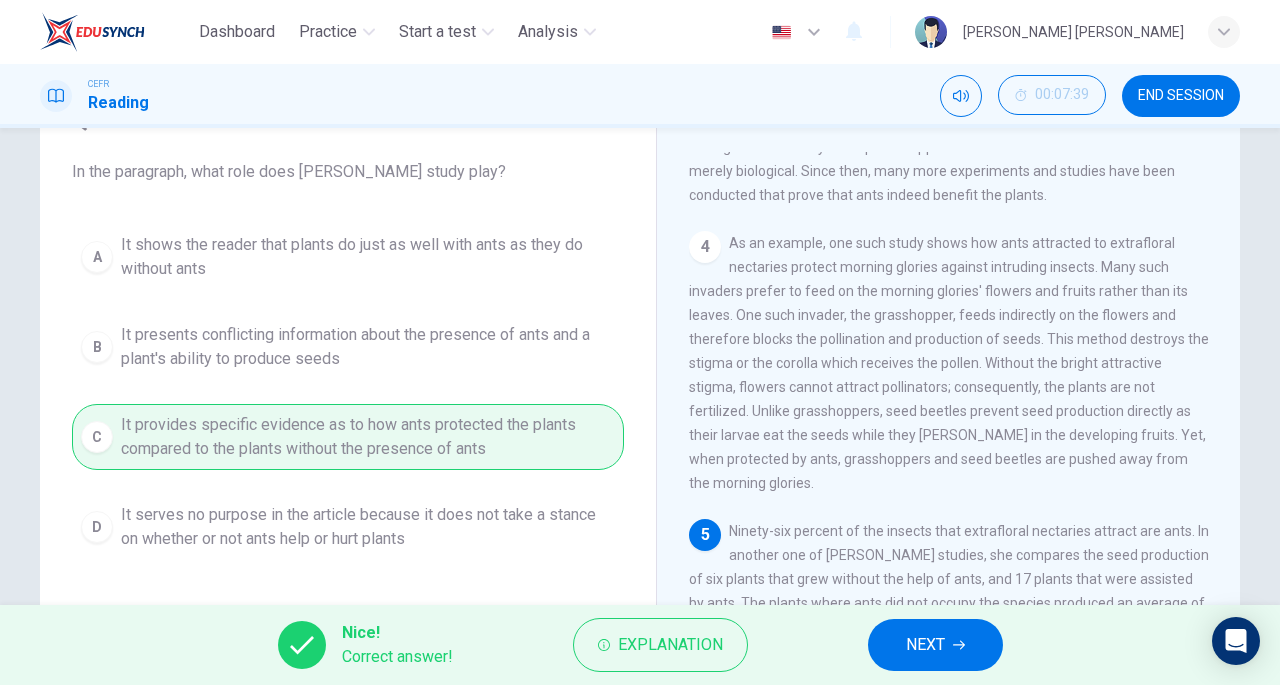 click on "NEXT" at bounding box center (925, 645) 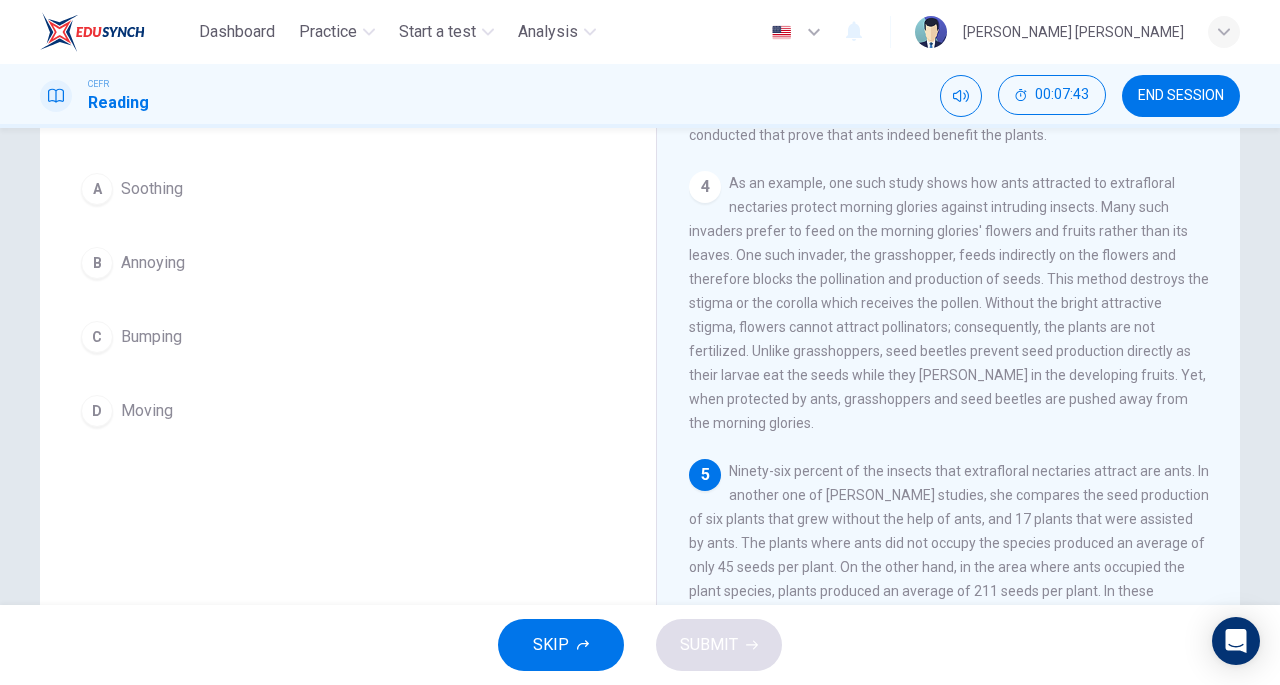 scroll, scrollTop: 163, scrollLeft: 0, axis: vertical 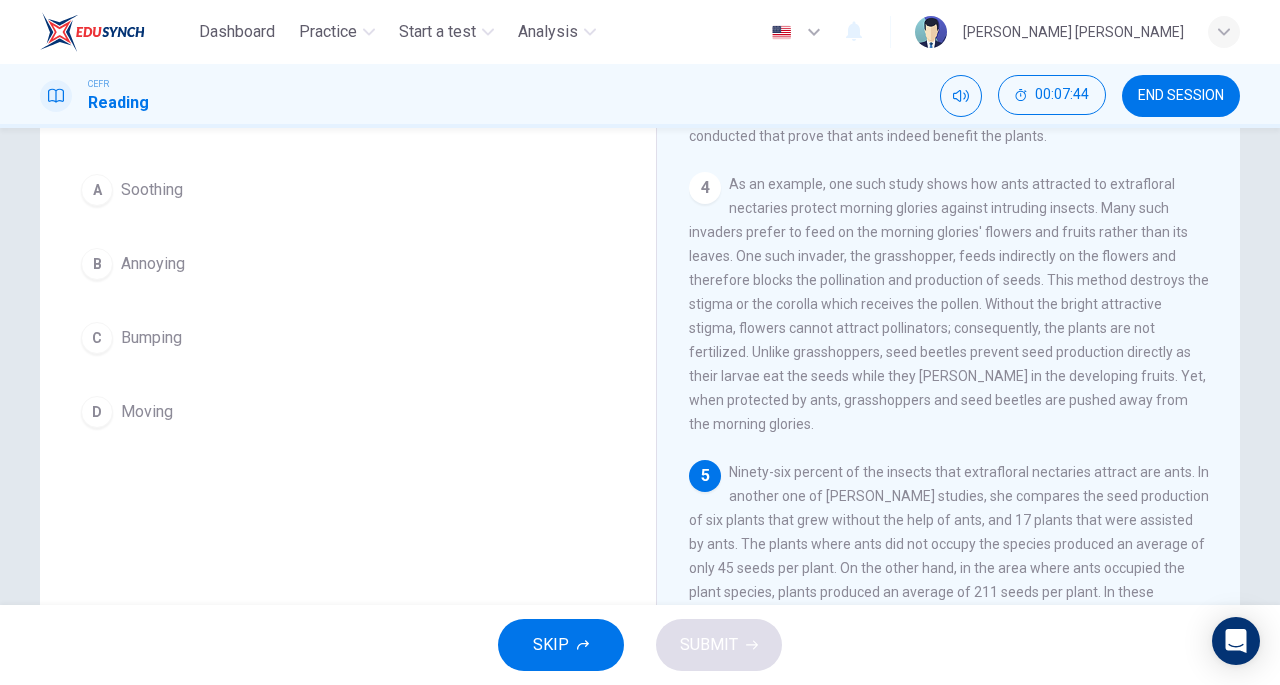 click on "B Annoying" at bounding box center [348, 264] 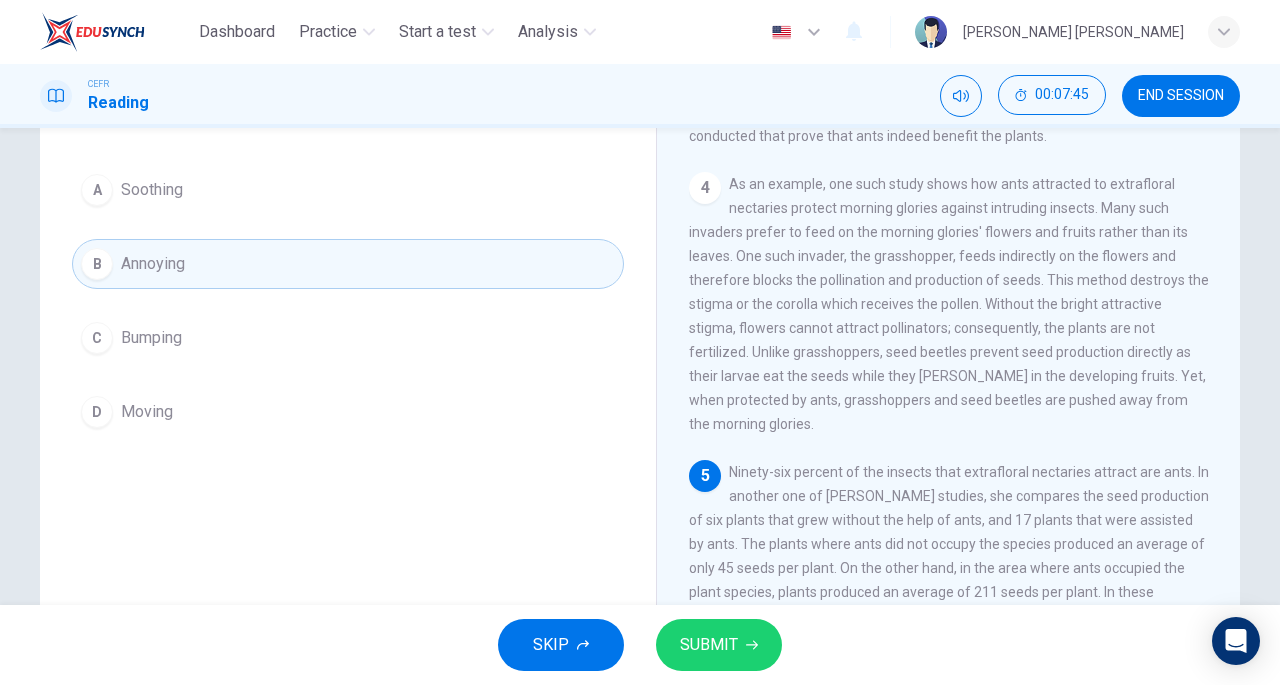 scroll, scrollTop: 298, scrollLeft: 0, axis: vertical 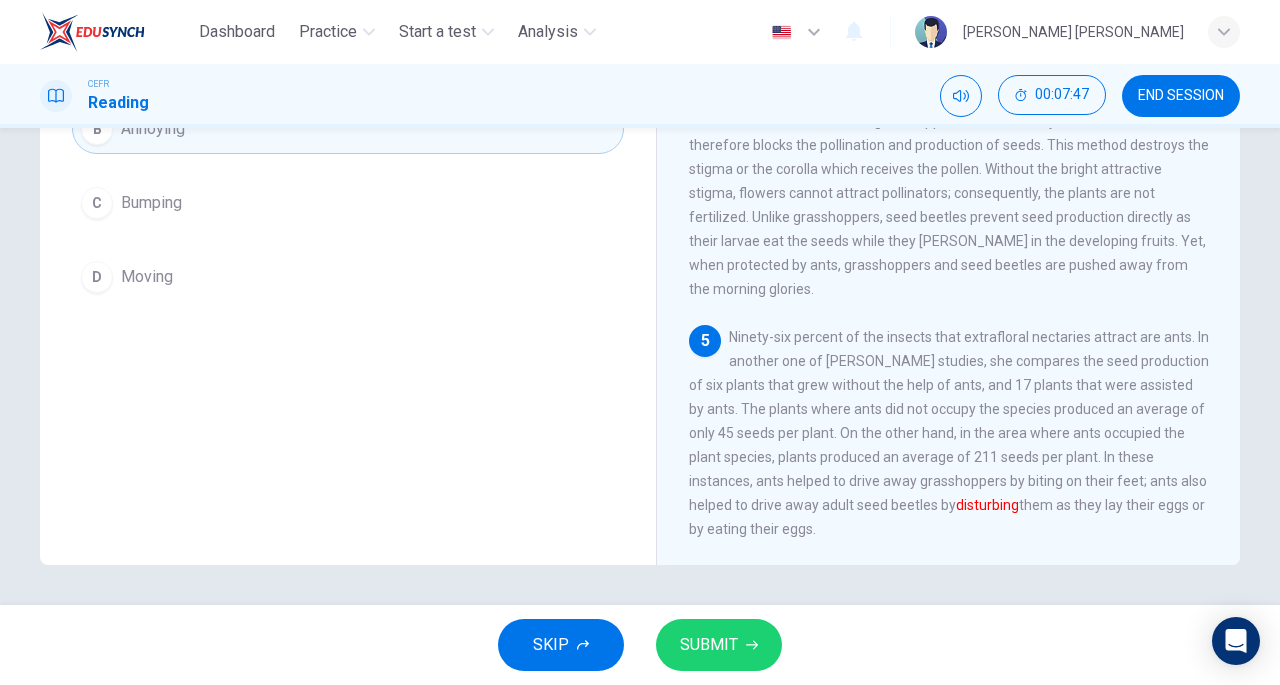 click on "SUBMIT" at bounding box center [709, 645] 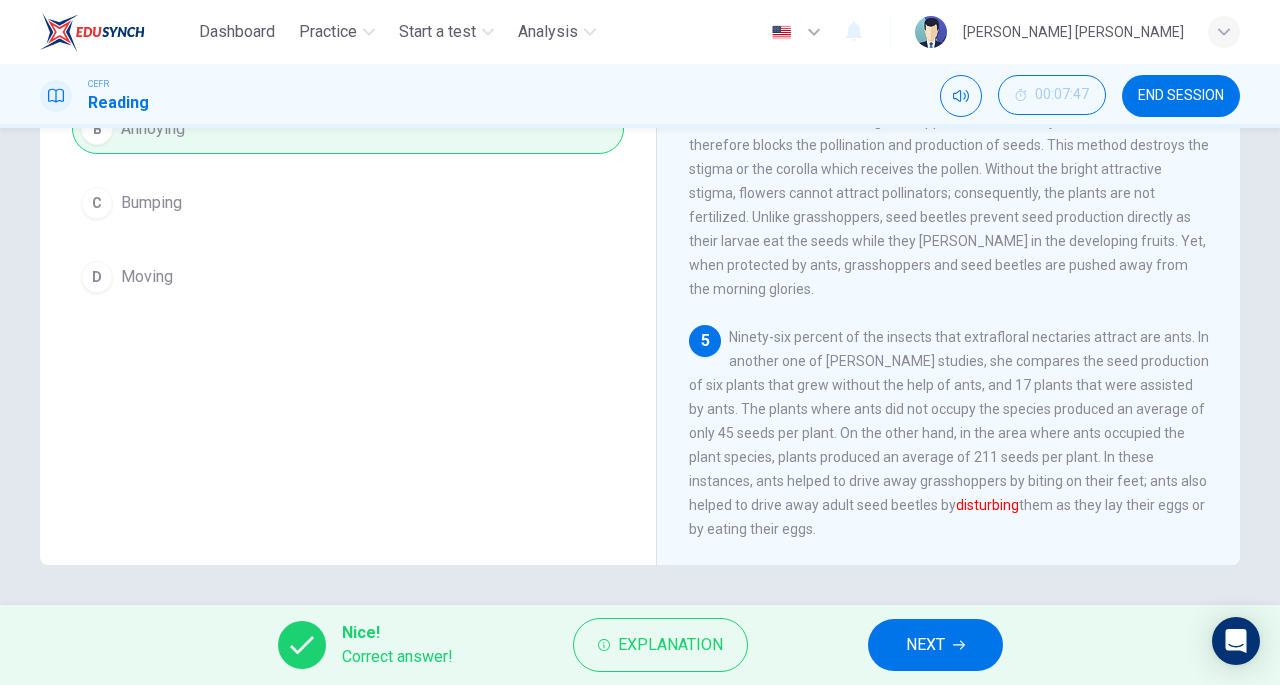 click on "NEXT" at bounding box center (925, 645) 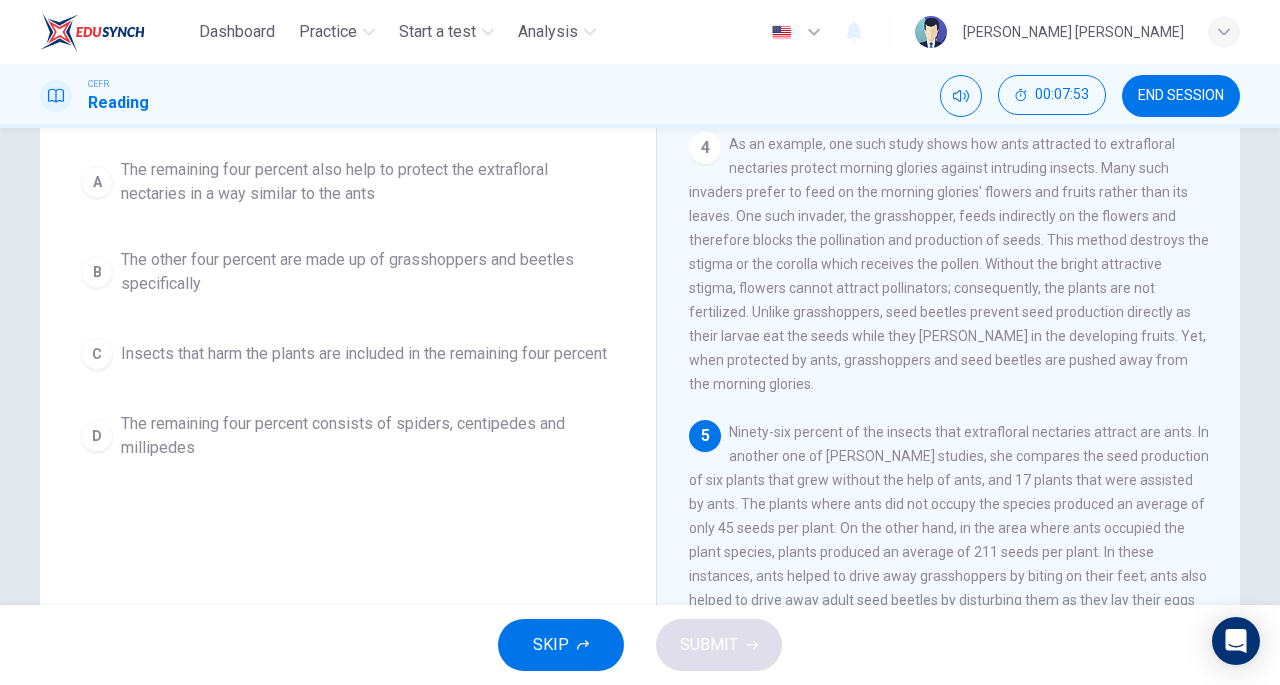 scroll, scrollTop: 170, scrollLeft: 0, axis: vertical 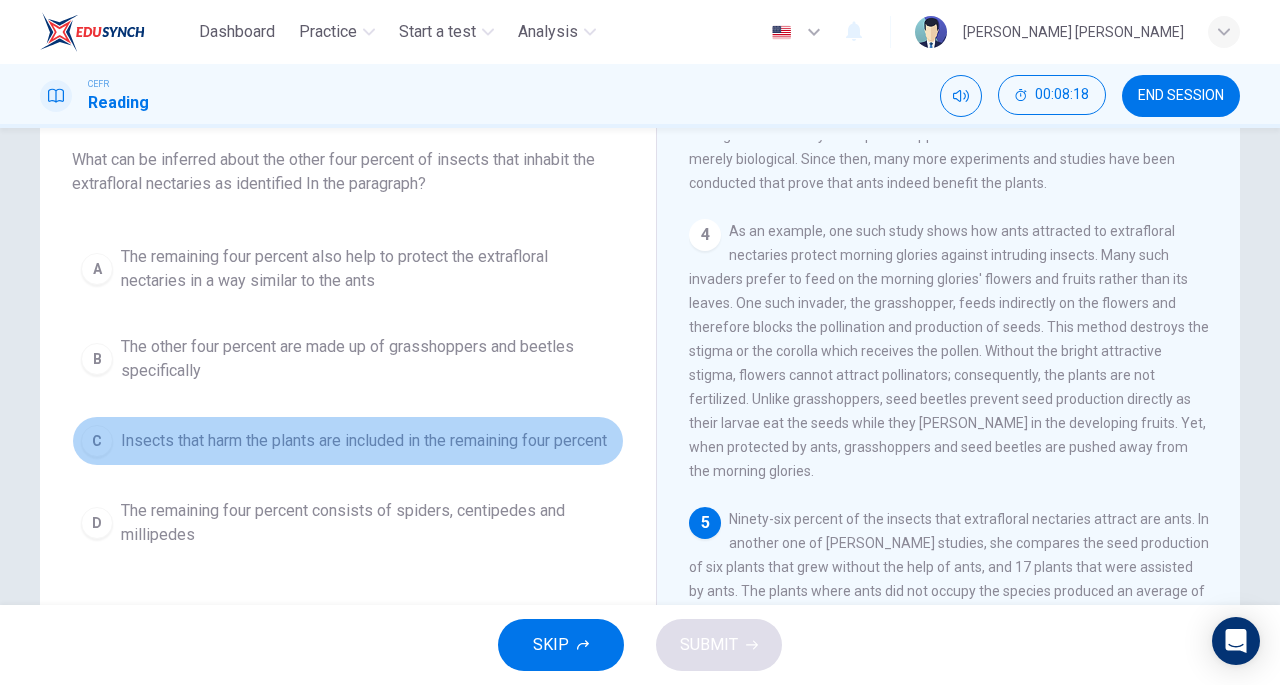 click on "Insects that harm the plants are included in the remaining four percent" at bounding box center (364, 441) 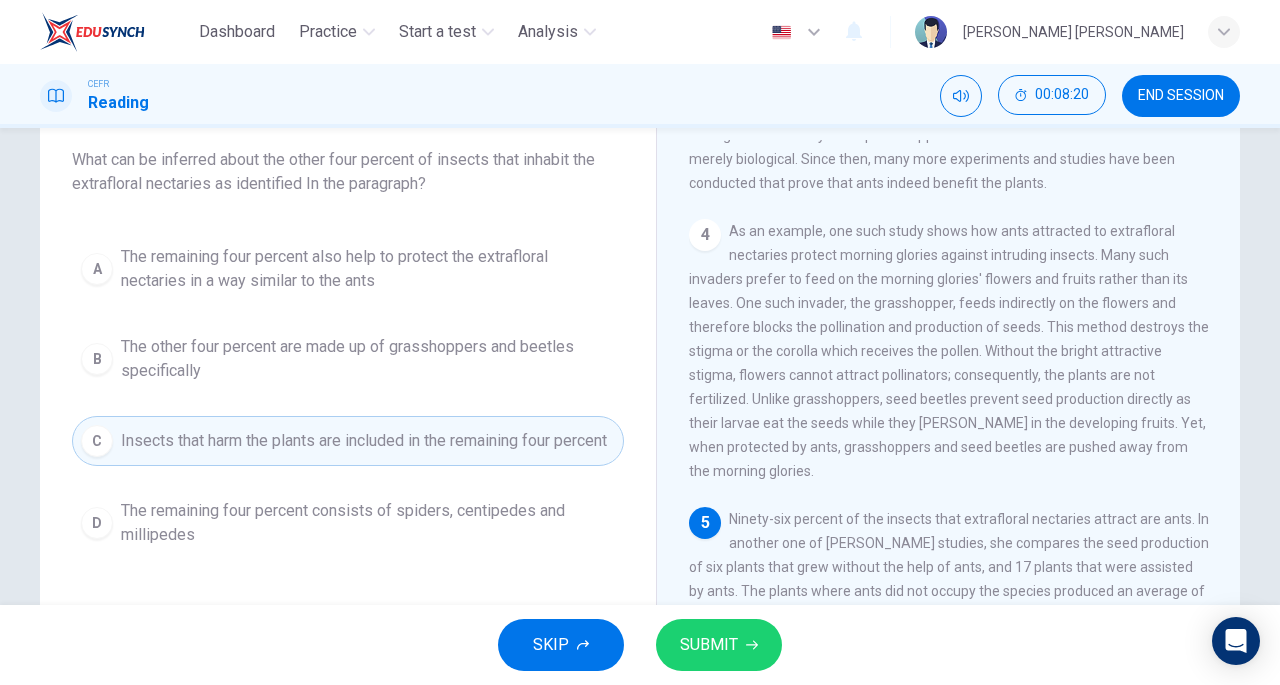 click on "SUBMIT" at bounding box center [709, 645] 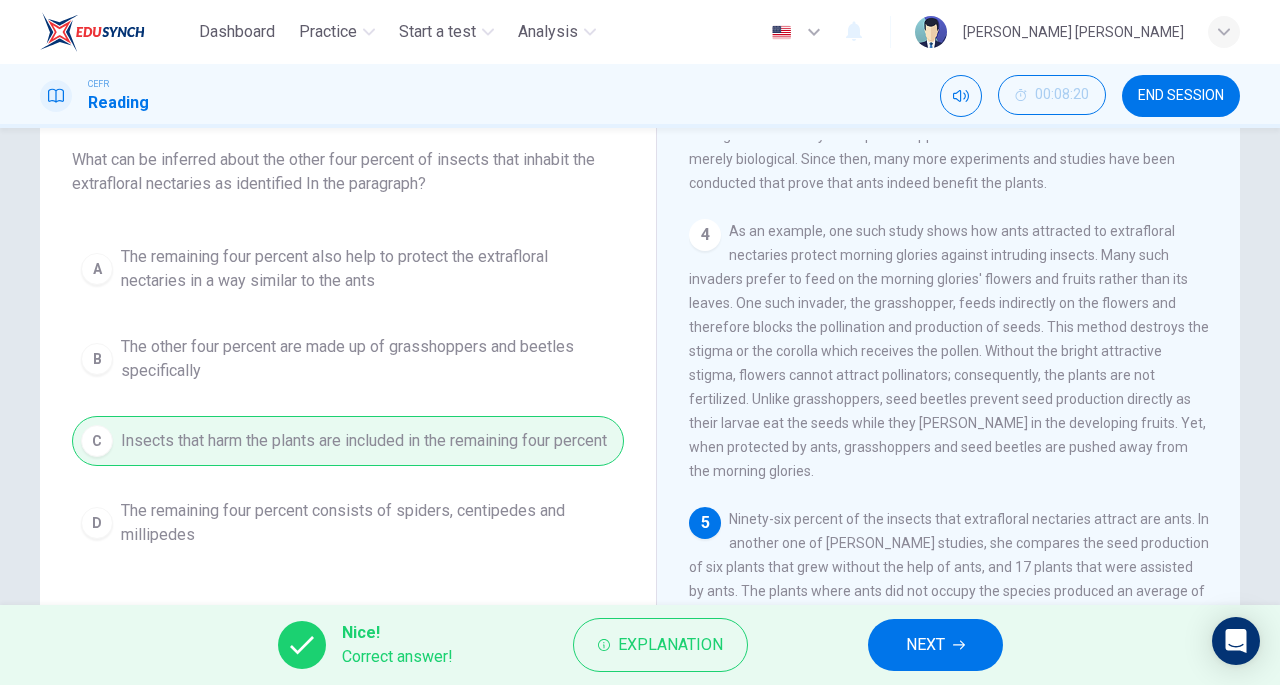 click on "NEXT" at bounding box center (925, 645) 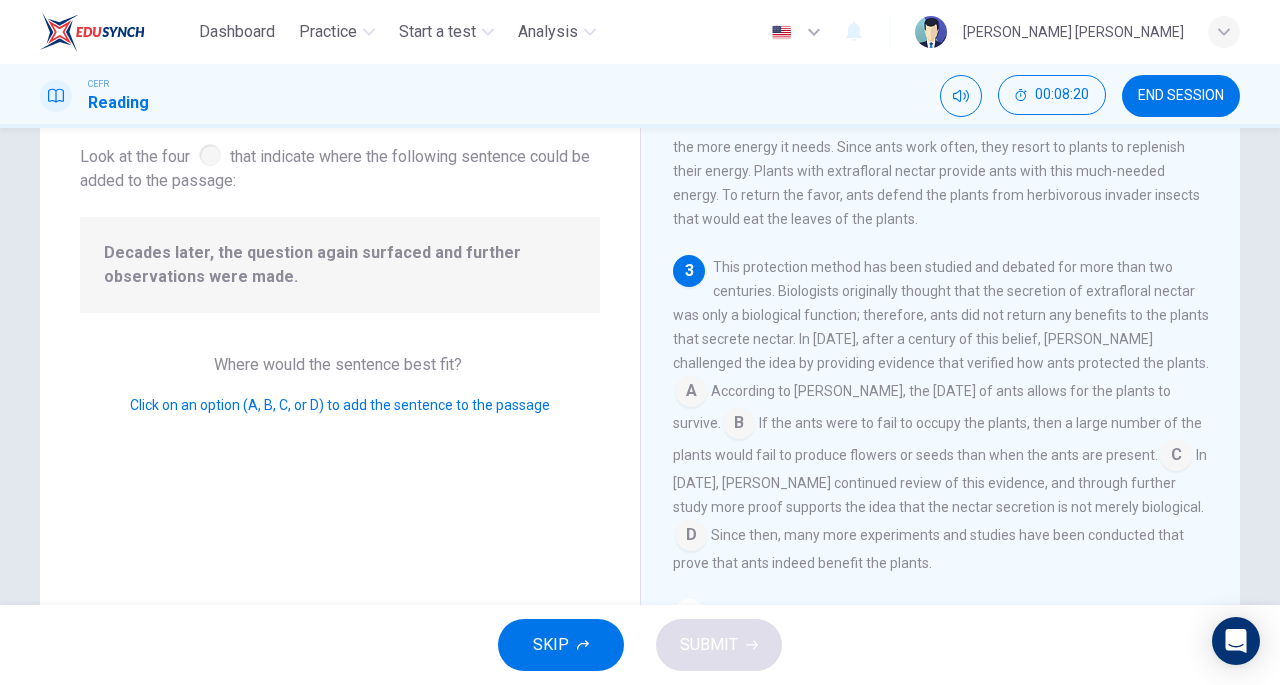 scroll, scrollTop: 388, scrollLeft: 0, axis: vertical 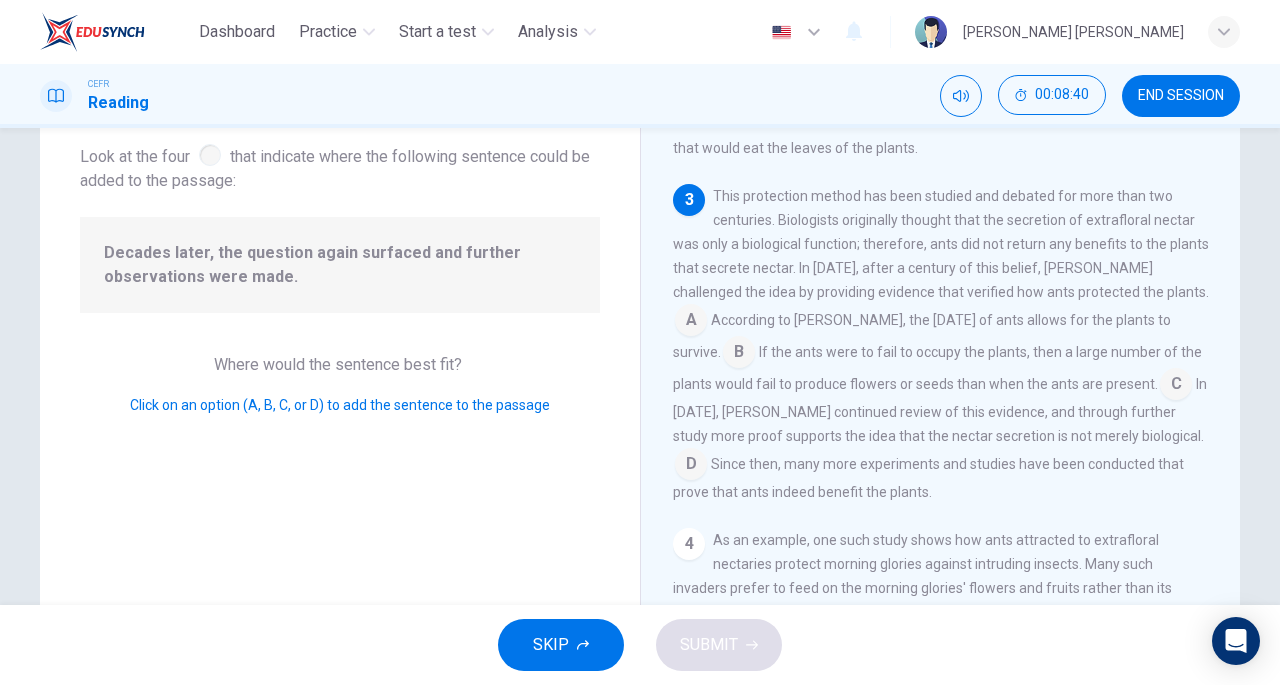 click at bounding box center (1176, 386) 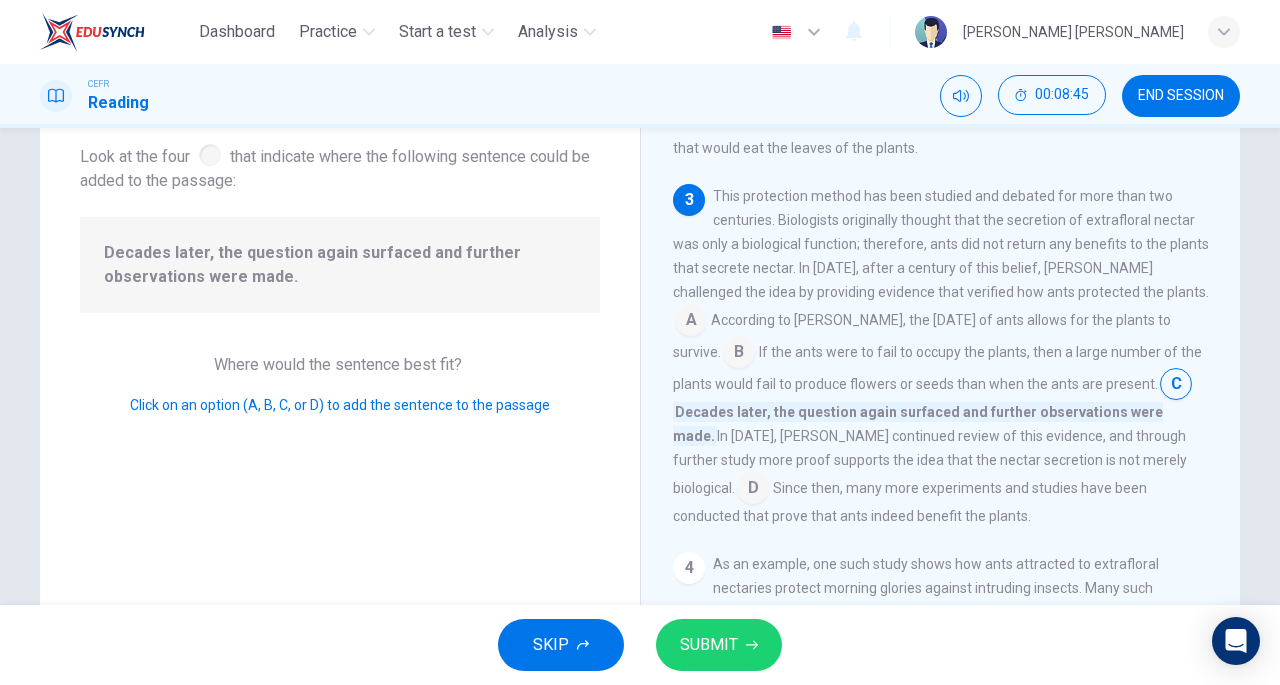 click on "SUBMIT" at bounding box center (719, 645) 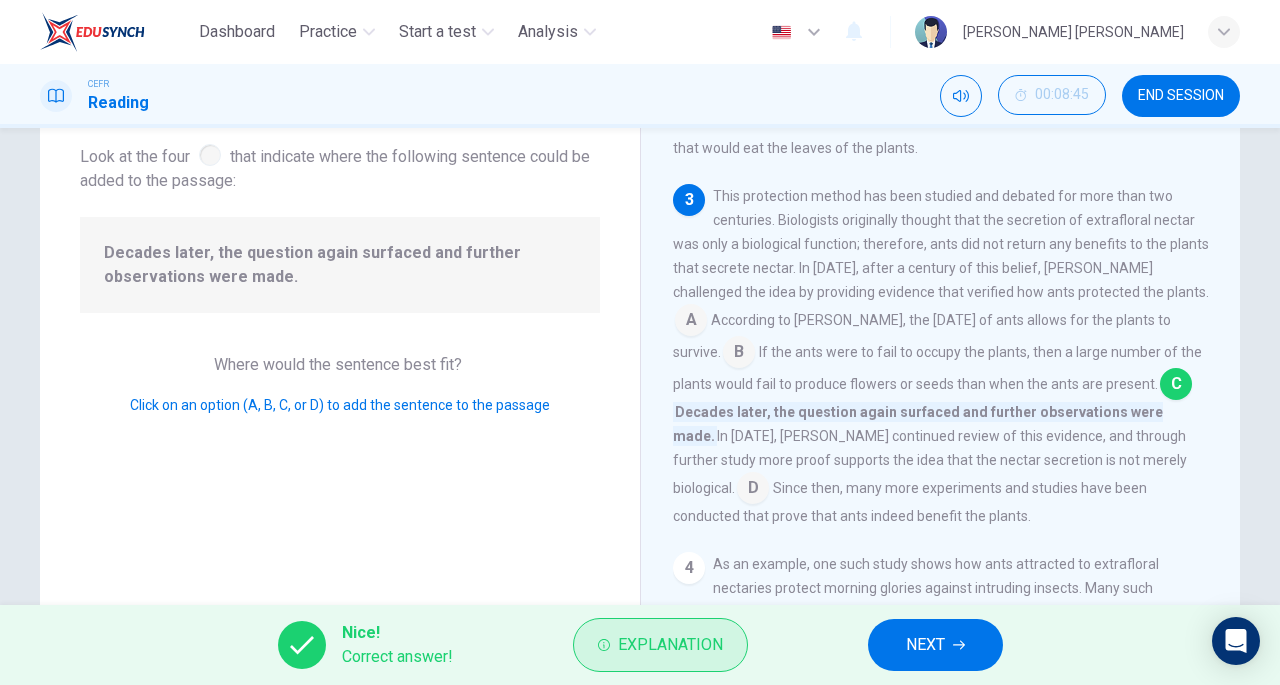 click on "Explanation" at bounding box center [670, 645] 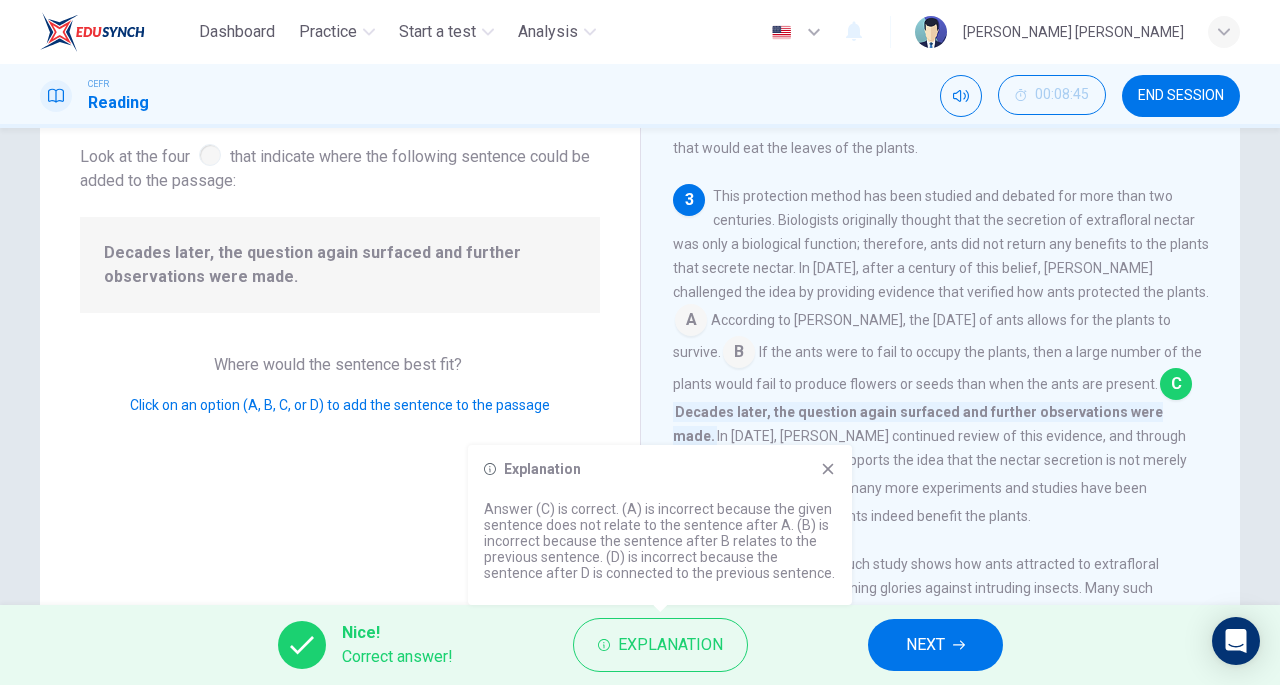 click on "As an example, one such study shows how ants attracted to extrafloral nectaries protect morning glories against intruding insects. Many such invaders prefer to feed on the morning glories' flowers and fruits rather than its leaves. One such invader, the grasshopper, feeds indirectly on the flowers and therefore blocks the pollination and production of seeds. This method destroys the stigma or the corolla which receives the pollen. Without the bright attractive stigma, flowers cannot attract pollinators; consequently, the plants are not fertilized. Unlike grasshoppers, seed beetles prevent seed production directly as their larvae eat the seeds while they [PERSON_NAME] in the developing fruits. Yet, when protected by ants, grasshoppers and seed beetles are pushed away from the morning glories." at bounding box center [934, 672] 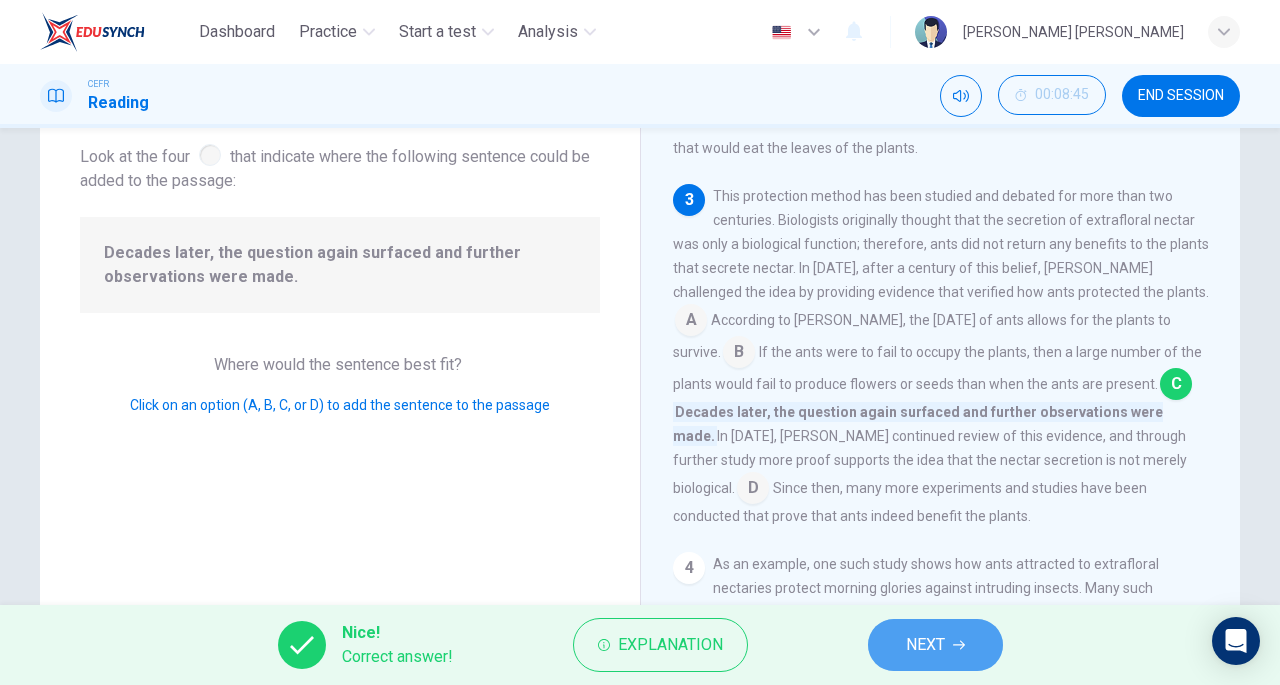 click on "NEXT" at bounding box center [935, 645] 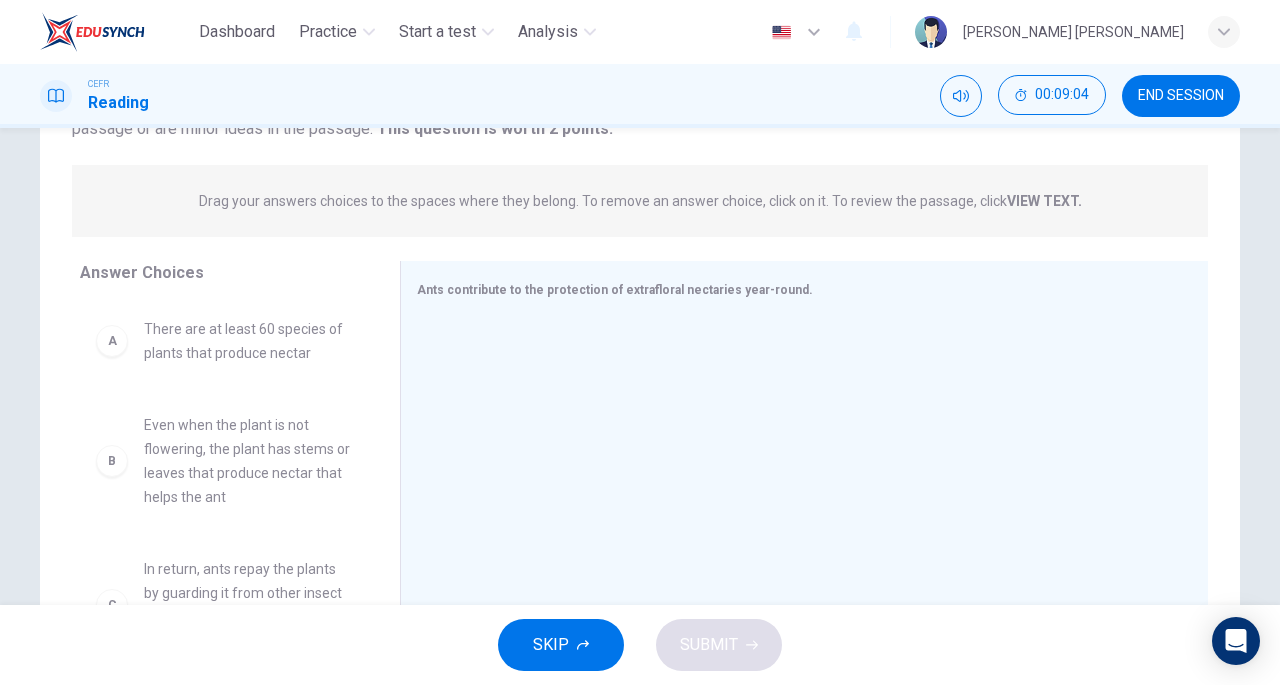 scroll, scrollTop: 213, scrollLeft: 0, axis: vertical 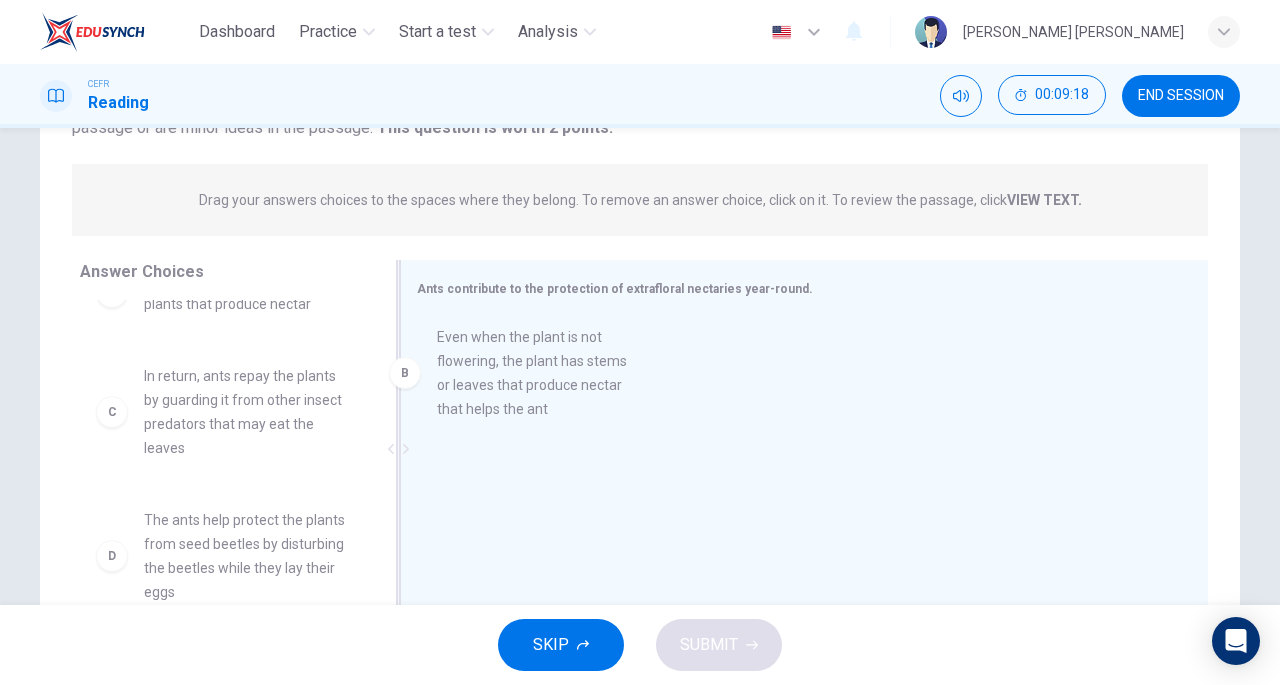drag, startPoint x: 270, startPoint y: 441, endPoint x: 616, endPoint y: 401, distance: 348.30447 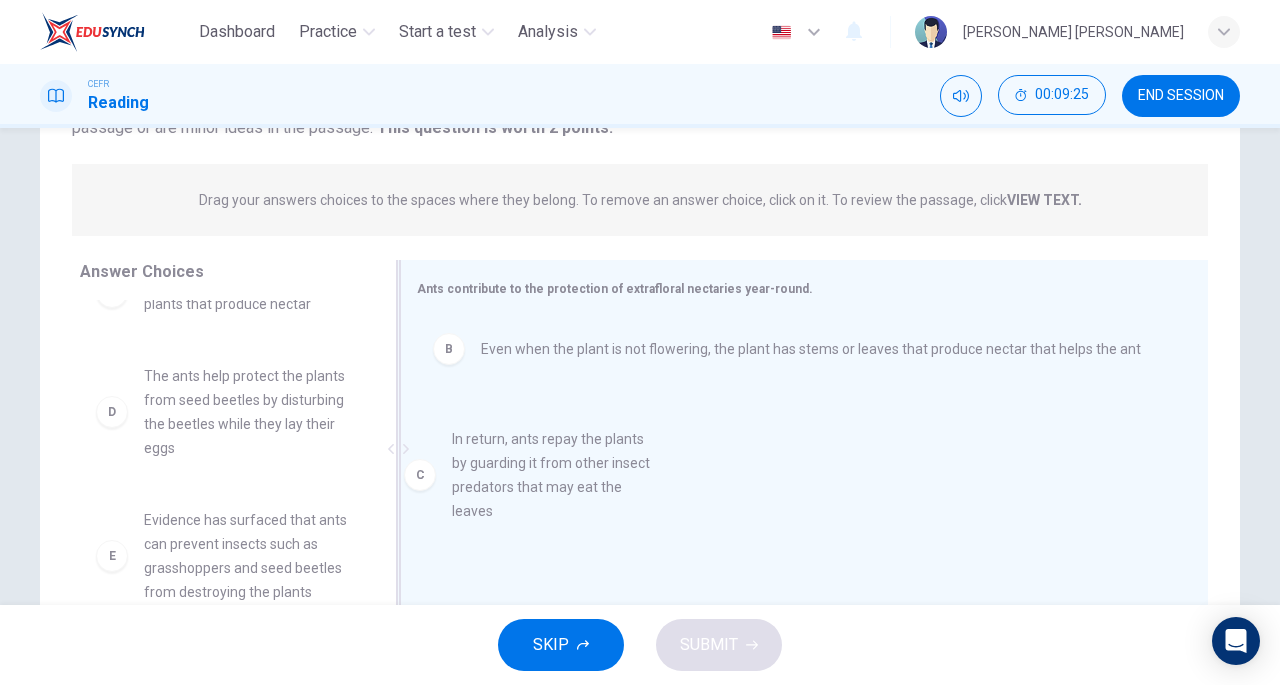 drag, startPoint x: 250, startPoint y: 446, endPoint x: 603, endPoint y: 517, distance: 360.06943 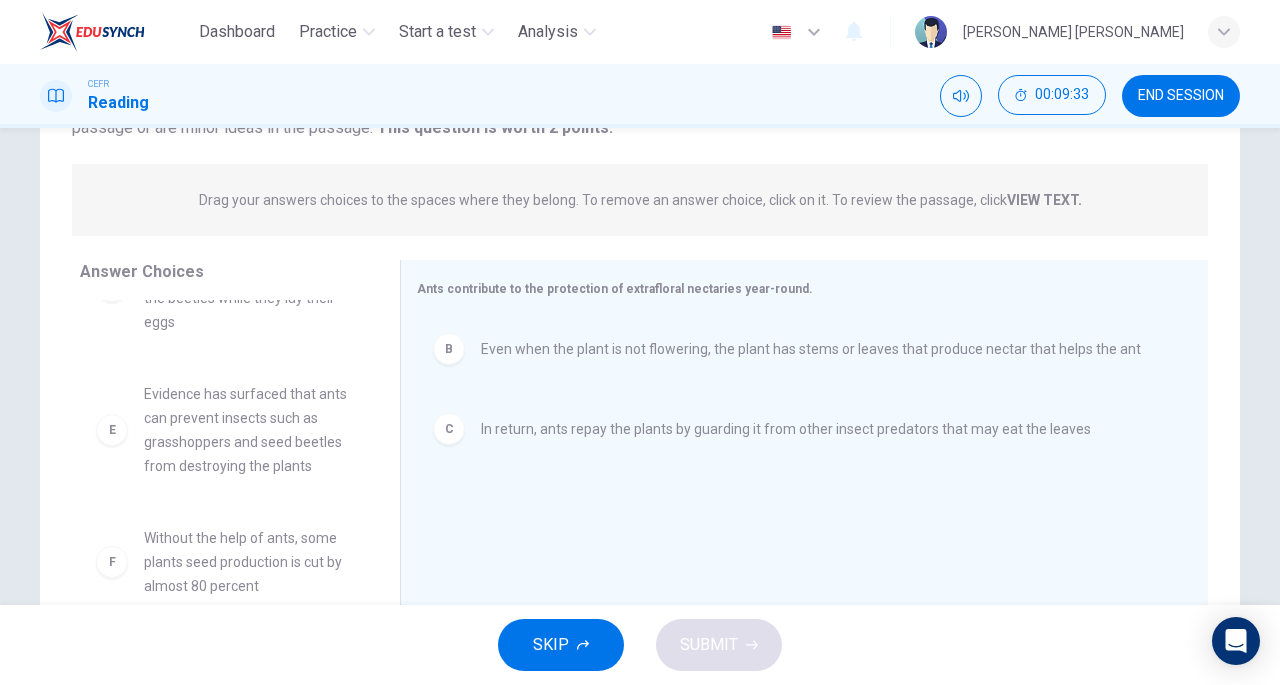 scroll, scrollTop: 175, scrollLeft: 0, axis: vertical 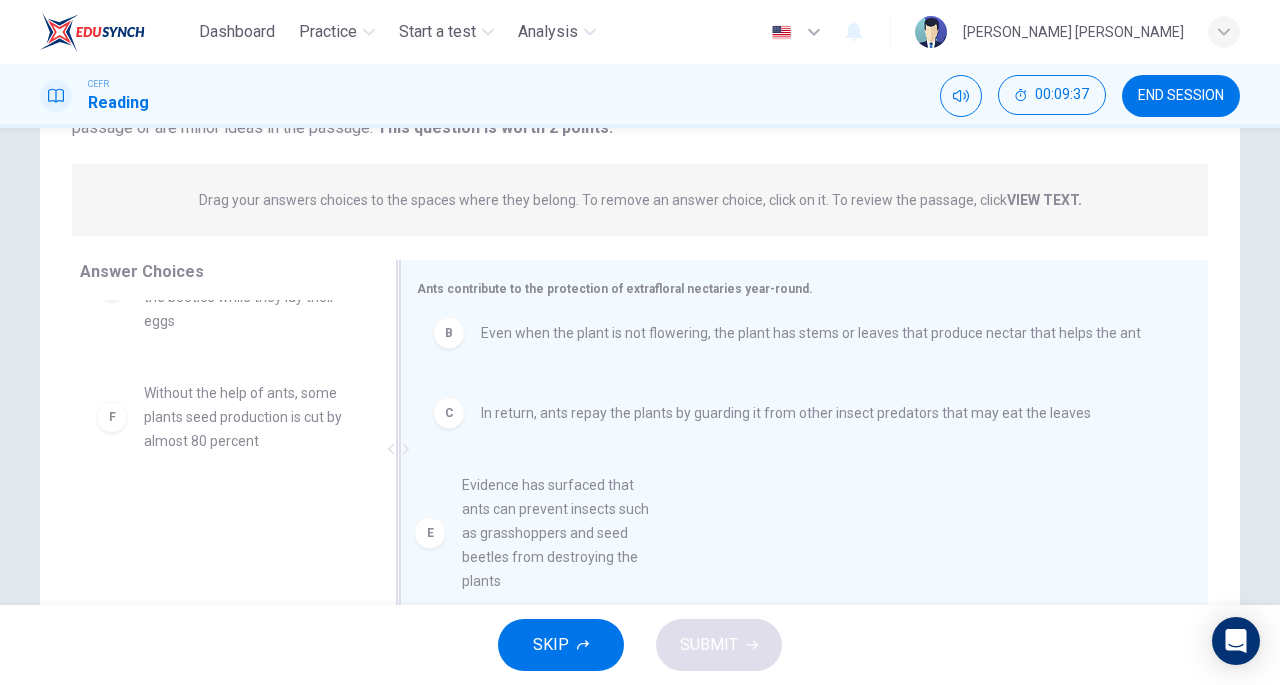 drag, startPoint x: 205, startPoint y: 441, endPoint x: 536, endPoint y: 535, distance: 344.08865 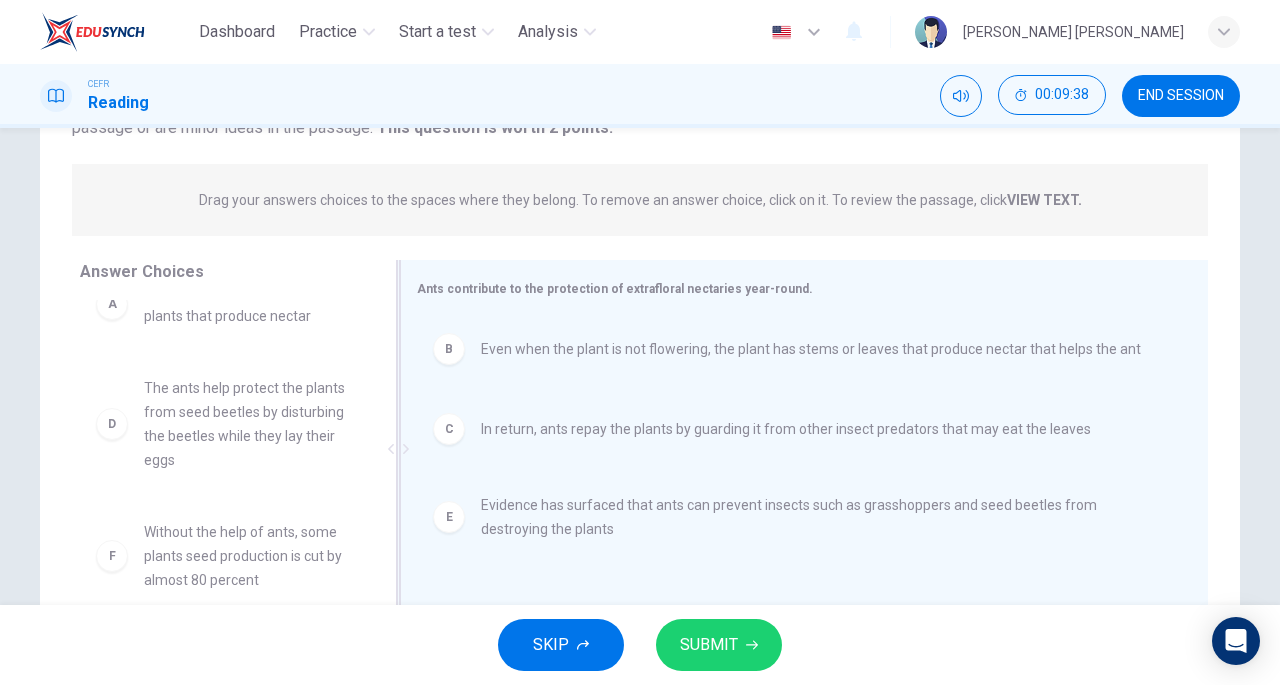 scroll, scrollTop: 0, scrollLeft: 0, axis: both 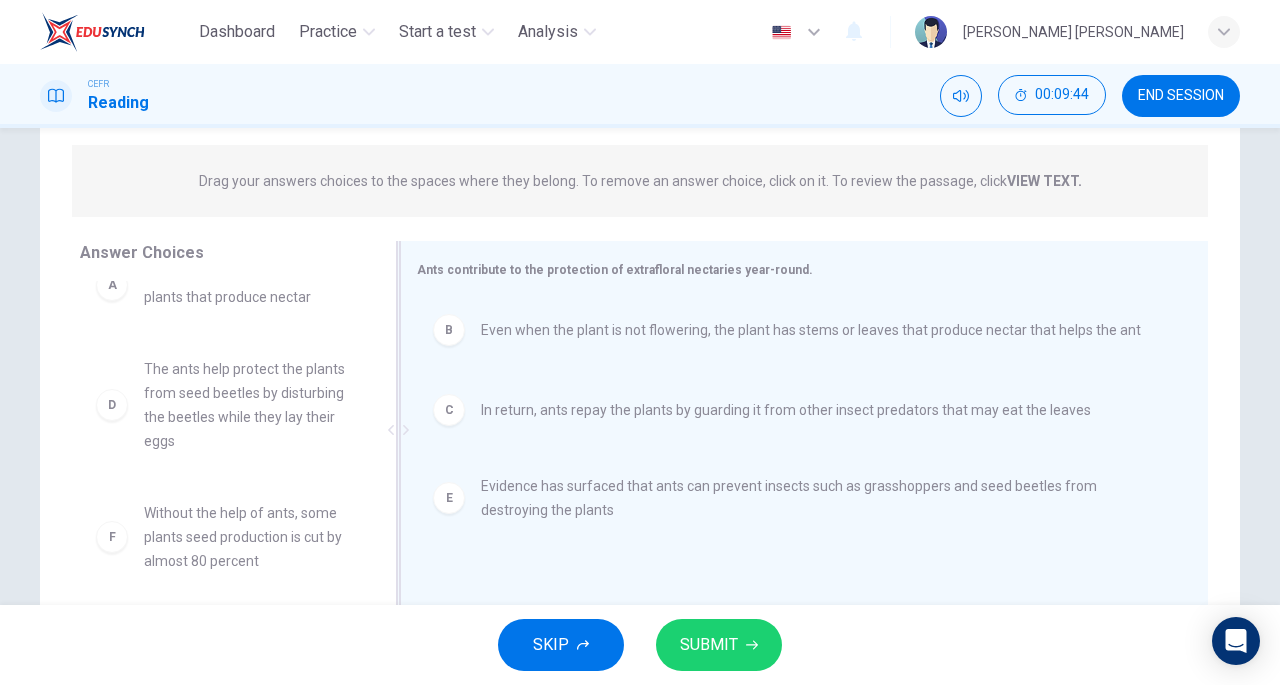 click on "C" at bounding box center [449, 410] 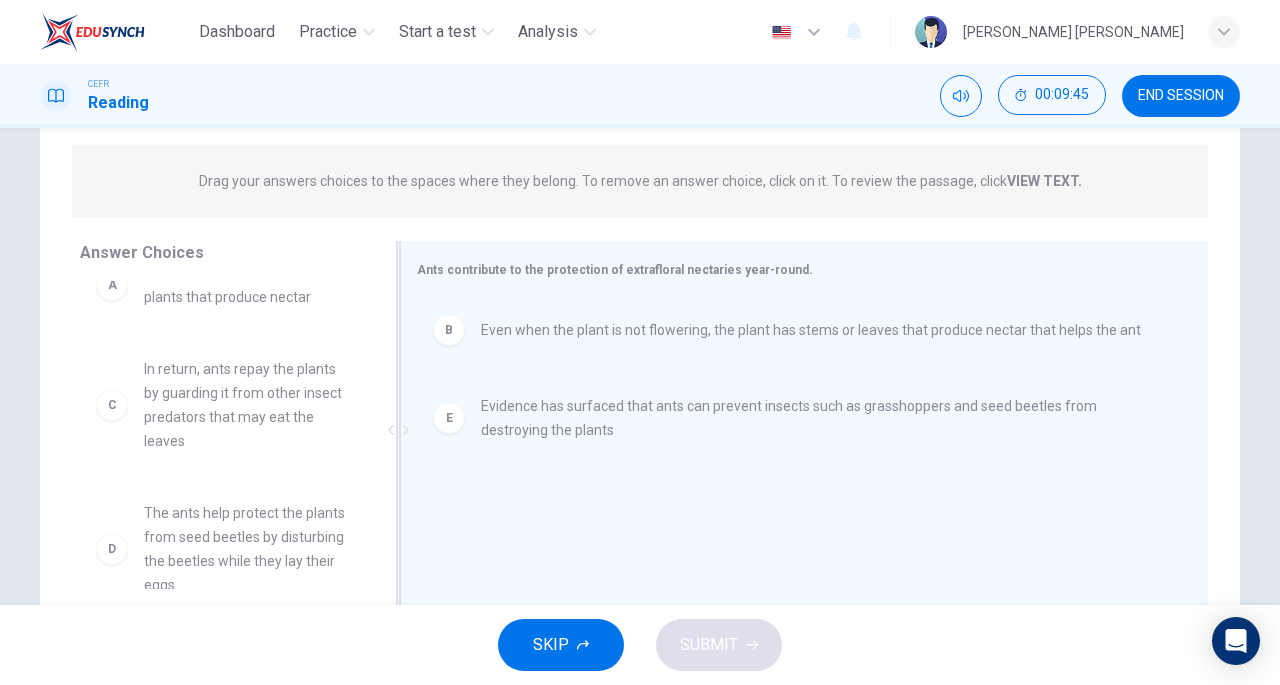 click on "B" at bounding box center [449, 330] 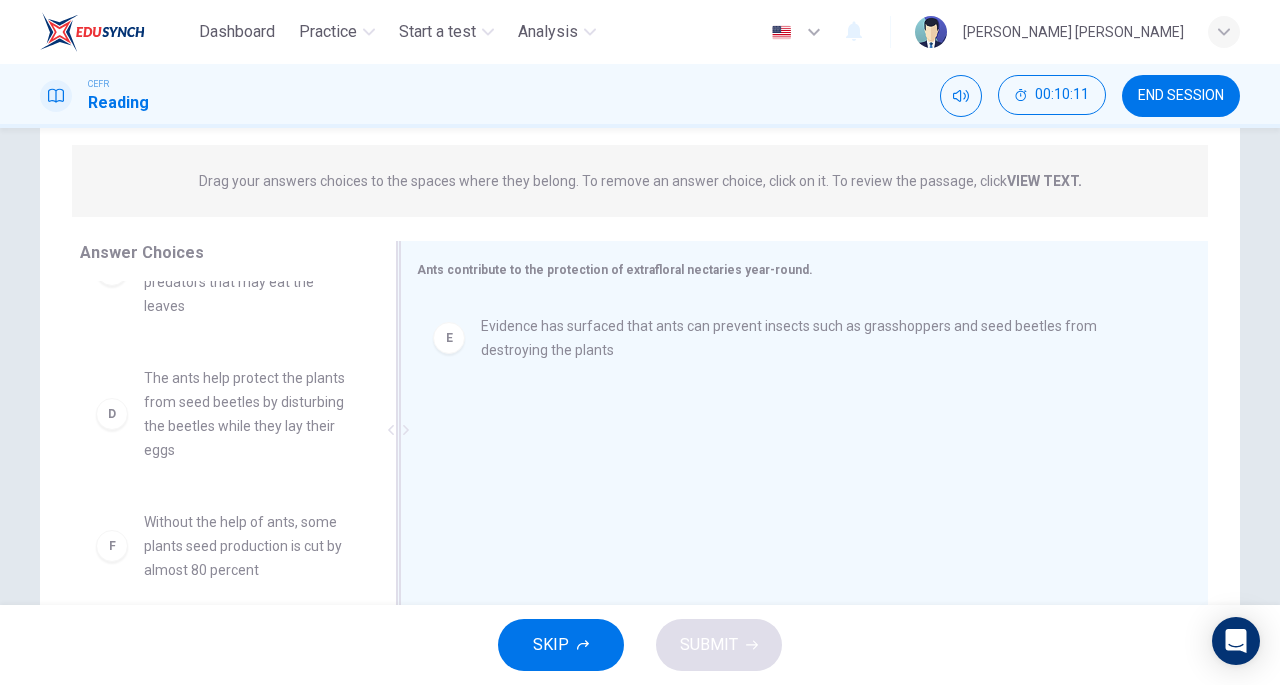 scroll, scrollTop: 324, scrollLeft: 0, axis: vertical 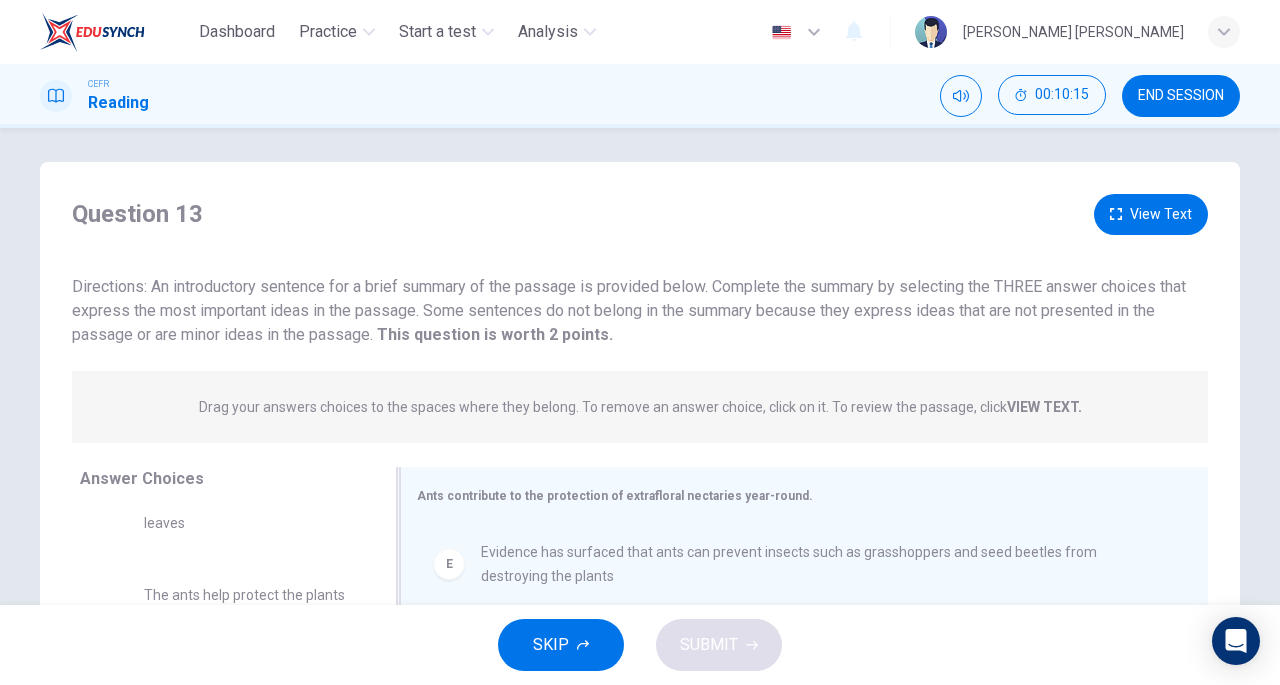 click on "View Text" at bounding box center [1151, 214] 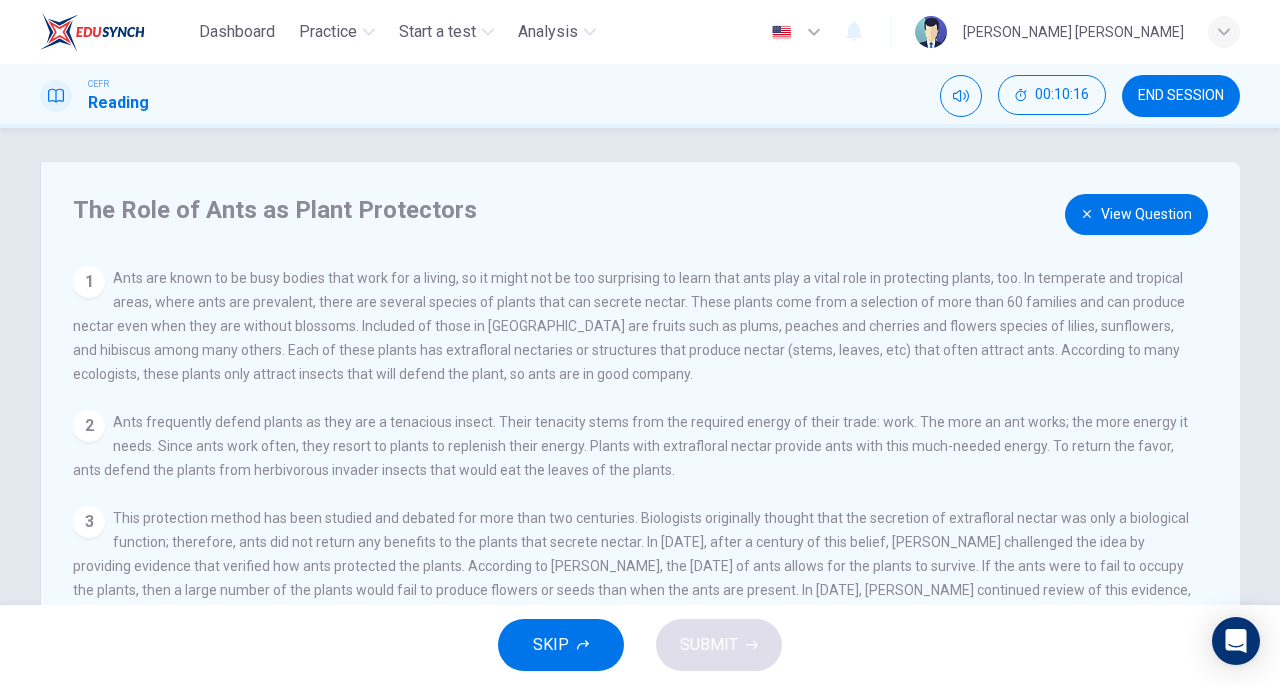 scroll, scrollTop: 112, scrollLeft: 0, axis: vertical 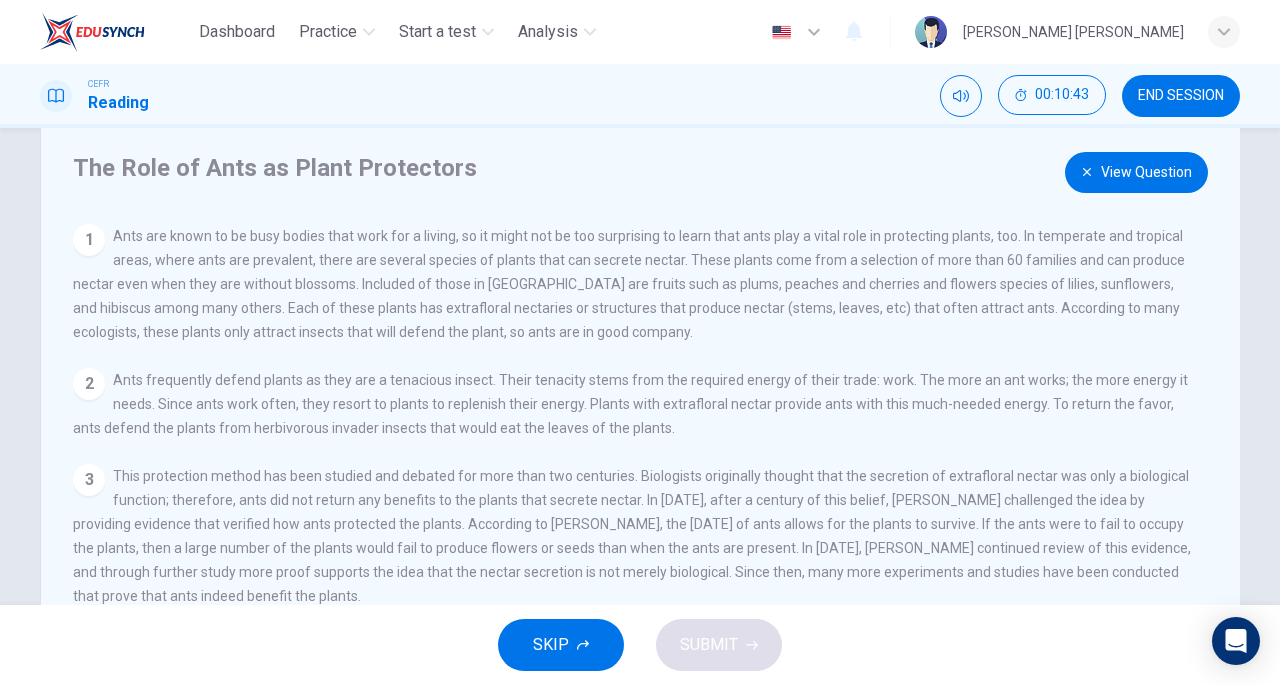 click on "View Question" at bounding box center (1136, 172) 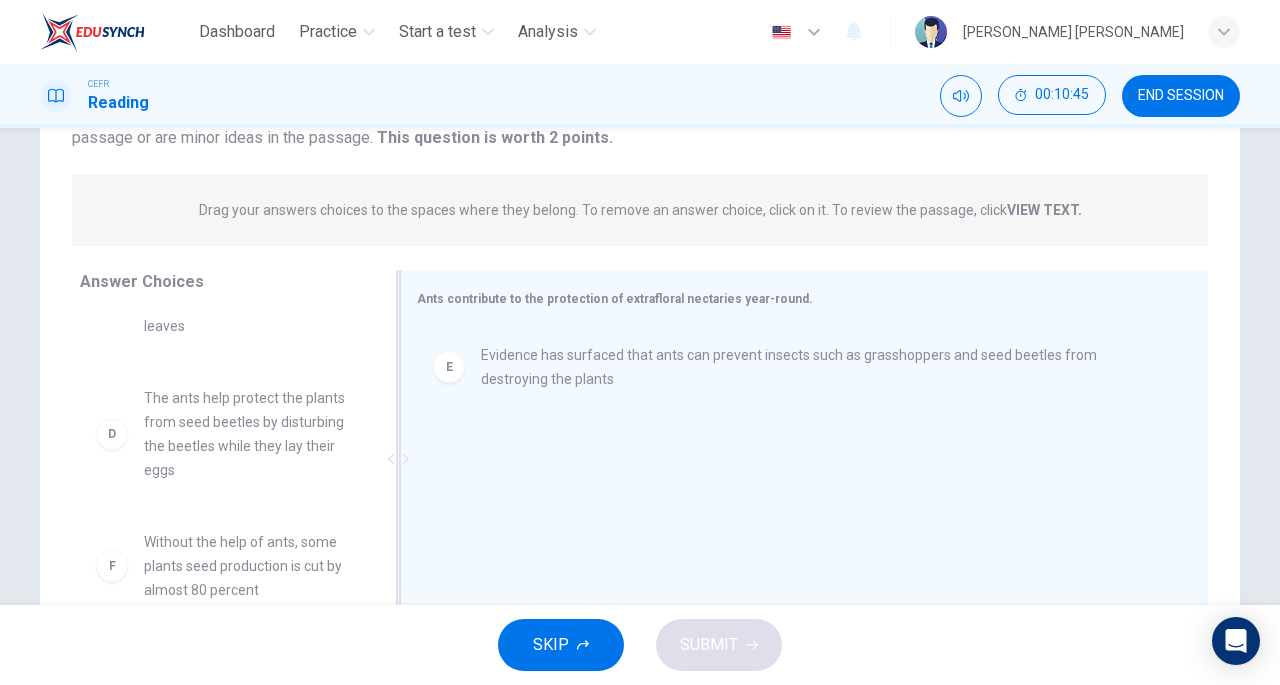 scroll, scrollTop: 210, scrollLeft: 0, axis: vertical 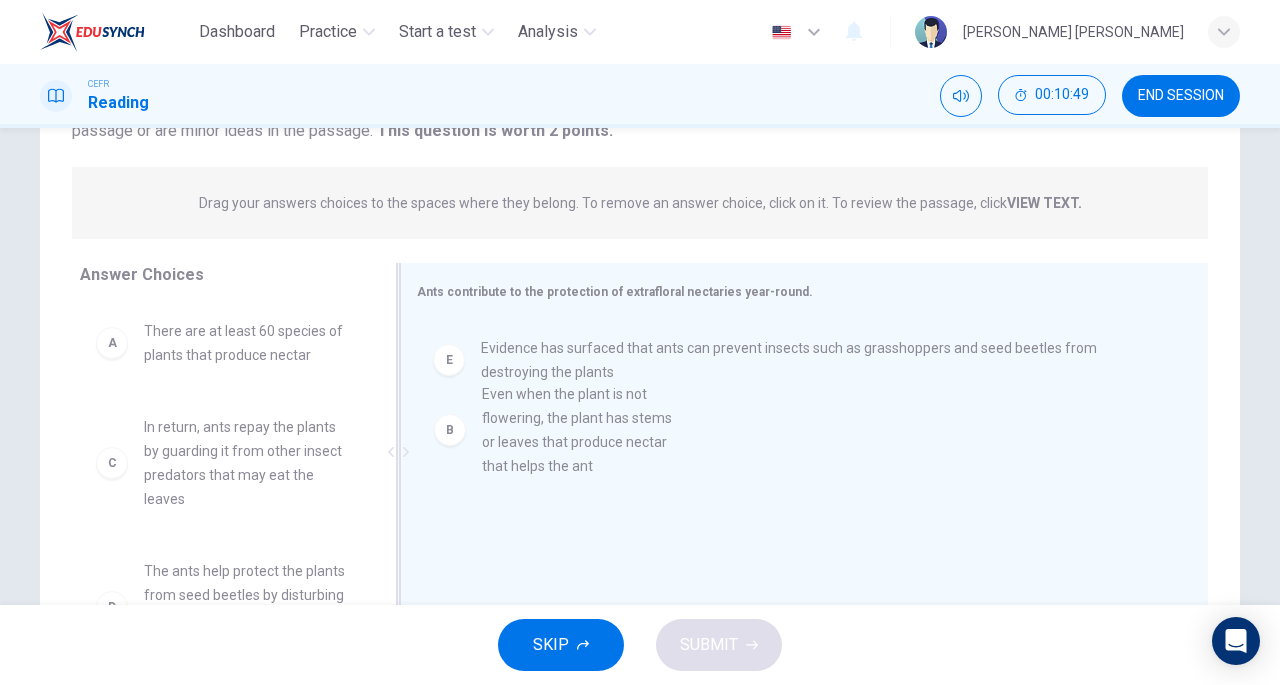 drag, startPoint x: 258, startPoint y: 484, endPoint x: 610, endPoint y: 448, distance: 353.83612 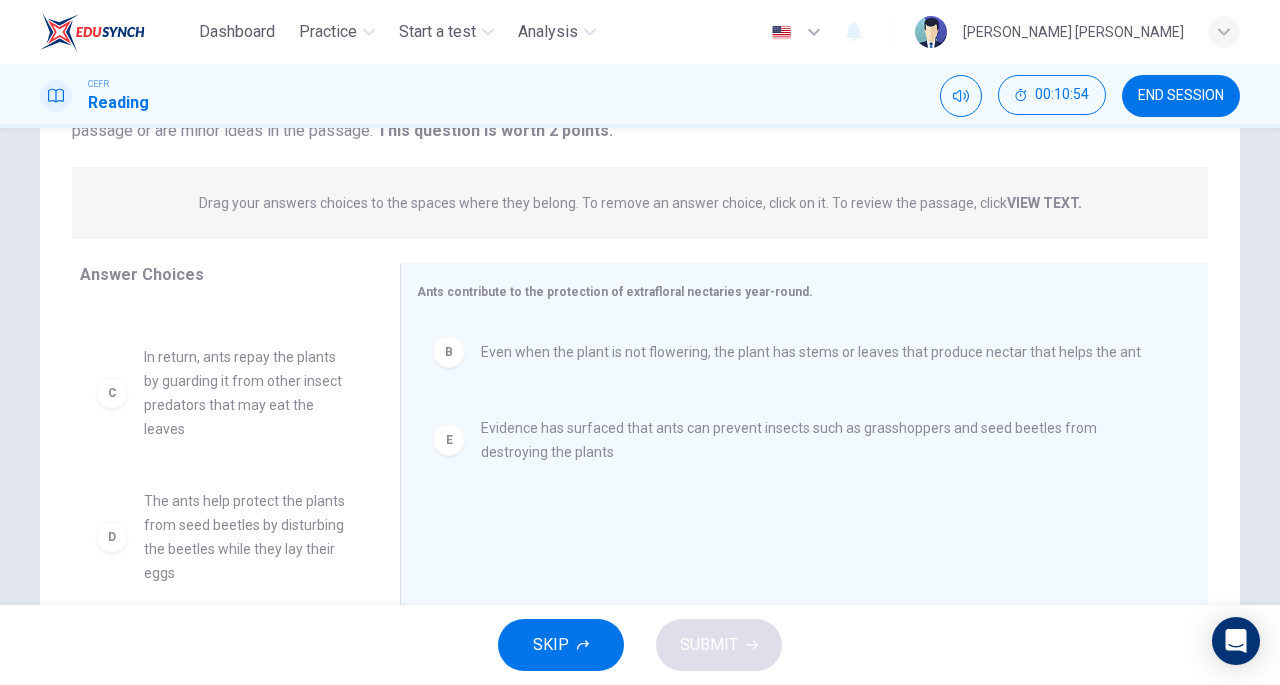 scroll, scrollTop: 180, scrollLeft: 0, axis: vertical 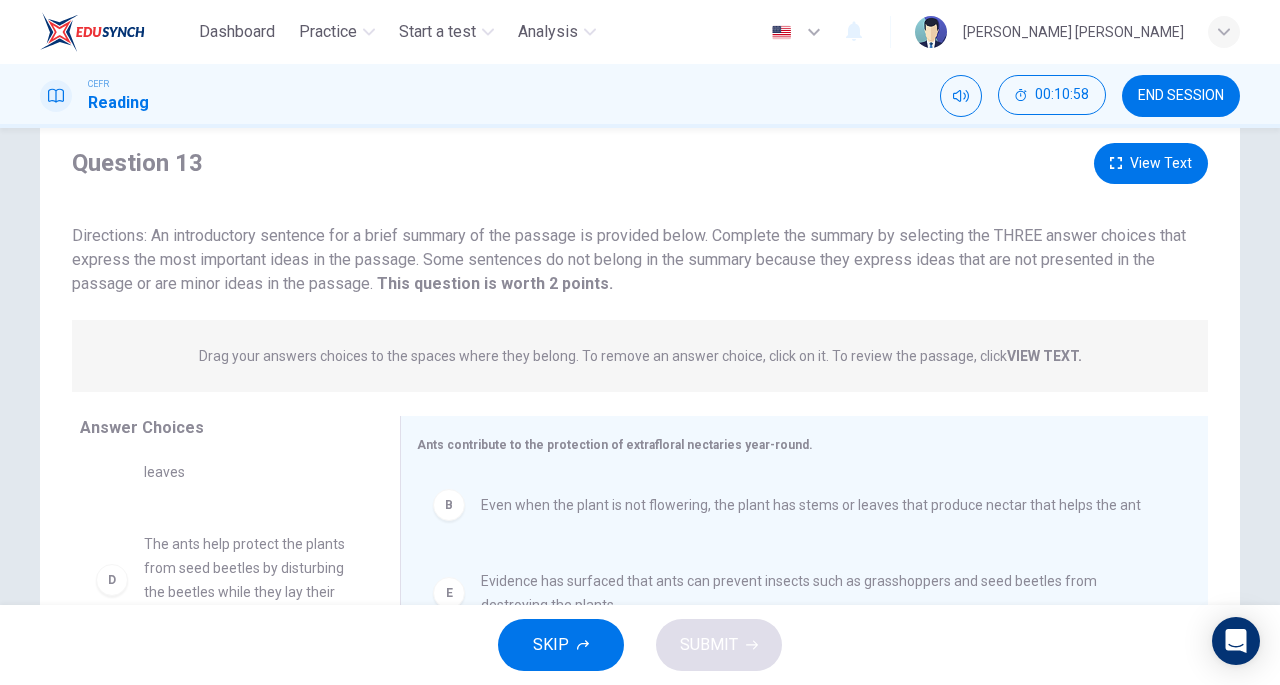 click on "View Text" at bounding box center (1151, 163) 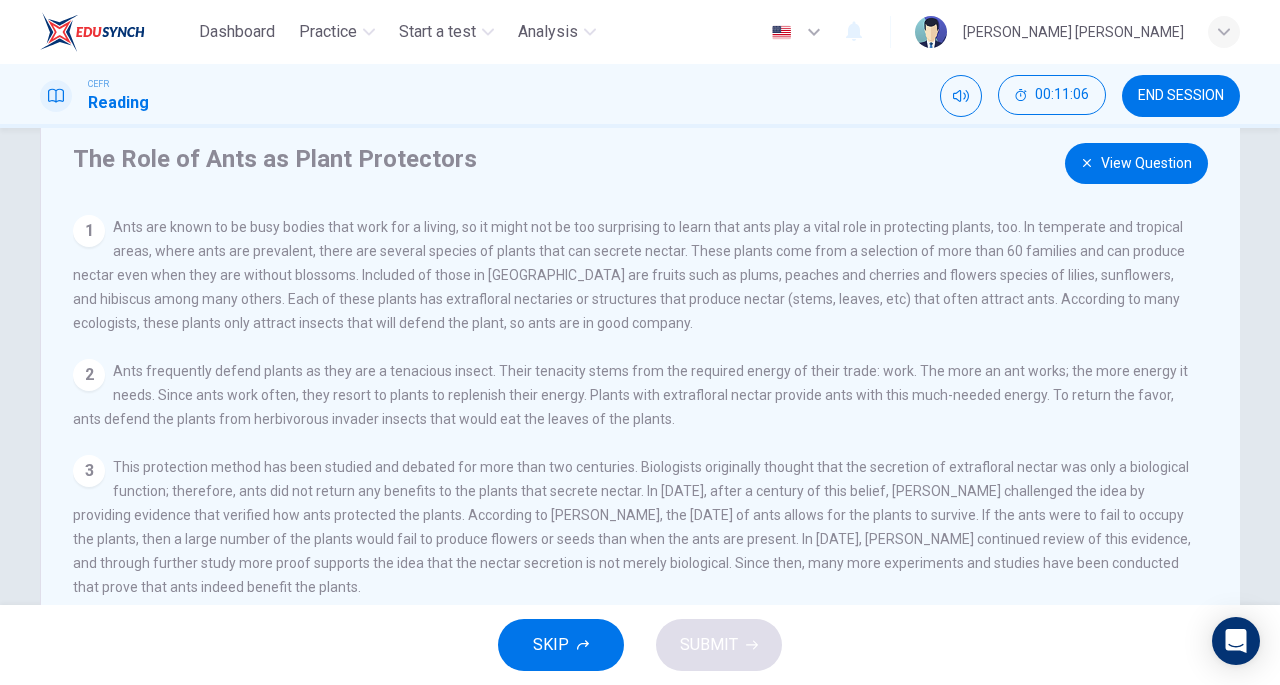 click on "View Question" at bounding box center (1136, 163) 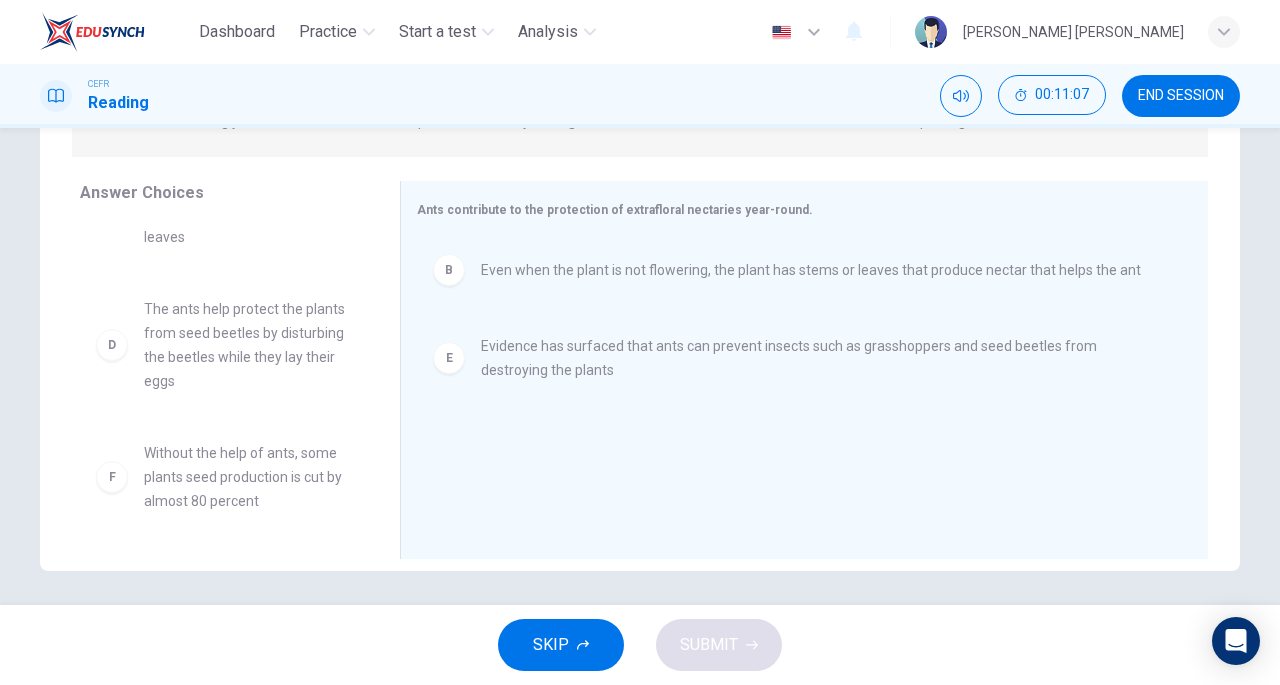 scroll, scrollTop: 298, scrollLeft: 0, axis: vertical 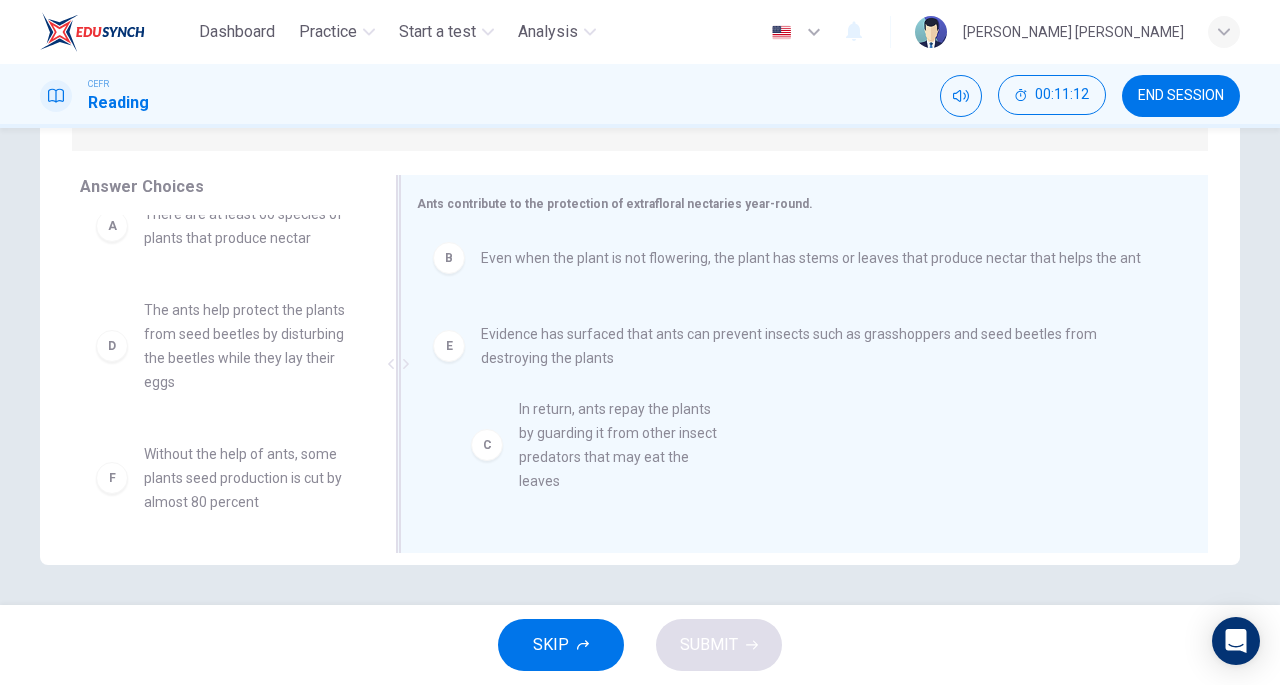 drag, startPoint x: 206, startPoint y: 363, endPoint x: 592, endPoint y: 463, distance: 398.743 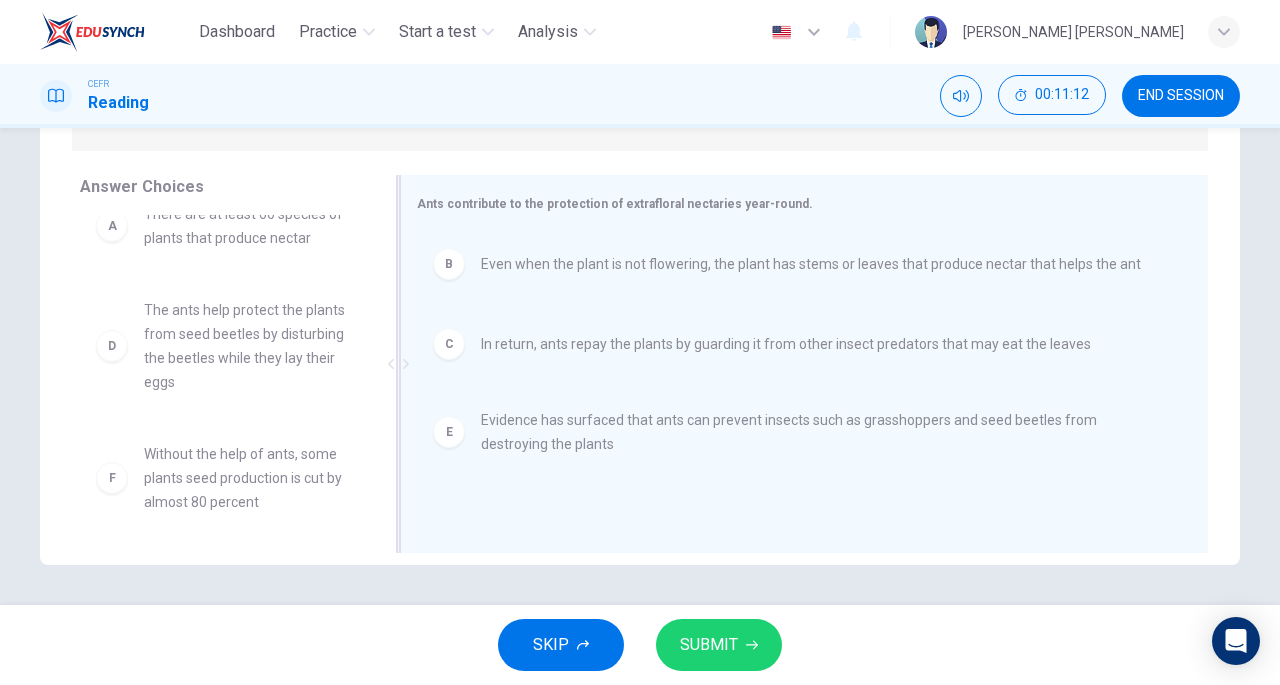 scroll, scrollTop: 0, scrollLeft: 0, axis: both 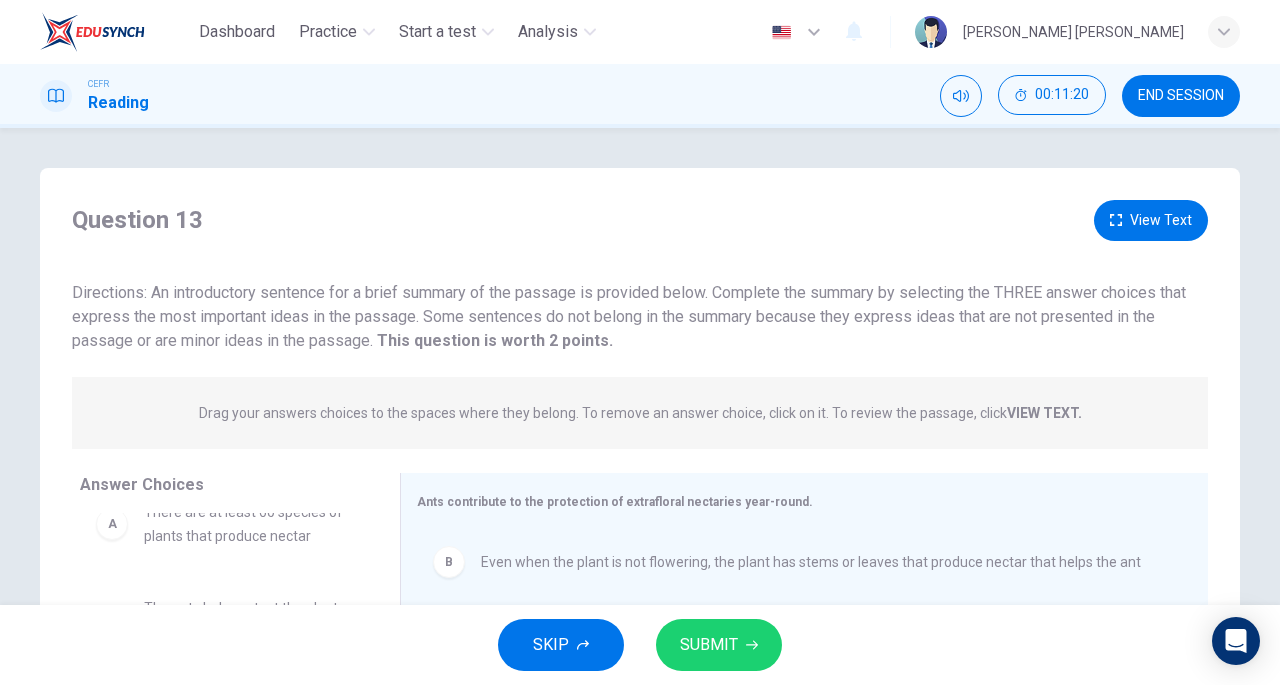click on "View Text" at bounding box center [1151, 220] 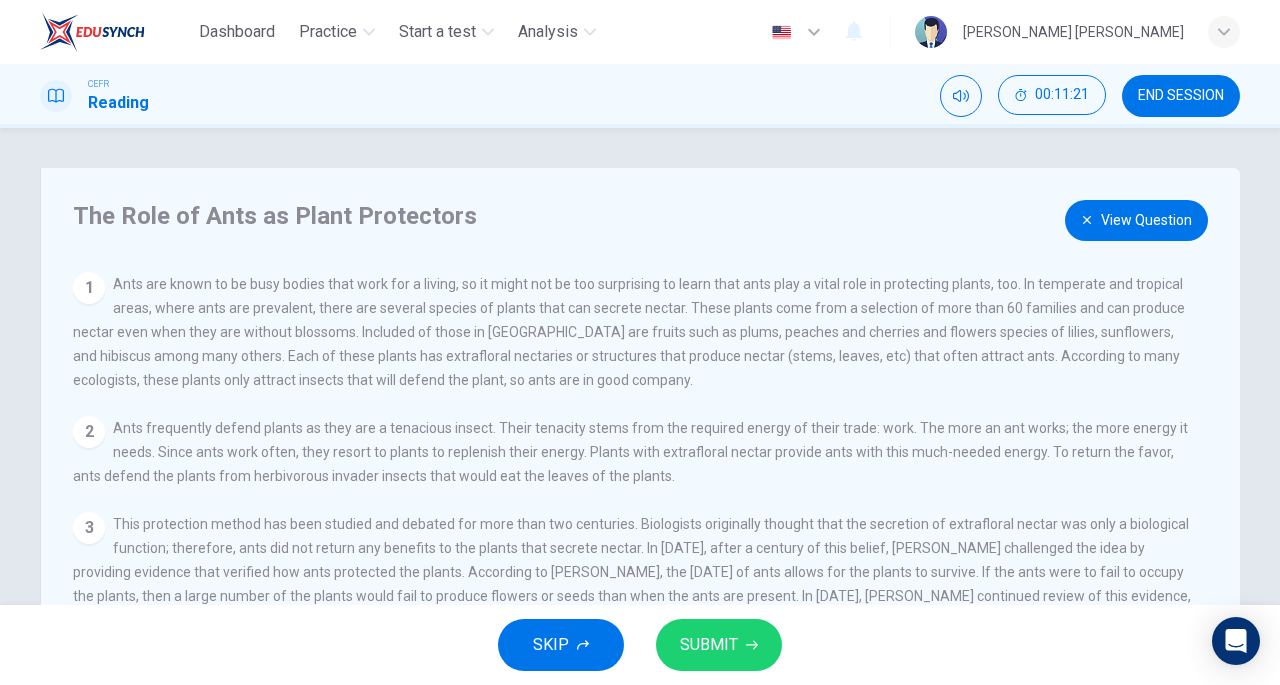 scroll, scrollTop: 112, scrollLeft: 0, axis: vertical 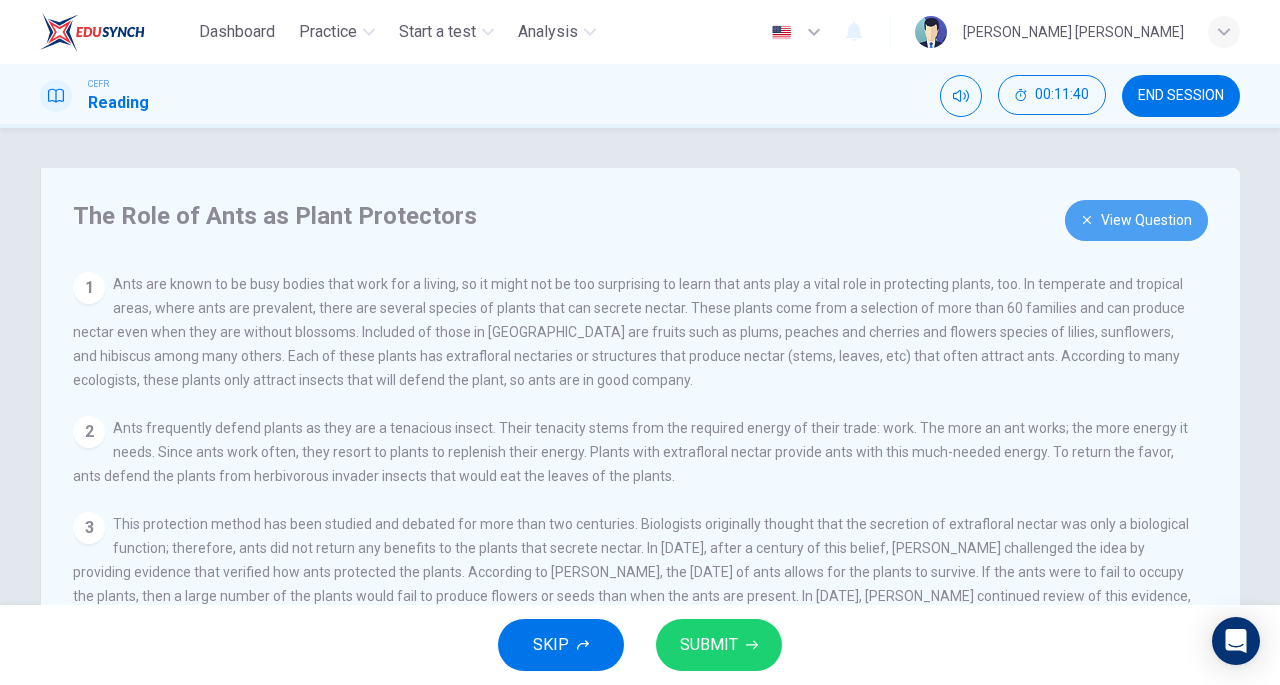 click on "View Question" at bounding box center (1136, 220) 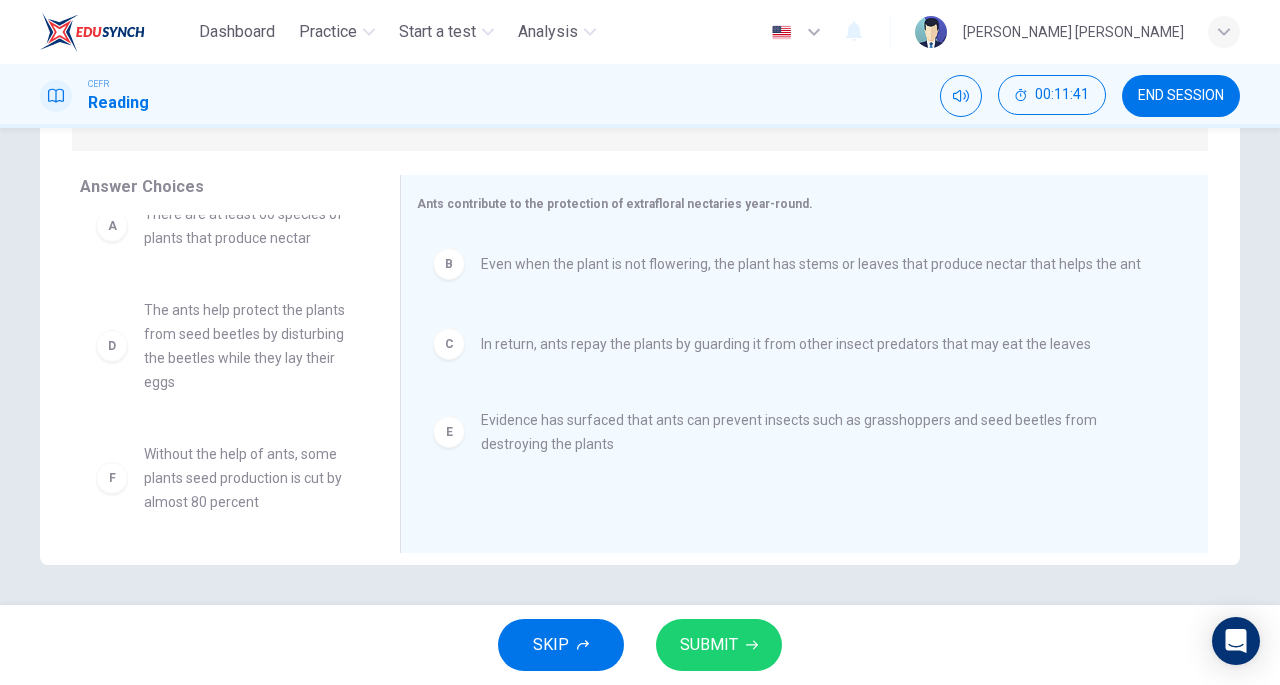 scroll, scrollTop: 297, scrollLeft: 0, axis: vertical 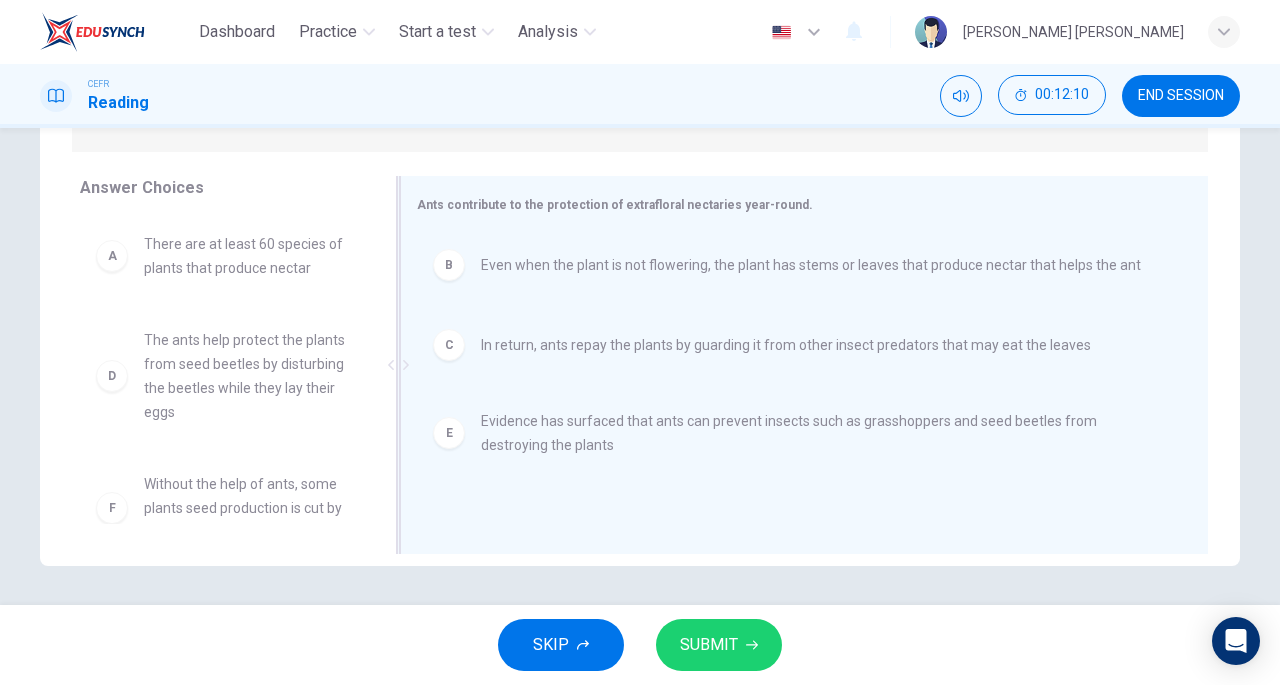 click on "B" at bounding box center [449, 265] 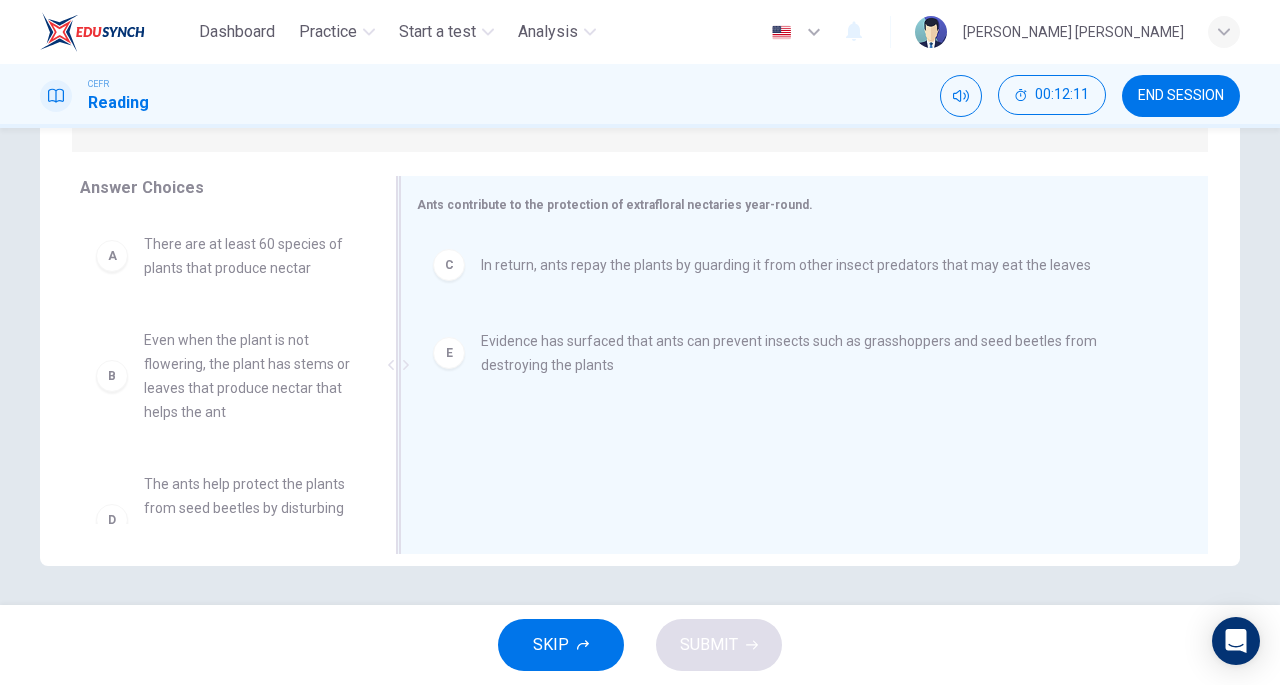 scroll, scrollTop: 180, scrollLeft: 0, axis: vertical 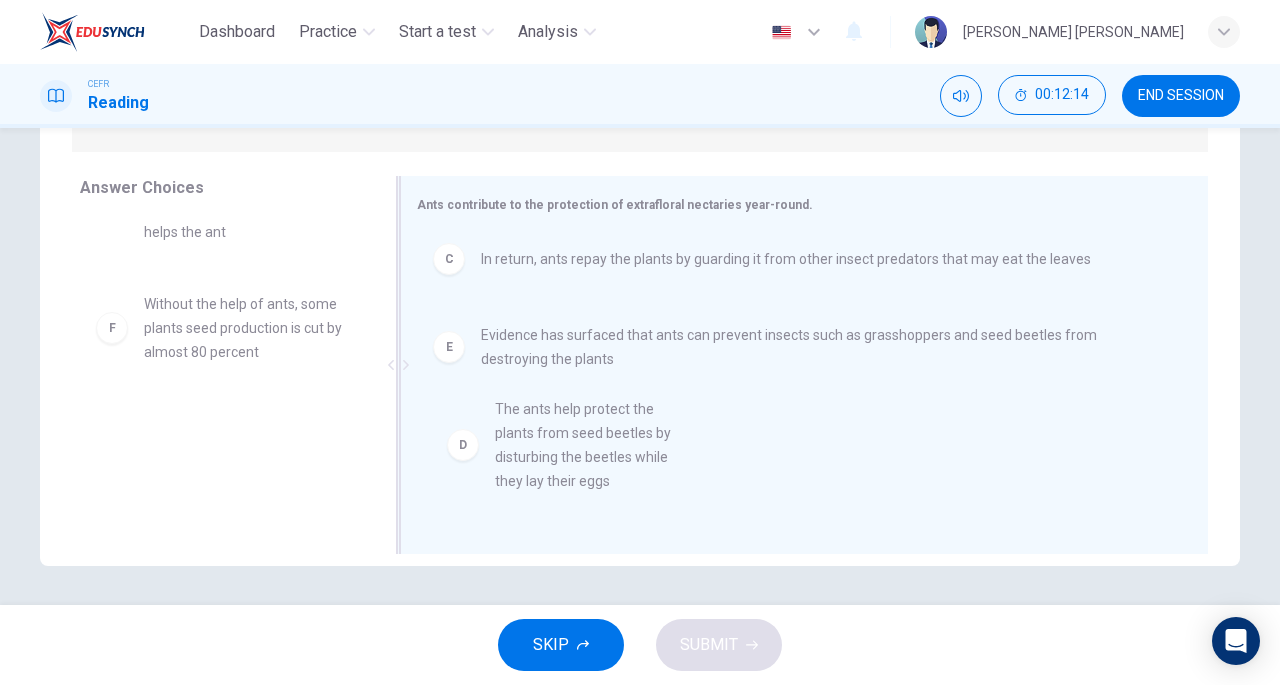 drag, startPoint x: 234, startPoint y: 328, endPoint x: 648, endPoint y: 454, distance: 432.74936 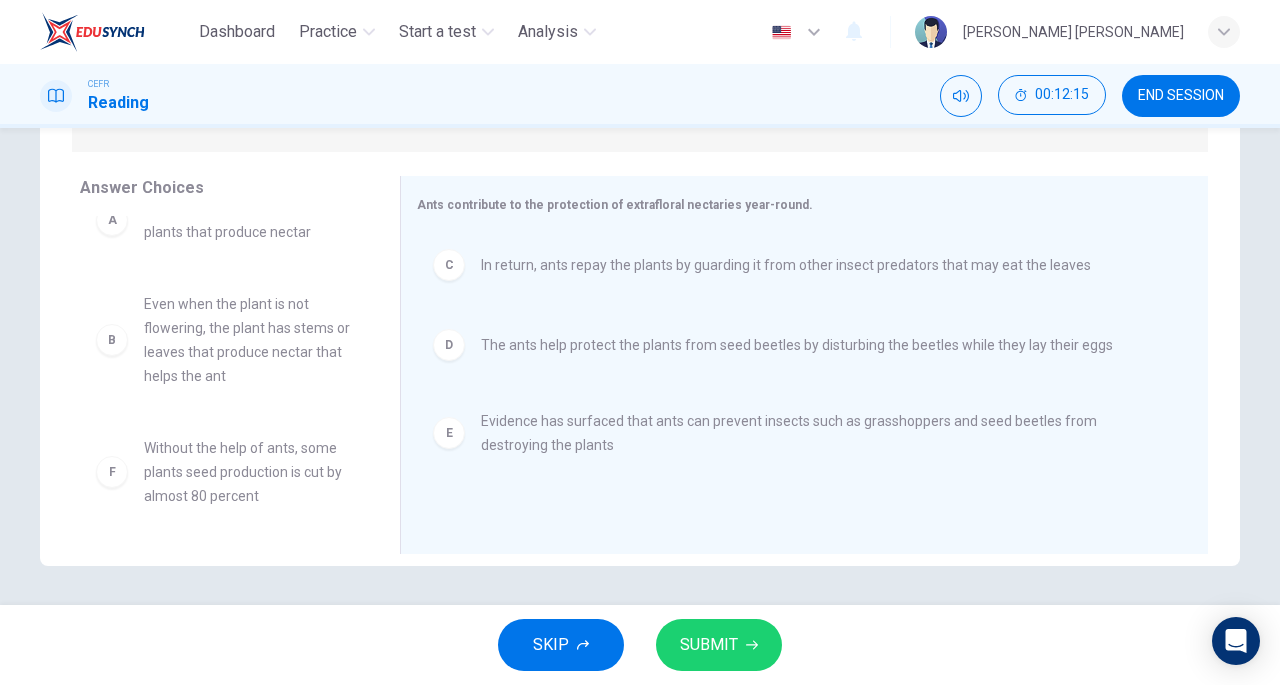 scroll, scrollTop: 0, scrollLeft: 0, axis: both 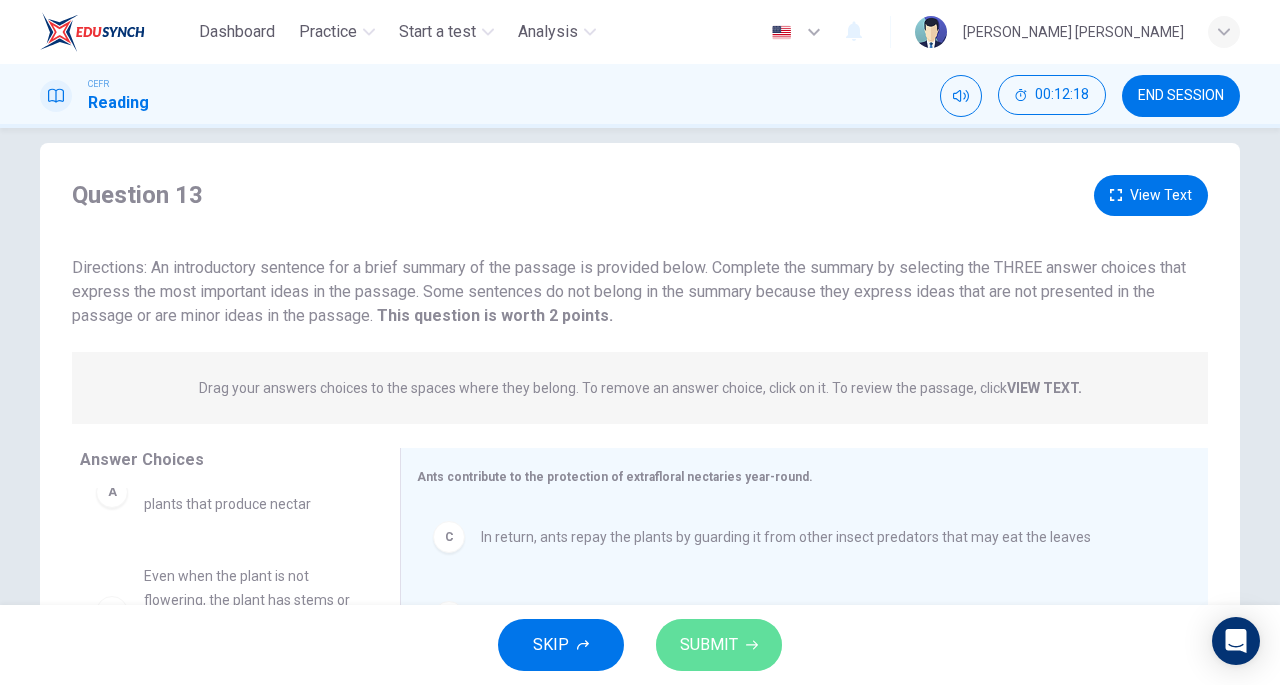 click on "SUBMIT" at bounding box center (719, 645) 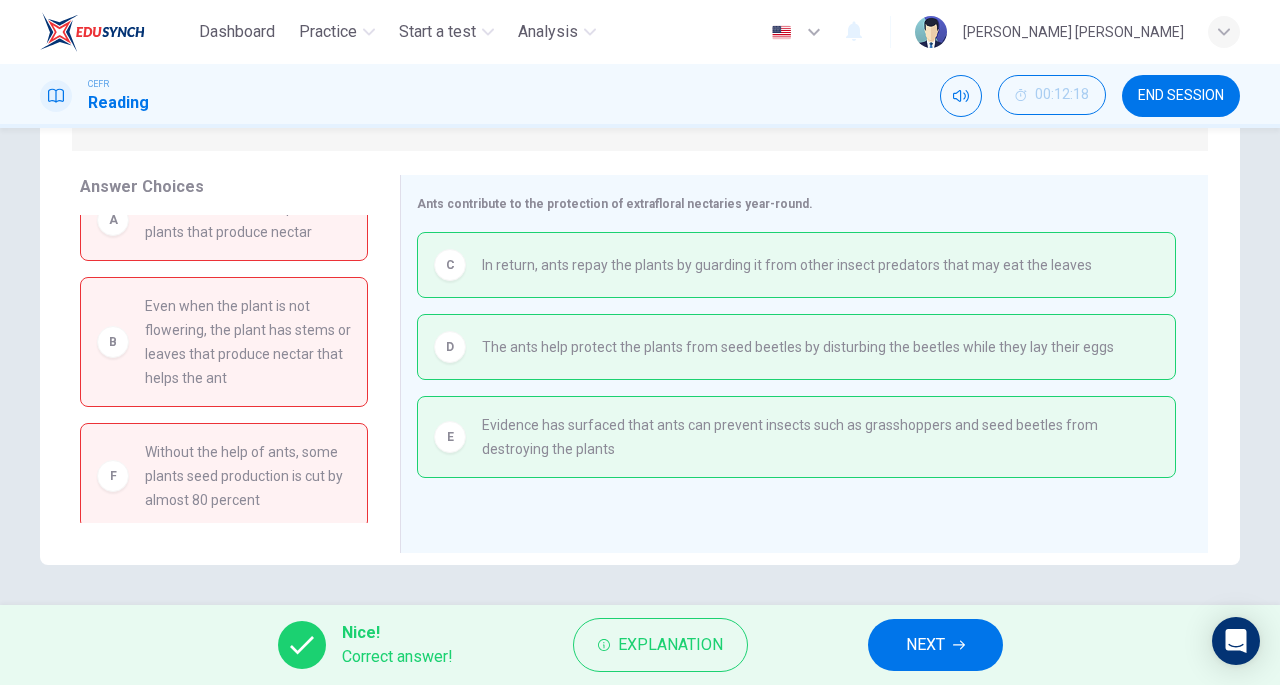 scroll, scrollTop: 298, scrollLeft: 0, axis: vertical 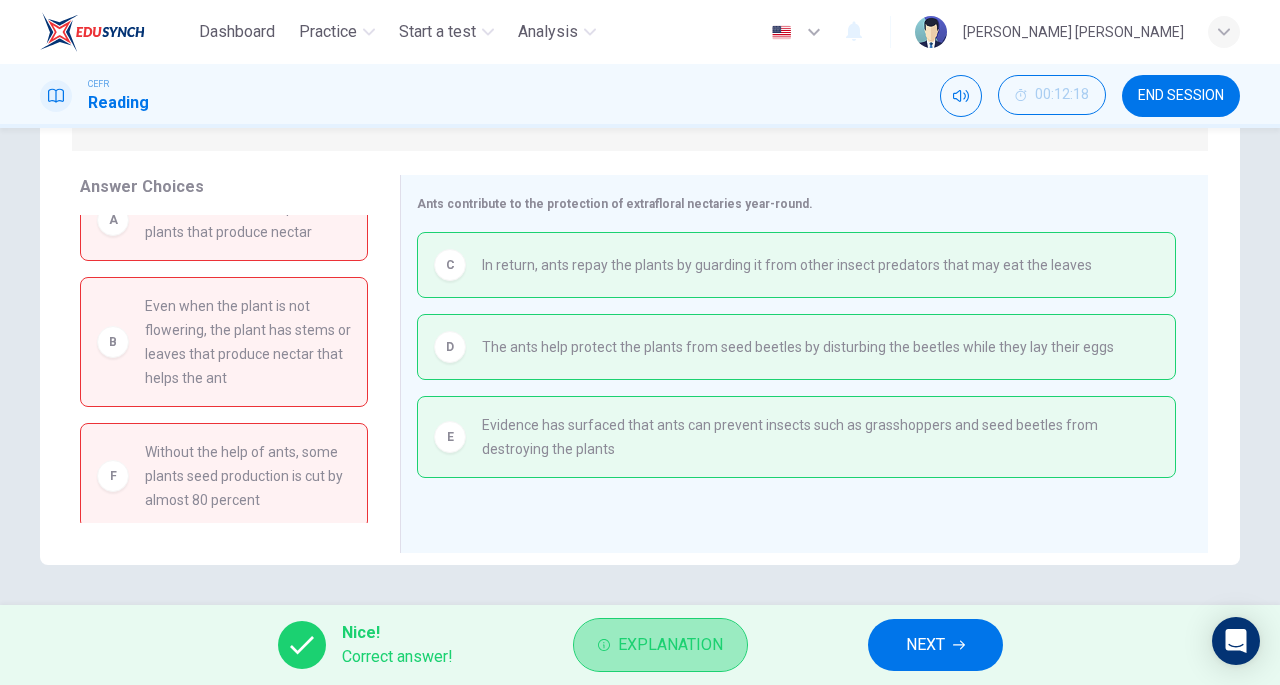 click on "Explanation" at bounding box center [670, 645] 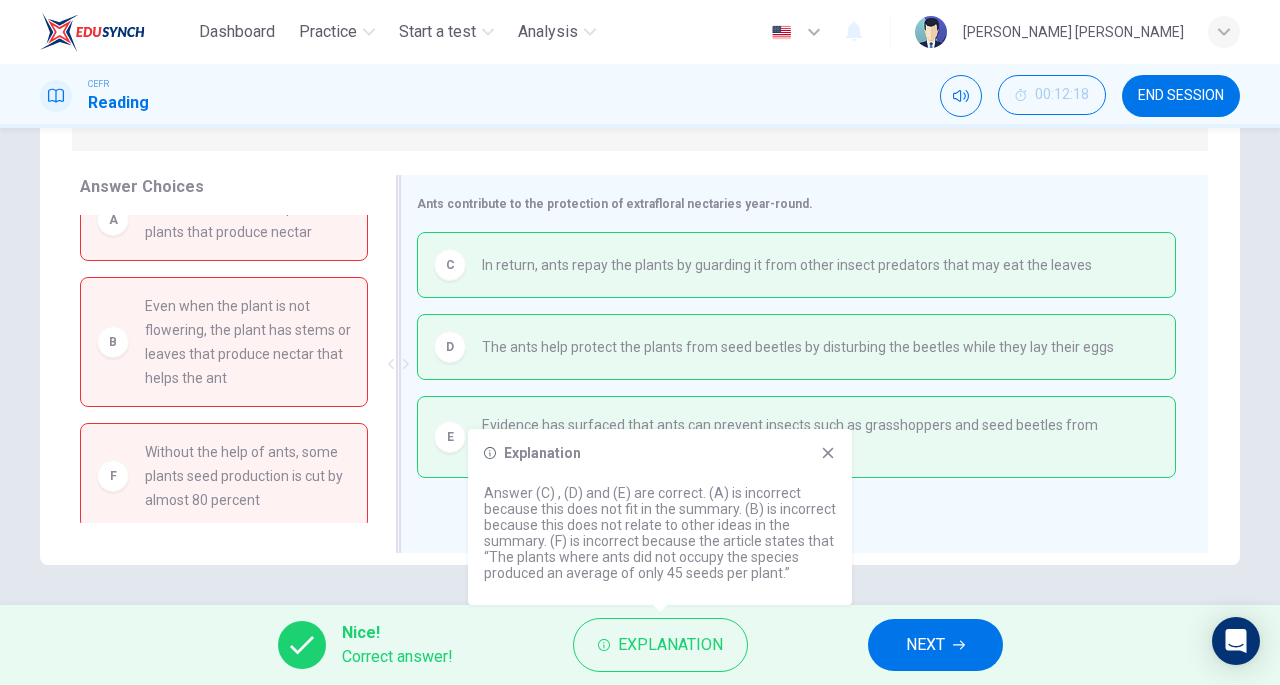 click on "Ants contribute to the protection of extrafloral nectaries year-round. C In return, ants repay the plants by guarding it from other insect predators that may eat the leaves D The ants help protect the plants from seed beetles by disturbing the beetles while they lay their eggs E Evidence has surfaced that ants can prevent insects such as grasshoppers and seed beetles from destroying the plants" at bounding box center [804, 364] 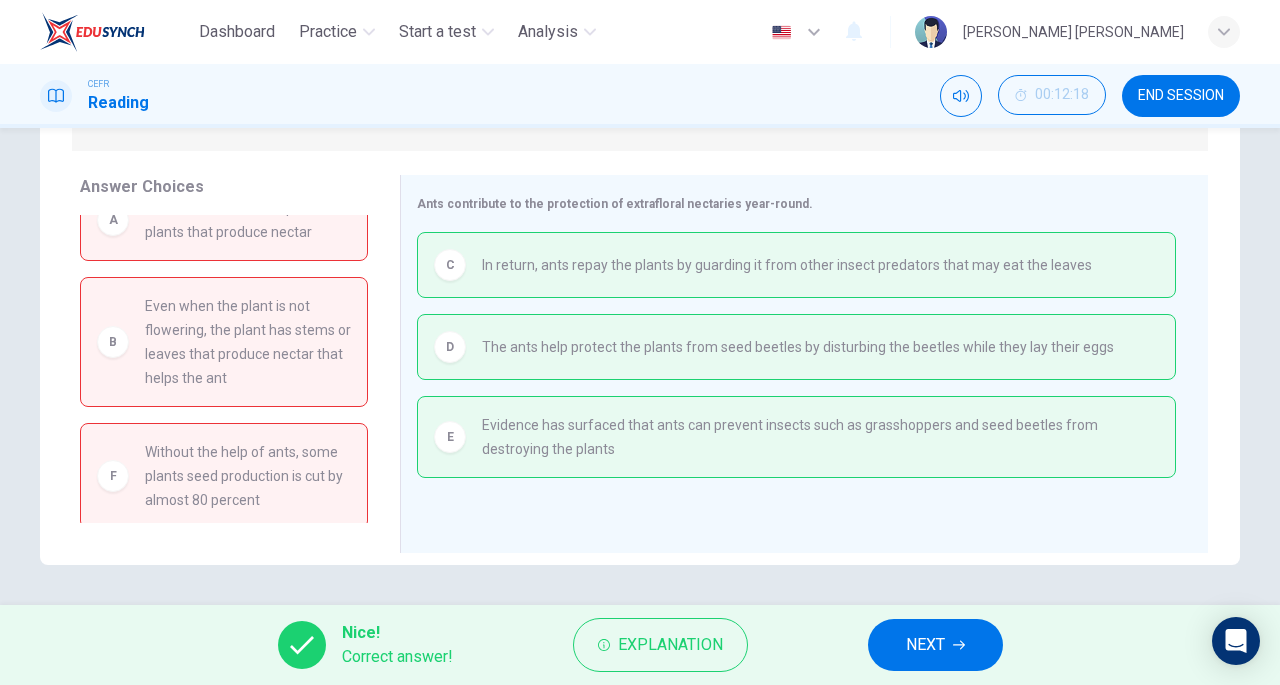 click on "NEXT" at bounding box center [925, 645] 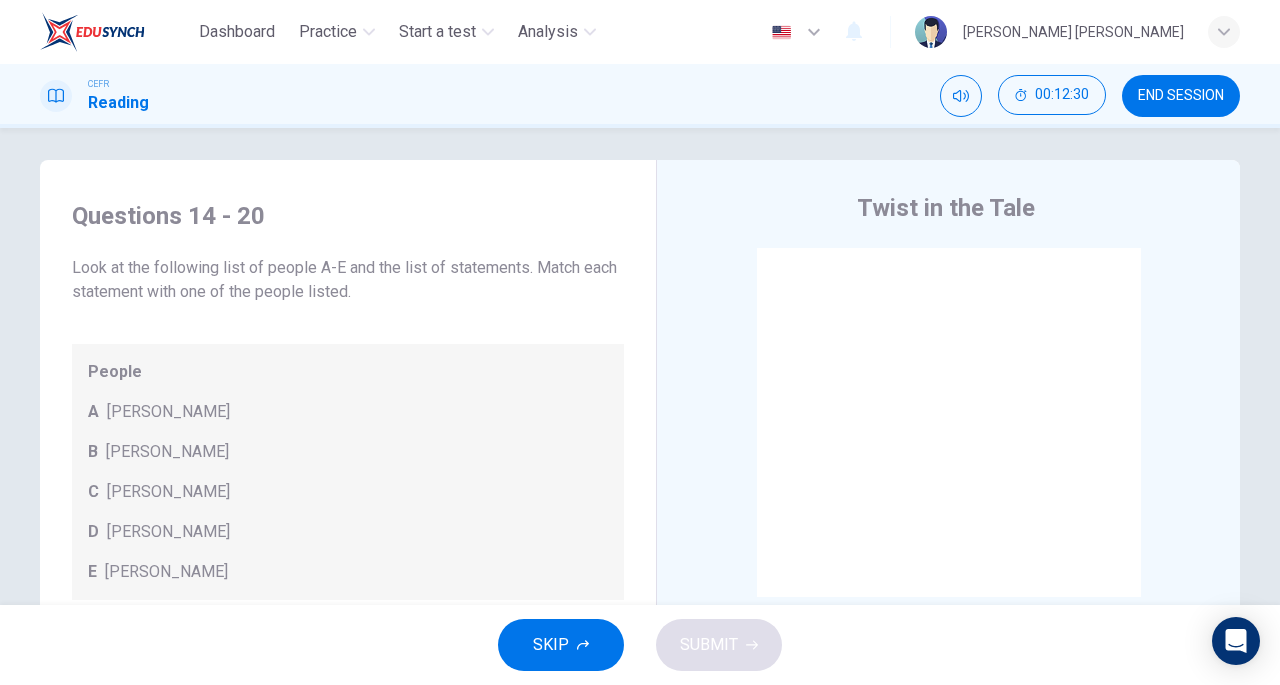 scroll, scrollTop: 298, scrollLeft: 0, axis: vertical 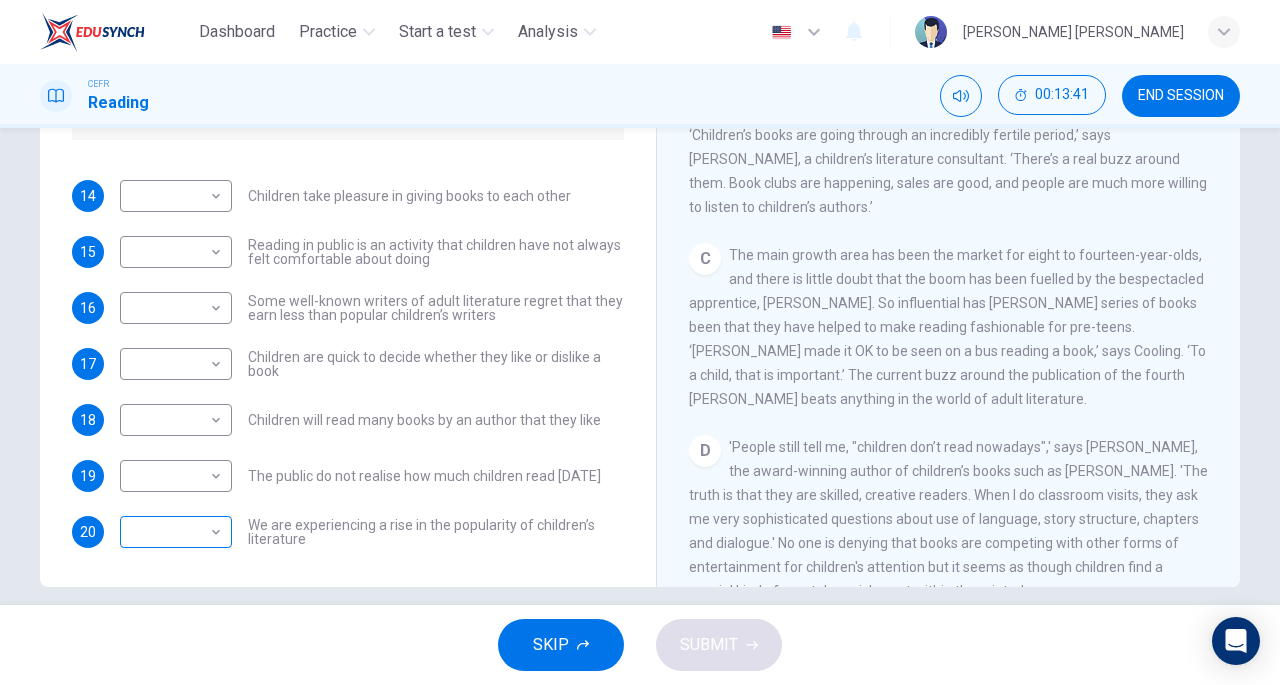 click on "Dashboard Practice Start a test Analysis English en ​ [PERSON_NAME] [PERSON_NAME] CEFR Reading 00:13:41 END SESSION Questions 14 - 20 Look at the following list of people A-E and the list of statements. Match each statement with one of the people listed. People A [PERSON_NAME] B [PERSON_NAME] C [PERSON_NAME] D [PERSON_NAME] E [PERSON_NAME] 14 ​ ​ Children take pleasure in giving books to each other 15 ​ ​ Reading in public is an activity that children have not always felt comfortable about doing 16 ​ ​ Some well-known writers of adult literature regret that they earn less than popular children’s writers 17 ​ ​ Children are quick to decide whether they like or dislike a book 18 ​ ​ Children will read many books by an author that they like 19 ​ ​ The public do not realise how much children read [DATE] 20 ​ ​ We are experiencing a rise in the popularity of children’s literature Twist in the Tale CLICK TO ZOOM Click to Zoom A B C D E F G H I J SKIP SUBMIT
Dashboard 2025" at bounding box center (640, 342) 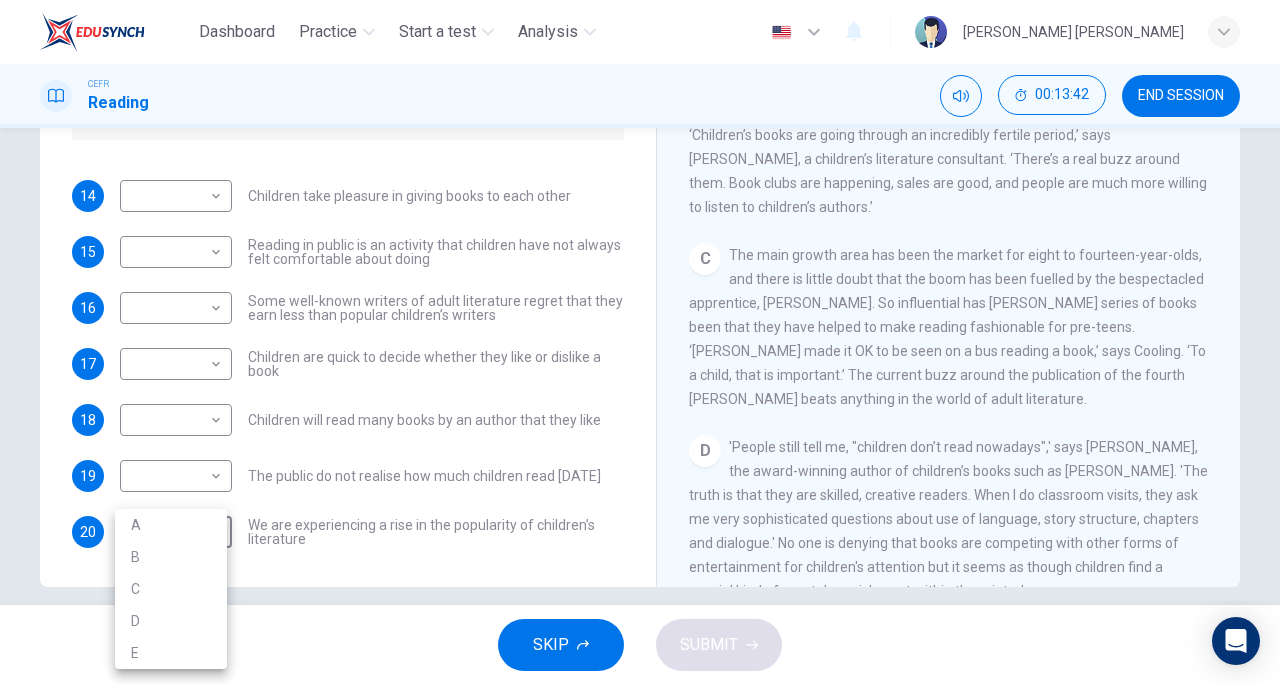 click at bounding box center [640, 342] 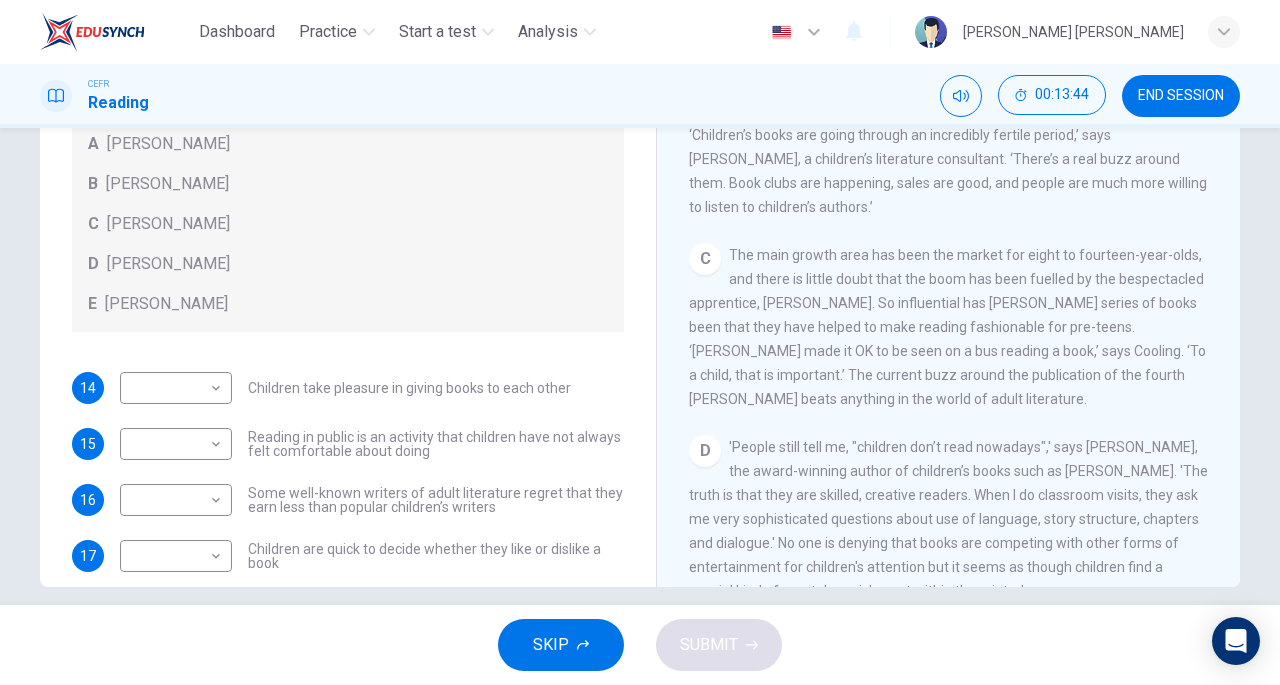 scroll, scrollTop: 192, scrollLeft: 0, axis: vertical 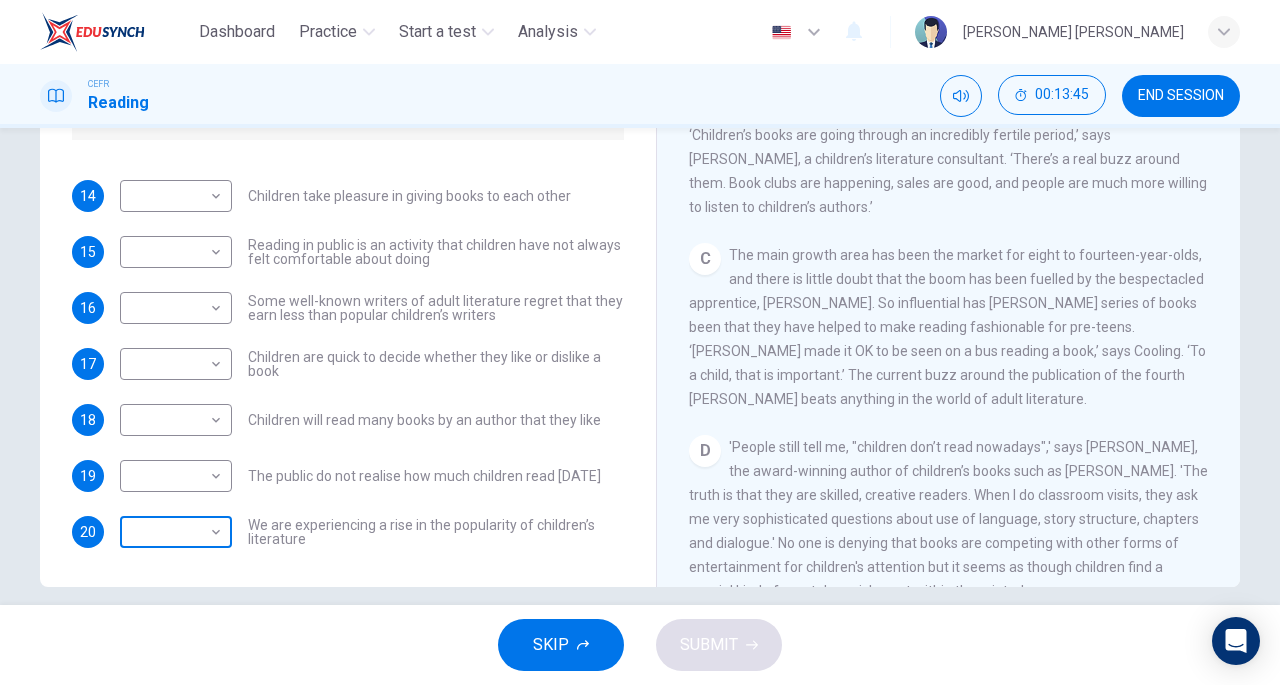 click on "Dashboard Practice Start a test Analysis English en ​ [PERSON_NAME] [PERSON_NAME] CEFR Reading 00:13:45 END SESSION Questions 14 - 20 Look at the following list of people A-E and the list of statements. Match each statement with one of the people listed. People A [PERSON_NAME] B [PERSON_NAME] C [PERSON_NAME] D [PERSON_NAME] E [PERSON_NAME] 14 ​ ​ Children take pleasure in giving books to each other 15 ​ ​ Reading in public is an activity that children have not always felt comfortable about doing 16 ​ ​ Some well-known writers of adult literature regret that they earn less than popular children’s writers 17 ​ ​ Children are quick to decide whether they like or dislike a book 18 ​ ​ Children will read many books by an author that they like 19 ​ ​ The public do not realise how much children read [DATE] 20 ​ ​ We are experiencing a rise in the popularity of children’s literature Twist in the Tale CLICK TO ZOOM Click to Zoom A B C D E F G H I J SKIP SUBMIT
Dashboard 2025" at bounding box center (640, 342) 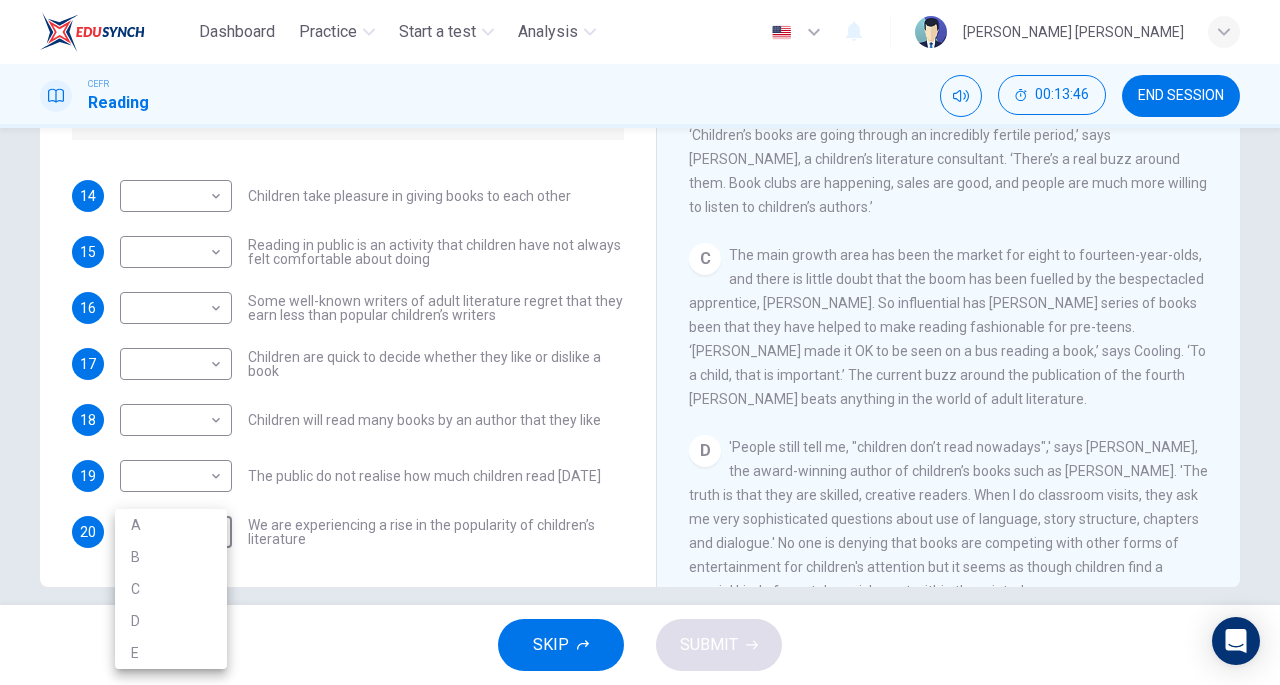 click on "A" at bounding box center [171, 525] 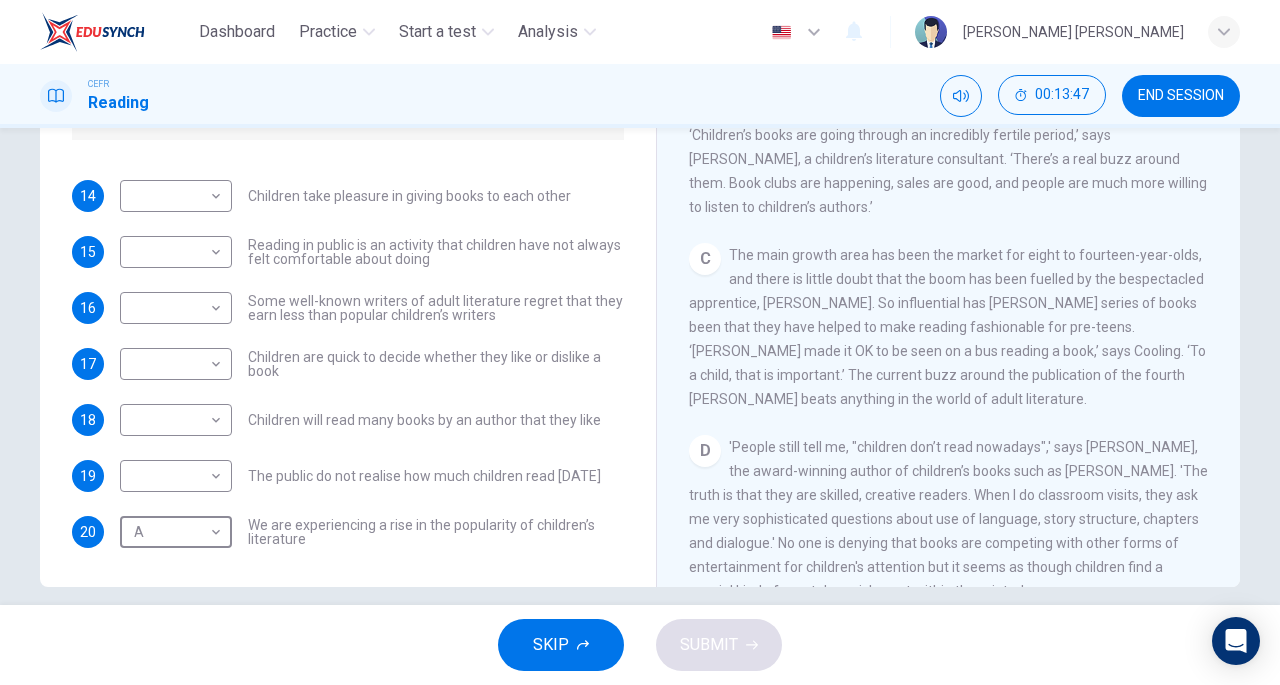 scroll, scrollTop: 0, scrollLeft: 0, axis: both 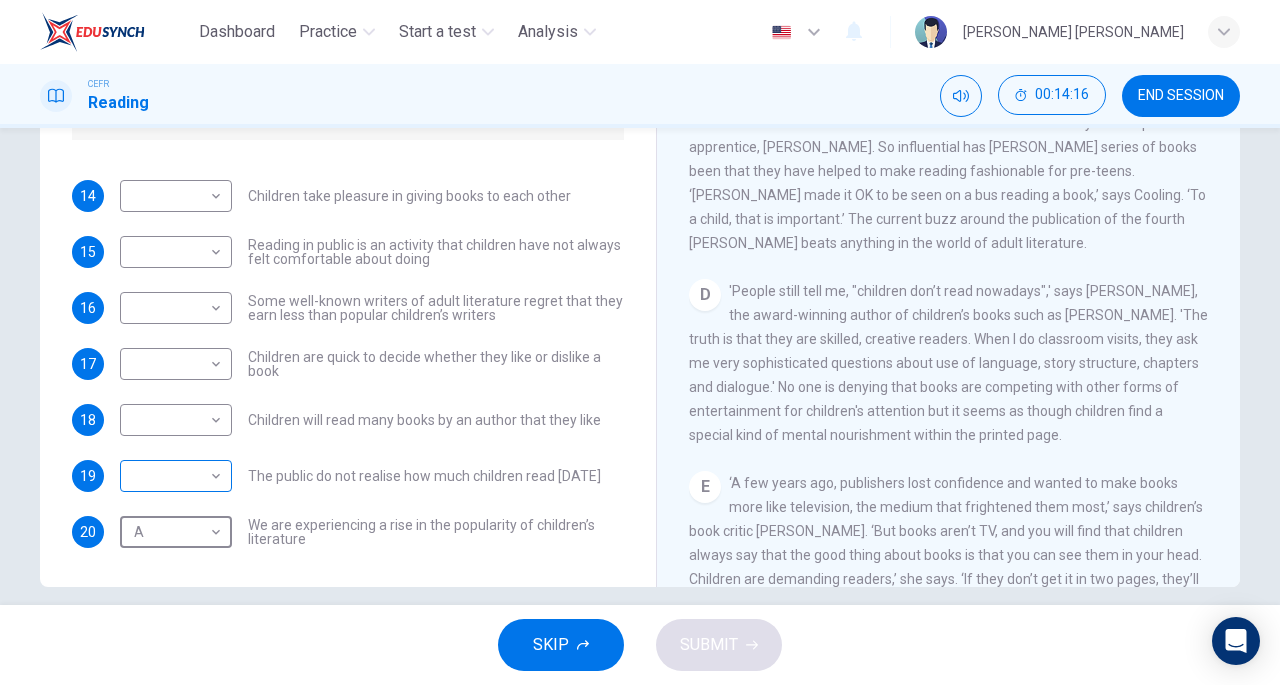 click on "Dashboard Practice Start a test Analysis English en ​ [PERSON_NAME] [PERSON_NAME] CEFR Reading 00:14:16 END SESSION Questions 14 - 20 Look at the following list of people A-E and the list of statements. Match each statement with one of the people listed. People A [PERSON_NAME] B [PERSON_NAME] C [PERSON_NAME] D [PERSON_NAME] E [PERSON_NAME] 14 ​ ​ Children take pleasure in giving books to each other 15 ​ ​ Reading in public is an activity that children have not always felt comfortable about doing 16 ​ ​ Some well-known writers of adult literature regret that they earn less than popular children’s writers 17 ​ ​ Children are quick to decide whether they like or dislike a book 18 ​ ​ Children will read many books by an author that they like 19 ​ ​ The public do not realise how much children read [DATE] 20 A A ​ We are experiencing a rise in the popularity of children’s literature Twist in the Tale CLICK TO ZOOM Click to Zoom A B C D E F G H I J SKIP SUBMIT
Dashboard 2025" at bounding box center [640, 342] 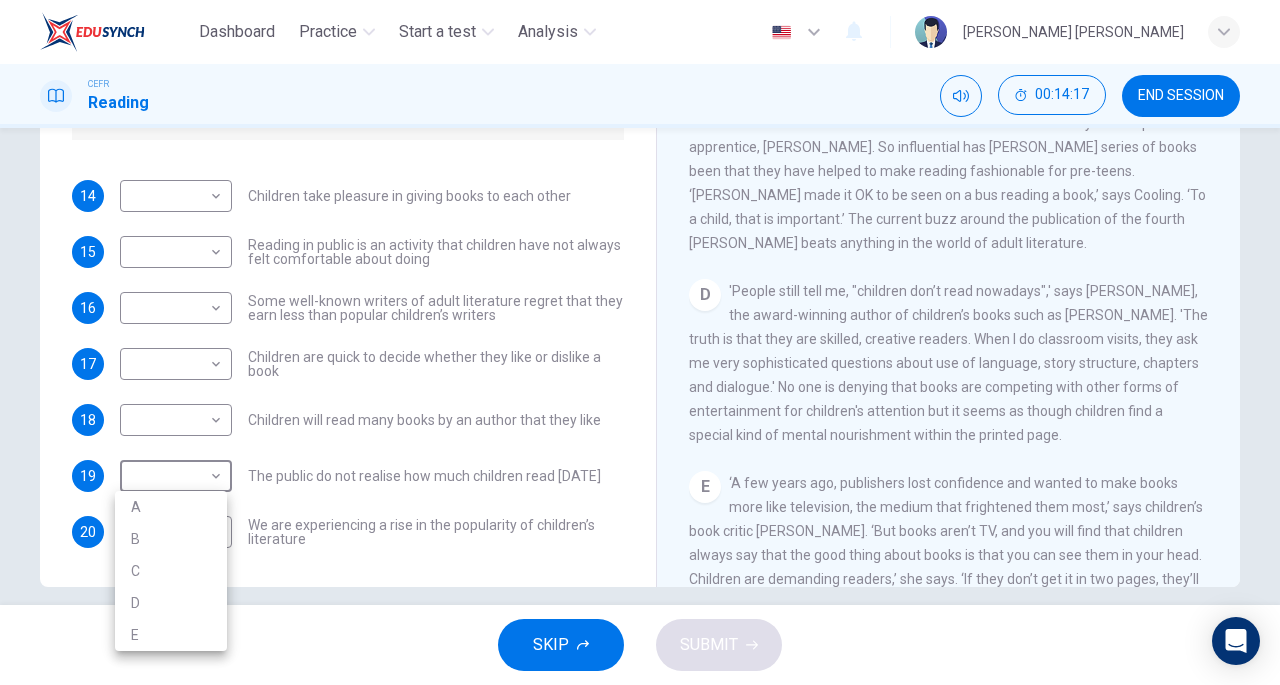 click on "B" at bounding box center [171, 539] 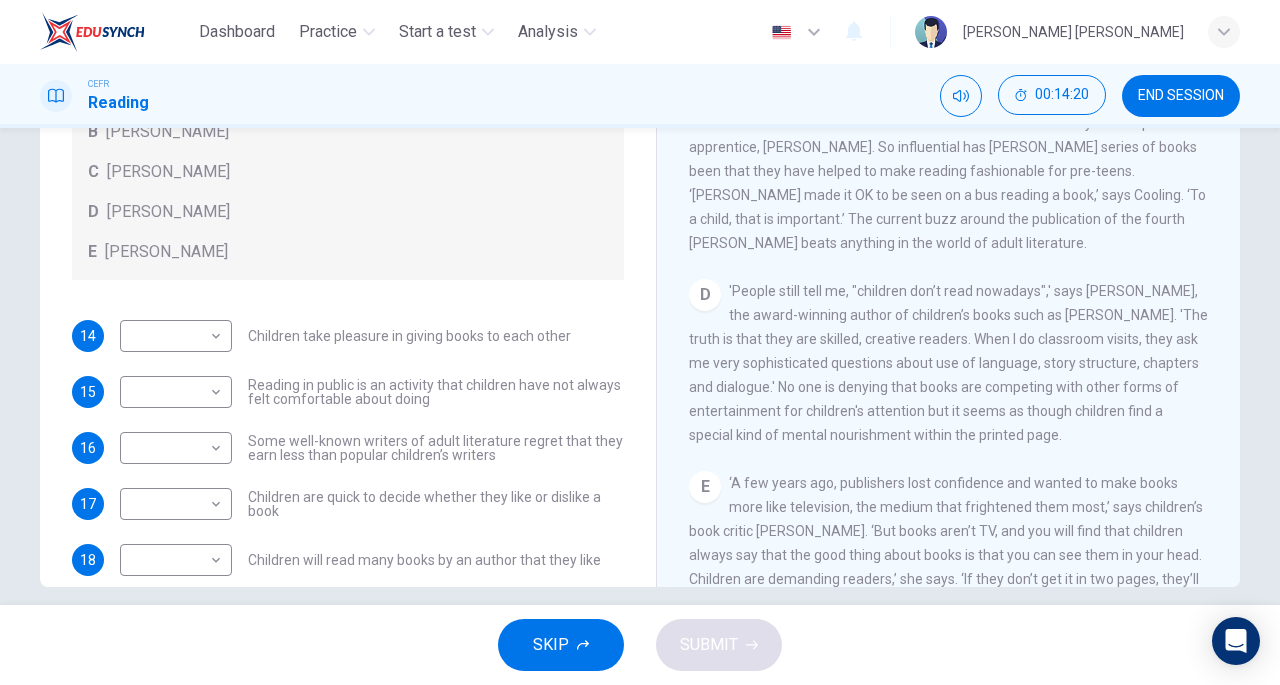 scroll, scrollTop: 0, scrollLeft: 0, axis: both 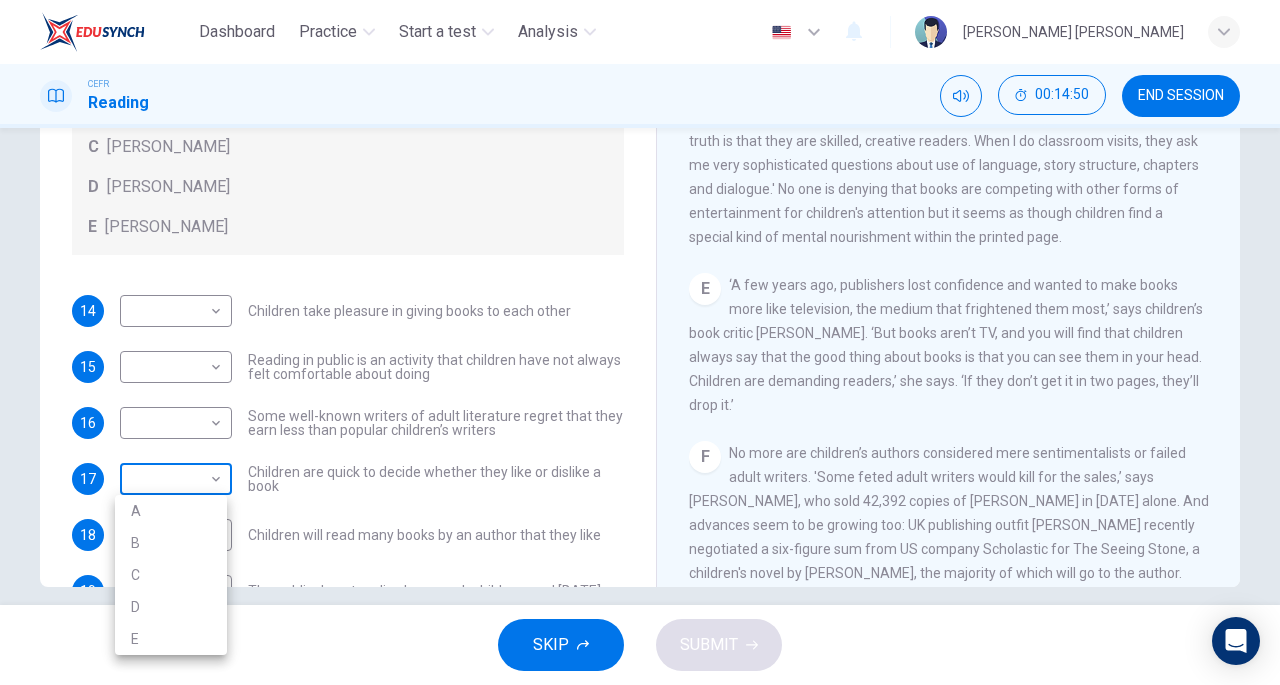 click on "Dashboard Practice Start a test Analysis English en ​ [PERSON_NAME] [PERSON_NAME] CEFR Reading 00:14:50 END SESSION Questions 14 - 20 Look at the following list of people A-E and the list of statements. Match each statement with one of the people listed. People A [PERSON_NAME] B [PERSON_NAME] C [PERSON_NAME] D [PERSON_NAME] E [PERSON_NAME] 14 ​ ​ Children take pleasure in giving books to each other 15 ​ ​ Reading in public is an activity that children have not always felt comfortable about doing 16 ​ ​ Some well-known writers of adult literature regret that they earn less than popular children’s writers 17 ​ ​ Children are quick to decide whether they like or dislike a book 18 ​ ​ Children will read many books by an author that they like 19 B B ​ The public do not realise how much children read [DATE] 20 A A ​ We are experiencing a rise in the popularity of children’s literature Twist in the Tale CLICK TO ZOOM Click to Zoom A B C D E F G H I J SKIP SUBMIT
Dashboard 2025 A" at bounding box center [640, 342] 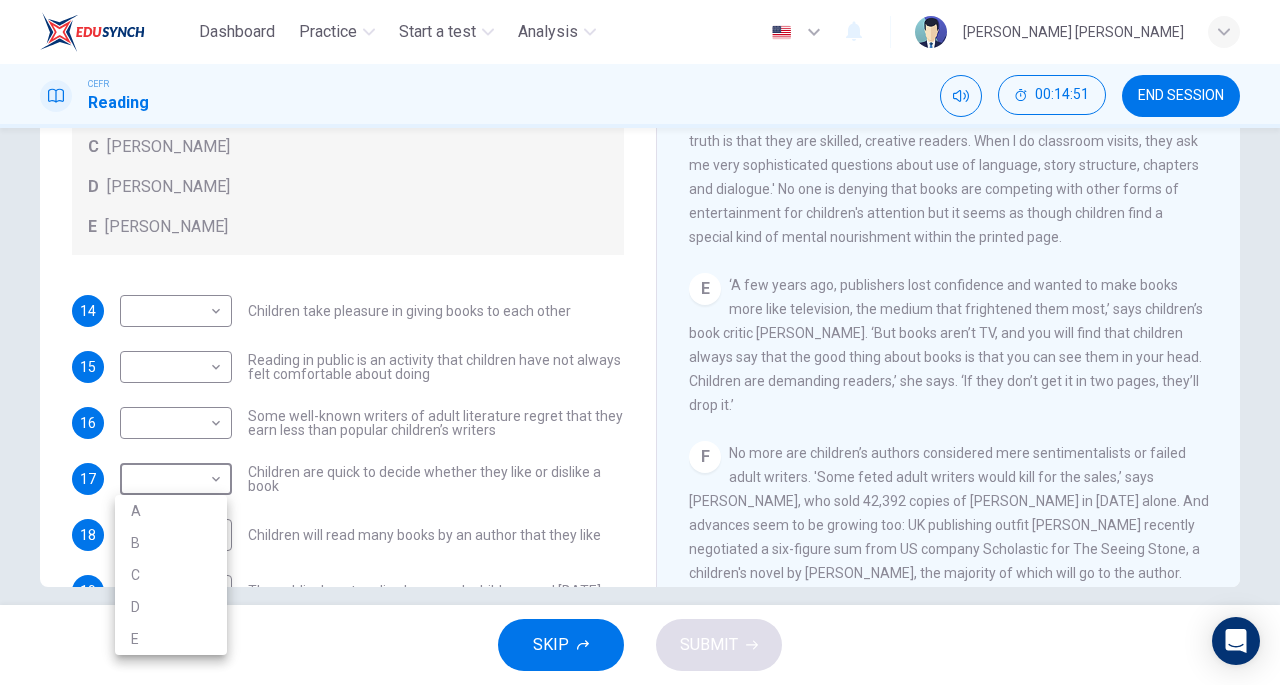 click on "C" at bounding box center [171, 575] 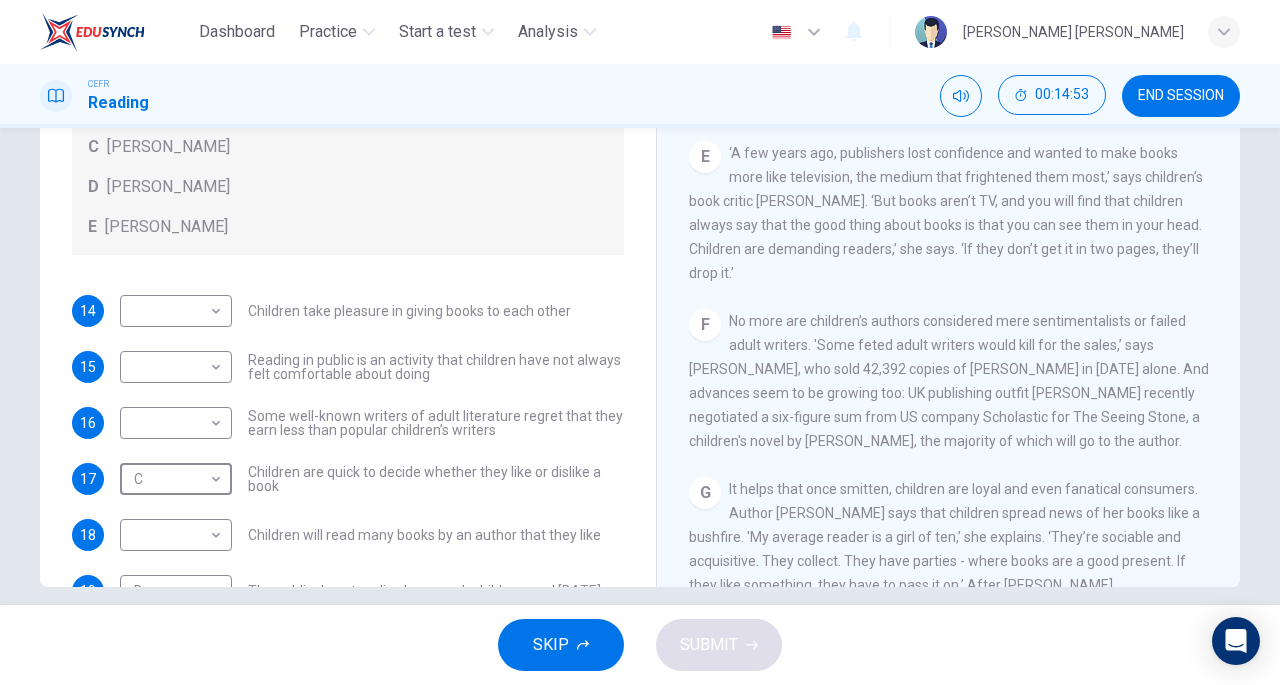 scroll, scrollTop: 1005, scrollLeft: 0, axis: vertical 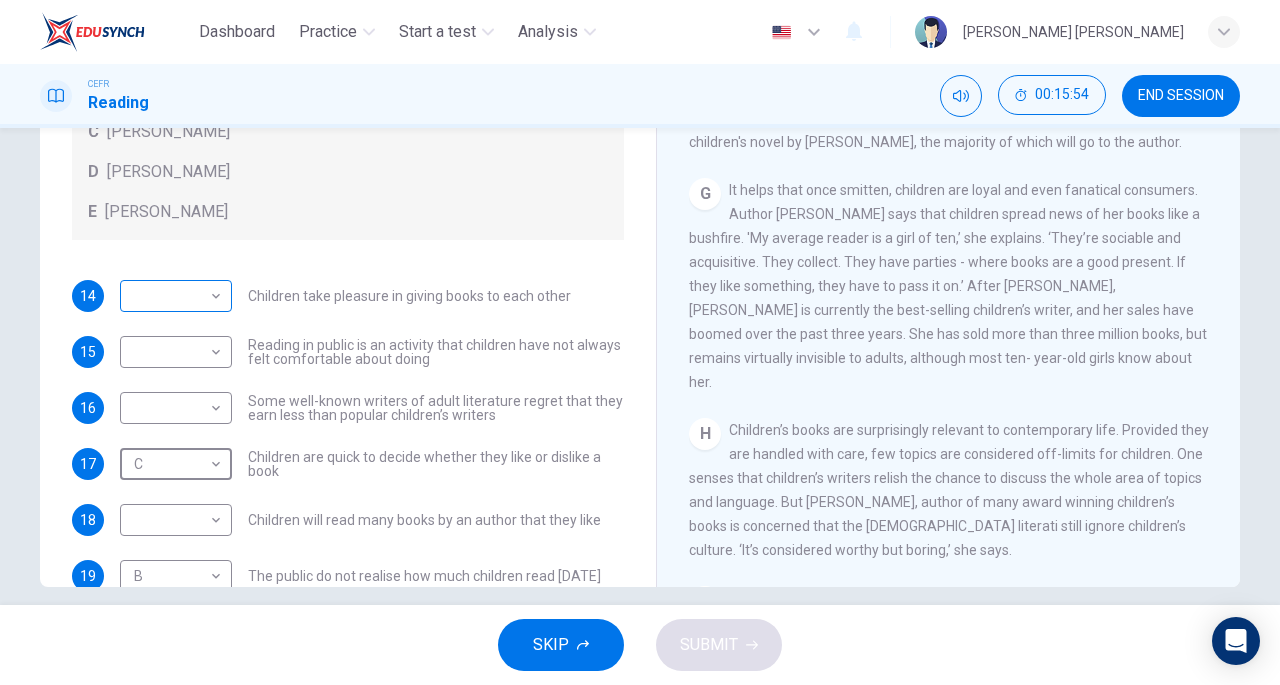 click on "Dashboard Practice Start a test Analysis English en ​ [PERSON_NAME] [PERSON_NAME] CEFR Reading 00:15:54 END SESSION Questions 14 - 20 Look at the following list of people A-E and the list of statements. Match each statement with one of the people listed. People A [PERSON_NAME] B [PERSON_NAME] C [PERSON_NAME] D [PERSON_NAME] E [PERSON_NAME] 14 ​ ​ Children take pleasure in giving books to each other 15 ​ ​ Reading in public is an activity that children have not always felt comfortable about doing 16 ​ ​ Some well-known writers of adult literature regret that they earn less than popular children’s writers 17 C C ​ Children are quick to decide whether they like or dislike a book 18 ​ ​ Children will read many books by an author that they like 19 B B ​ The public do not realise how much children read [DATE] 20 A A ​ We are experiencing a rise in the popularity of children’s literature Twist in the Tale CLICK TO ZOOM Click to Zoom A B C D E F G H I J SKIP SUBMIT
Dashboard 2025" at bounding box center [640, 342] 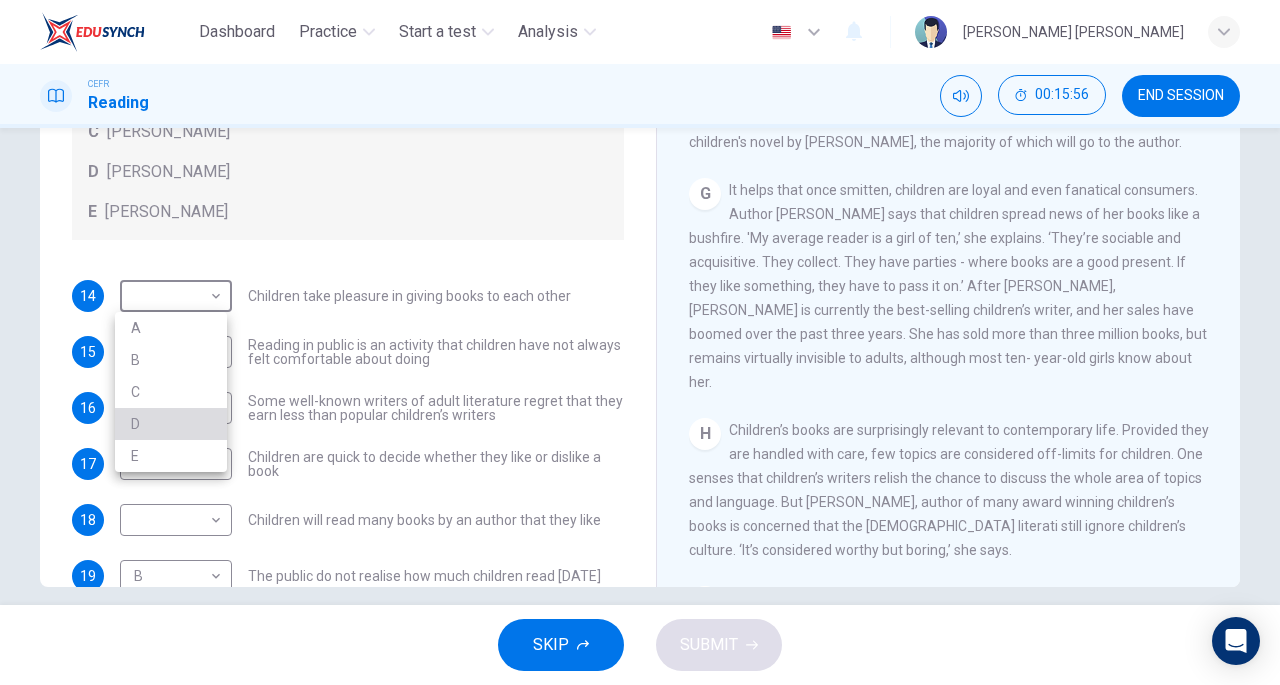 click on "D" at bounding box center [171, 424] 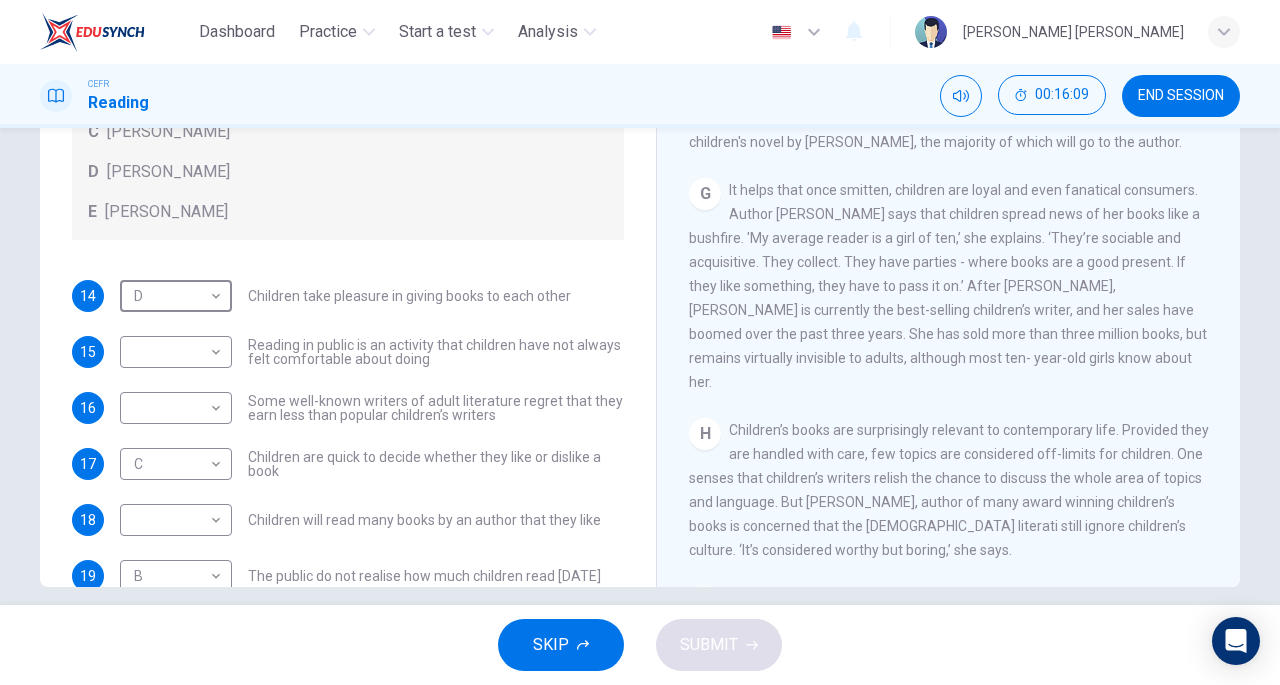 scroll, scrollTop: 0, scrollLeft: 0, axis: both 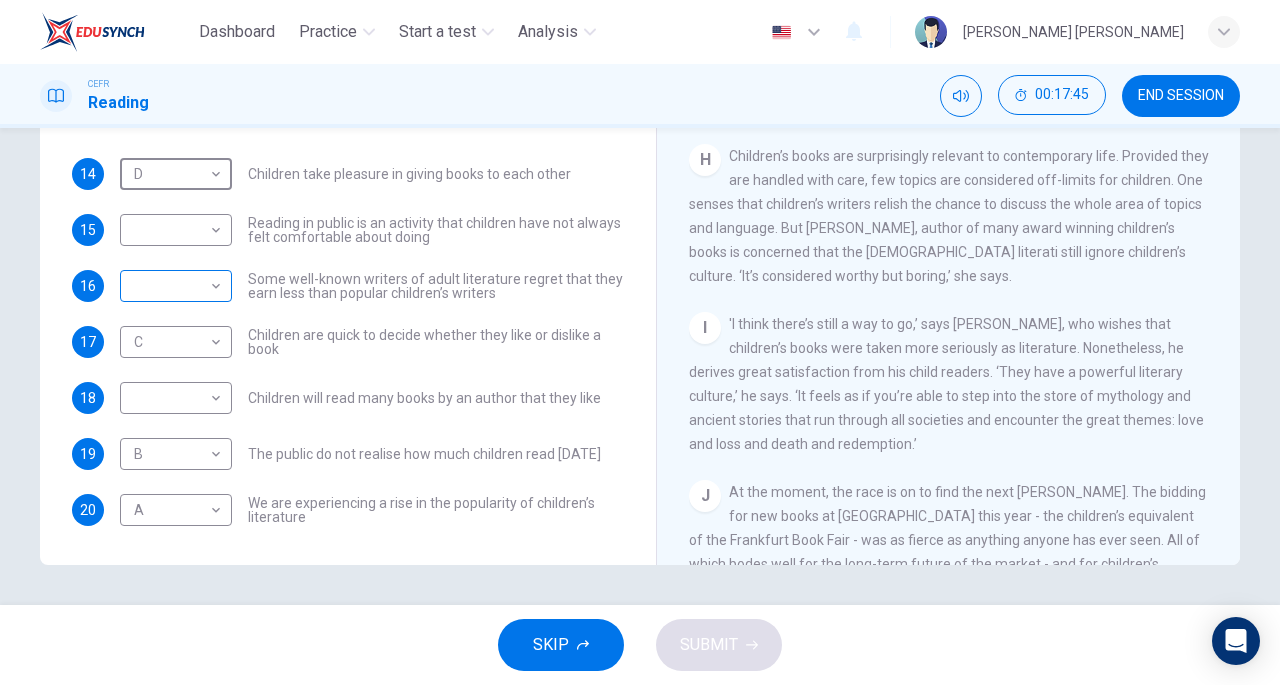 click on "Dashboard Practice Start a test Analysis English en ​ [PERSON_NAME] [PERSON_NAME] CEFR Reading 00:17:45 END SESSION Questions 14 - 20 Look at the following list of people A-E and the list of statements. Match each statement with one of the people listed. People A [PERSON_NAME] B [PERSON_NAME] C [PERSON_NAME] D [PERSON_NAME] E [PERSON_NAME] 14 D D ​ Children take pleasure in giving books to each other 15 ​ ​ Reading in public is an activity that children have not always felt comfortable about doing 16 ​ ​ Some well-known writers of adult literature regret that they earn less than popular children’s writers 17 C C ​ Children are quick to decide whether they like or dislike a book 18 ​ ​ Children will read many books by an author that they like 19 B B ​ The public do not realise how much children read [DATE] 20 A A ​ We are experiencing a rise in the popularity of children’s literature Twist in the Tale CLICK TO ZOOM Click to Zoom A B C D E F G H I J SKIP SUBMIT
Dashboard 2025" at bounding box center (640, 342) 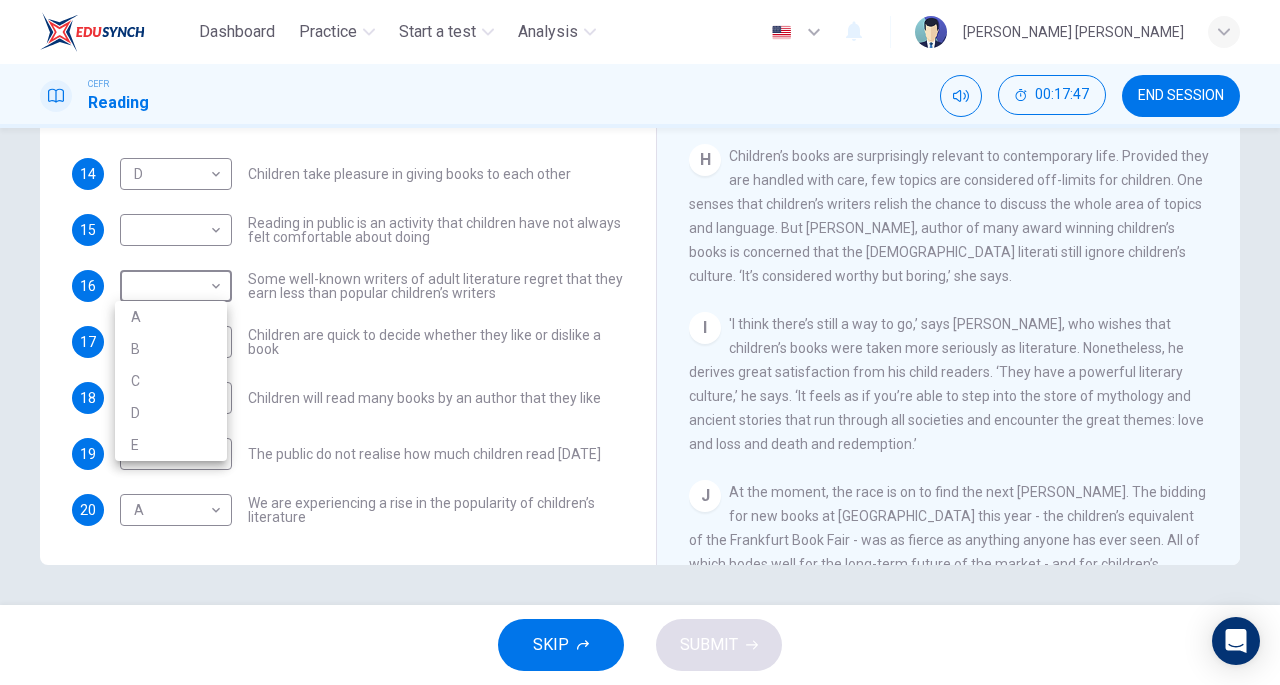 click on "E" at bounding box center (171, 445) 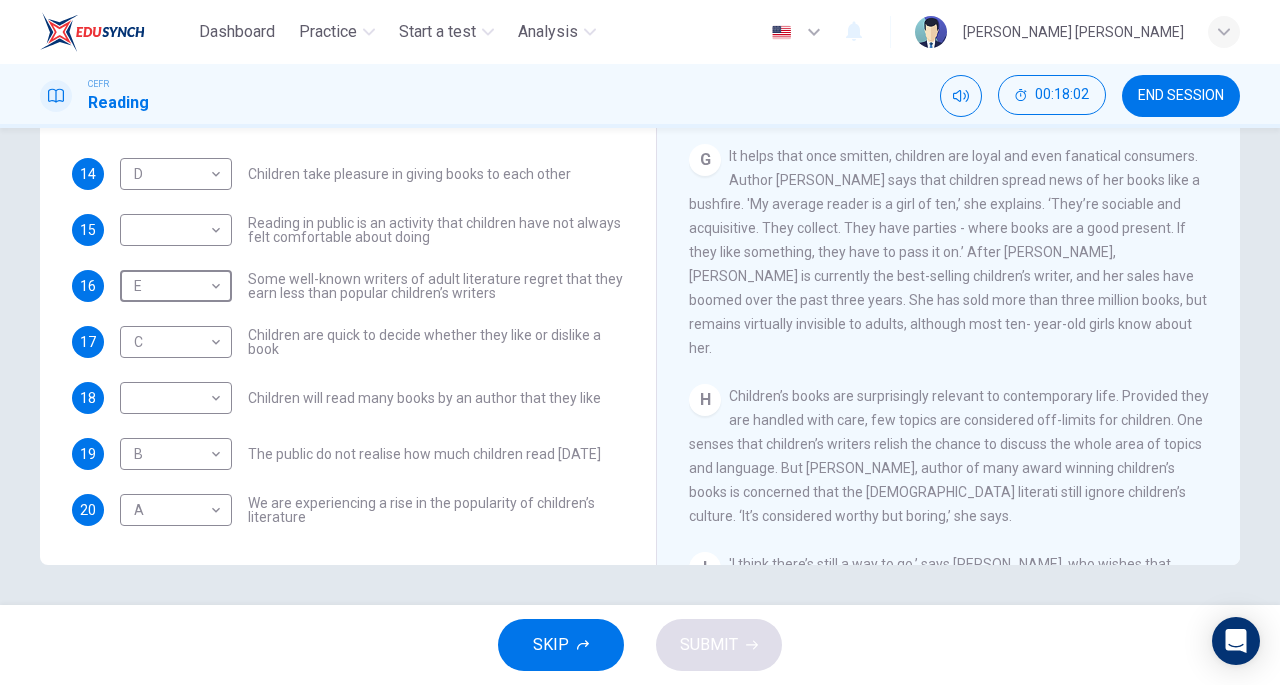 scroll, scrollTop: 1276, scrollLeft: 0, axis: vertical 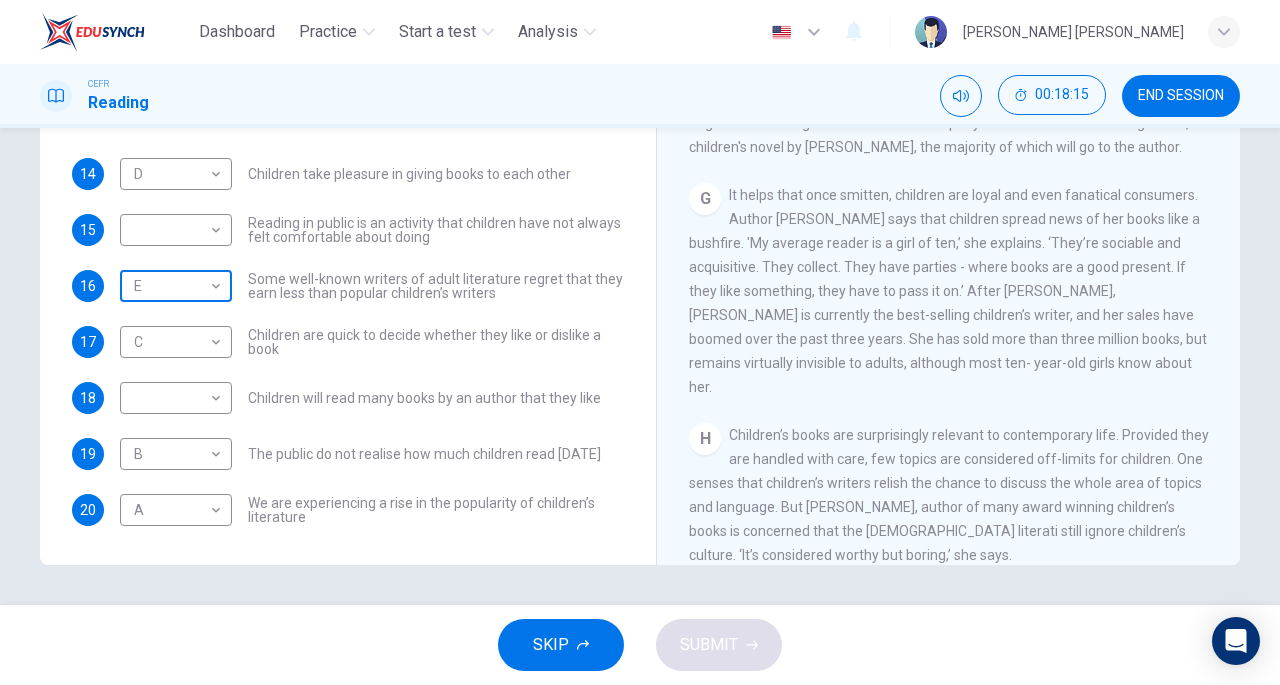 click on "Dashboard Practice Start a test Analysis English en ​ [PERSON_NAME] [PERSON_NAME] CEFR Reading 00:18:15 END SESSION Questions 14 - 20 Look at the following list of people A-E and the list of statements. Match each statement with one of the people listed. People A [PERSON_NAME] B [PERSON_NAME] C [PERSON_NAME] D [PERSON_NAME] E [PERSON_NAME] 14 D D ​ Children take pleasure in giving books to each other 15 ​ ​ Reading in public is an activity that children have not always felt comfortable about doing 16 E E ​ Some well-known writers of adult literature regret that they earn less than popular children’s writers 17 C C ​ Children are quick to decide whether they like or dislike a book 18 ​ ​ Children will read many books by an author that they like 19 B B ​ The public do not realise how much children read [DATE] 20 A A ​ We are experiencing a rise in the popularity of children’s literature Twist in the Tale CLICK TO ZOOM Click to Zoom A B C D E F G H I J SKIP SUBMIT
Dashboard 2025" at bounding box center (640, 342) 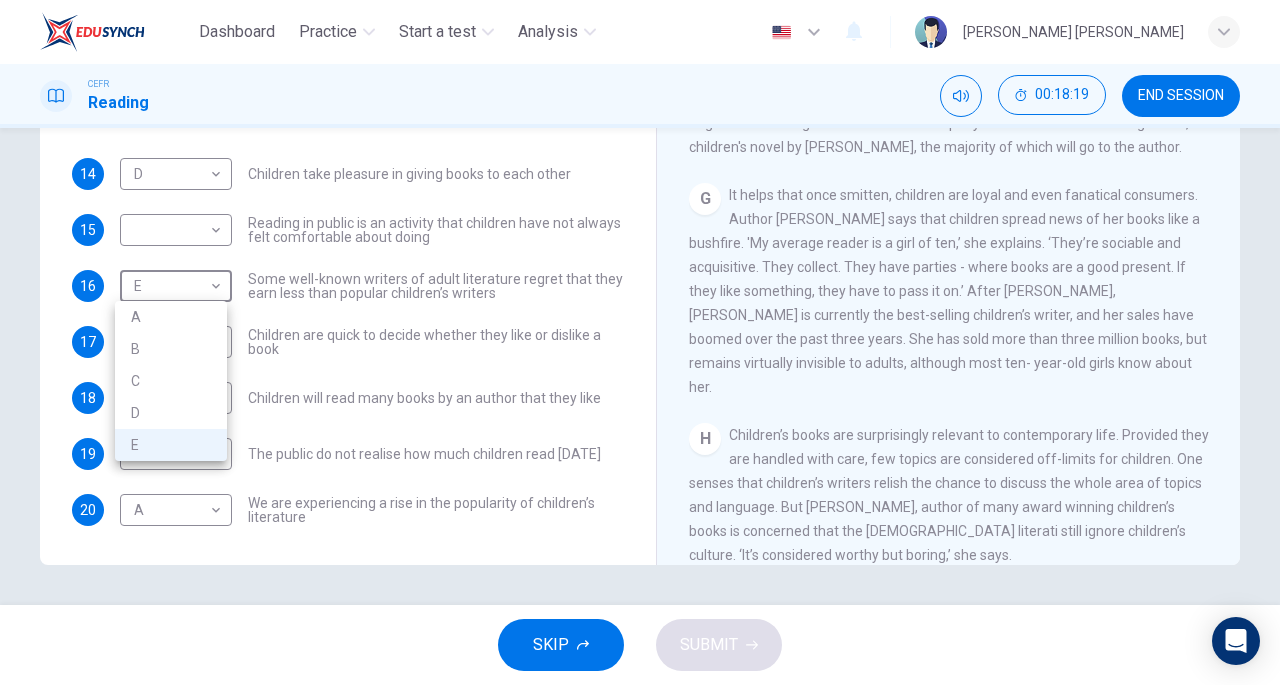 click at bounding box center [640, 342] 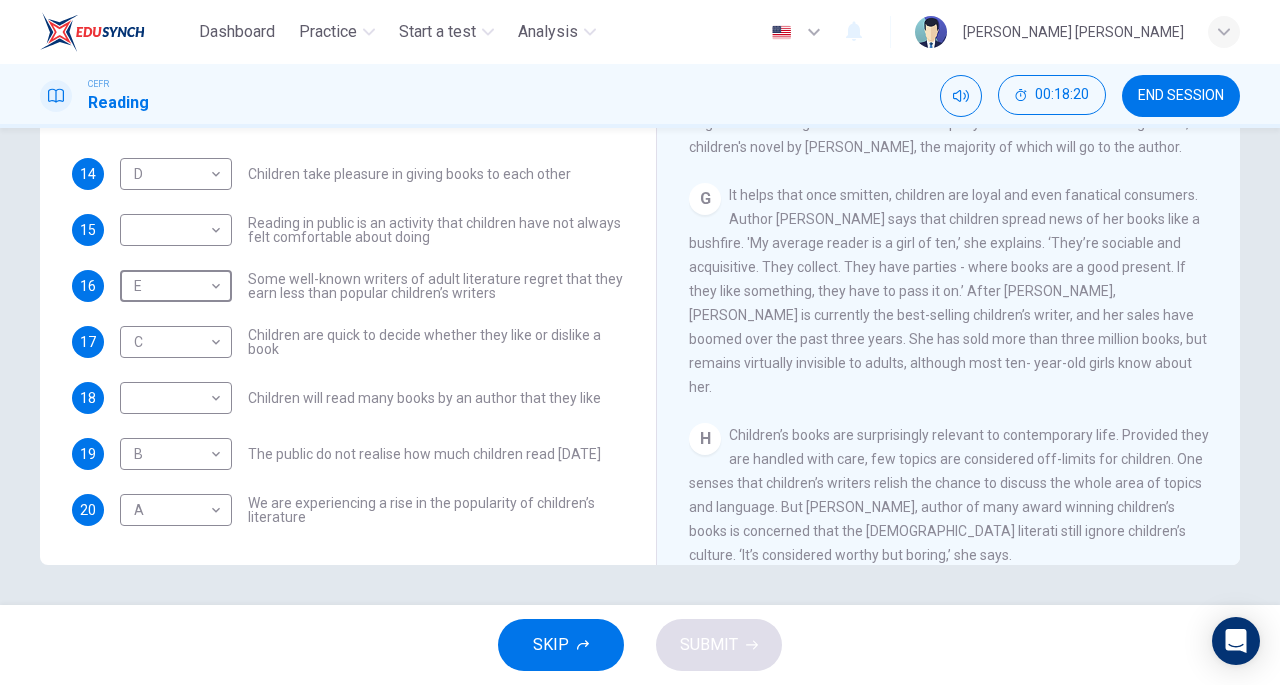 scroll, scrollTop: 0, scrollLeft: 0, axis: both 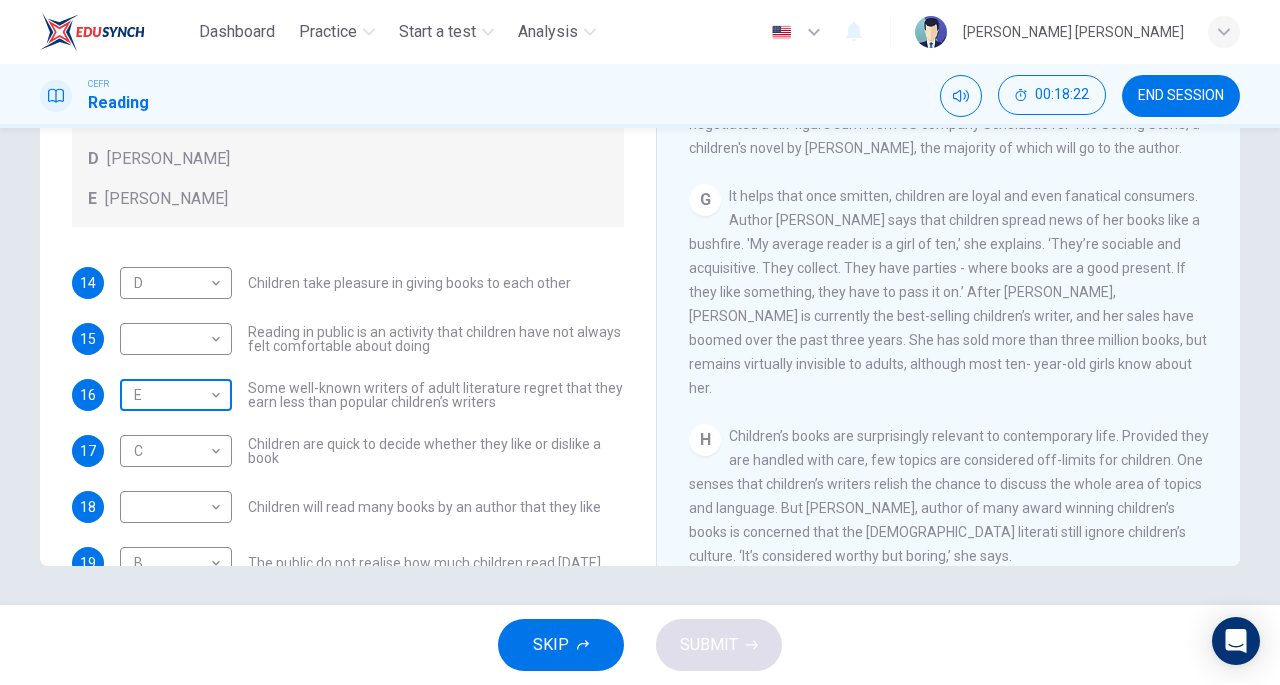 click on "Dashboard Practice Start a test Analysis English en ​ [PERSON_NAME] [PERSON_NAME] CEFR Reading 00:18:22 END SESSION Questions 14 - 20 Look at the following list of people A-E and the list of statements. Match each statement with one of the people listed. People A [PERSON_NAME] B [PERSON_NAME] C [PERSON_NAME] D [PERSON_NAME] E [PERSON_NAME] 14 D D ​ Children take pleasure in giving books to each other 15 ​ ​ Reading in public is an activity that children have not always felt comfortable about doing 16 E E ​ Some well-known writers of adult literature regret that they earn less than popular children’s writers 17 C C ​ Children are quick to decide whether they like or dislike a book 18 ​ ​ Children will read many books by an author that they like 19 B B ​ The public do not realise how much children read [DATE] 20 A A ​ We are experiencing a rise in the popularity of children’s literature Twist in the Tale CLICK TO ZOOM Click to Zoom A B C D E F G H I J SKIP SUBMIT
Dashboard 2025" at bounding box center [640, 342] 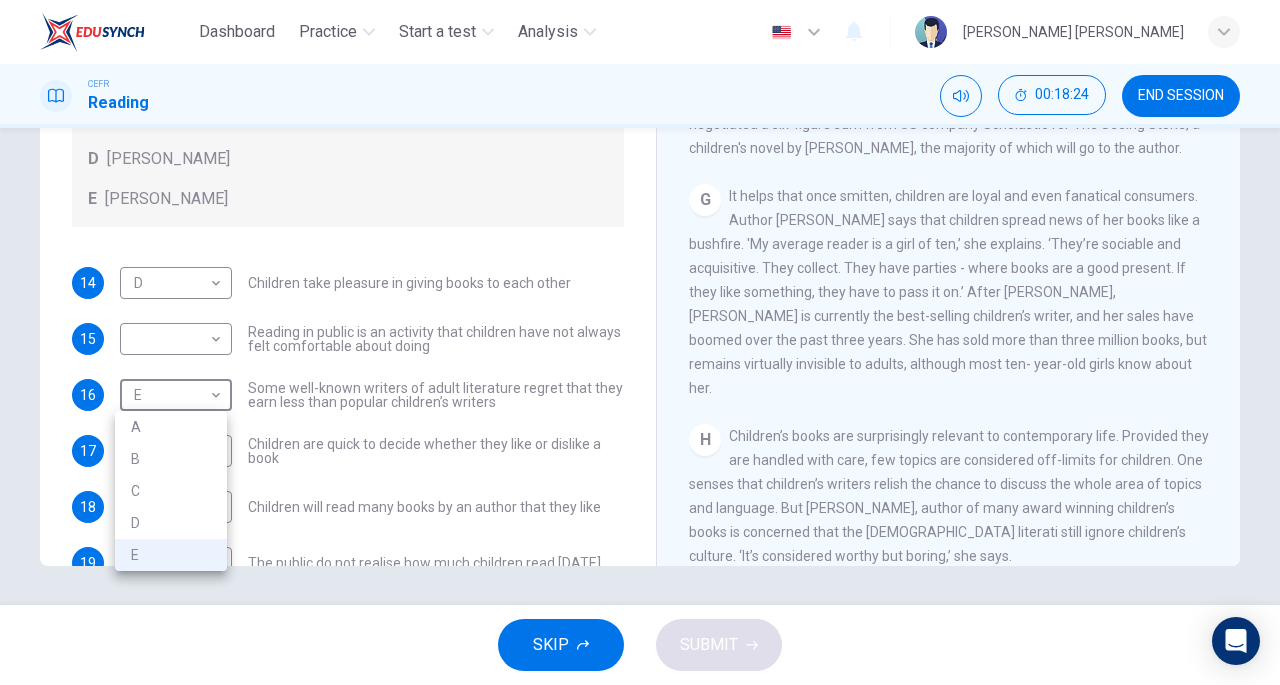 click on "D" at bounding box center [171, 523] 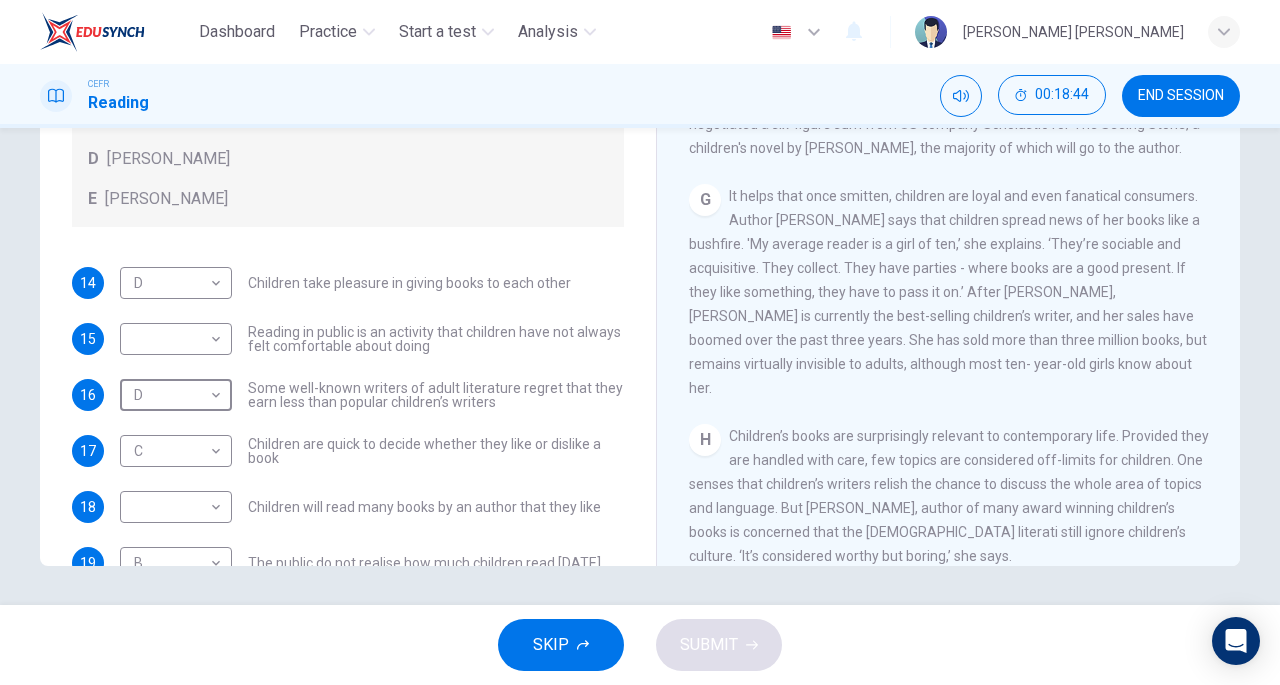 scroll, scrollTop: 0, scrollLeft: 0, axis: both 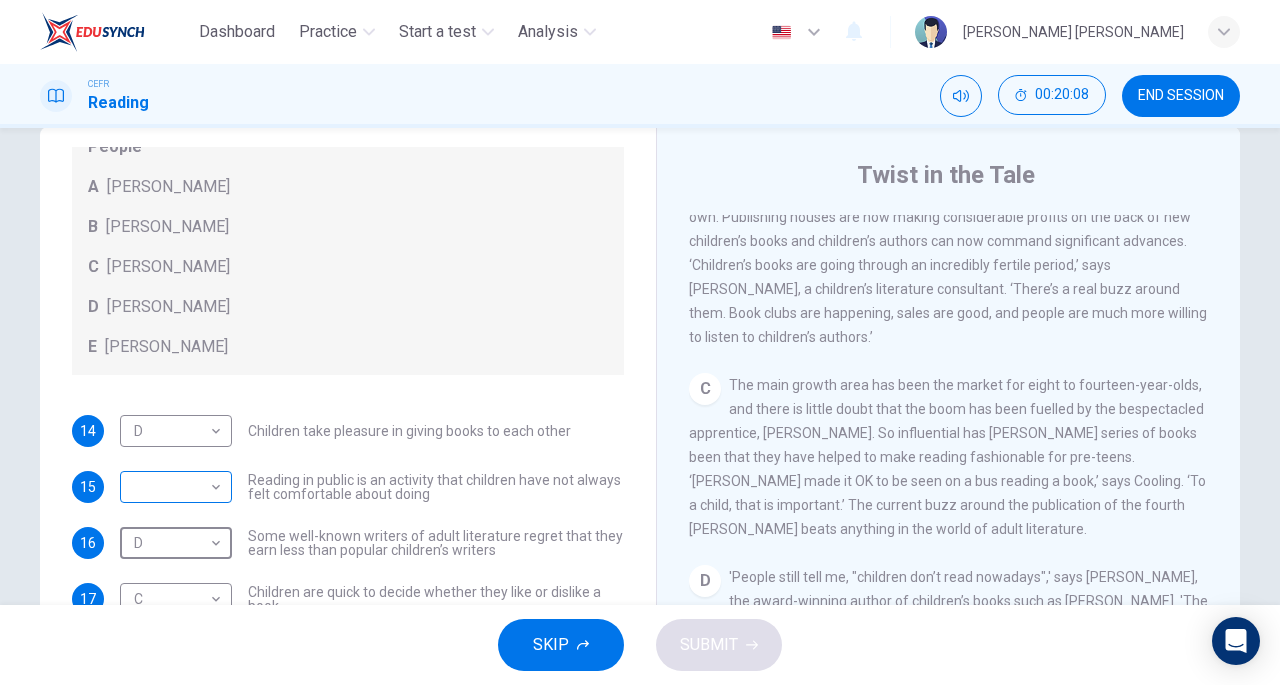 click on "Dashboard Practice Start a test Analysis English en ​ [PERSON_NAME] [PERSON_NAME] CEFR Reading 00:20:08 END SESSION Questions 14 - 20 Look at the following list of people A-E and the list of statements. Match each statement with one of the people listed. People A [PERSON_NAME] B [PERSON_NAME] C [PERSON_NAME] D [PERSON_NAME] E [PERSON_NAME] 14 D D ​ Children take pleasure in giving books to each other 15 ​ ​ Reading in public is an activity that children have not always felt comfortable about doing 16 D D ​ Some well-known writers of adult literature regret that they earn less than popular children’s writers 17 C C ​ Children are quick to decide whether they like or dislike a book 18 ​ ​ Children will read many books by an author that they like 19 B B ​ The public do not realise how much children read [DATE] 20 A A ​ We are experiencing a rise in the popularity of children’s literature Twist in the Tale CLICK TO ZOOM Click to Zoom A B C D E F G H I J SKIP SUBMIT
Dashboard 2025" at bounding box center [640, 342] 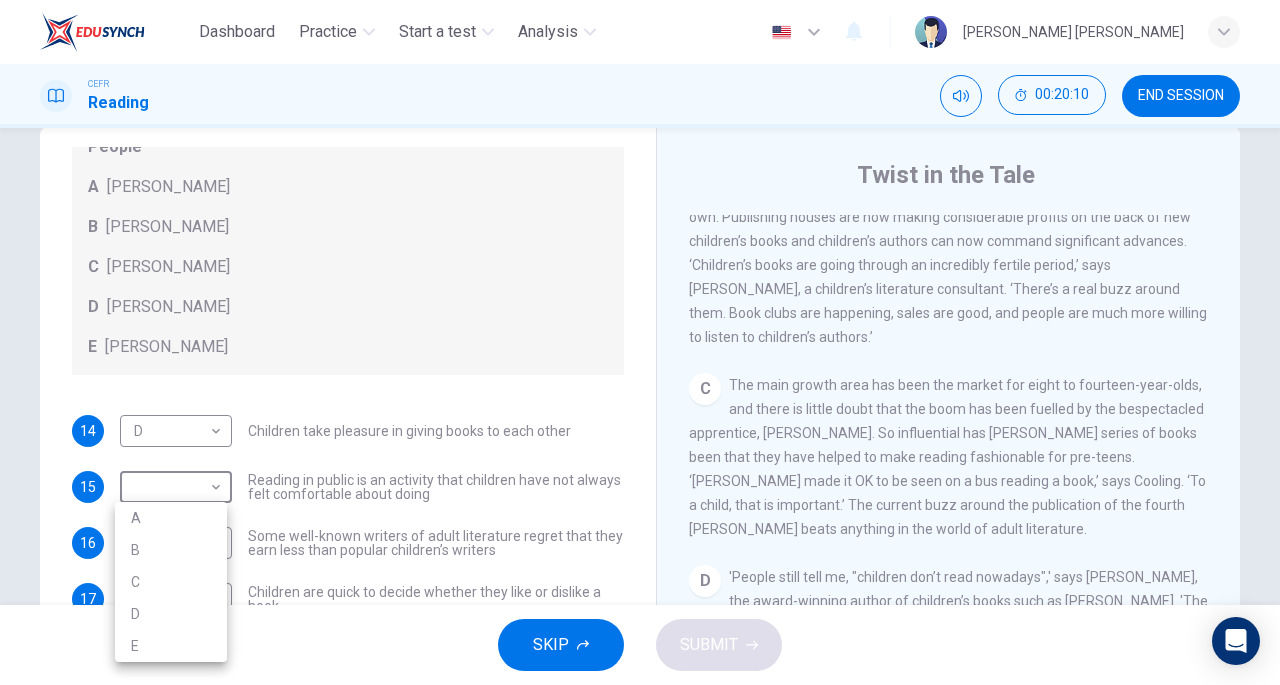 click on "A" at bounding box center (171, 518) 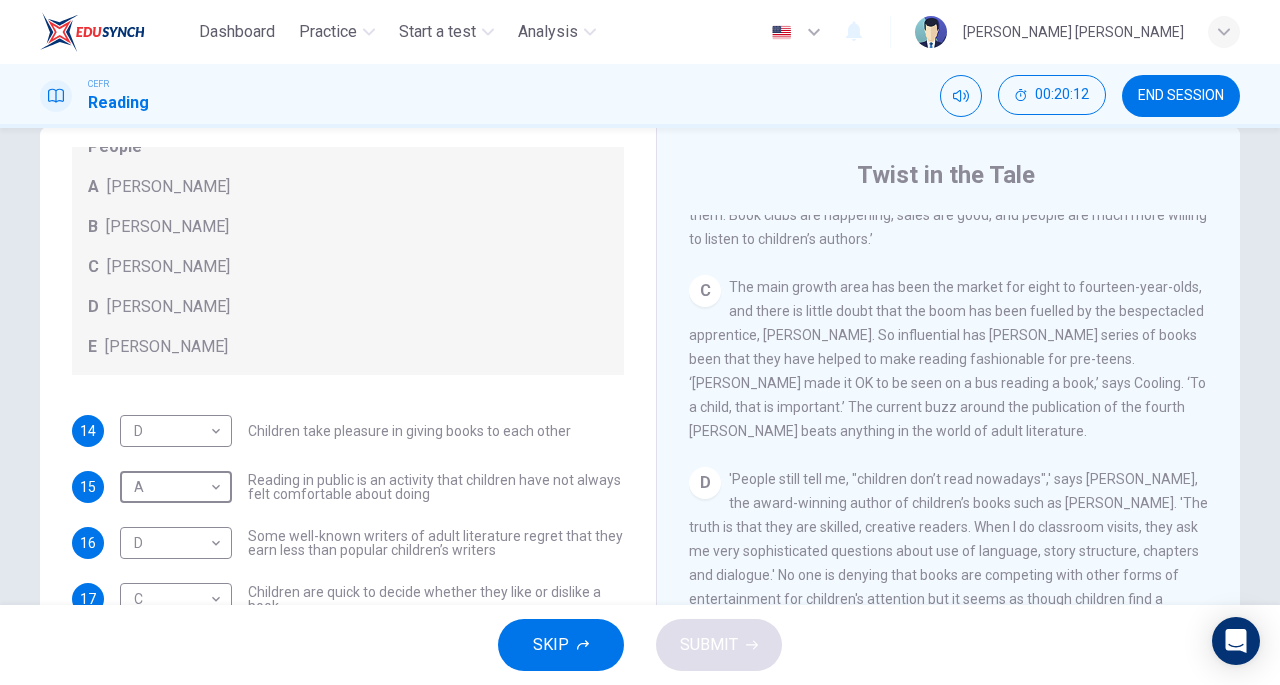 scroll, scrollTop: 724, scrollLeft: 0, axis: vertical 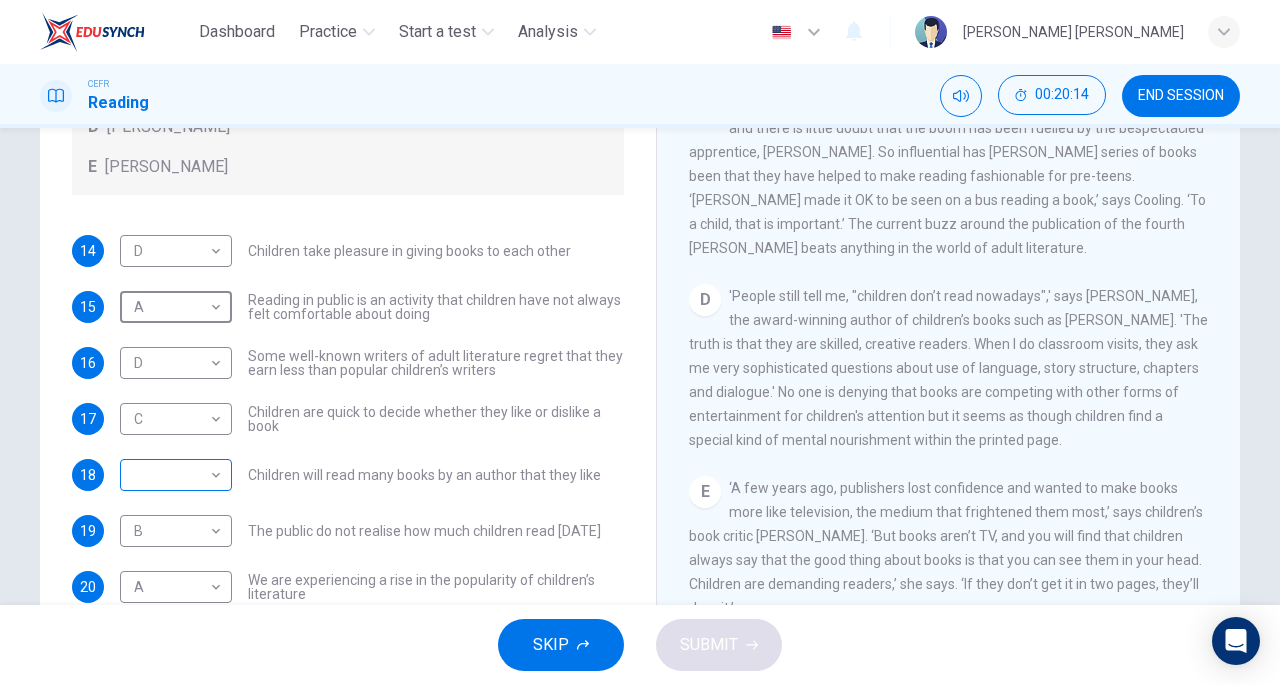 click on "Dashboard Practice Start a test Analysis English en ​ [PERSON_NAME] [PERSON_NAME] CEFR Reading 00:20:14 END SESSION Questions 14 - 20 Look at the following list of people A-E and the list of statements. Match each statement with one of the people listed. People A [PERSON_NAME] B [PERSON_NAME] C [PERSON_NAME] D [PERSON_NAME] E [PERSON_NAME] 14 D D ​ Children take pleasure in giving books to each other 15 A A ​ Reading in public is an activity that children have not always felt comfortable about doing 16 D D ​ Some well-known writers of adult literature regret that they earn less than popular children’s writers 17 C C ​ Children are quick to decide whether they like or dislike a book 18 ​ ​ Children will read many books by an author that they like 19 B B ​ The public do not realise how much children read [DATE] 20 A A ​ We are experiencing a rise in the popularity of children’s literature Twist in the Tale CLICK TO ZOOM Click to Zoom A B C D E F G H I J SKIP SUBMIT
Dashboard 2025" at bounding box center (640, 342) 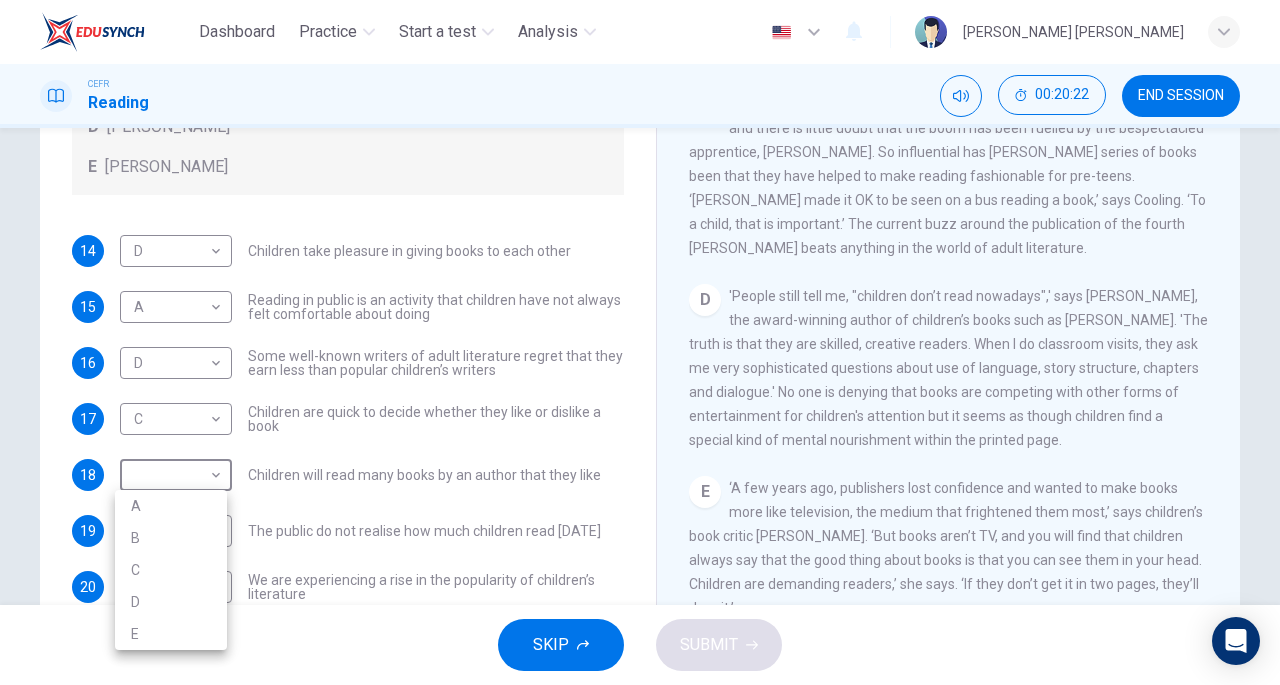 click at bounding box center [640, 342] 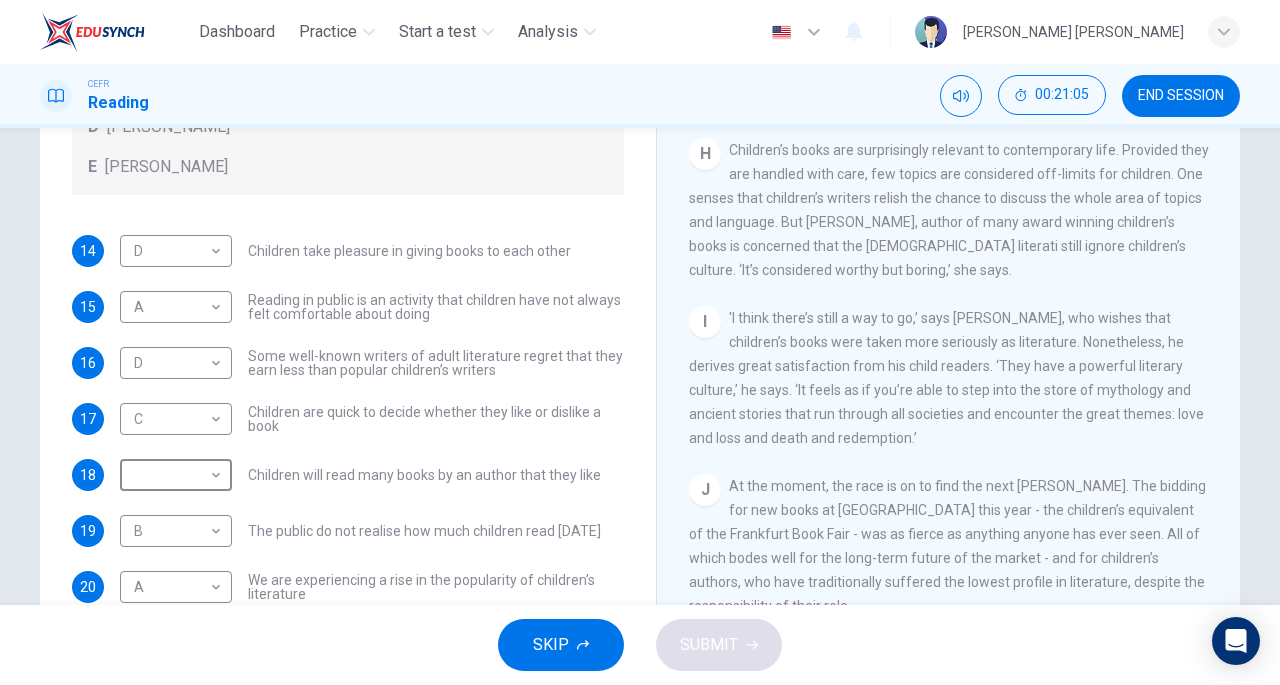 scroll, scrollTop: 1657, scrollLeft: 0, axis: vertical 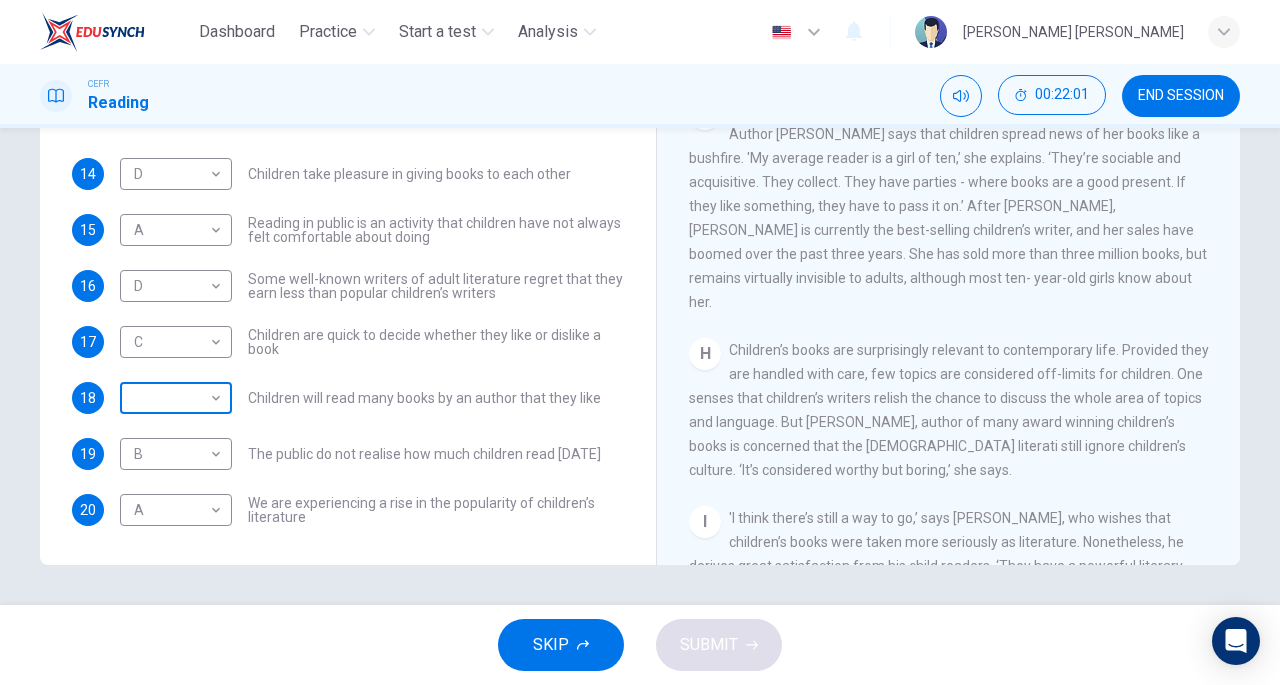 click on "Dashboard Practice Start a test Analysis English en ​ [PERSON_NAME] [PERSON_NAME] CEFR Reading 00:22:01 END SESSION Questions 14 - 20 Look at the following list of people A-E and the list of statements. Match each statement with one of the people listed. People A [PERSON_NAME] B [PERSON_NAME] C [PERSON_NAME] D [PERSON_NAME] E [PERSON_NAME] 14 D D ​ Children take pleasure in giving books to each other 15 A A ​ Reading in public is an activity that children have not always felt comfortable about doing 16 D D ​ Some well-known writers of adult literature regret that they earn less than popular children’s writers 17 C C ​ Children are quick to decide whether they like or dislike a book 18 ​ ​ Children will read many books by an author that they like 19 B B ​ The public do not realise how much children read [DATE] 20 A A ​ We are experiencing a rise in the popularity of children’s literature Twist in the Tale CLICK TO ZOOM Click to Zoom A B C D E F G H I J SKIP SUBMIT
Dashboard 2025" at bounding box center [640, 342] 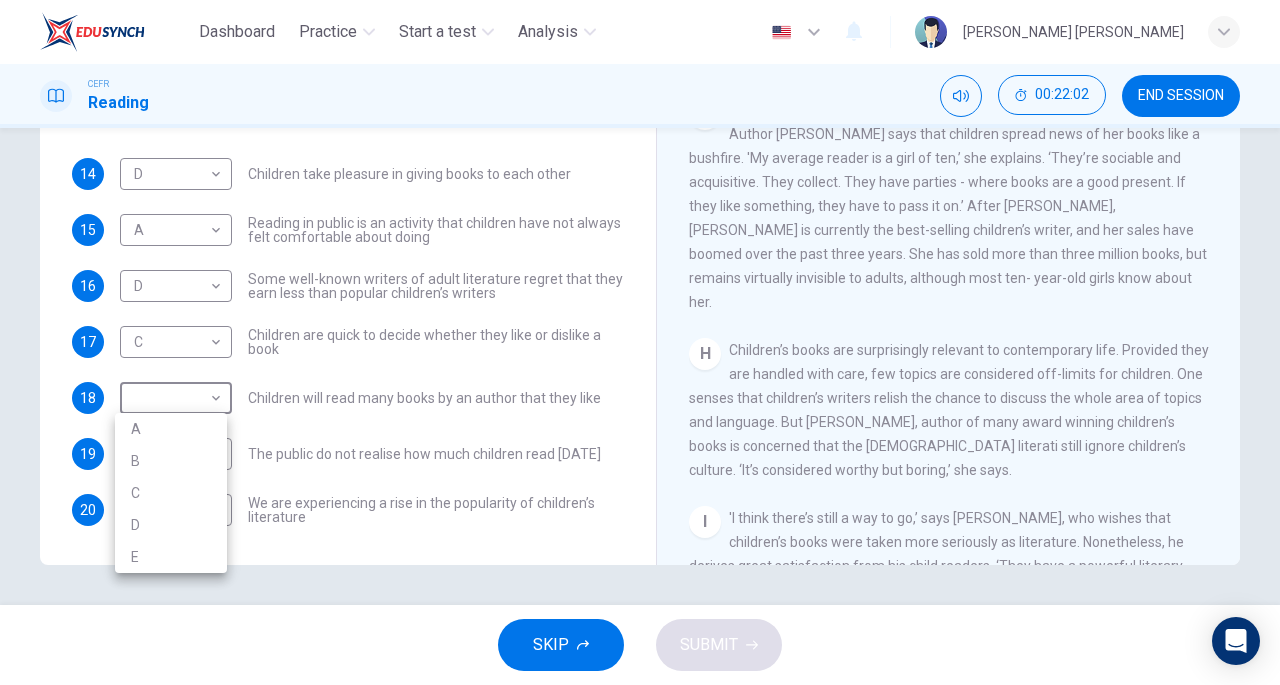 click on "E" at bounding box center [171, 557] 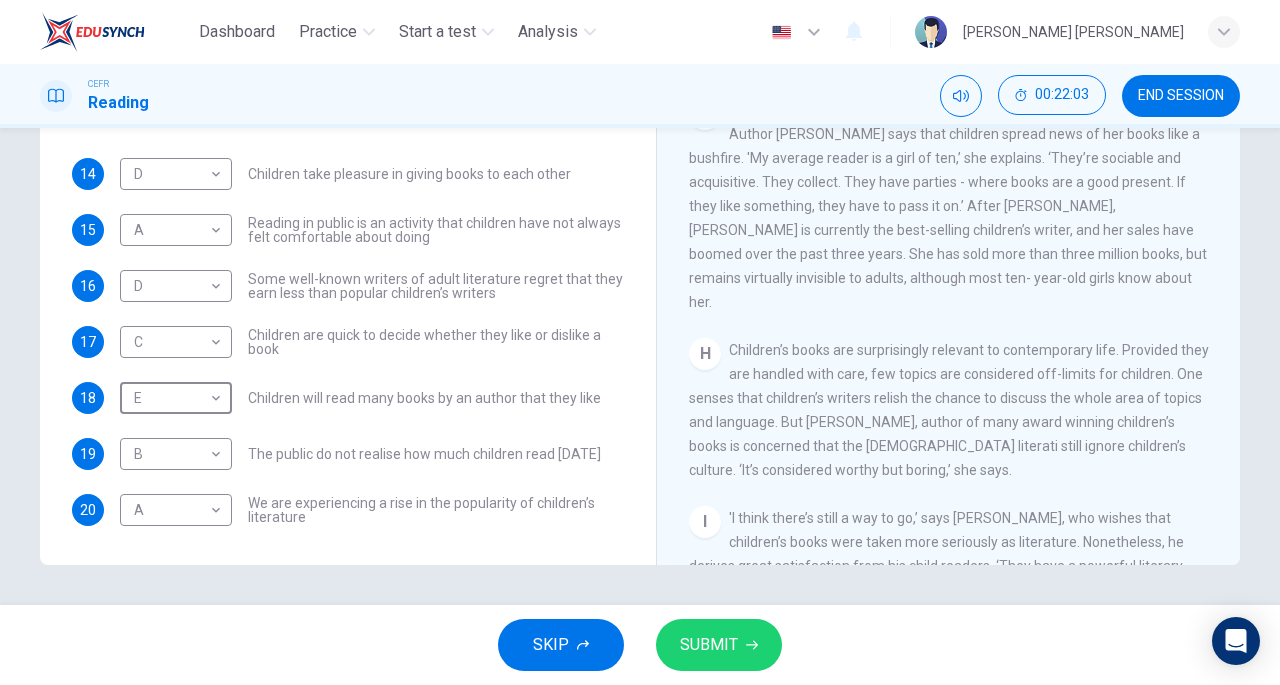 click on "SUBMIT" at bounding box center (709, 645) 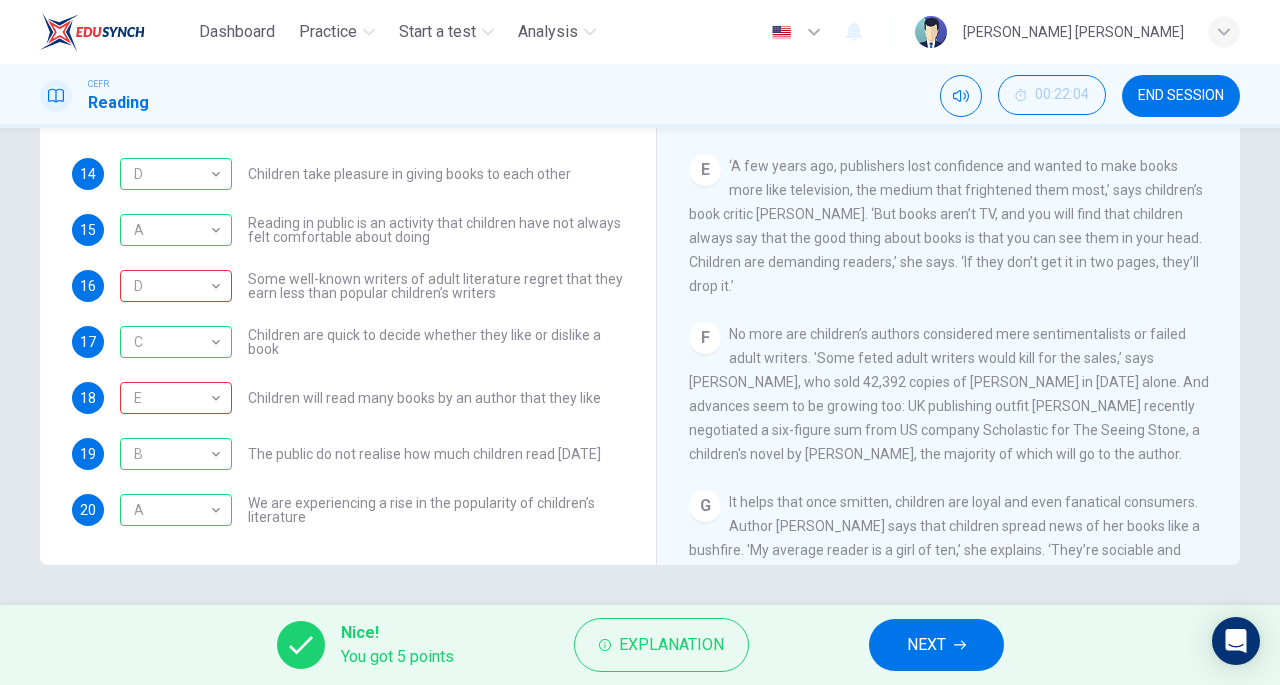 scroll, scrollTop: 966, scrollLeft: 0, axis: vertical 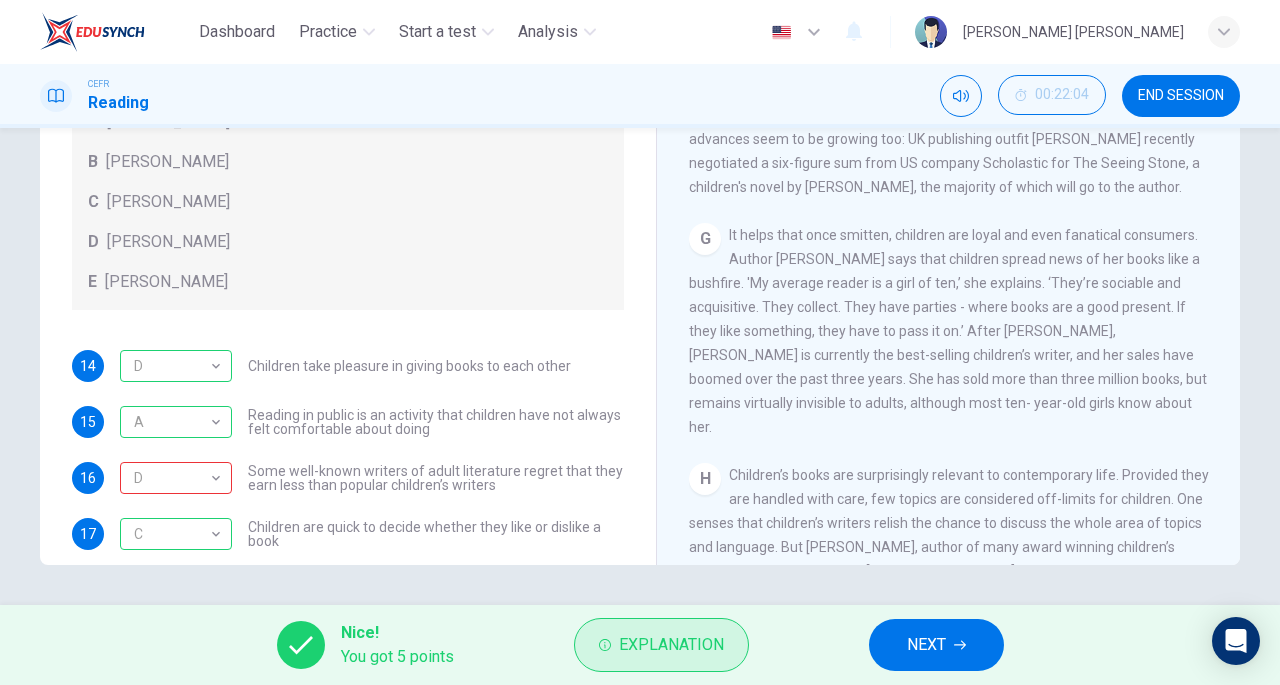 click on "Explanation" at bounding box center [671, 645] 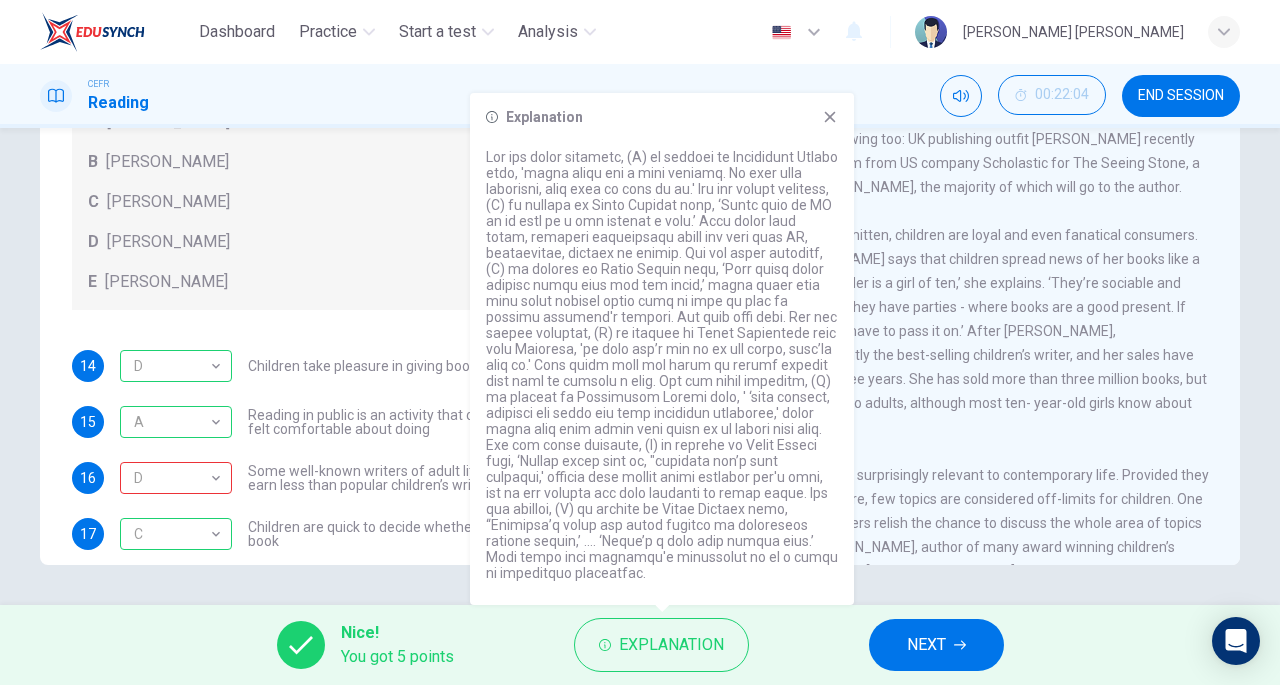 click on "It helps that once smitten, children are loyal and even fanatical consumers. Author [PERSON_NAME] says that children spread news of her books like a bushfire. 'My average reader is a girl of ten,’ she explains. ‘They’re sociable and acquisitive. They collect. They have parties - where books are a good present. If they like something, they have to pass it on.’ After [PERSON_NAME], [PERSON_NAME] is currently the best-selling children’s writer, and her sales have boomed over the past three years. She has sold more than three million books, but remains virtually invisible to adults, although most ten- year-old girls know about her." at bounding box center (948, 331) 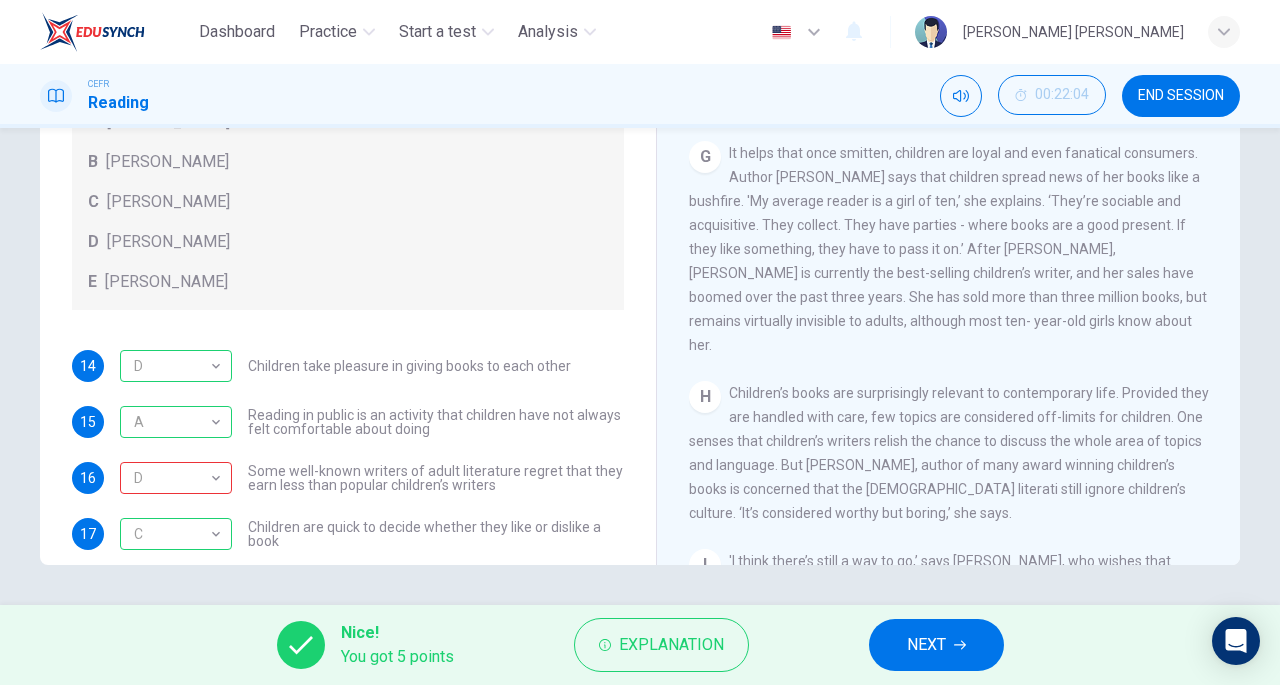 scroll, scrollTop: 1319, scrollLeft: 0, axis: vertical 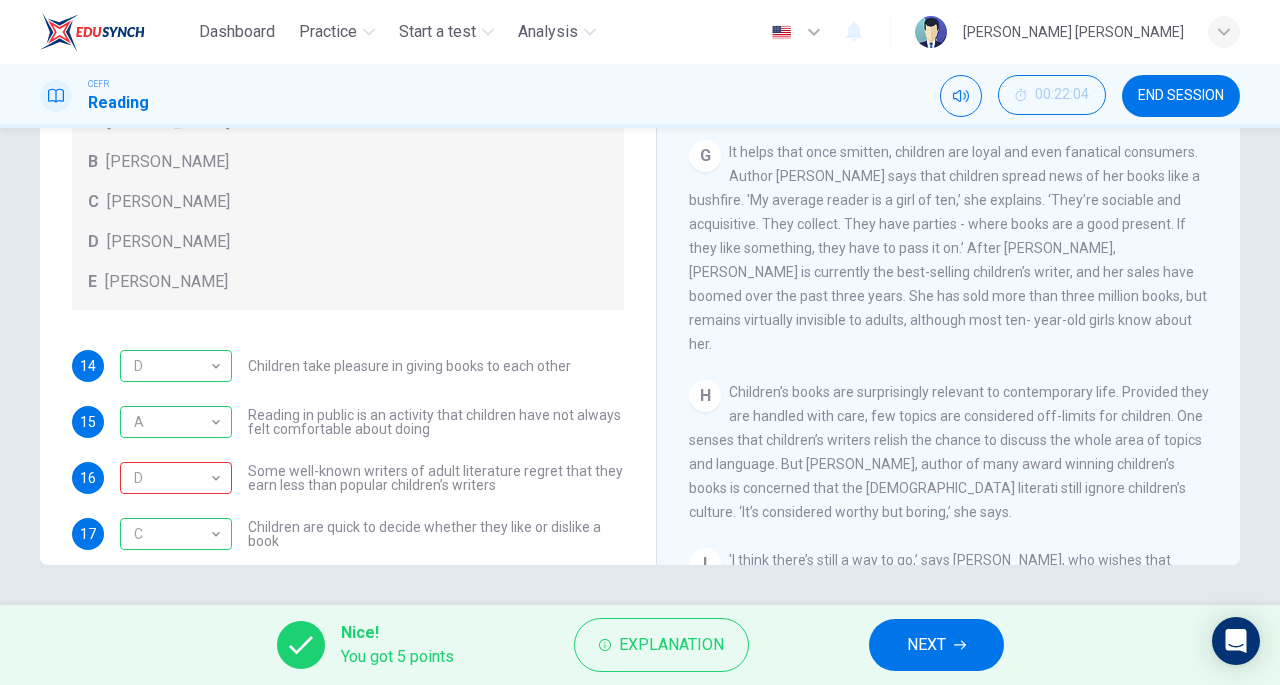 click on "NEXT" at bounding box center (926, 645) 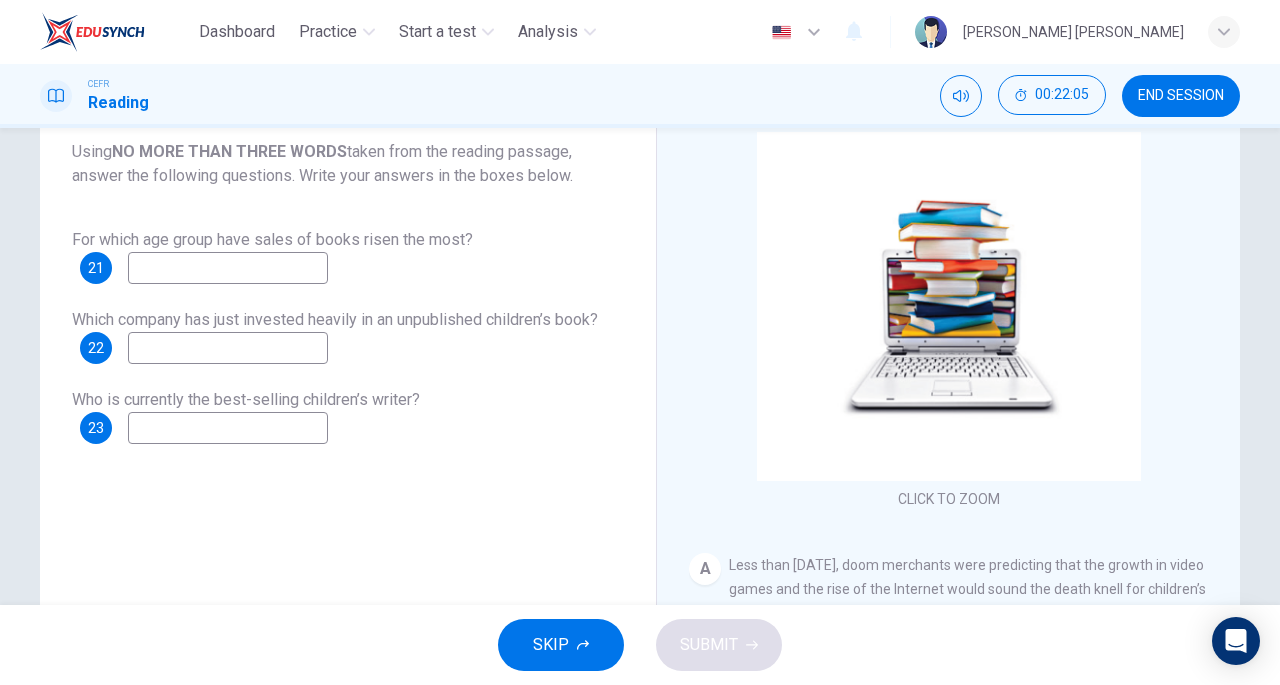 scroll, scrollTop: 77, scrollLeft: 0, axis: vertical 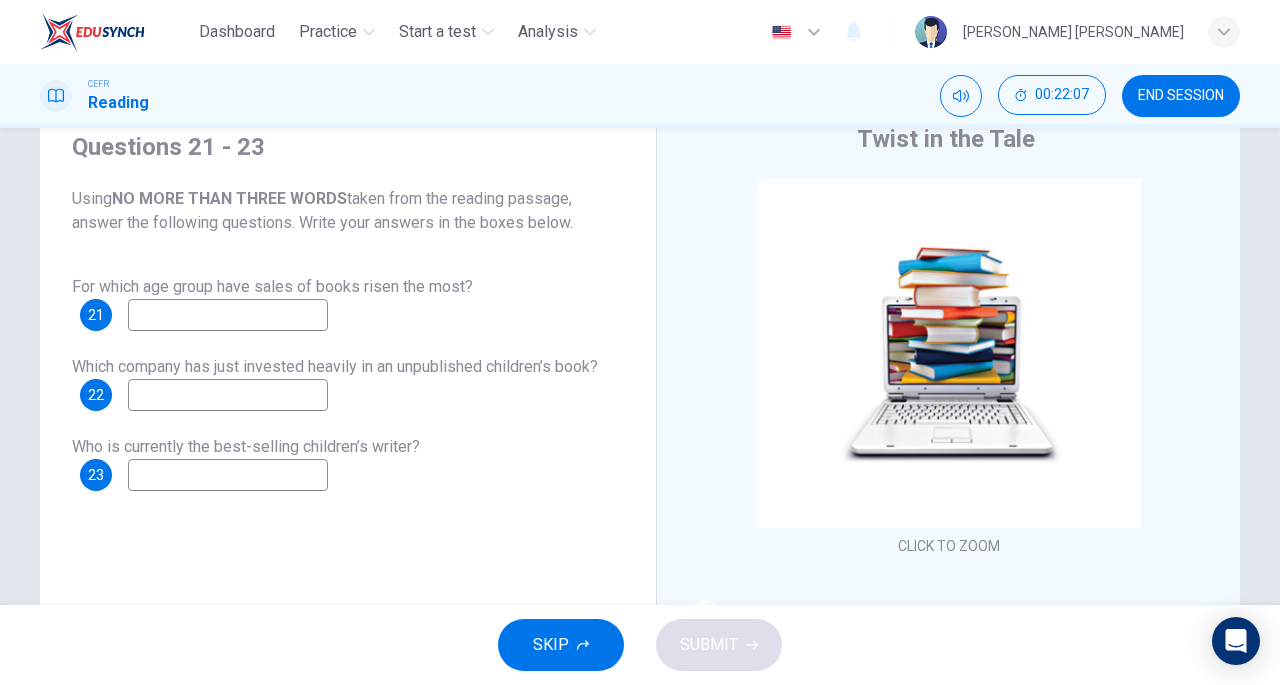 click at bounding box center (228, 315) 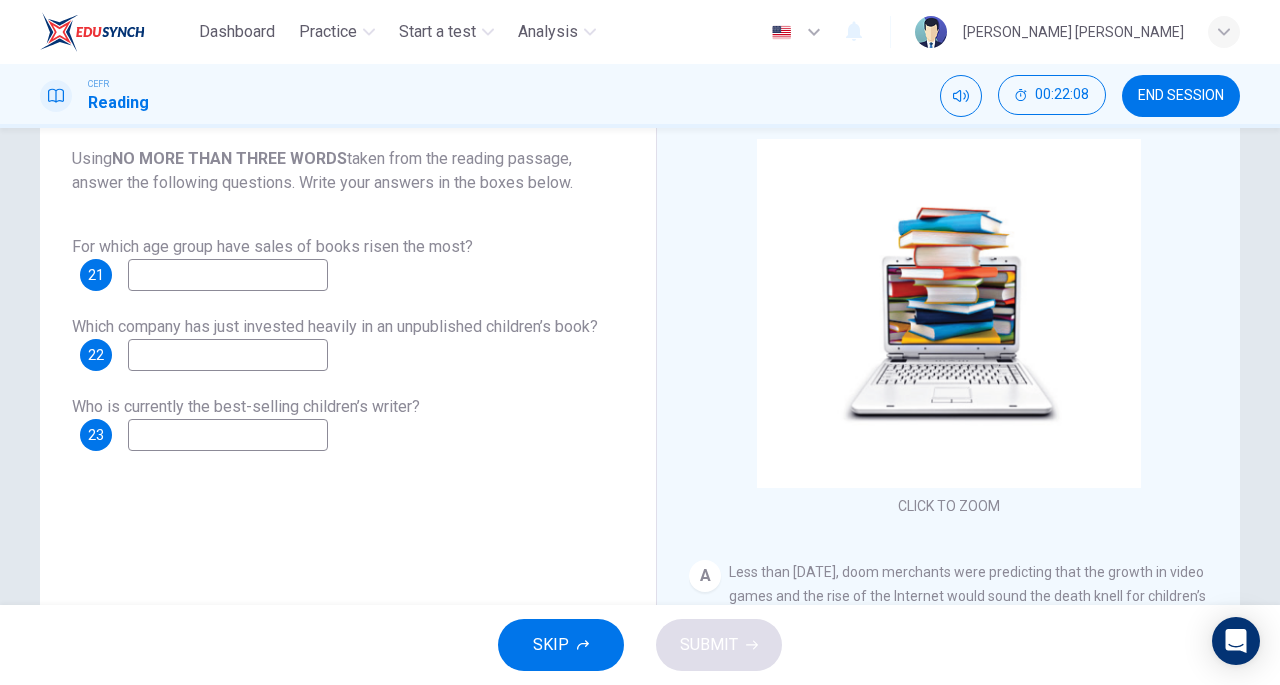scroll, scrollTop: 74, scrollLeft: 0, axis: vertical 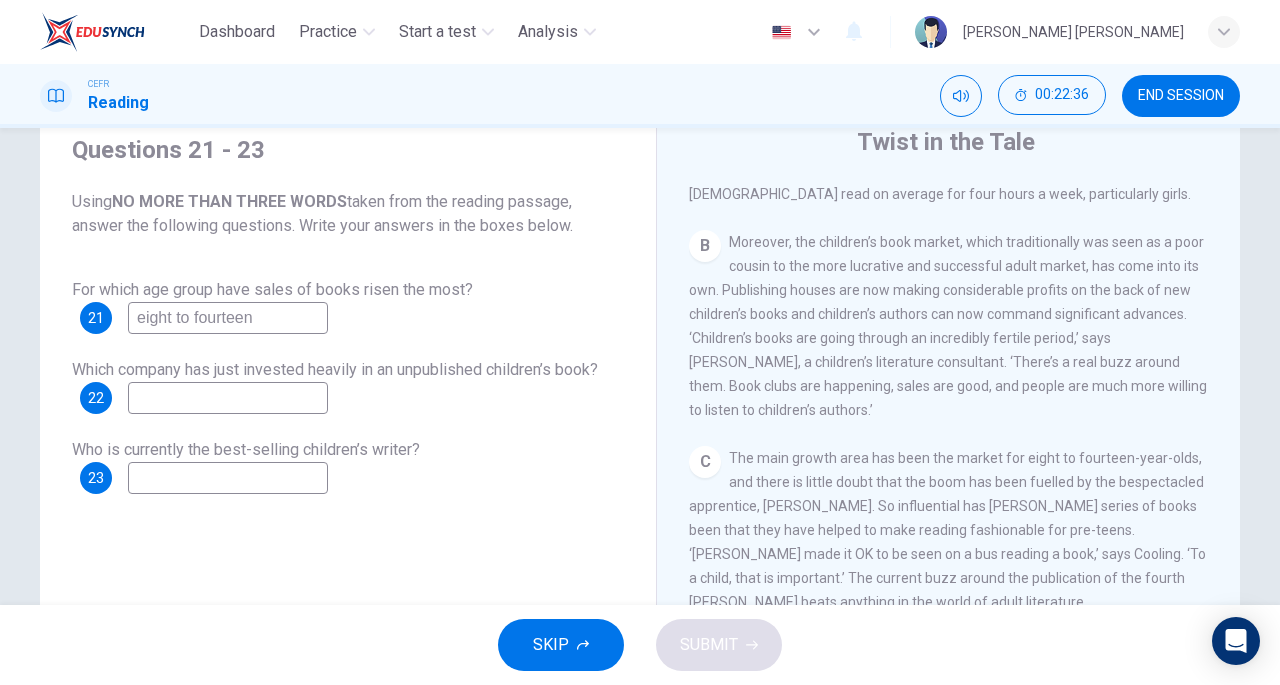 type on "eight to fourteen" 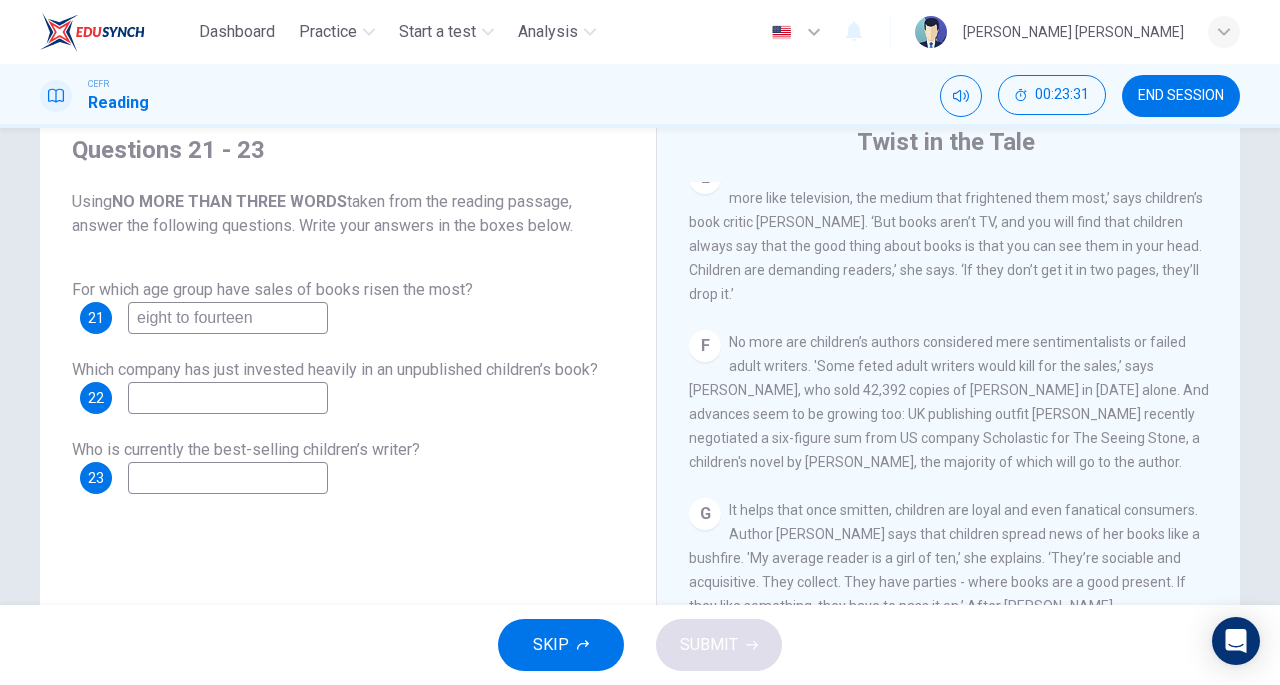 scroll, scrollTop: 1186, scrollLeft: 0, axis: vertical 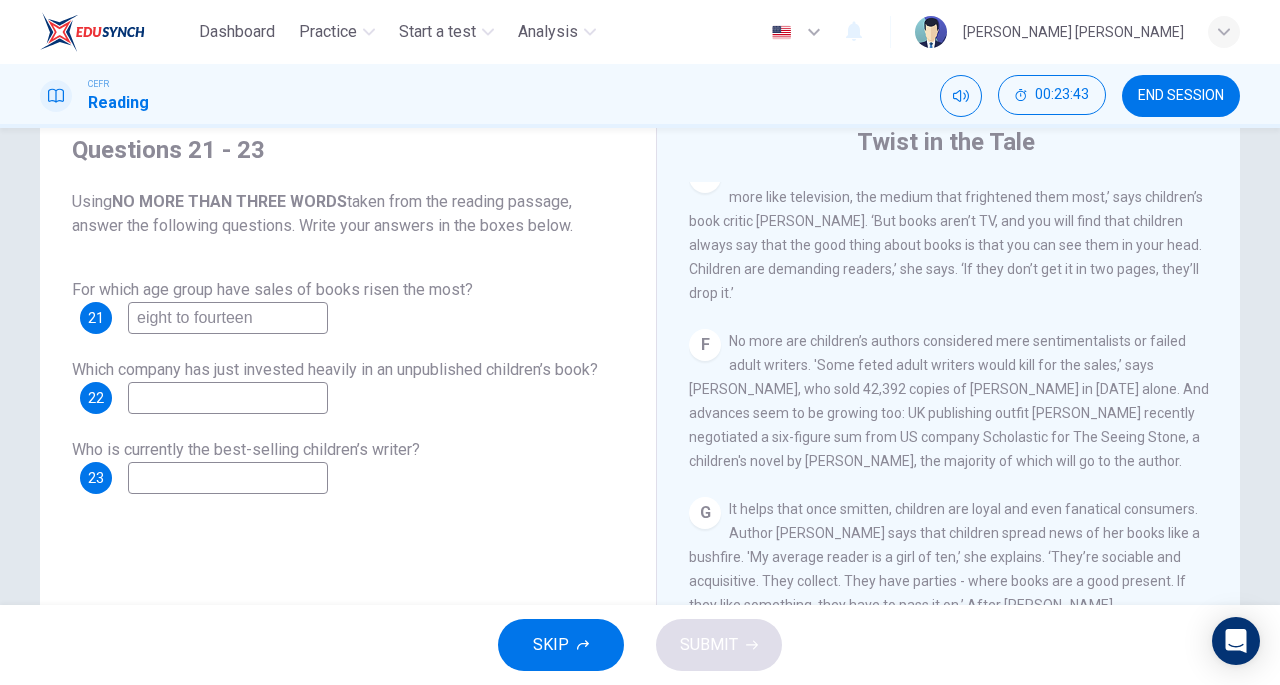 click at bounding box center (228, 398) 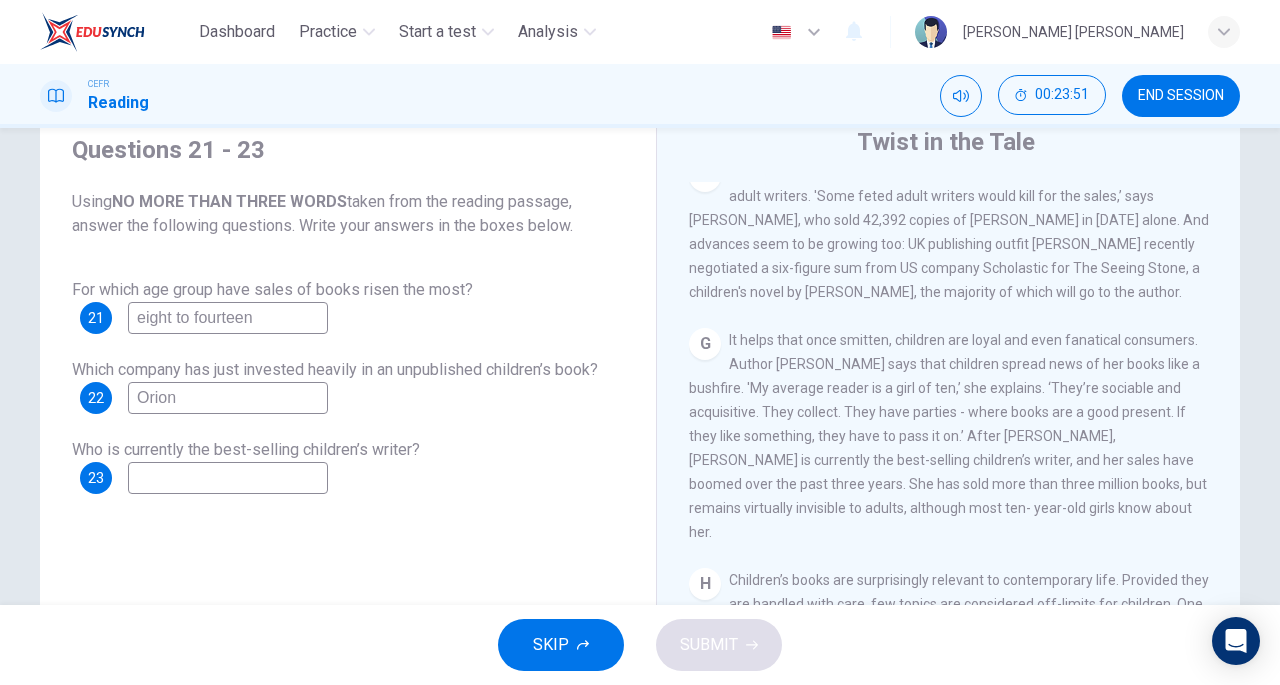 scroll, scrollTop: 1356, scrollLeft: 0, axis: vertical 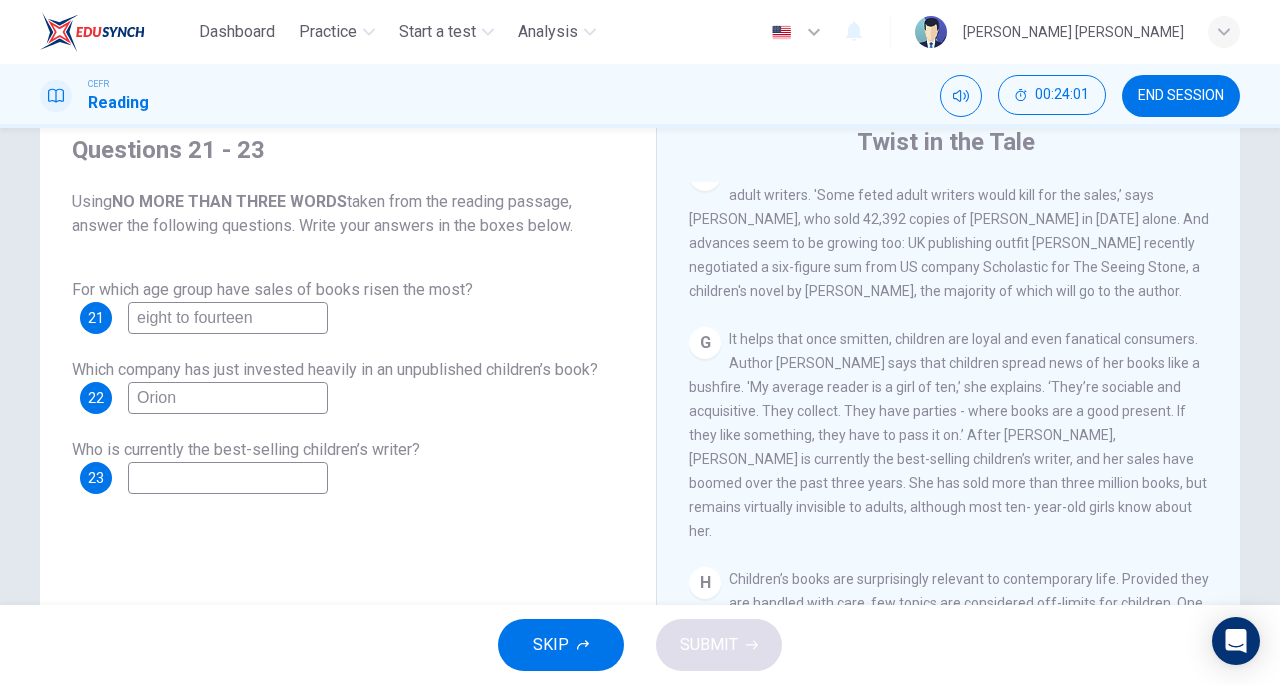 type on "Orion" 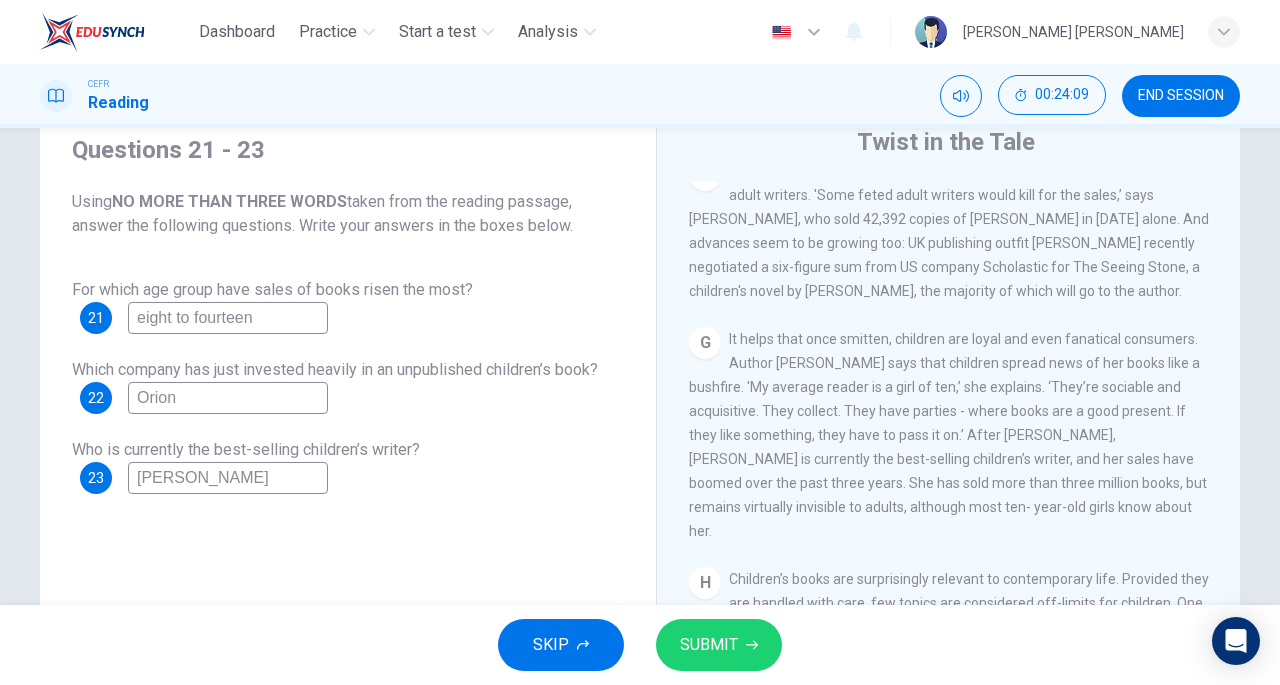 type on "[PERSON_NAME]" 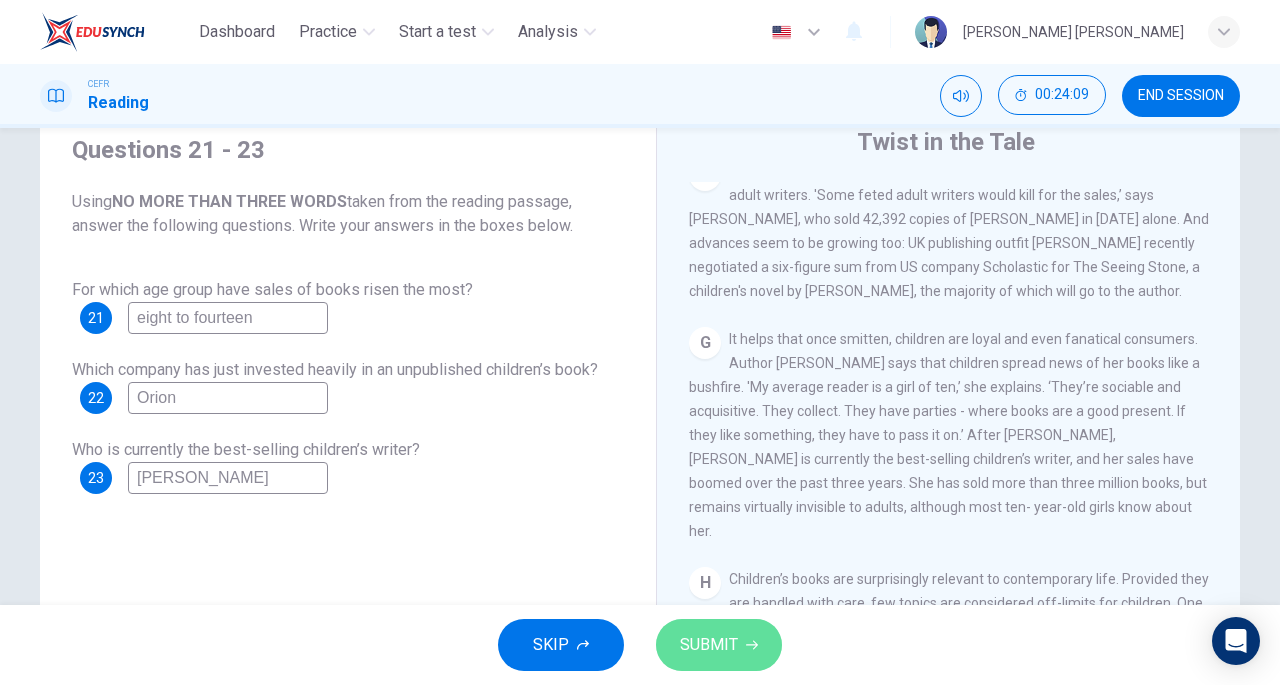 click 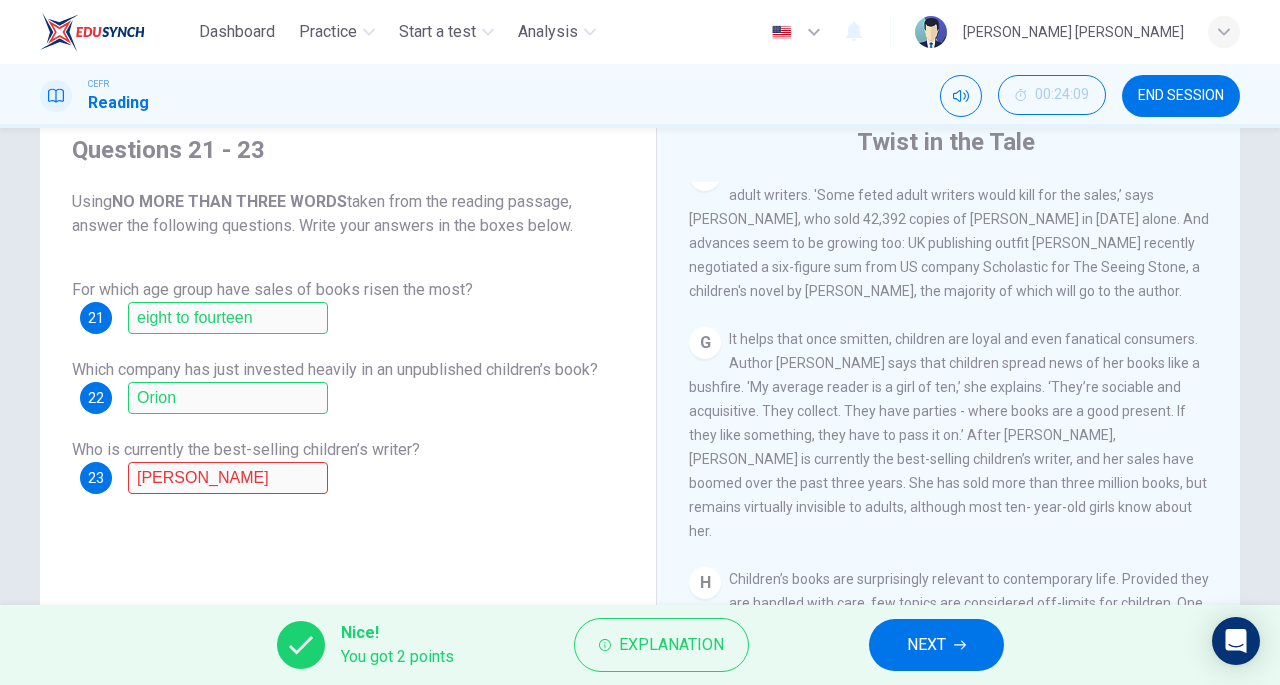 drag, startPoint x: 1001, startPoint y: 466, endPoint x: 1074, endPoint y: 469, distance: 73.061615 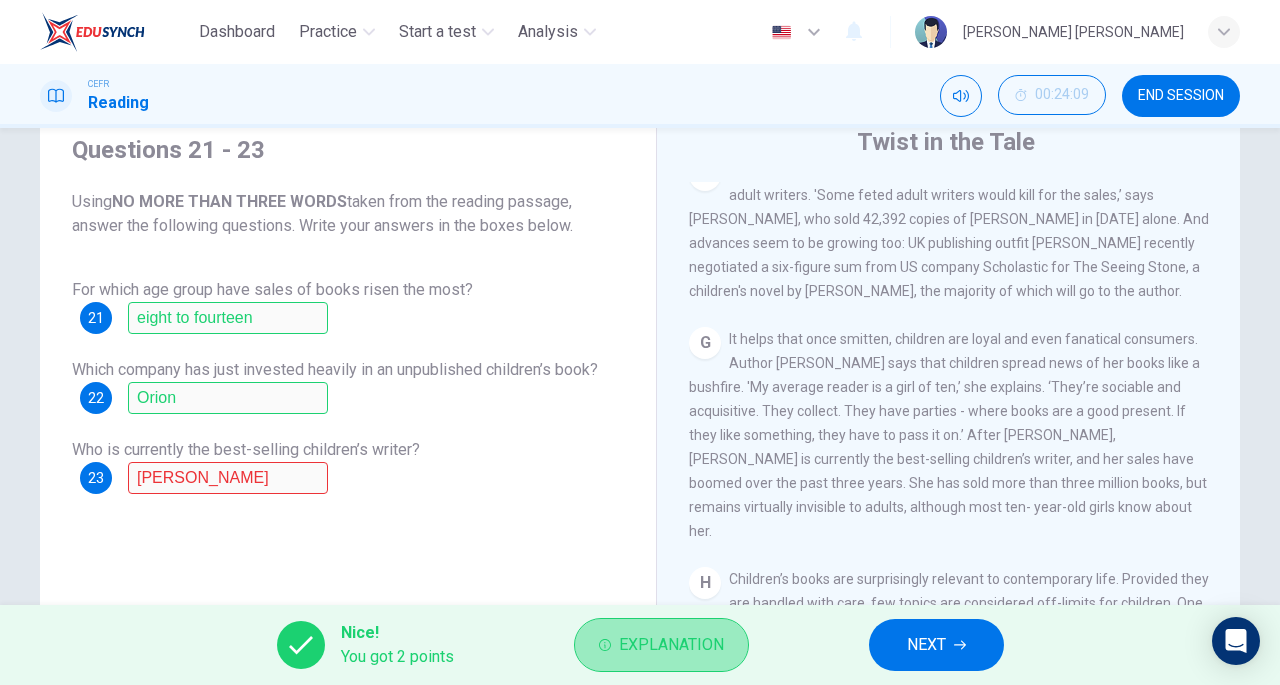 click on "Explanation" at bounding box center [671, 645] 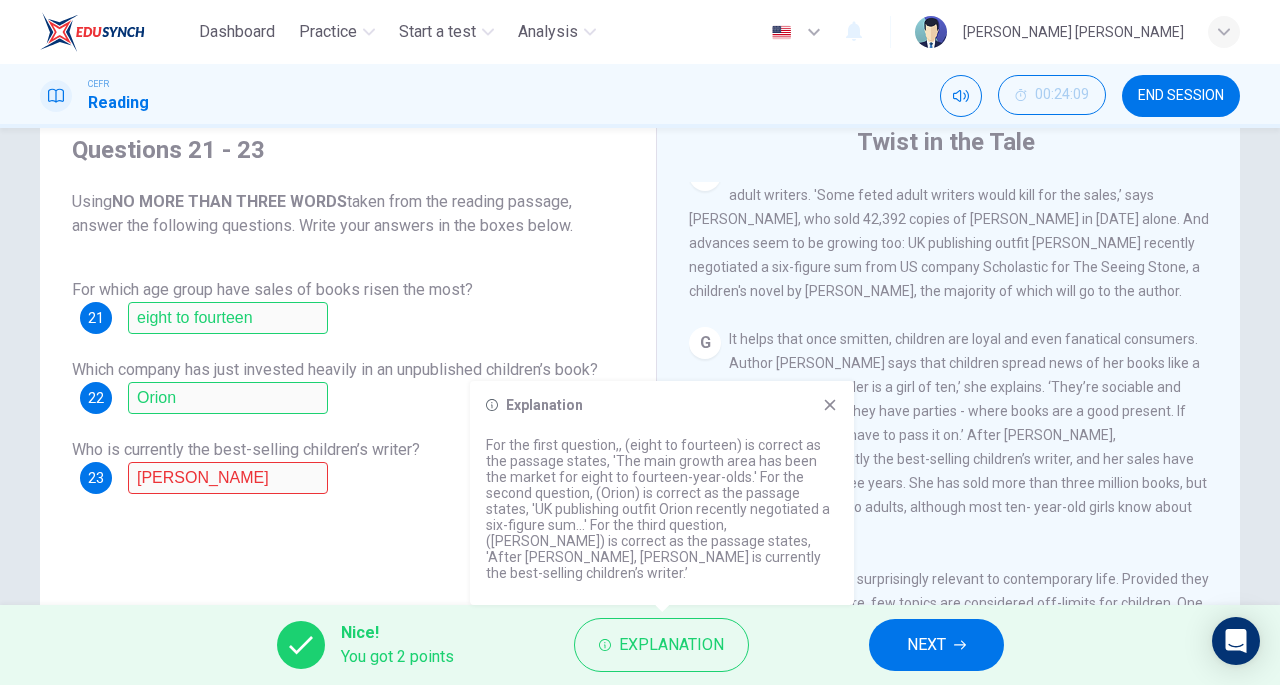 click 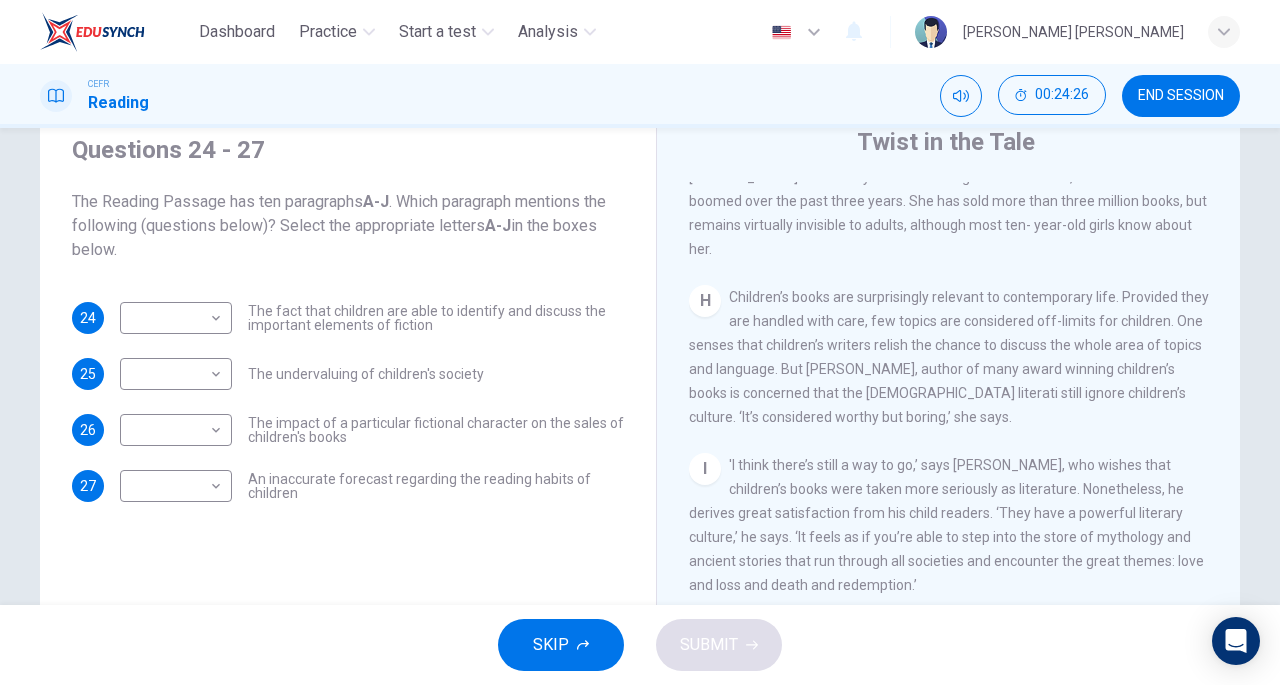 scroll, scrollTop: 1657, scrollLeft: 0, axis: vertical 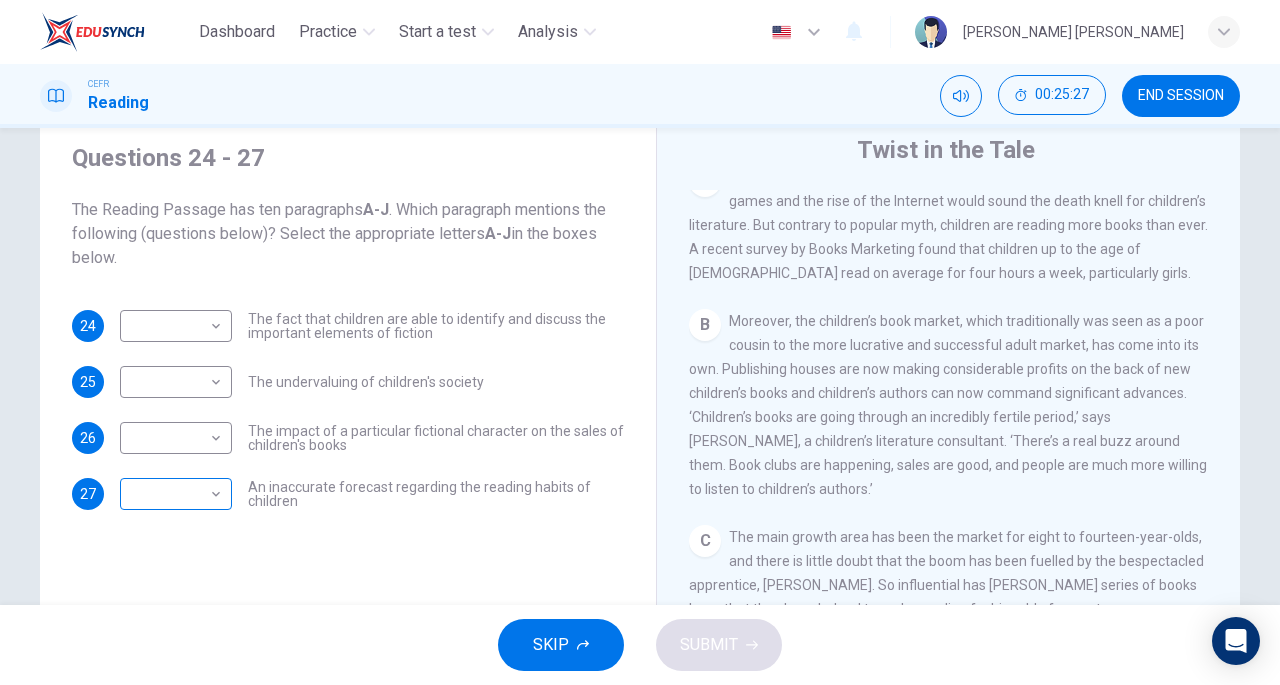 click on "Dashboard Practice Start a test Analysis English en ​ [PERSON_NAME] [PERSON_NAME] CEFR Reading 00:25:27 END SESSION Questions 24 - 27 The Reading Passage has ten paragraphs  A-J .
Which paragraph mentions the following (questions below)?
Select the appropriate letters  A-J  in the boxes below. 24 ​ ​ The fact that children are able to identify and discuss the important elements of fiction 25 ​ ​ The undervaluing of children's society 26 ​ ​ The impact of a particular fictional character on the sales of children's books 27 ​ ​ An inaccurate forecast regarding the reading habits of children Twist in the Tale CLICK TO ZOOM Click to Zoom A B C D E F G H I J SKIP SUBMIT EduSynch - Online Language Proficiency Testing
Dashboard Practice Start a test Analysis Notifications © Copyright  2025" at bounding box center [640, 342] 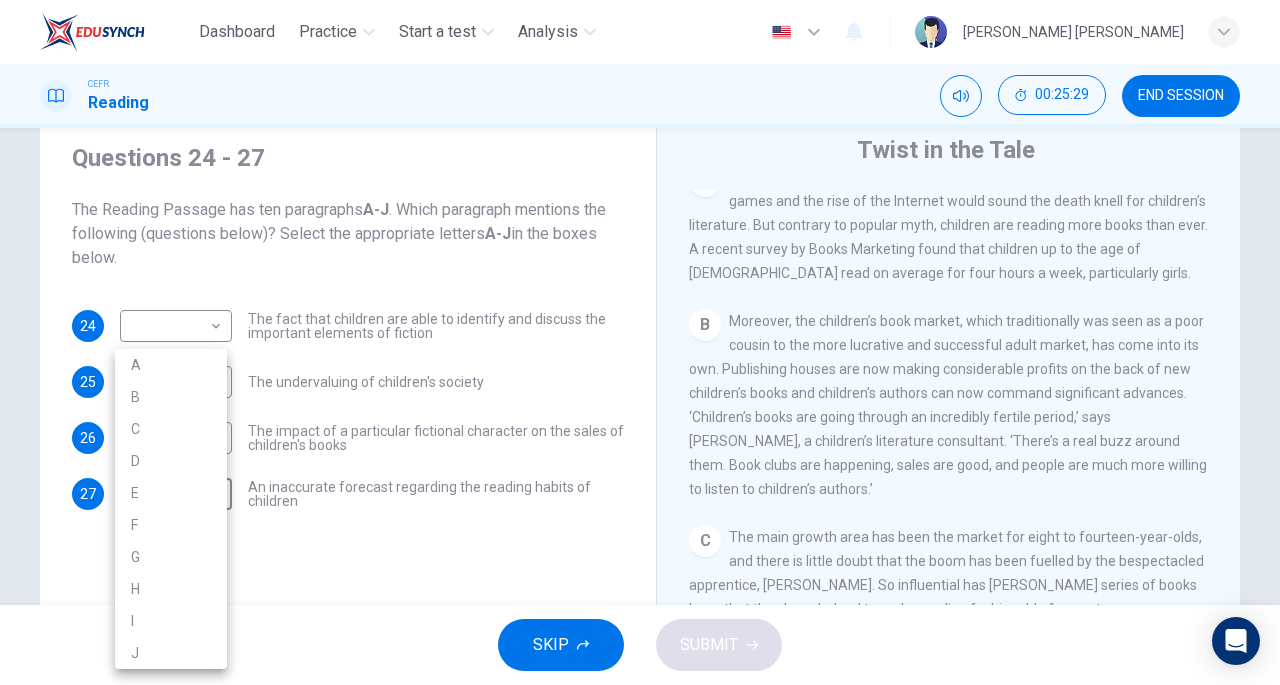 click on "B" at bounding box center [171, 397] 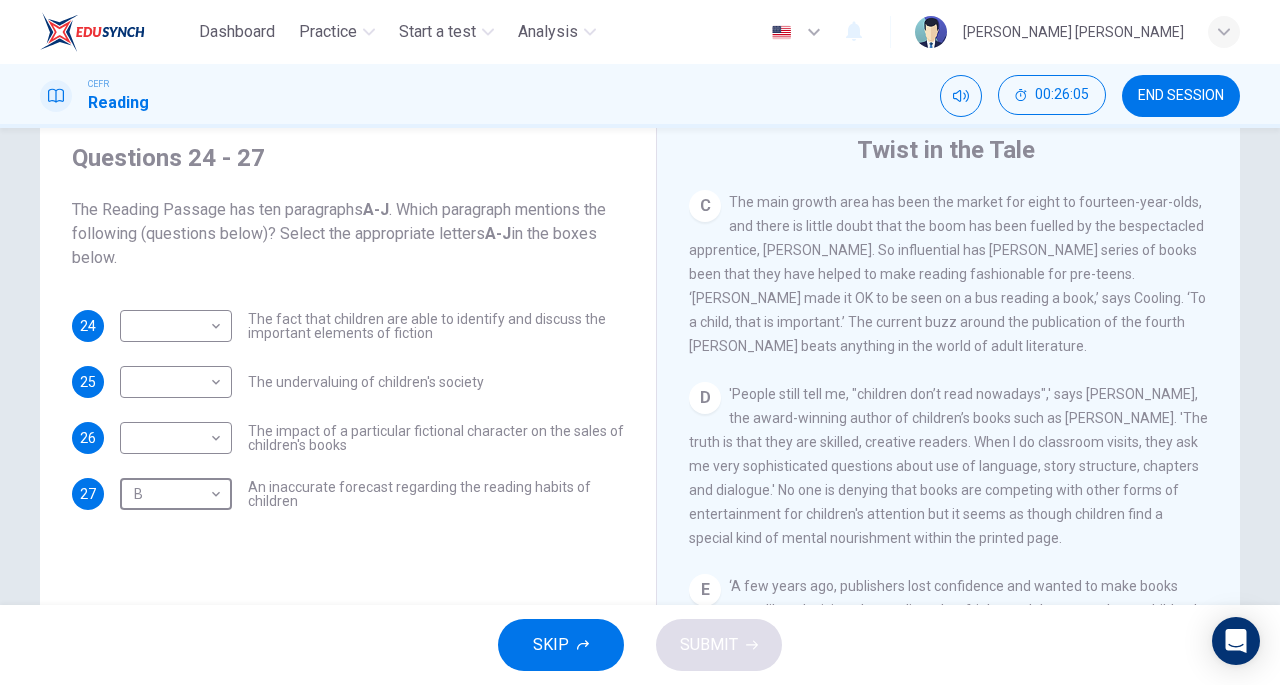 scroll, scrollTop: 782, scrollLeft: 0, axis: vertical 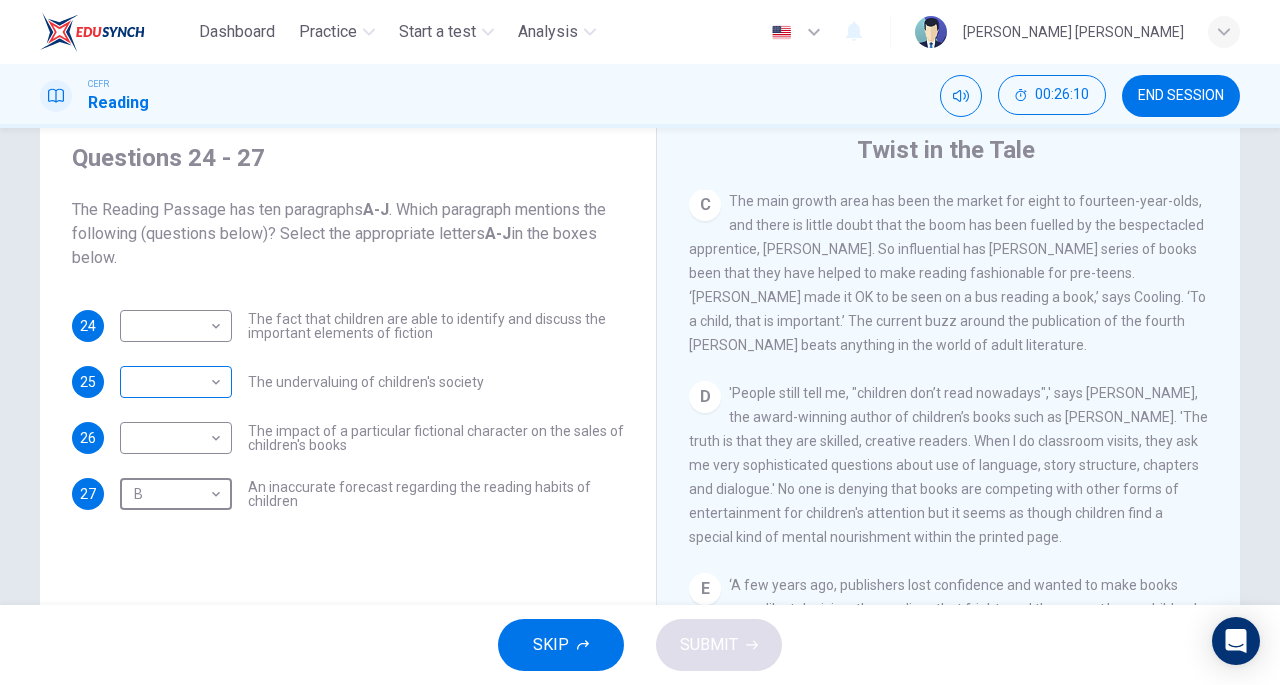 click on "Dashboard Practice Start a test Analysis English en ​ [PERSON_NAME] [PERSON_NAME] CEFR Reading 00:26:10 END SESSION Questions 24 - 27 The Reading Passage has ten paragraphs  A-J .
Which paragraph mentions the following (questions below)?
Select the appropriate letters  A-J  in the boxes below. 24 ​ ​ The fact that children are able to identify and discuss the important elements of fiction 25 ​ ​ The undervaluing of children's society 26 ​ ​ The impact of a particular fictional character on the sales of children's books 27 B B ​ An inaccurate forecast regarding the reading habits of children Twist in the Tale CLICK TO ZOOM Click to Zoom A B C D E F G H I J SKIP SUBMIT EduSynch - Online Language Proficiency Testing
Dashboard Practice Start a test Analysis Notifications © Copyright  2025" at bounding box center (640, 342) 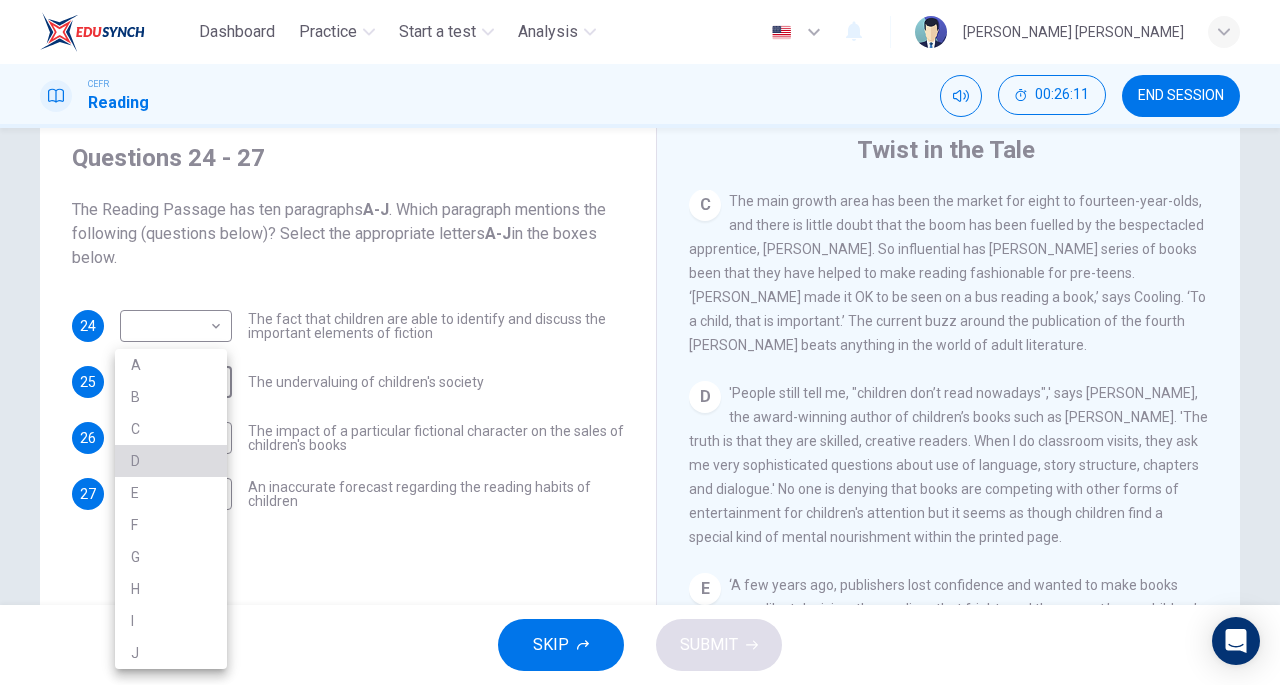 click on "D" at bounding box center (171, 461) 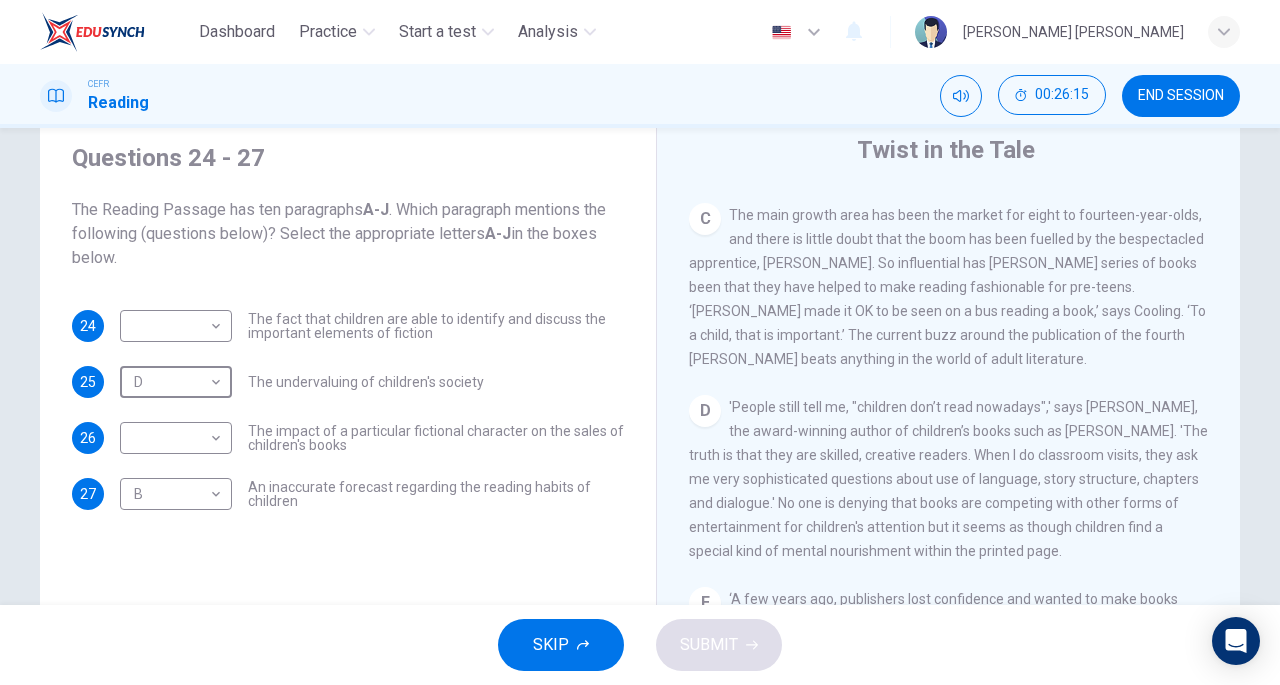 scroll, scrollTop: 767, scrollLeft: 0, axis: vertical 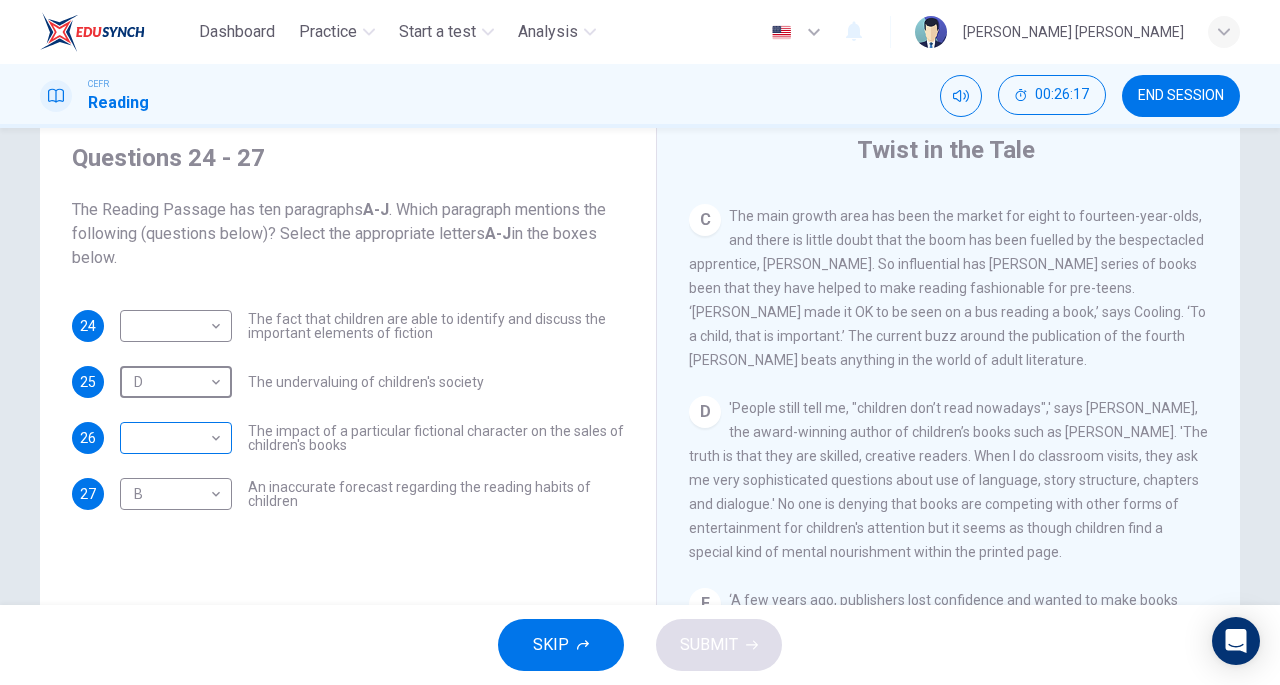 click on "Dashboard Practice Start a test Analysis English en ​ [PERSON_NAME] [PERSON_NAME] CEFR Reading 00:26:17 END SESSION Questions 24 - 27 The Reading Passage has ten paragraphs  A-J .
Which paragraph mentions the following (questions below)?
Select the appropriate letters  A-J  in the boxes below. 24 ​ ​ The fact that children are able to identify and discuss the important elements of fiction 25 D D ​ The undervaluing of children's society 26 ​ ​ The impact of a particular fictional character on the sales of children's books 27 B B ​ An inaccurate forecast regarding the reading habits of children Twist in the Tale CLICK TO ZOOM Click to Zoom A B C D E F G H I J SKIP SUBMIT EduSynch - Online Language Proficiency Testing
Dashboard Practice Start a test Analysis Notifications © Copyright  2025" at bounding box center (640, 342) 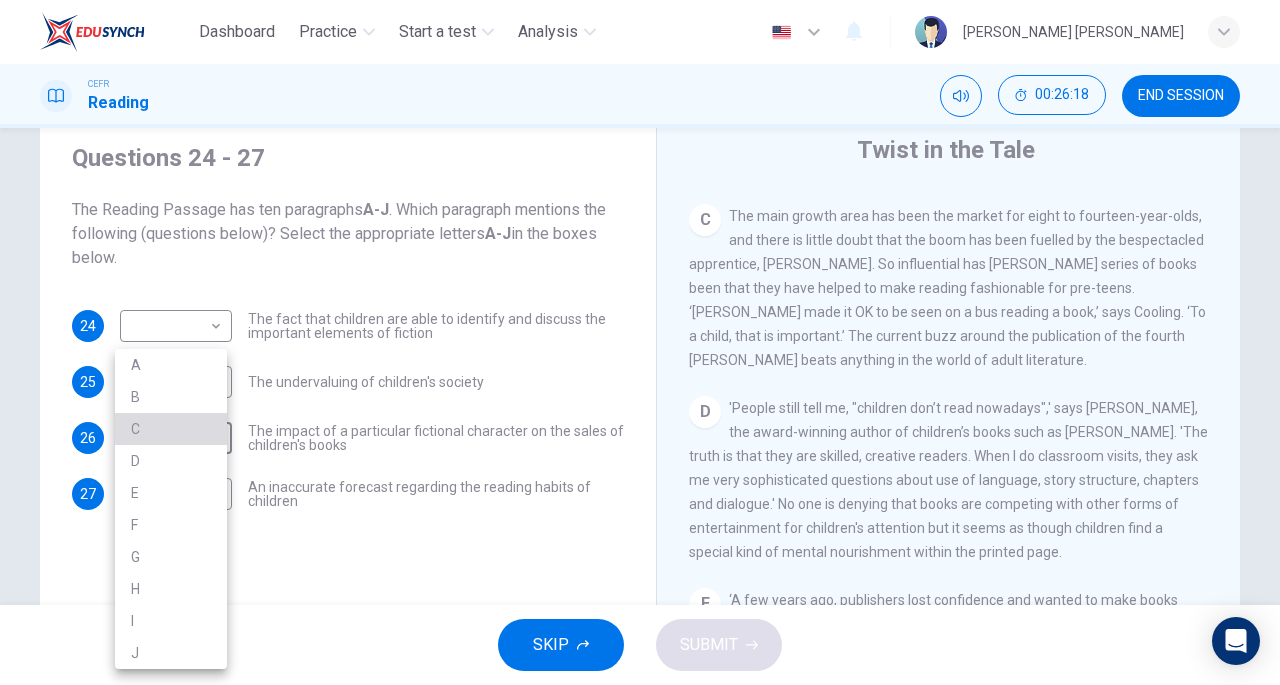click on "C" at bounding box center (171, 429) 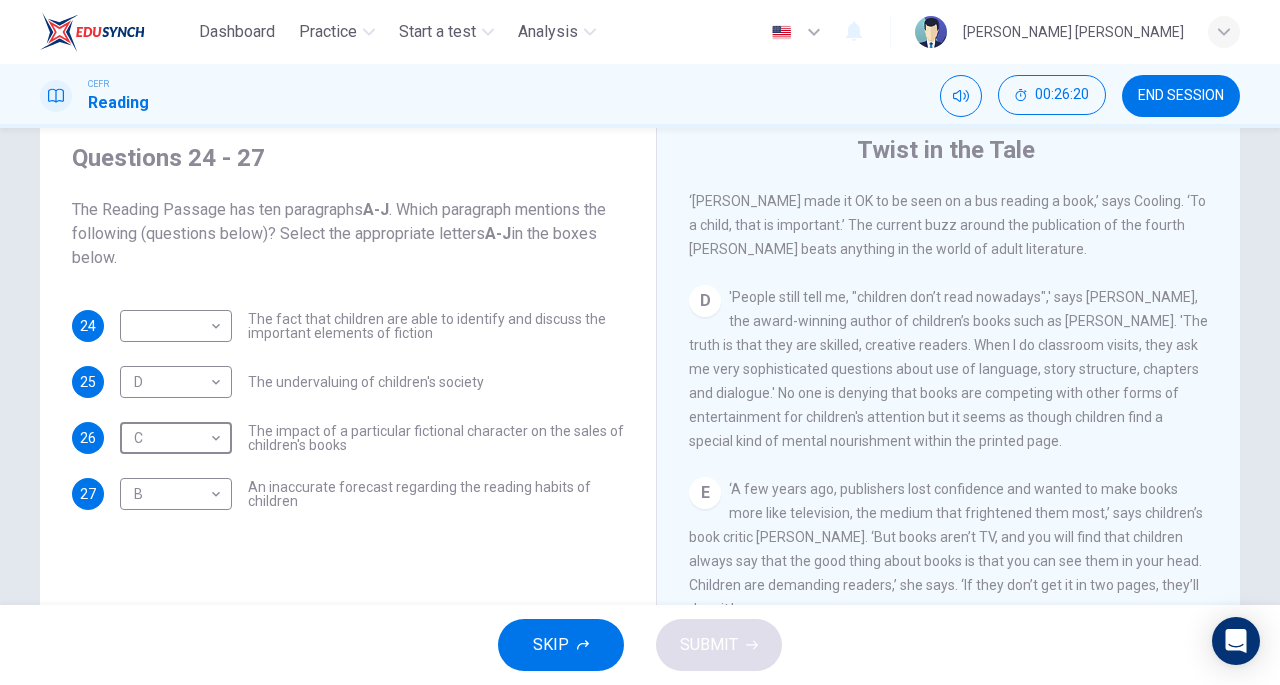 scroll, scrollTop: 879, scrollLeft: 0, axis: vertical 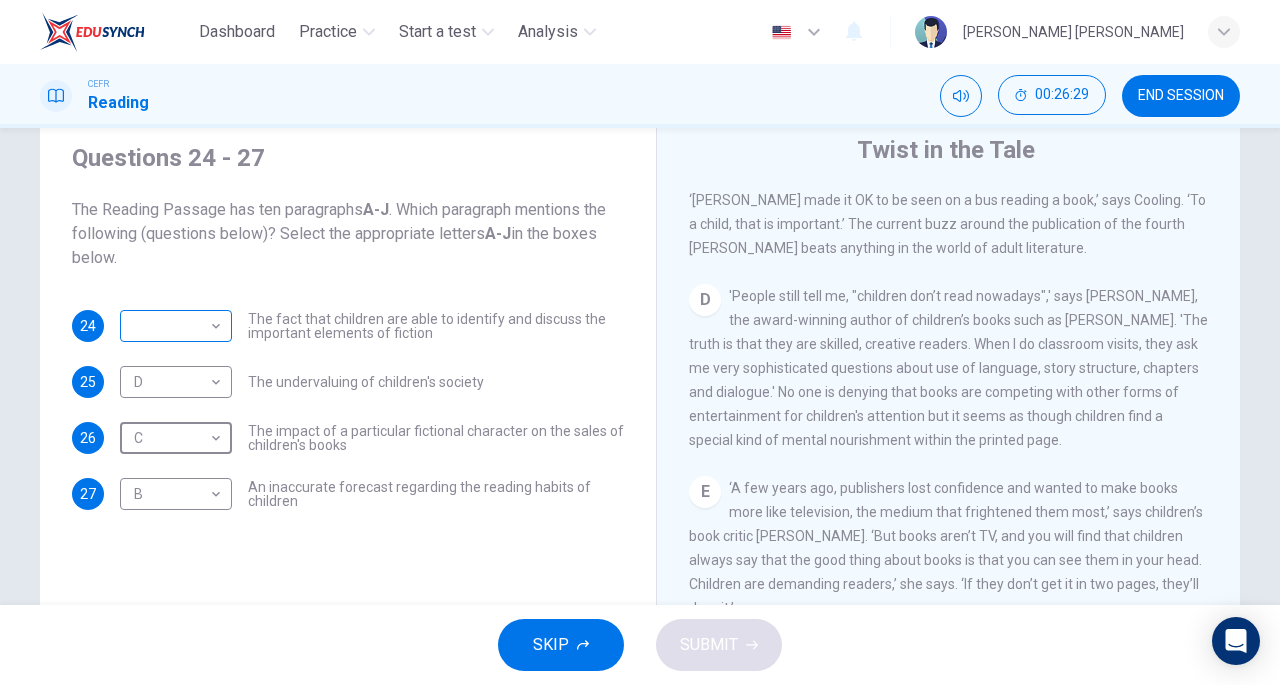 click on "Dashboard Practice Start a test Analysis English en ​ [PERSON_NAME] [PERSON_NAME] CEFR Reading 00:26:29 END SESSION Questions 24 - 27 The Reading Passage has ten paragraphs  A-J .
Which paragraph mentions the following (questions below)?
Select the appropriate letters  A-J  in the boxes below. 24 ​ ​ The fact that children are able to identify and discuss the important elements of fiction 25 D D ​ The undervaluing of children's society 26 C C ​ The impact of a particular fictional character on the sales of children's books 27 B B ​ An inaccurate forecast regarding the reading habits of children Twist in the Tale CLICK TO ZOOM Click to Zoom A B C D E F G H I J SKIP SUBMIT EduSynch - Online Language Proficiency Testing
Dashboard Practice Start a test Analysis Notifications © Copyright  2025" at bounding box center [640, 342] 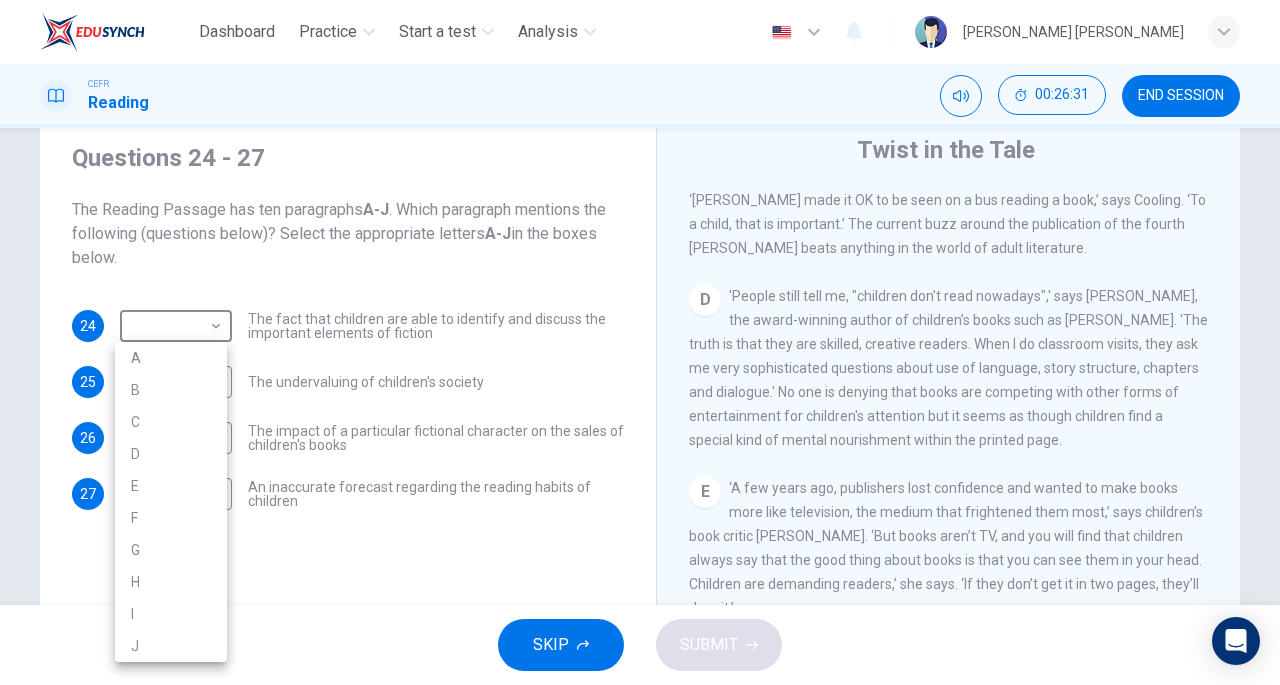 click on "D" at bounding box center [171, 454] 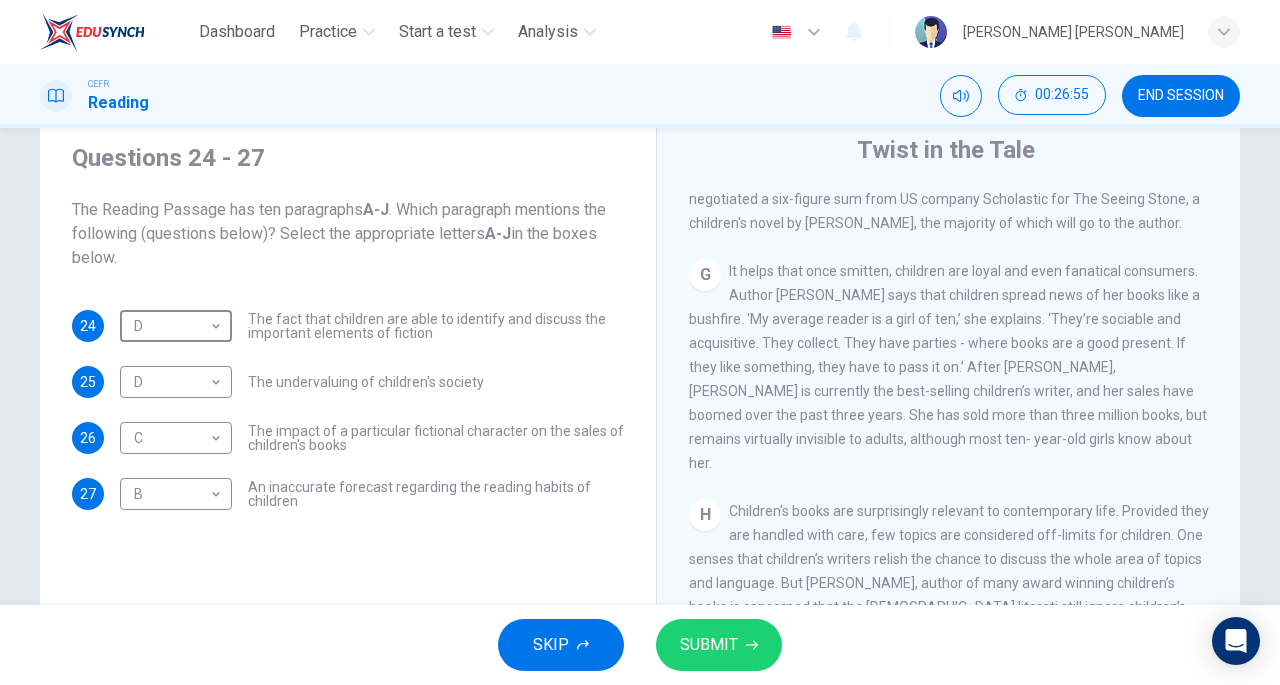 scroll, scrollTop: 1434, scrollLeft: 0, axis: vertical 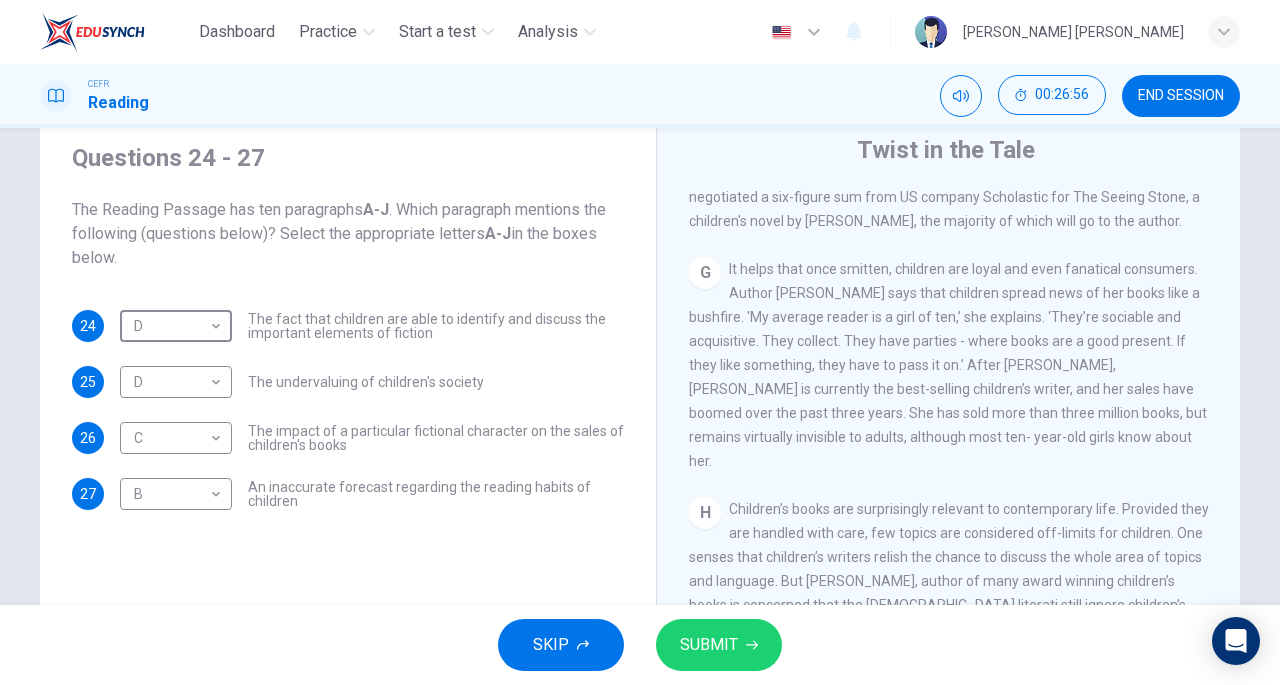 click on "It helps that once smitten, children are loyal and even fanatical consumers. Author [PERSON_NAME] says that children spread news of her books like a bushfire. 'My average reader is a girl of ten,’ she explains. ‘They’re sociable and acquisitive. They collect. They have parties - where books are a good present. If they like something, they have to pass it on.’ After [PERSON_NAME], [PERSON_NAME] is currently the best-selling children’s writer, and her sales have boomed over the past three years. She has sold more than three million books, but remains virtually invisible to adults, although most ten- year-old girls know about her." at bounding box center (948, 365) 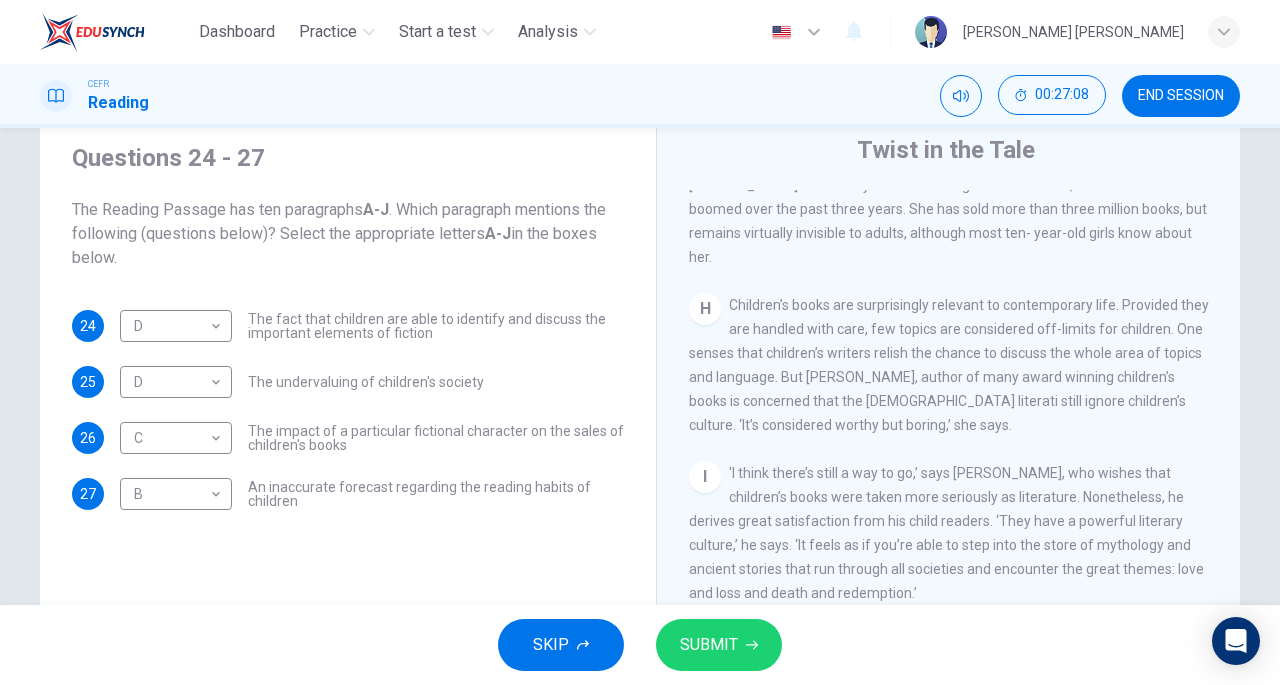 scroll, scrollTop: 1657, scrollLeft: 0, axis: vertical 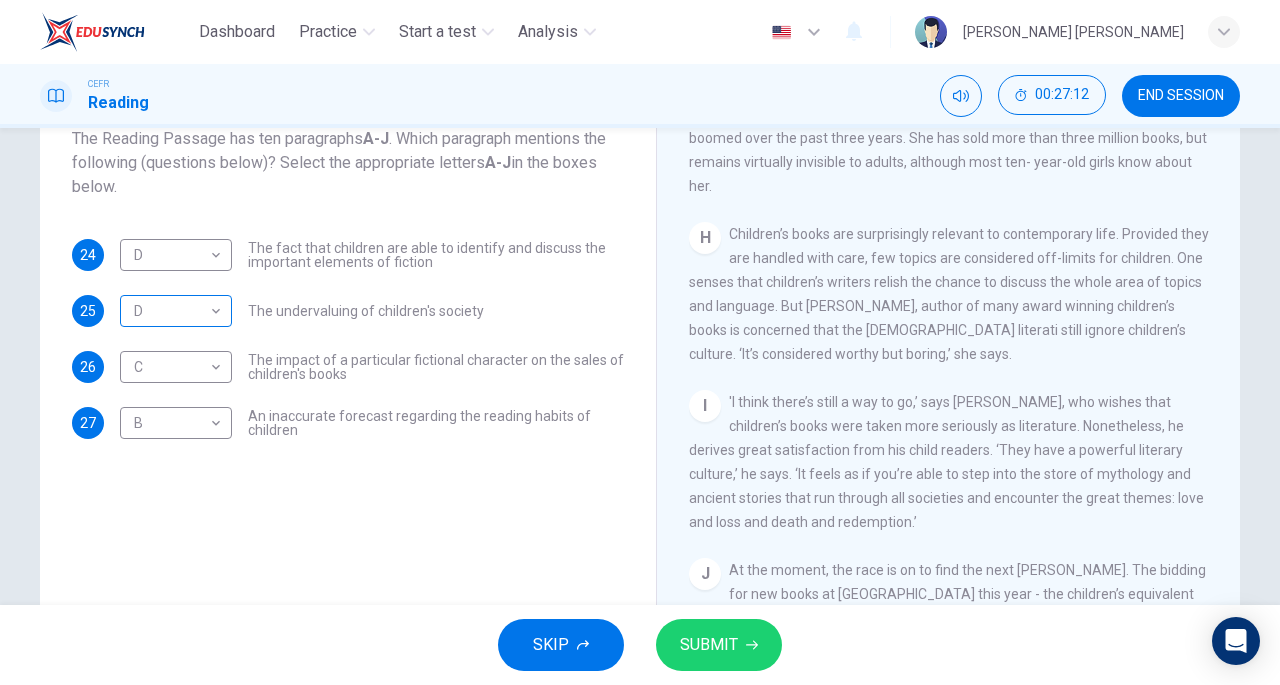 click on "Dashboard Practice Start a test Analysis English en ​ [PERSON_NAME] [PERSON_NAME] CEFR Reading 00:27:12 END SESSION Questions 24 - 27 The Reading Passage has ten paragraphs  A-J .
Which paragraph mentions the following (questions below)?
Select the appropriate letters  A-J  in the boxes below. 24 D D ​ The fact that children are able to identify and discuss the important elements of fiction 25 D D ​ The undervaluing of children's society 26 C C ​ The impact of a particular fictional character on the sales of children's books 27 B B ​ An inaccurate forecast regarding the reading habits of children Twist in the Tale CLICK TO ZOOM Click to Zoom A B C D E F G H I J SKIP SUBMIT EduSynch - Online Language Proficiency Testing
Dashboard Practice Start a test Analysis Notifications © Copyright  2025" at bounding box center [640, 342] 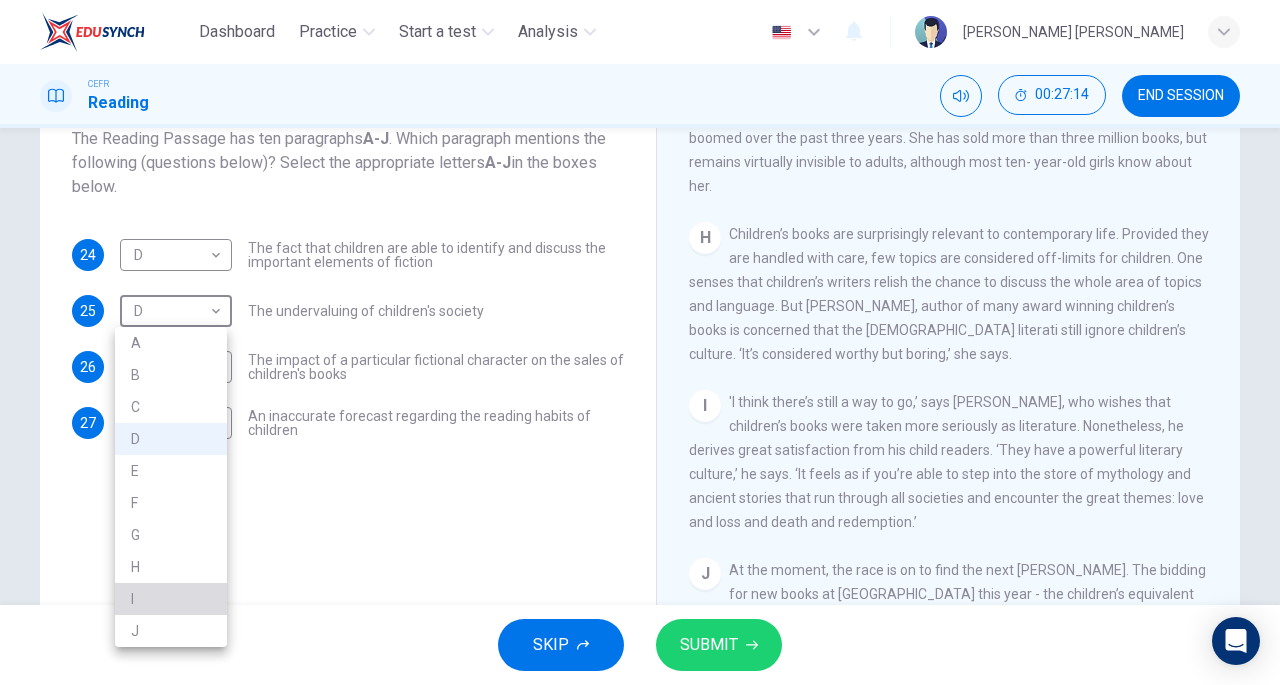 click on "I" at bounding box center (171, 599) 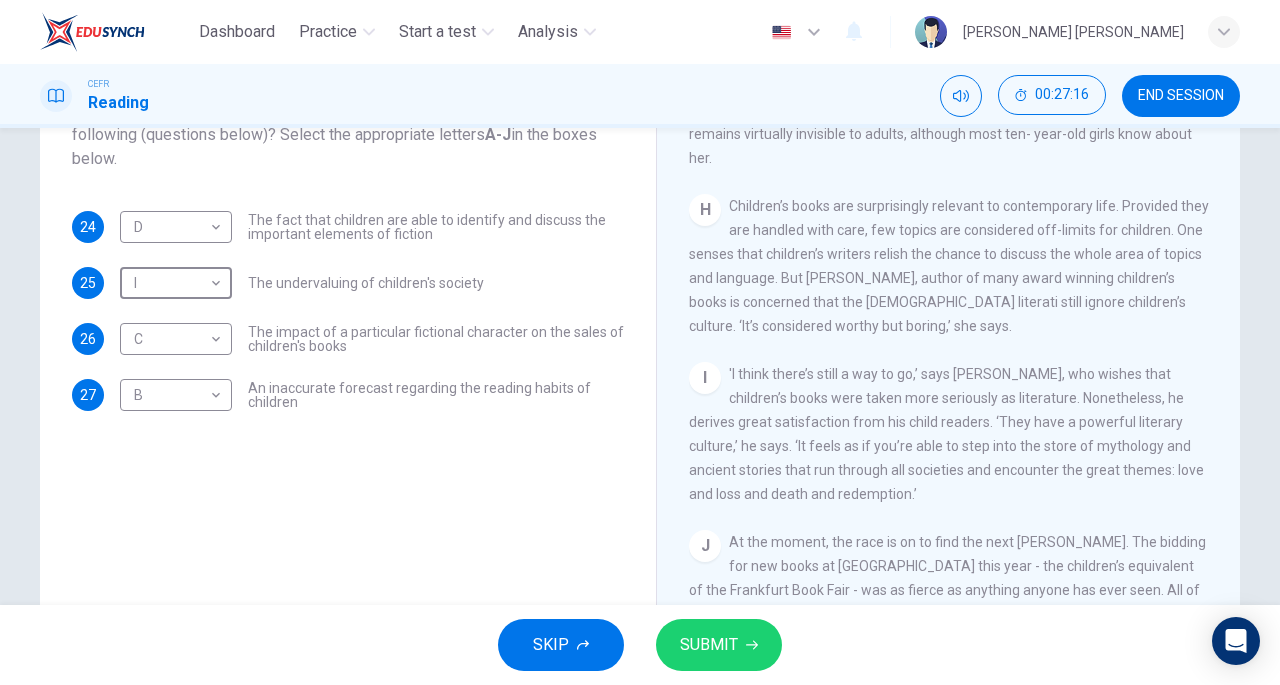 scroll, scrollTop: 163, scrollLeft: 0, axis: vertical 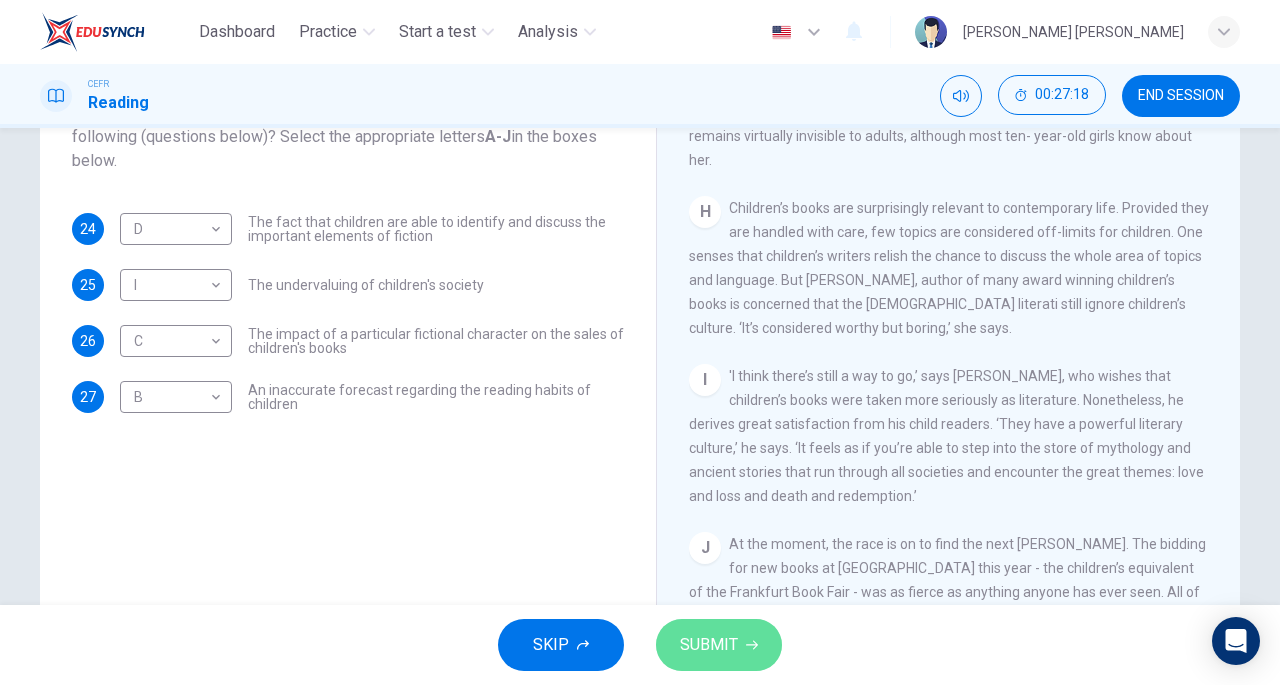 click on "SUBMIT" at bounding box center (709, 645) 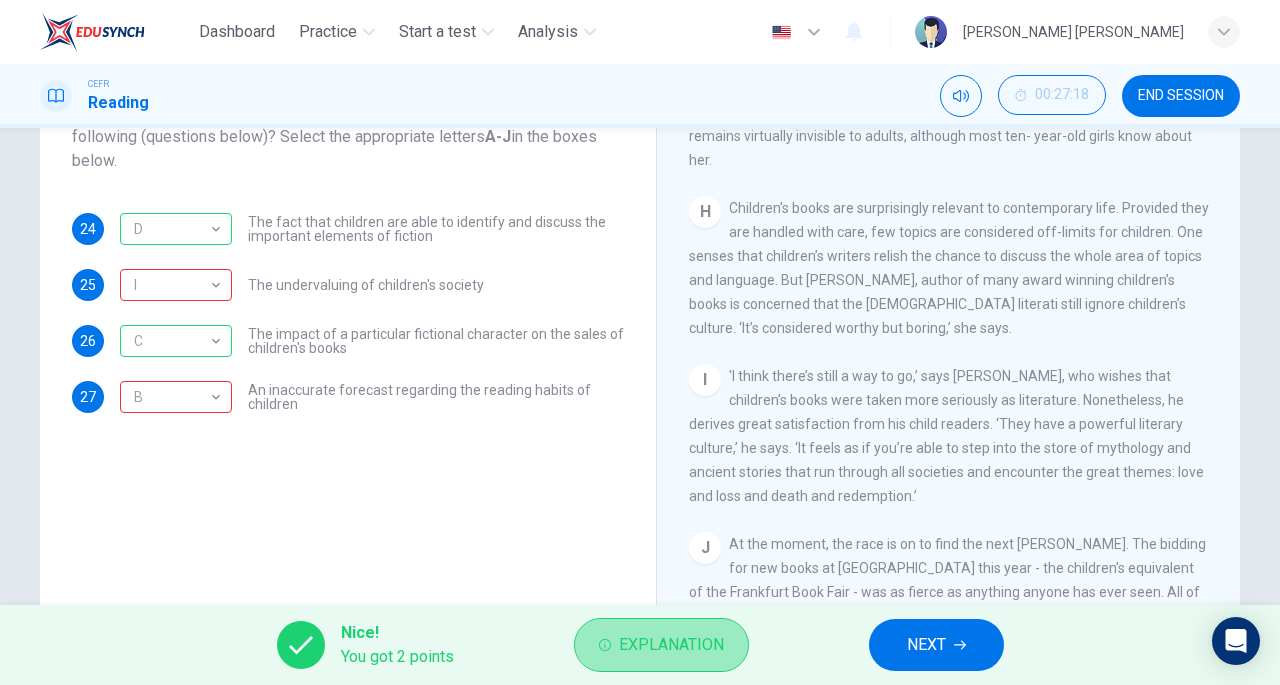 click on "Explanation" at bounding box center (671, 645) 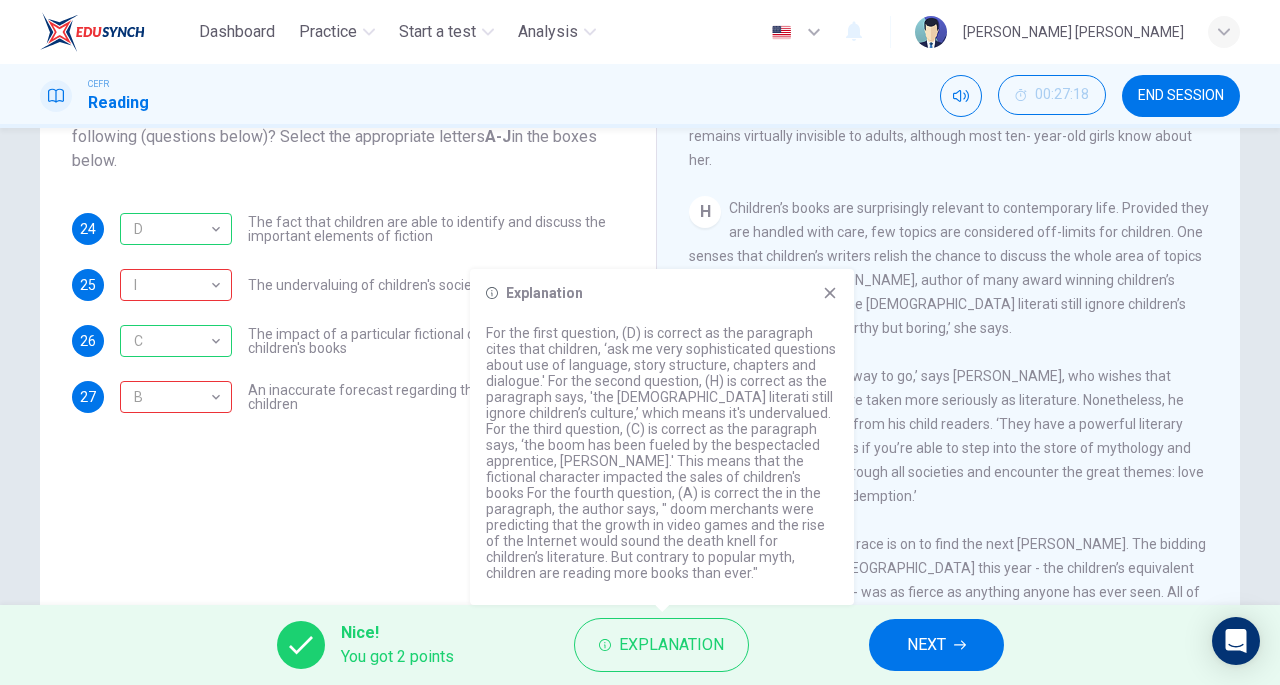 click on "Questions 24 - 27 The Reading Passage has ten paragraphs  A-J .
Which paragraph mentions the following (questions below)?
Select the appropriate letters  A-J  in the boxes below. 24 D D ​ The fact that children are able to identify and discuss the important elements of fiction 25 I I ​ The undervaluing of children's society 26 C C ​ The impact of a particular fictional character on the sales of children's books 27 B B ​ An inaccurate forecast regarding the reading habits of children" at bounding box center (348, 362) 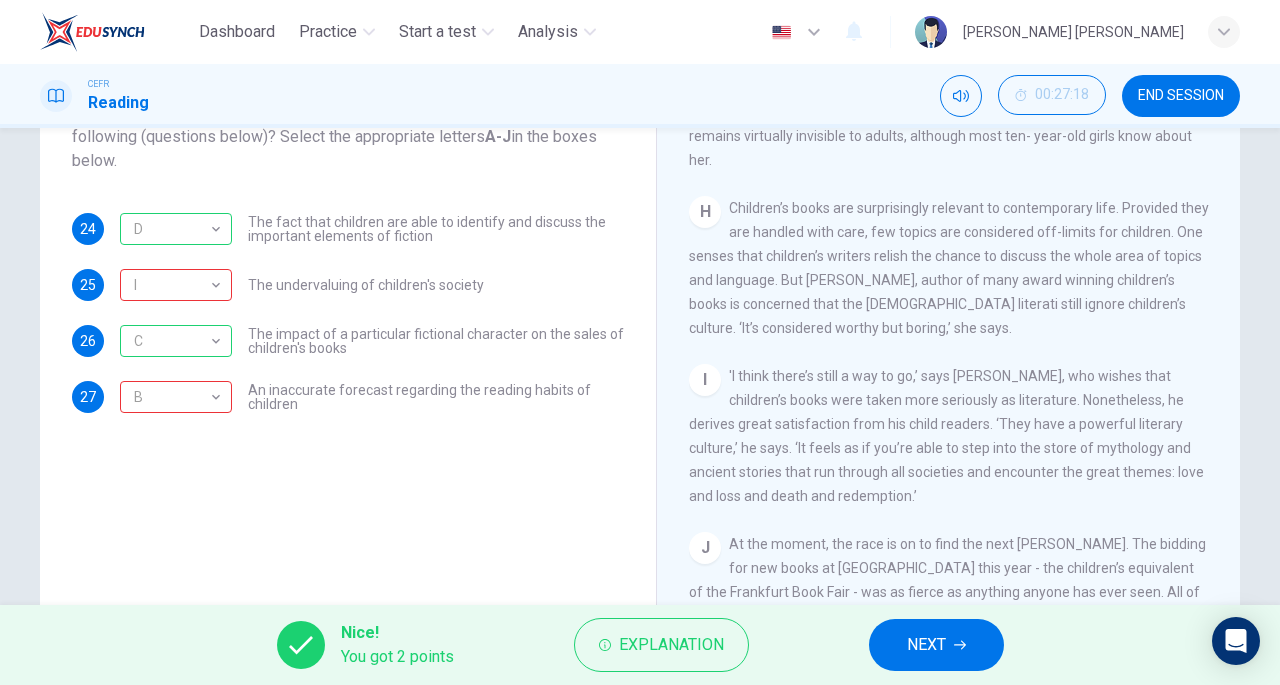 click on "NEXT" at bounding box center [936, 645] 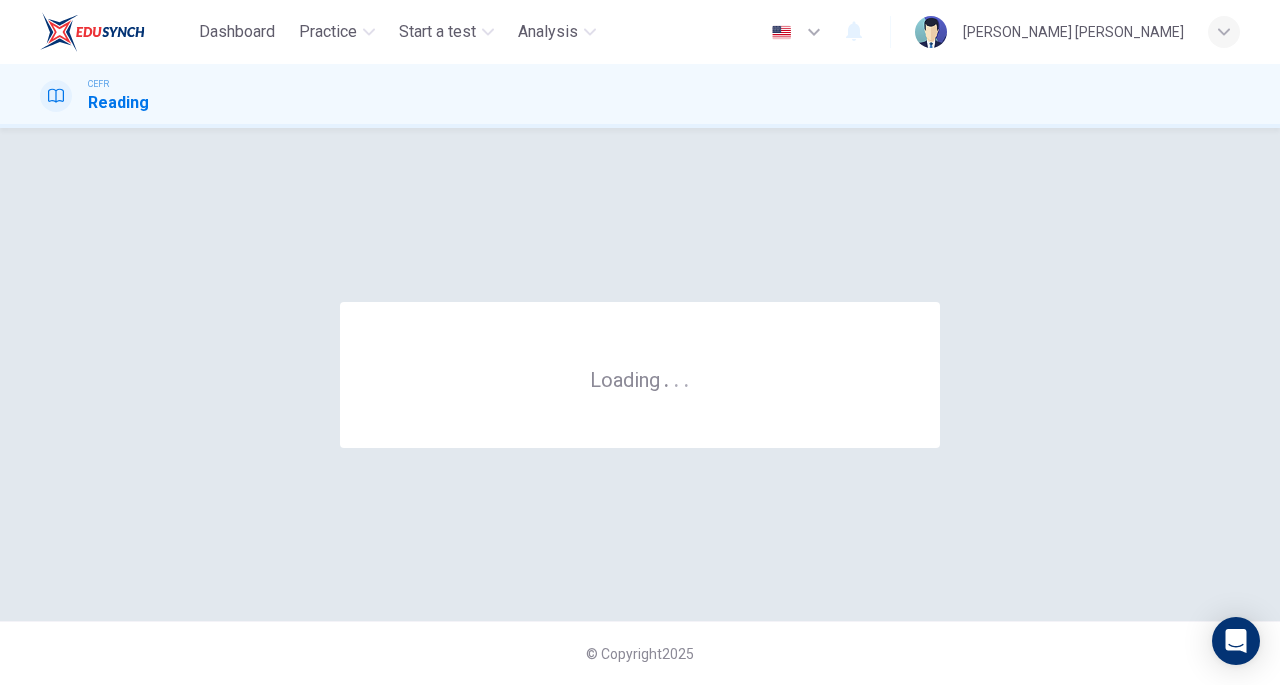 scroll, scrollTop: 0, scrollLeft: 0, axis: both 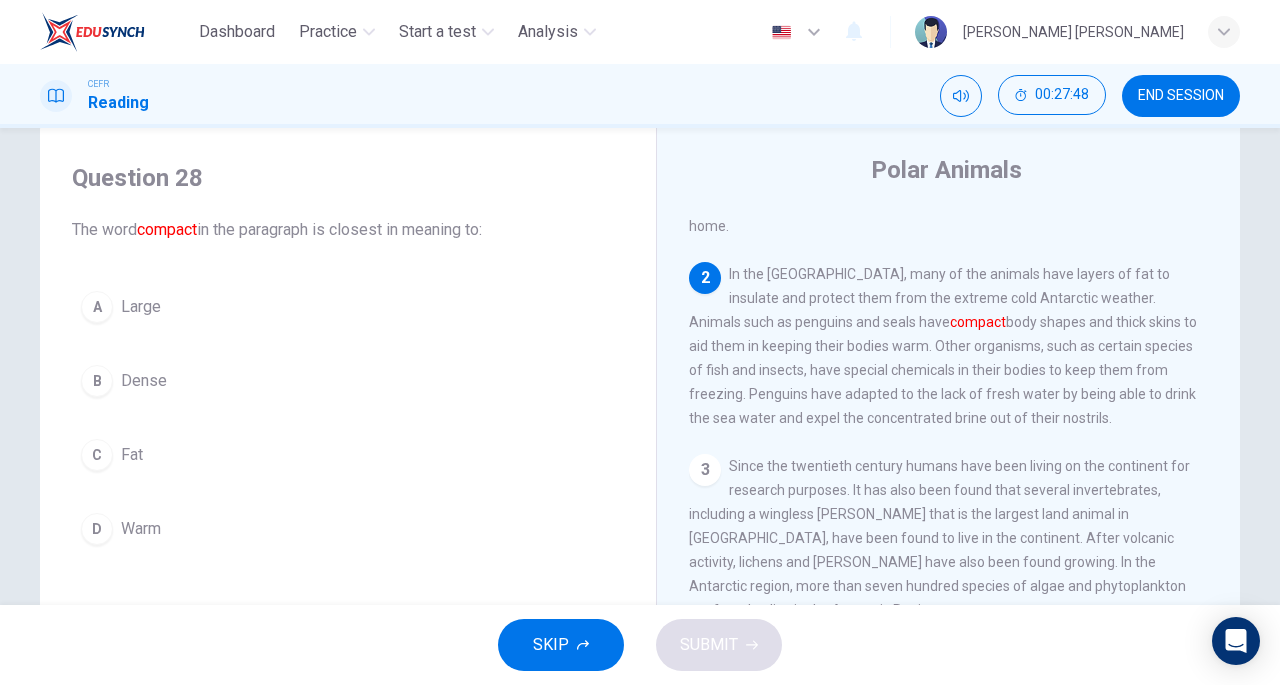 click on "Dense" at bounding box center (144, 381) 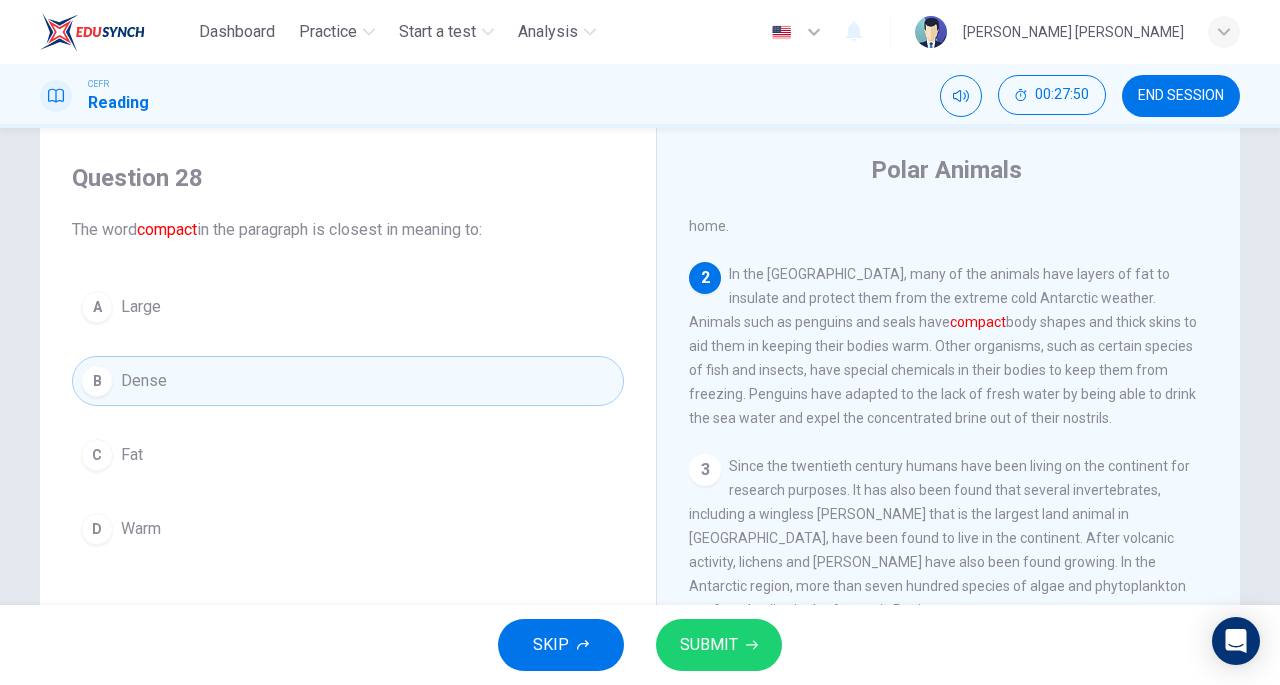 click on "SUBMIT" at bounding box center [709, 645] 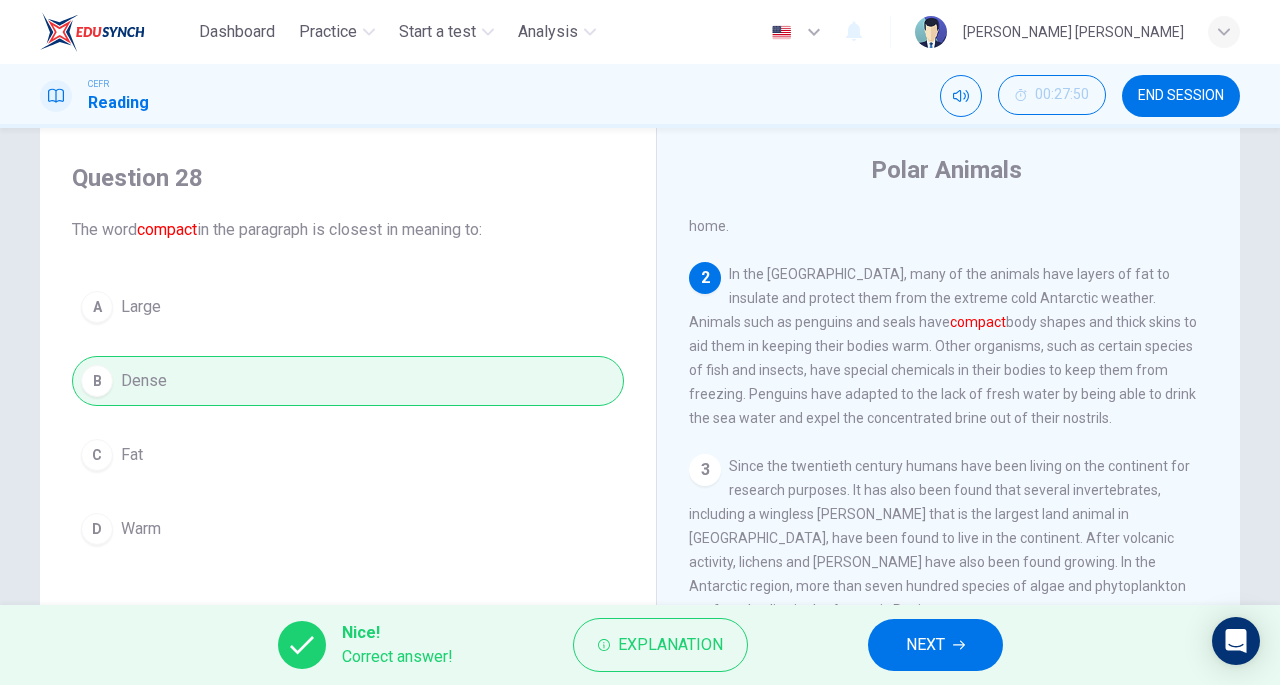 click on "NEXT" at bounding box center [925, 645] 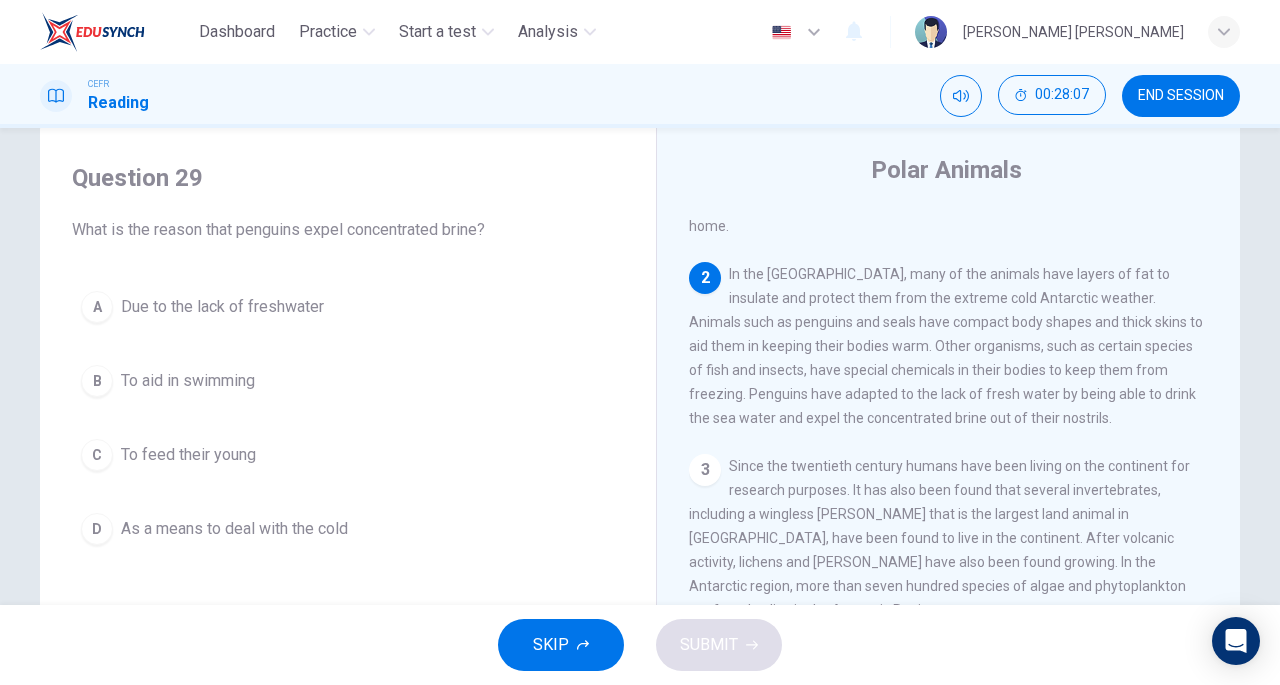 scroll, scrollTop: 101, scrollLeft: 0, axis: vertical 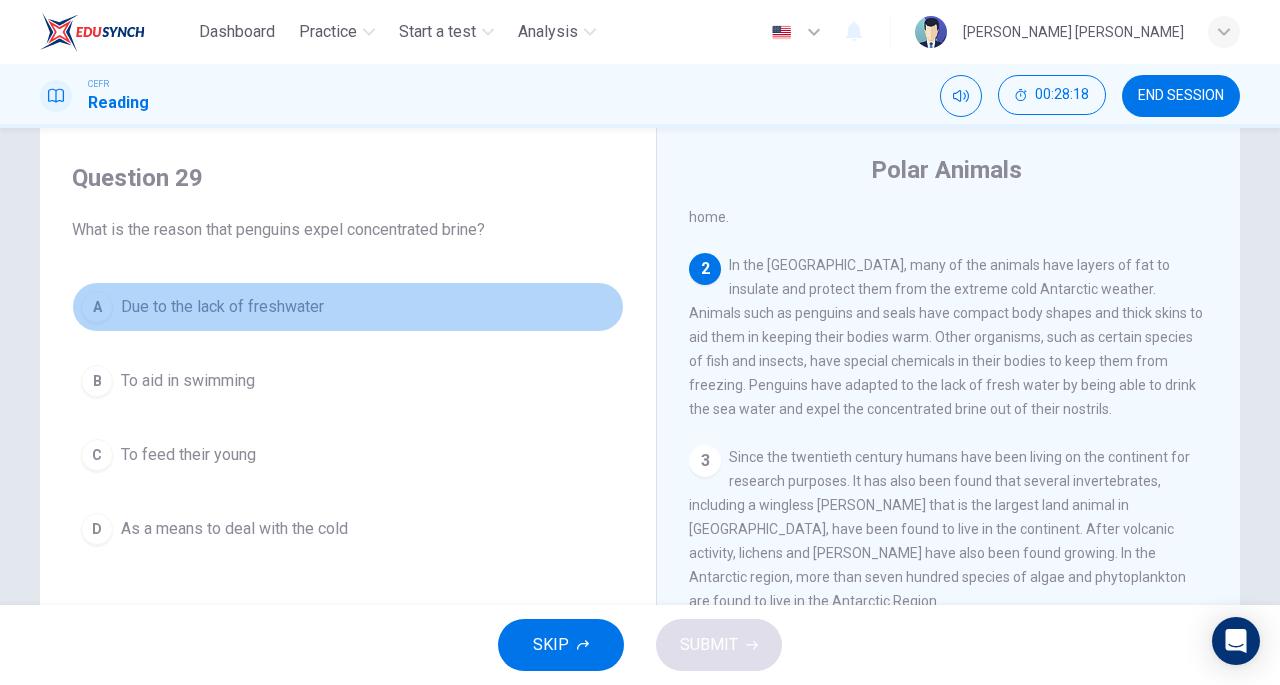 click on "Due to the lack of freshwater" at bounding box center [222, 307] 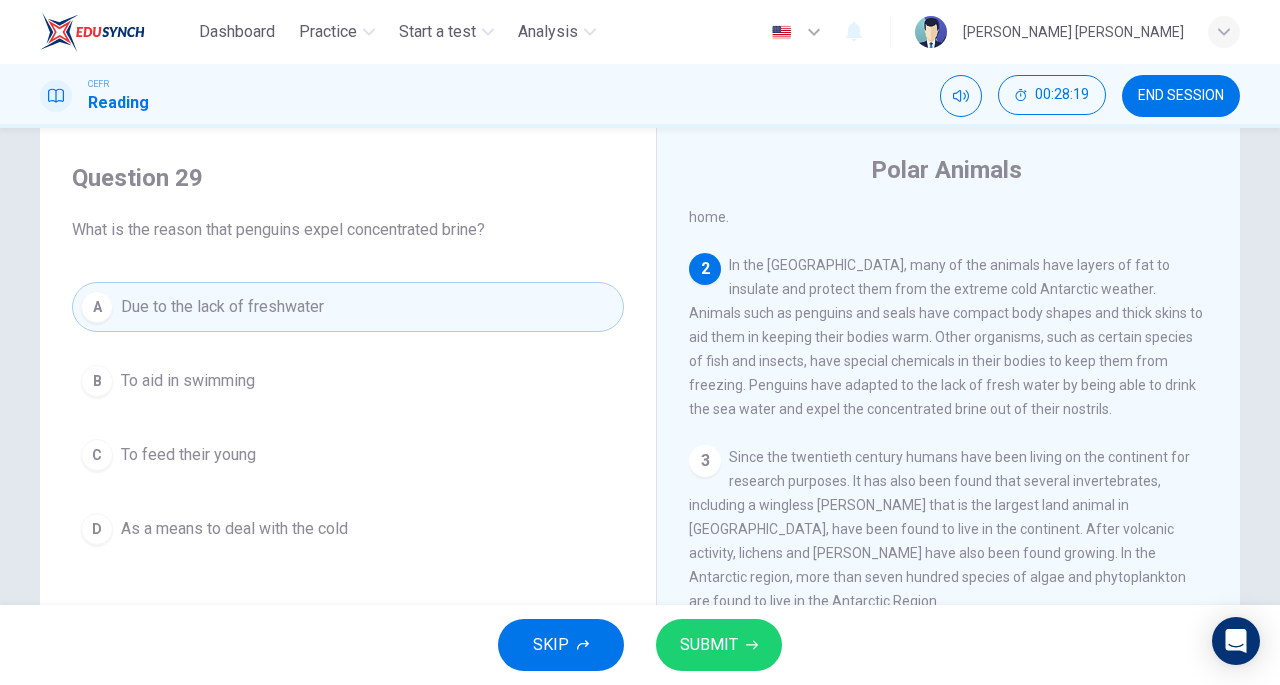 click 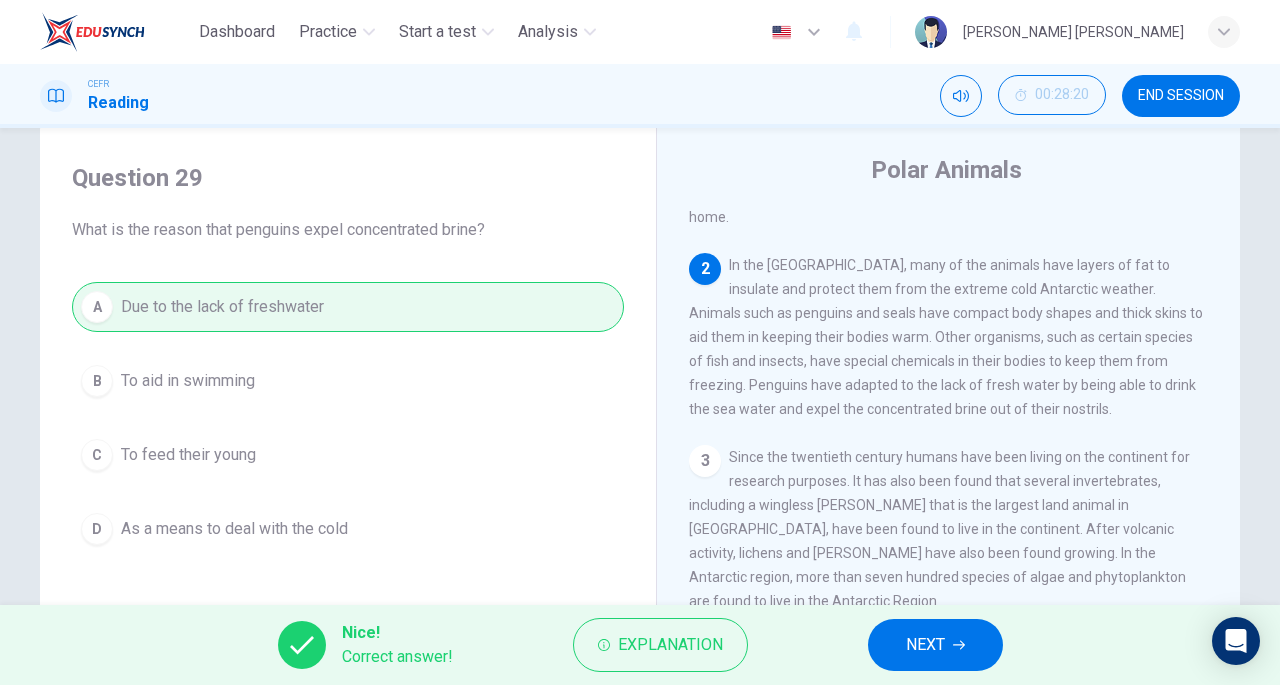 click on "NEXT" at bounding box center [935, 645] 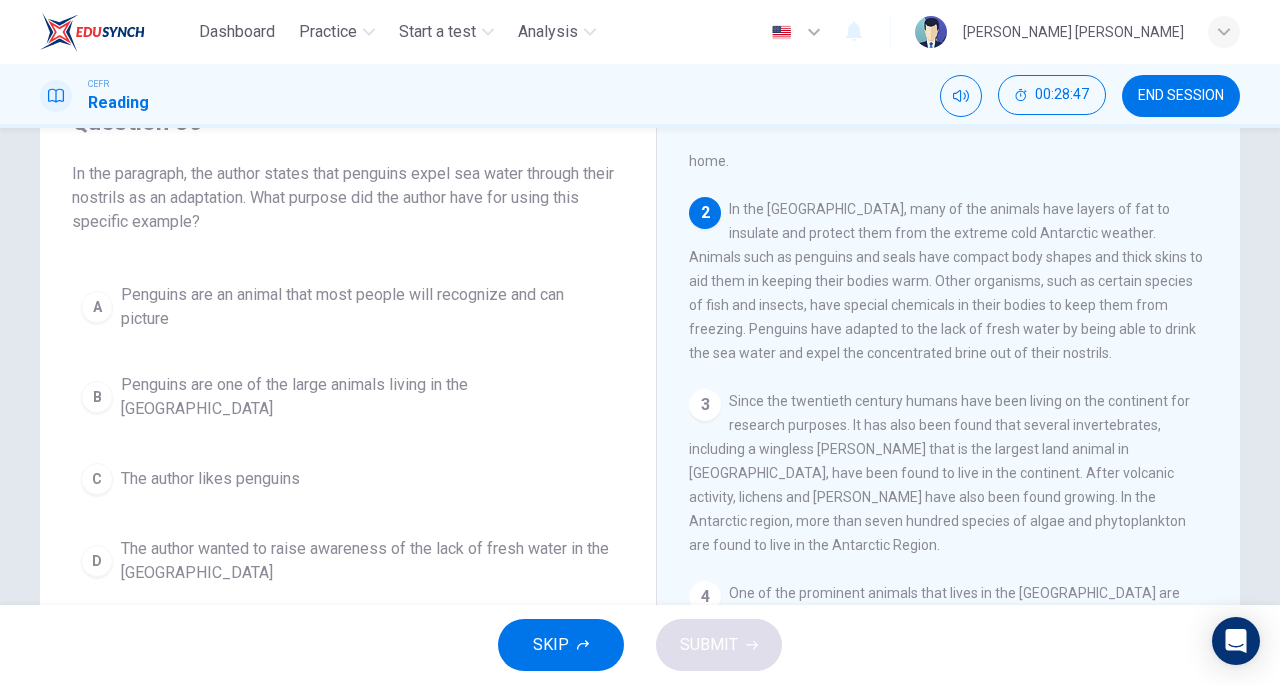 scroll, scrollTop: 98, scrollLeft: 0, axis: vertical 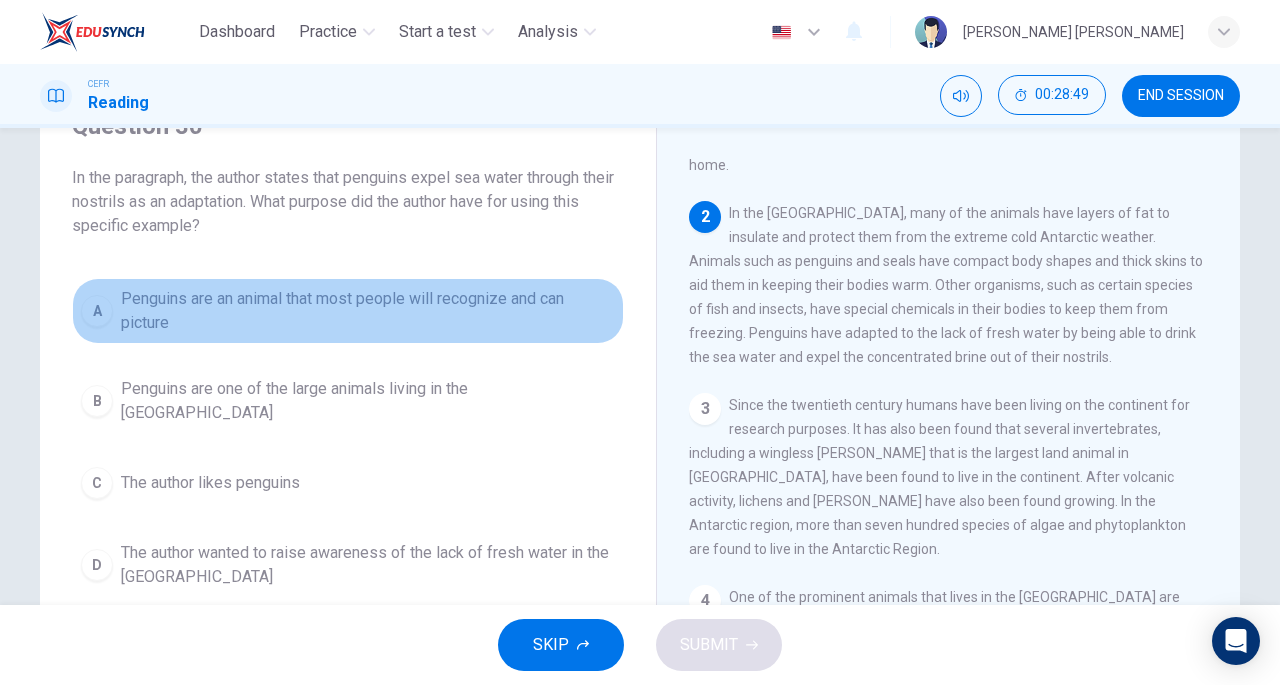 click on "Penguins are an animal that most people will recognize and can picture" at bounding box center (368, 311) 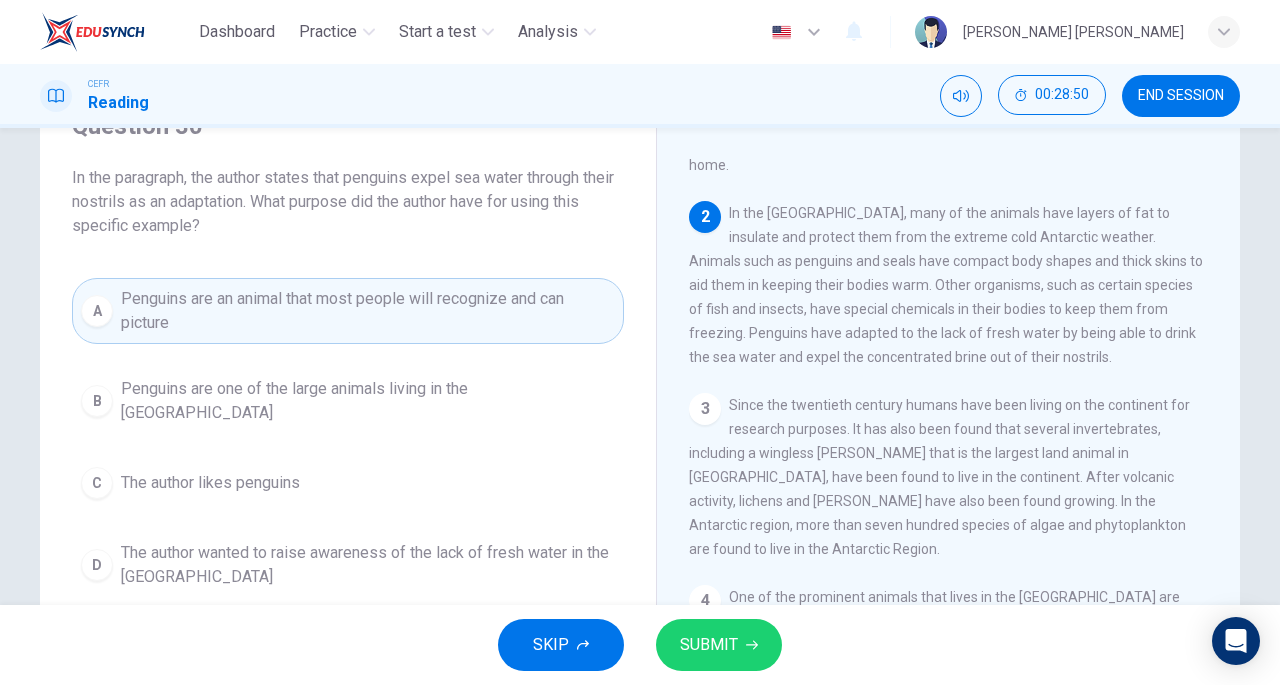 click on "SUBMIT" at bounding box center (719, 645) 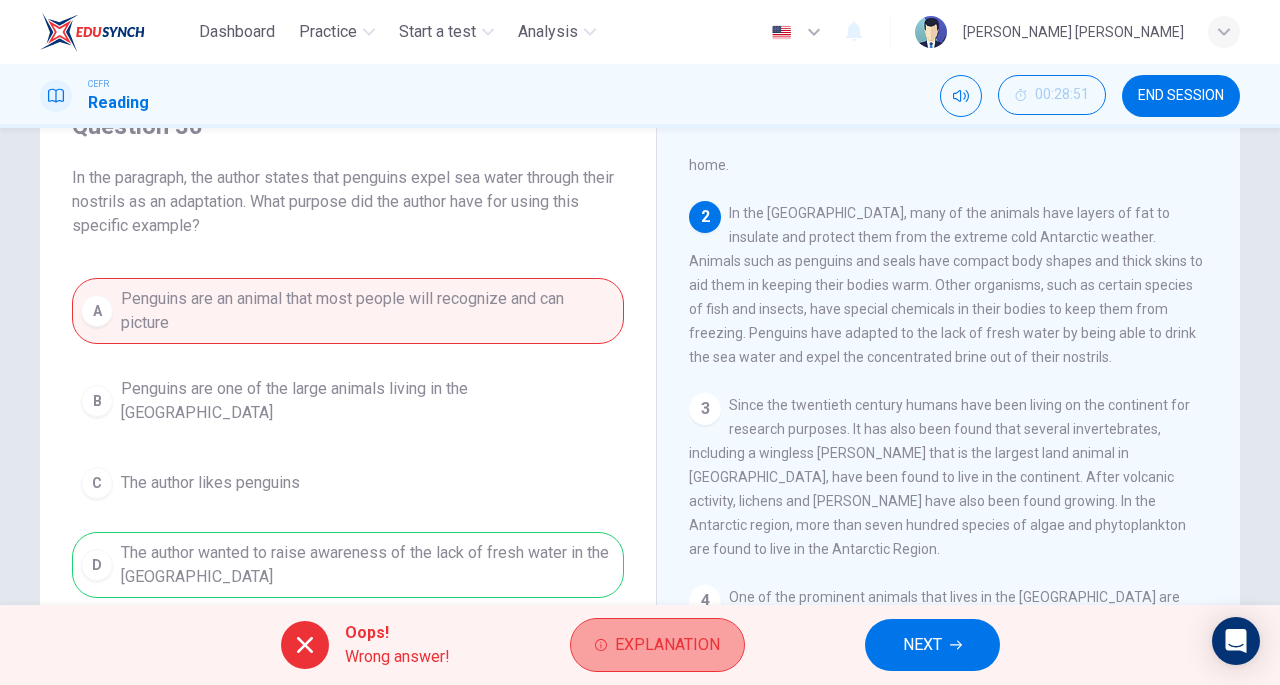 click on "Explanation" at bounding box center (667, 645) 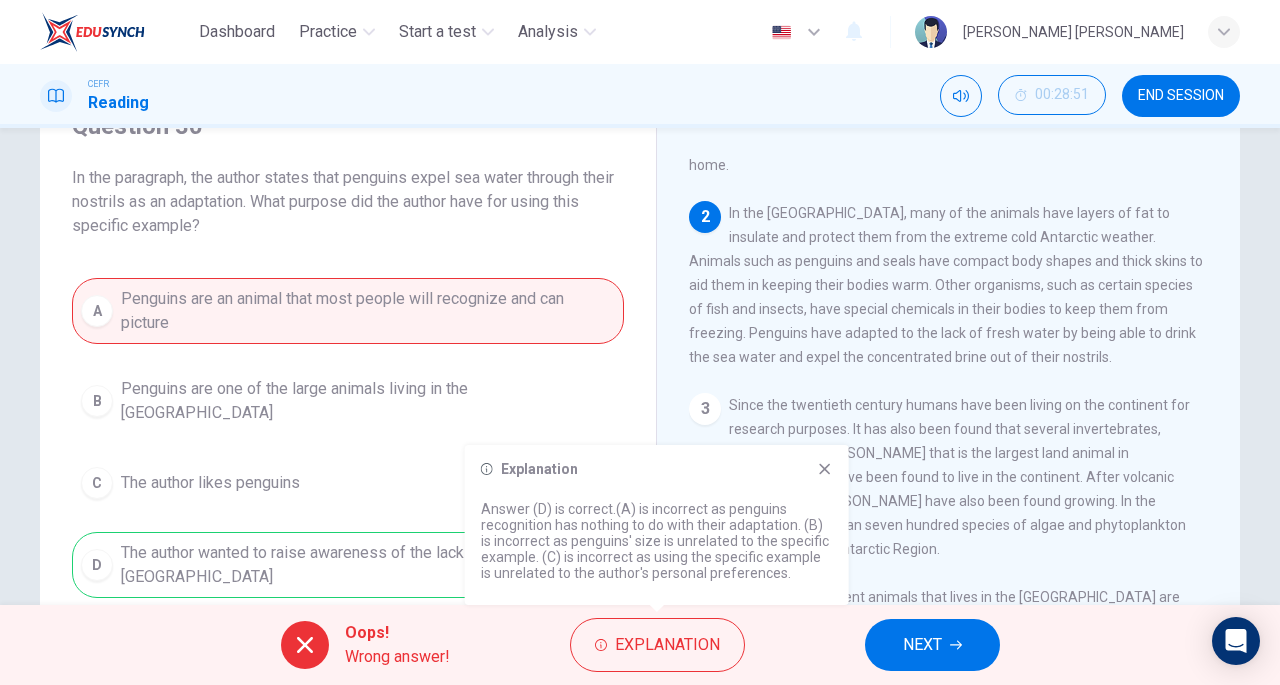 click on "3 Since the twentieth century humans have been living on the continent for research purposes. It has also been found that several invertebrates, including a wingless [PERSON_NAME] that is the largest land animal in [GEOGRAPHIC_DATA], have been found to live in the continent. After volcanic activity, lichens and [PERSON_NAME] have also been found growing. In the Antarctic region, more than seven hundred species of algae and phytoplankton are found to live in the Antarctic Region." at bounding box center (949, 477) 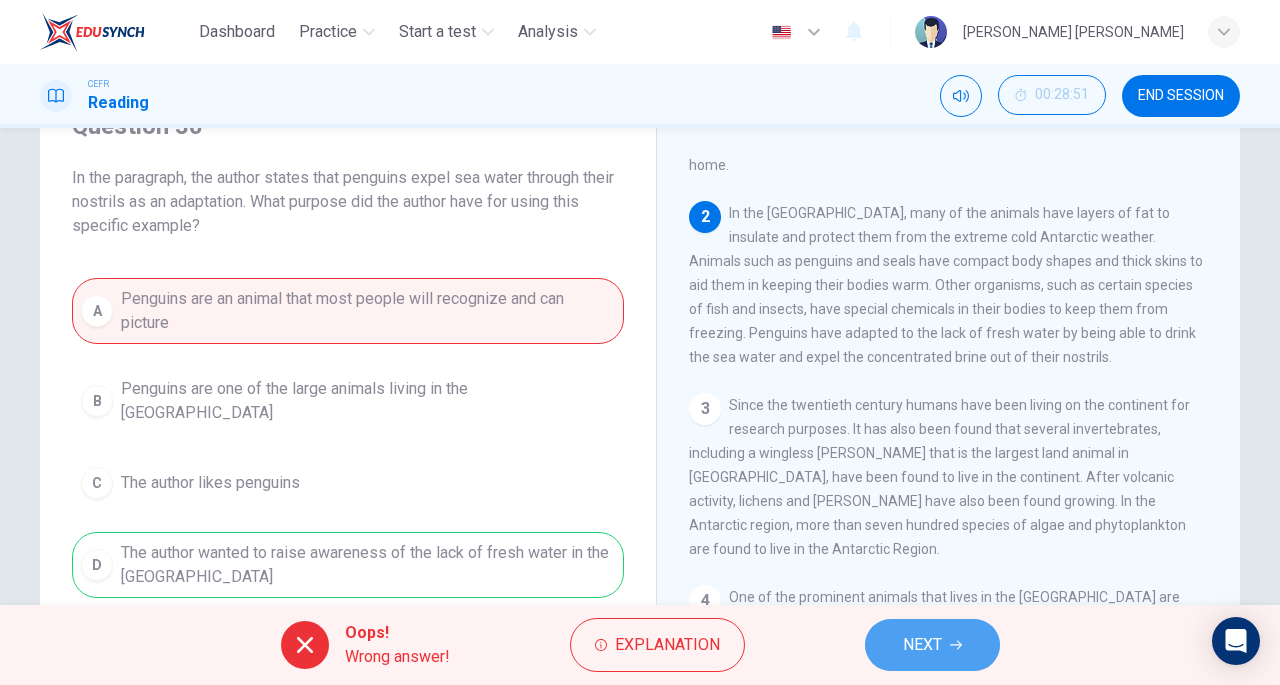 click on "NEXT" at bounding box center [932, 645] 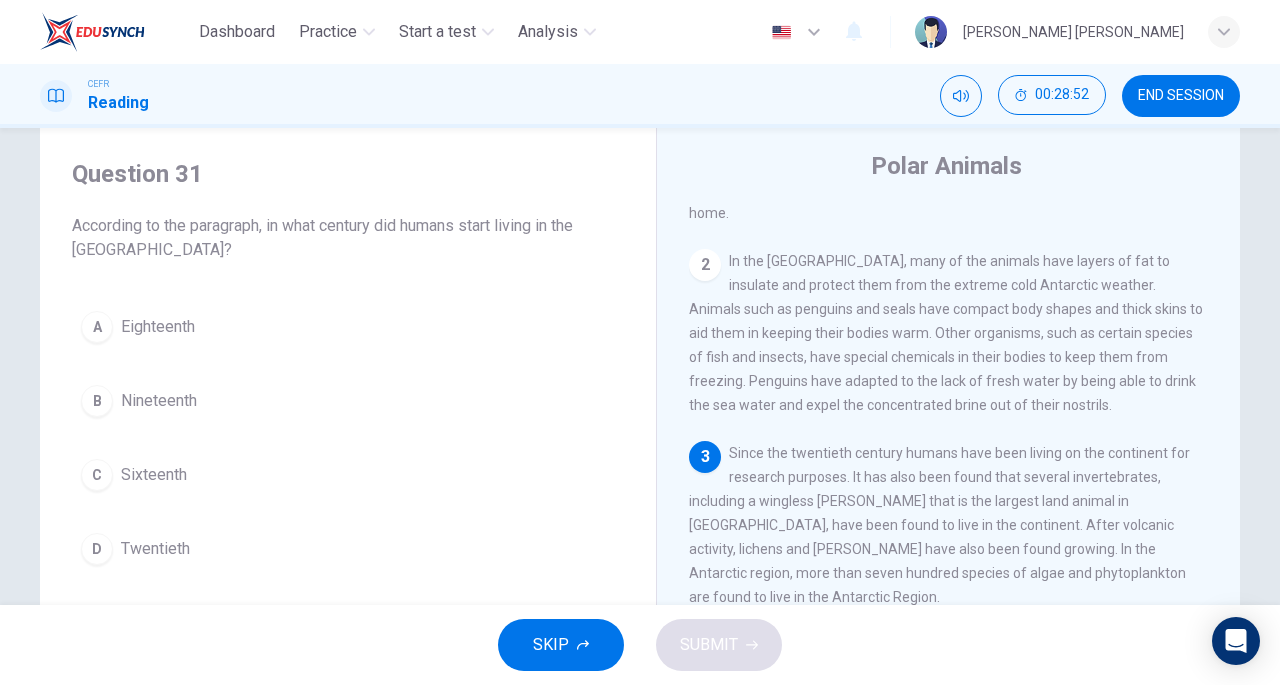 scroll, scrollTop: 51, scrollLeft: 0, axis: vertical 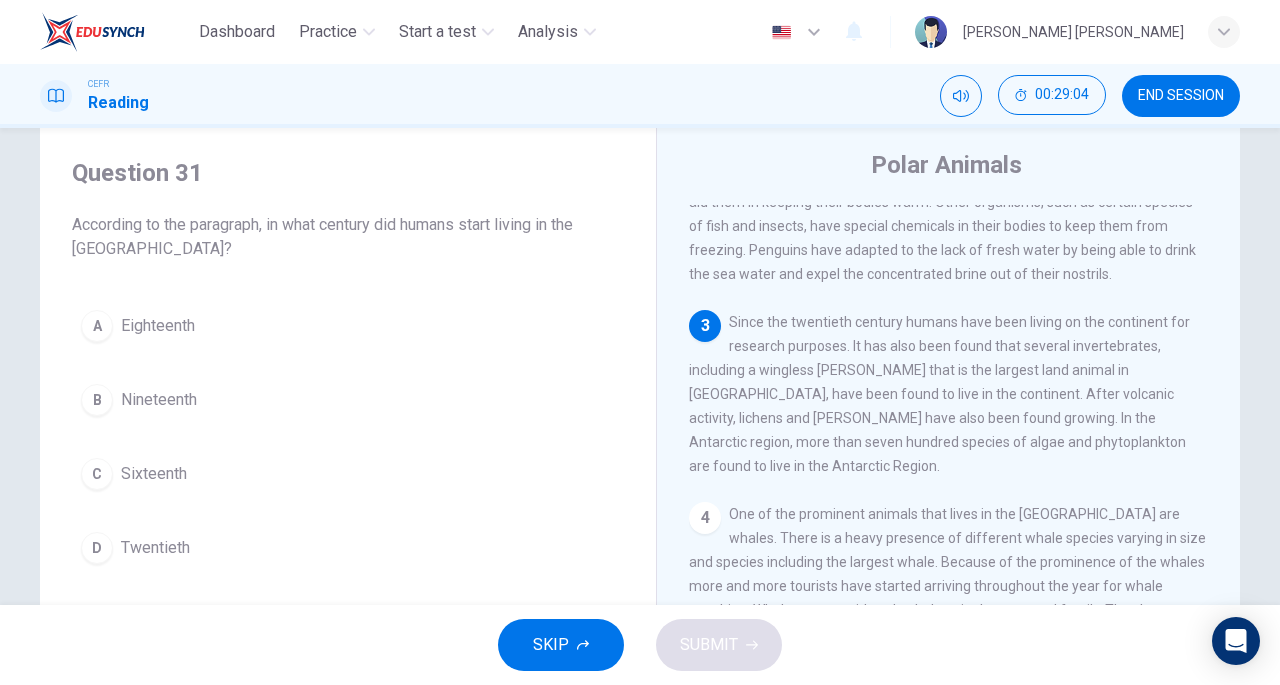 click on "D Twentieth" at bounding box center (348, 548) 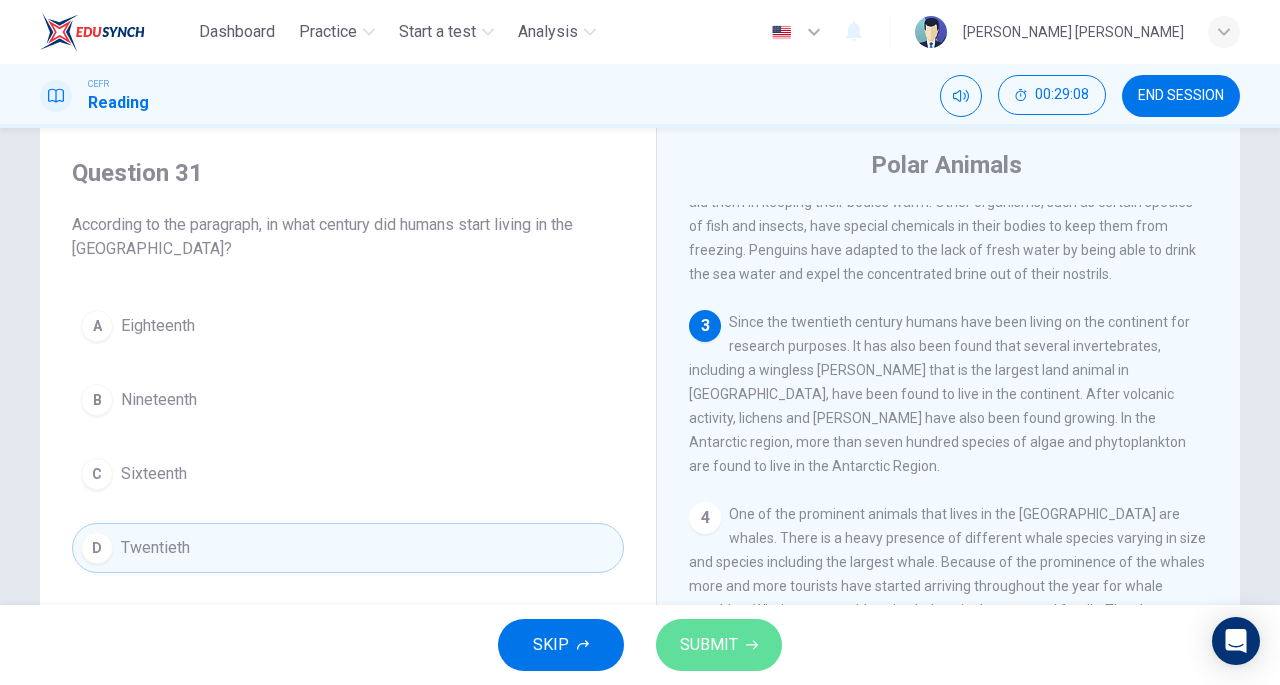 click on "SUBMIT" at bounding box center (709, 645) 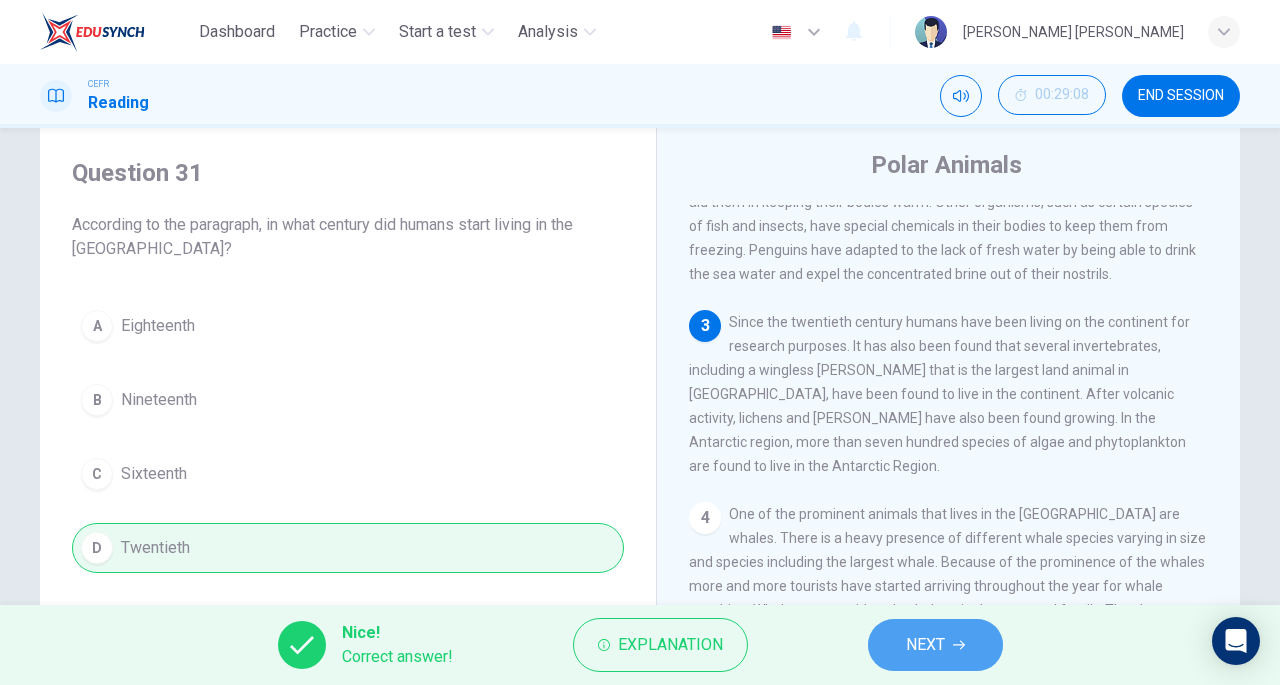 click on "NEXT" at bounding box center (925, 645) 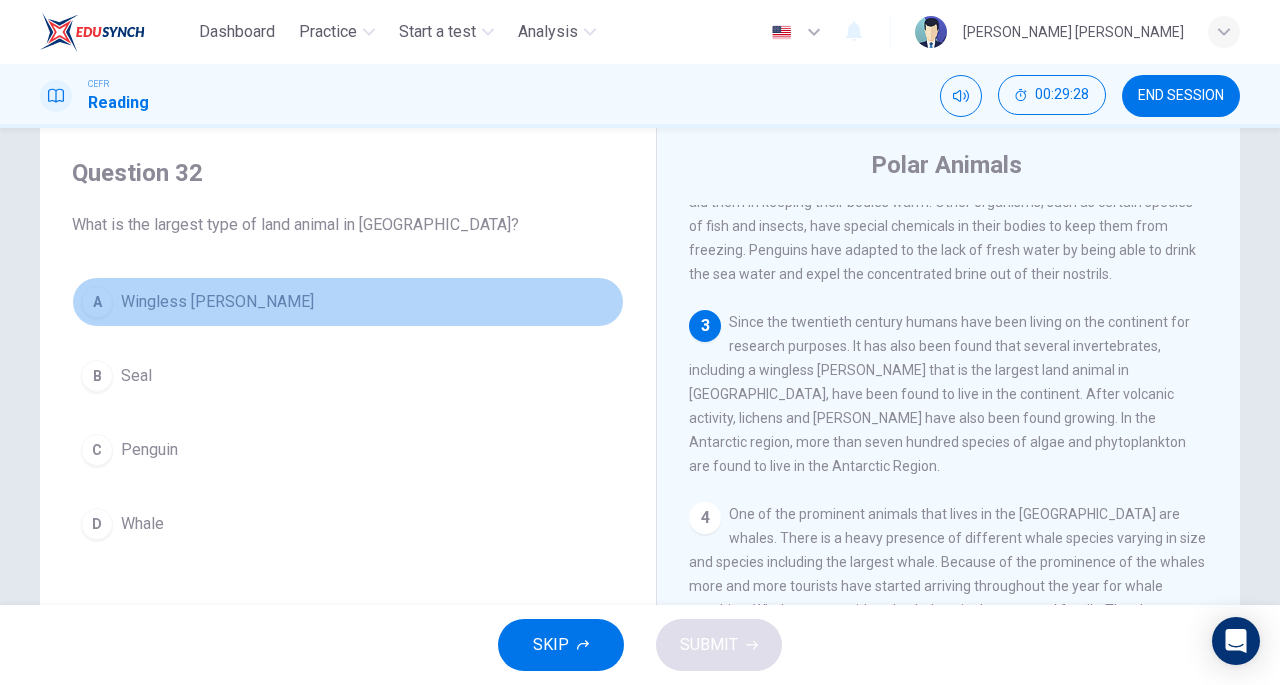 click on "Wingless [PERSON_NAME]" at bounding box center (217, 302) 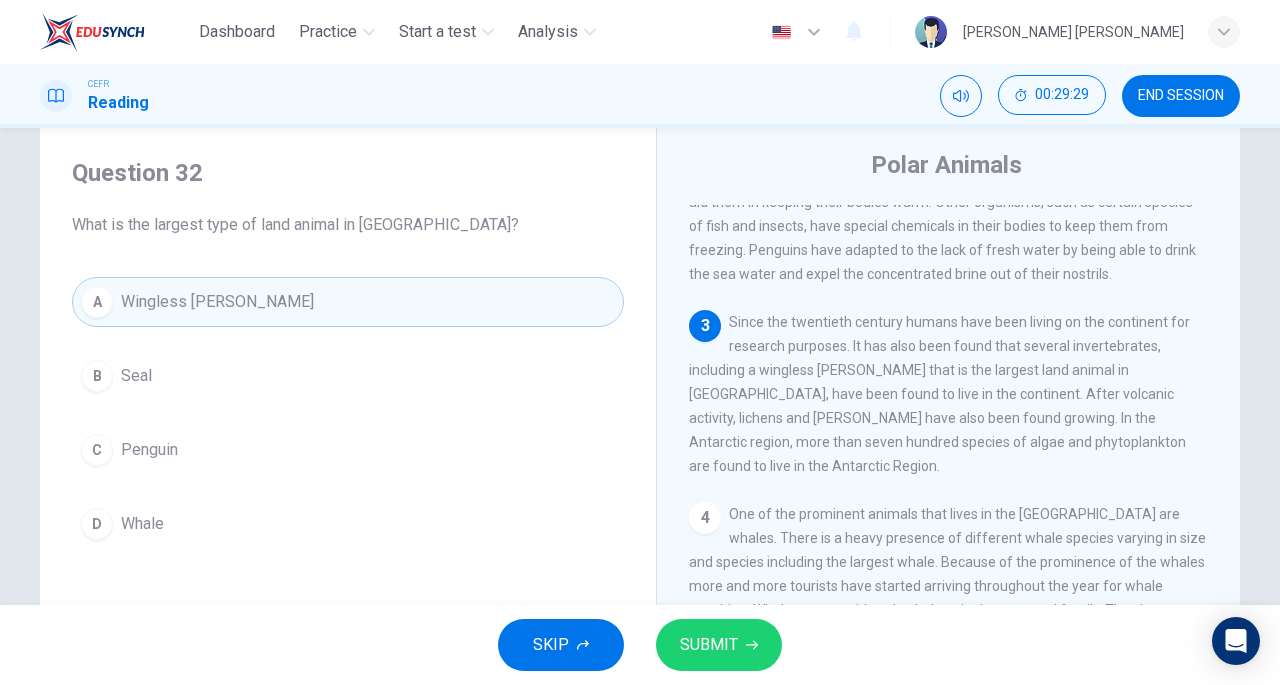 click 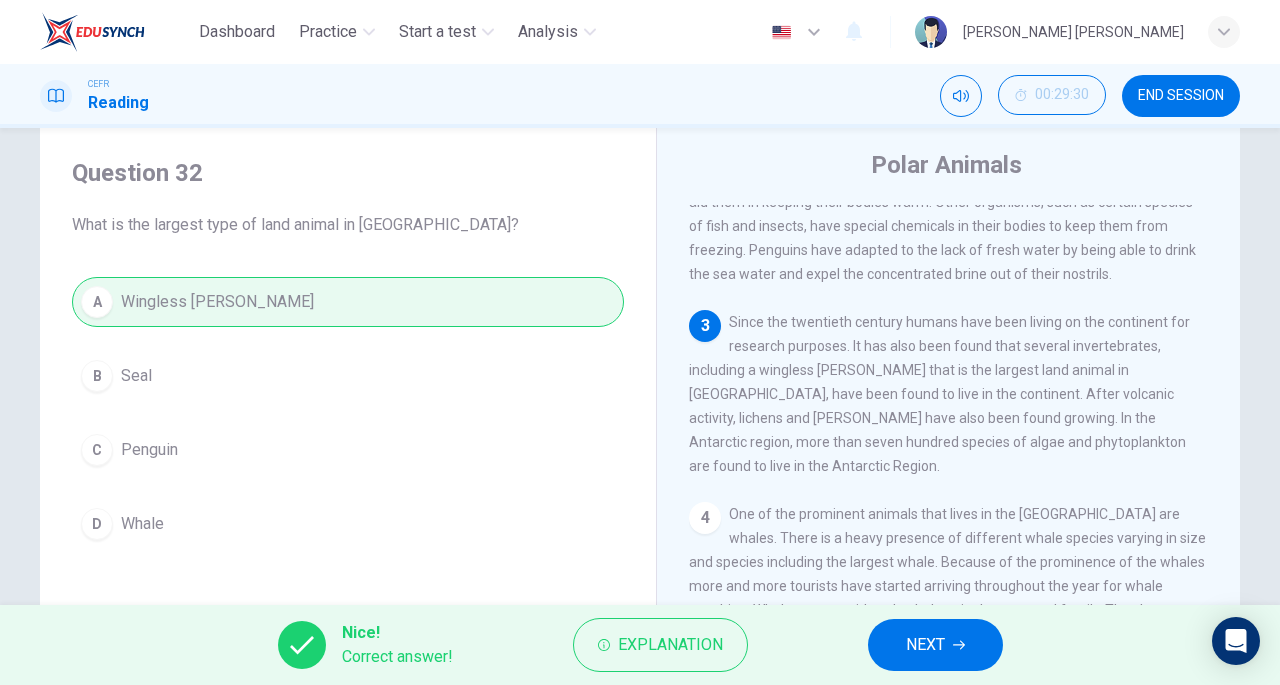 click on "NEXT" at bounding box center (935, 645) 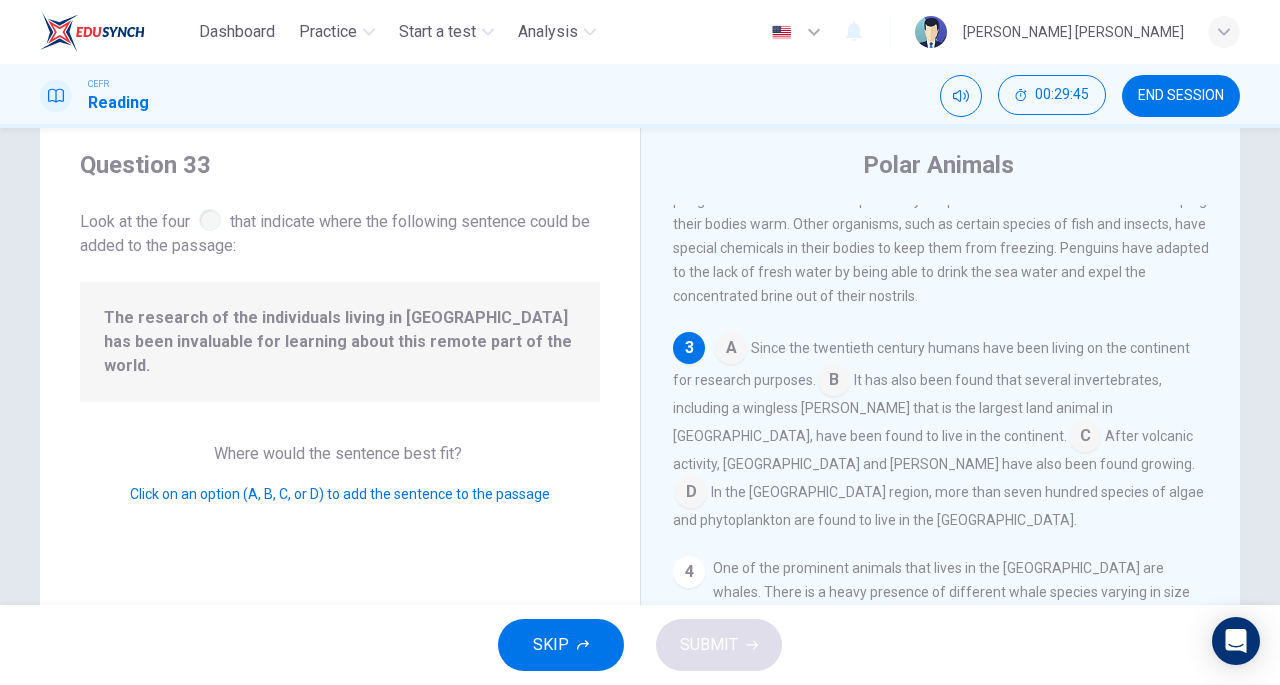 scroll, scrollTop: 186, scrollLeft: 0, axis: vertical 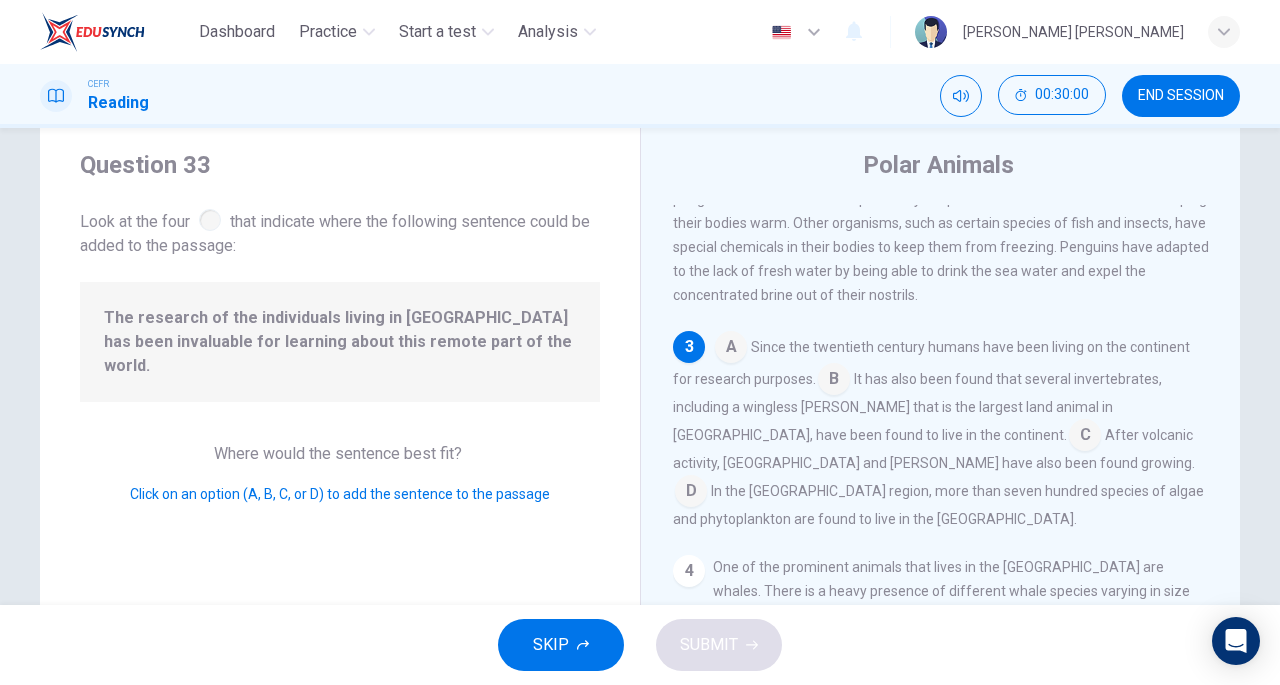click at bounding box center [1085, 437] 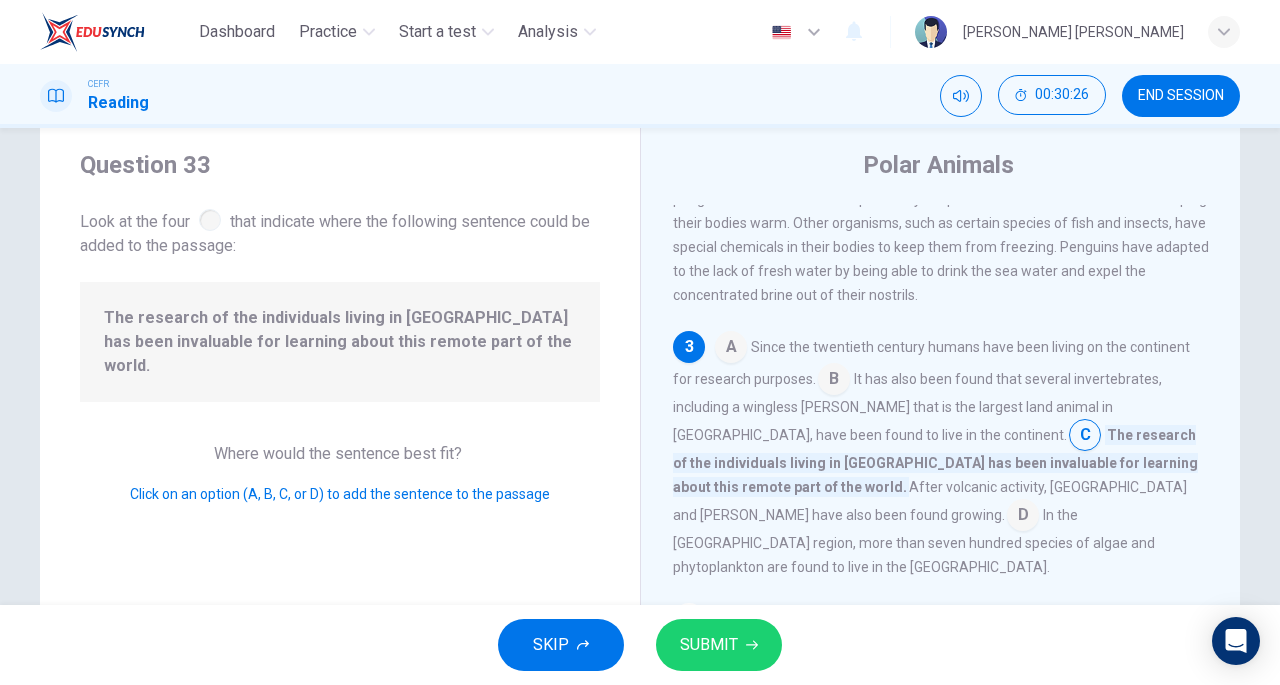 click at bounding box center [1085, 437] 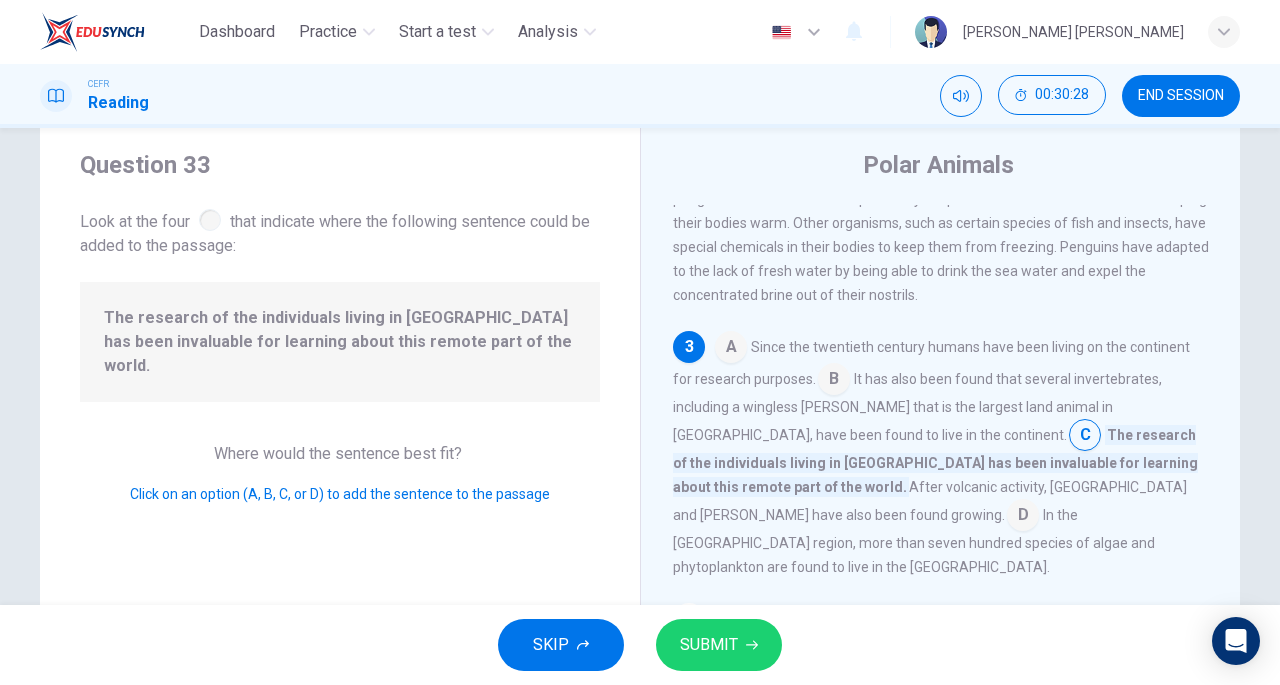 click at bounding box center (1023, 517) 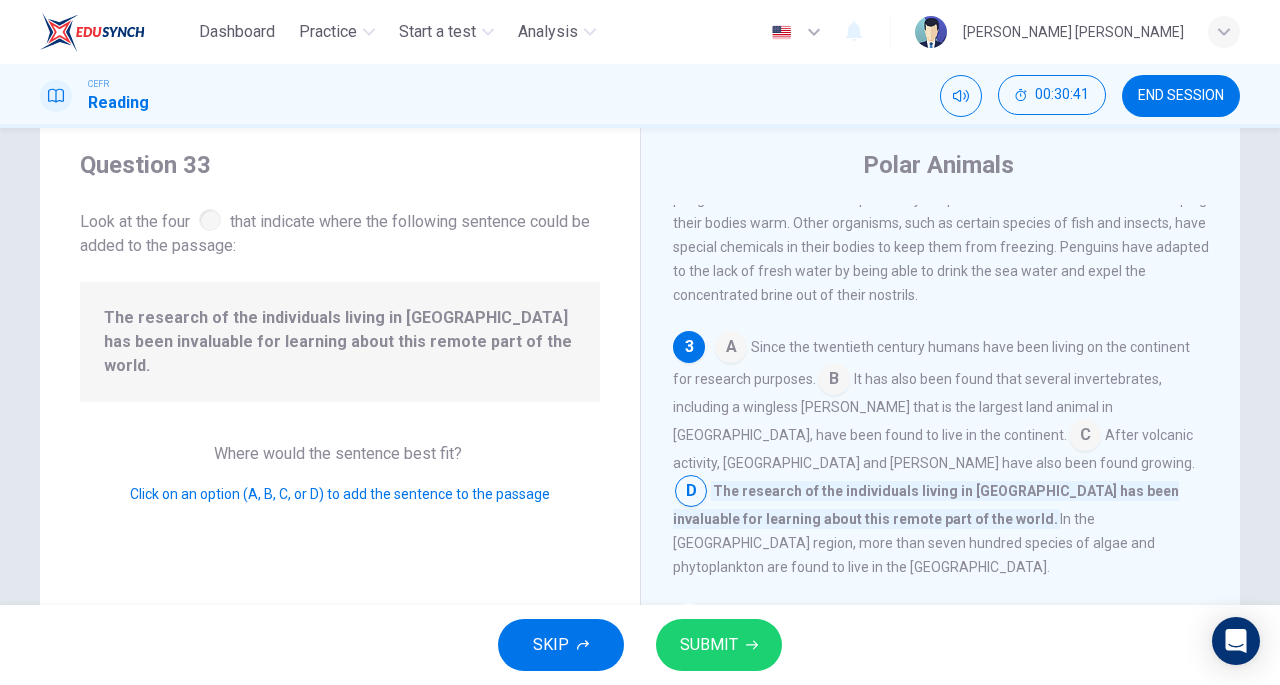 click on "SUBMIT" at bounding box center [719, 645] 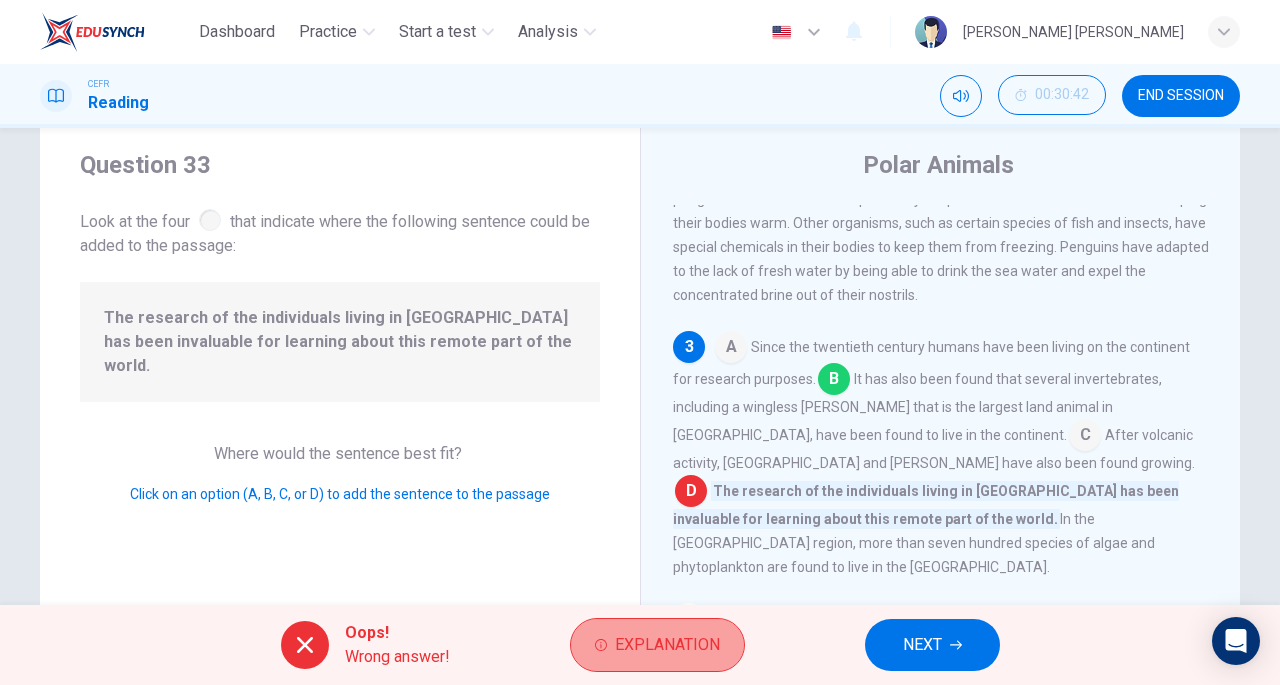 click on "Explanation" at bounding box center (667, 645) 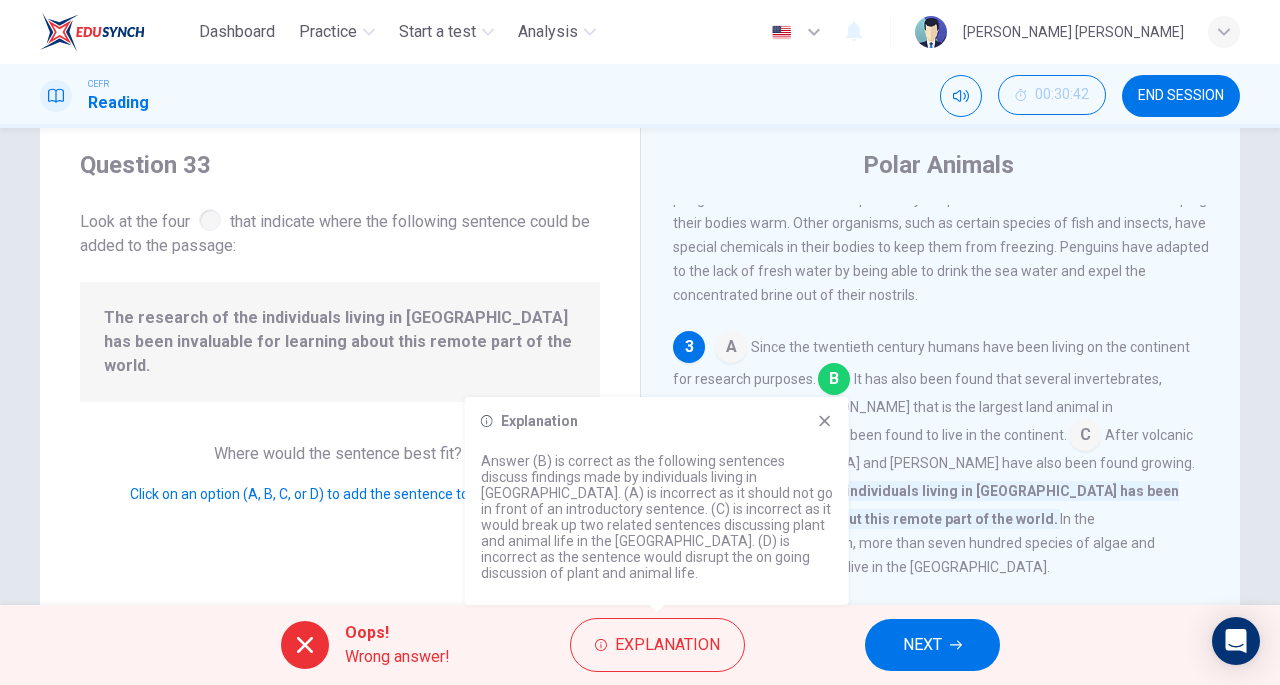 click on "NEXT" at bounding box center [922, 645] 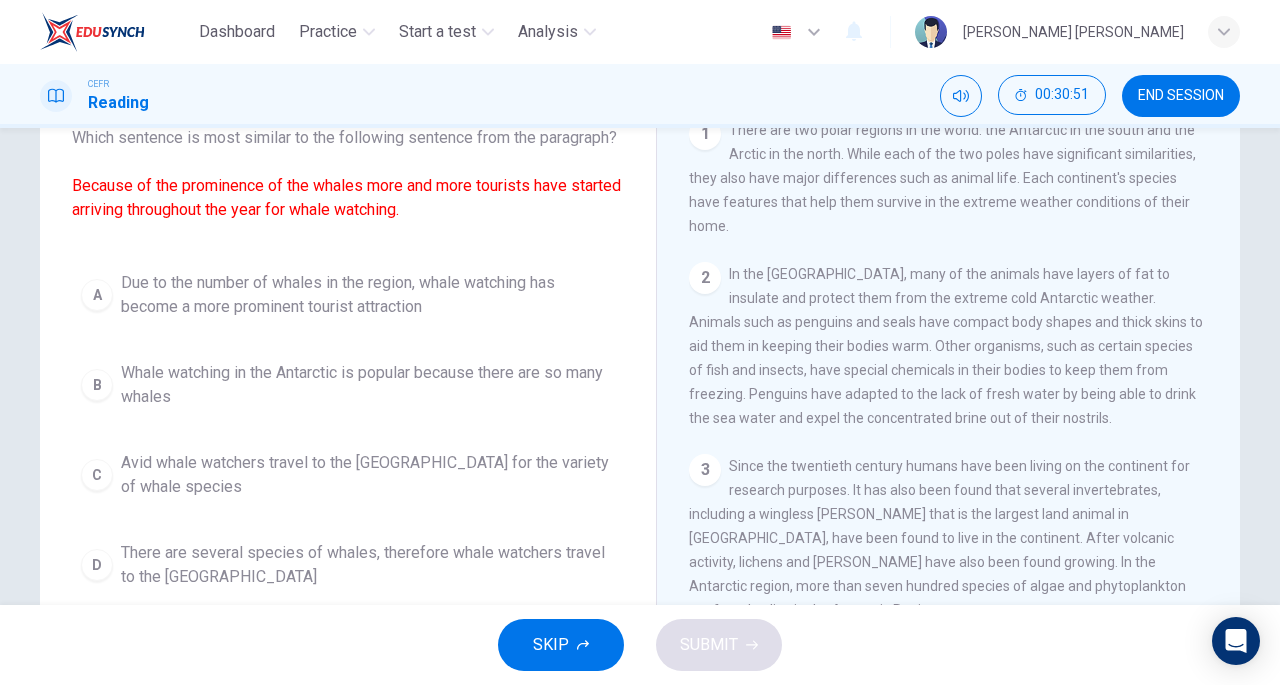 scroll, scrollTop: 141, scrollLeft: 0, axis: vertical 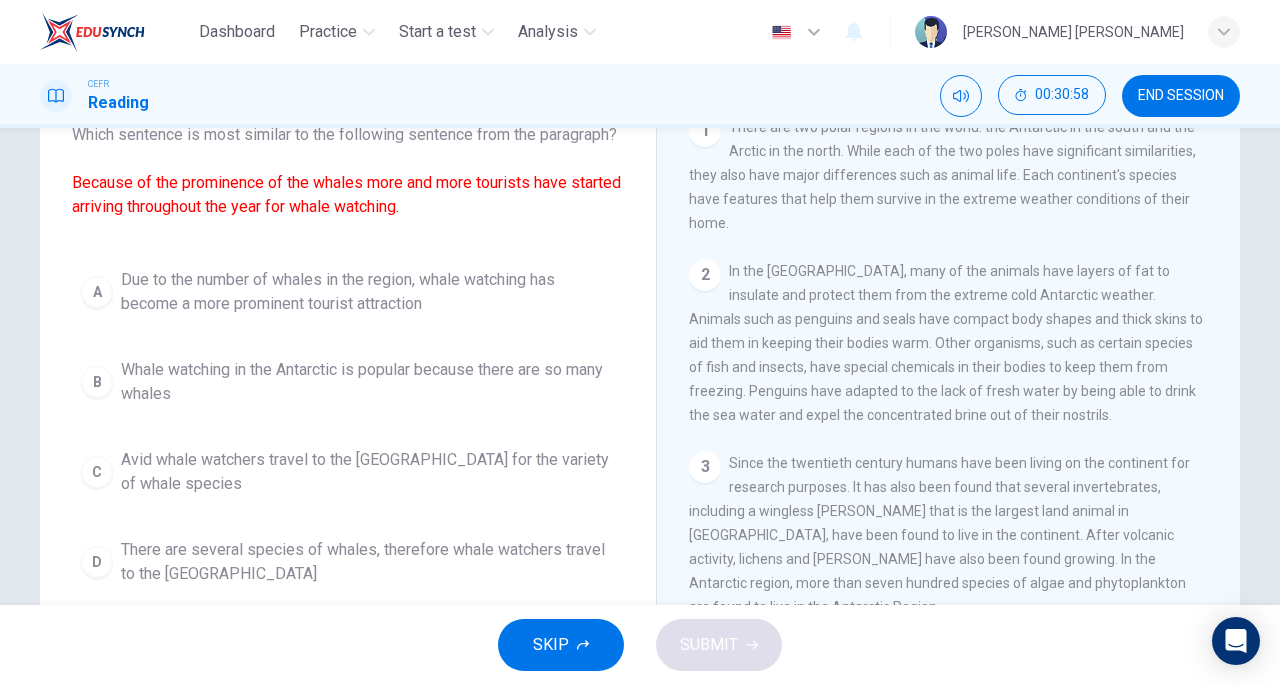click on "Due to the number of whales in the region, whale watching has become a more prominent tourist attraction" at bounding box center [368, 292] 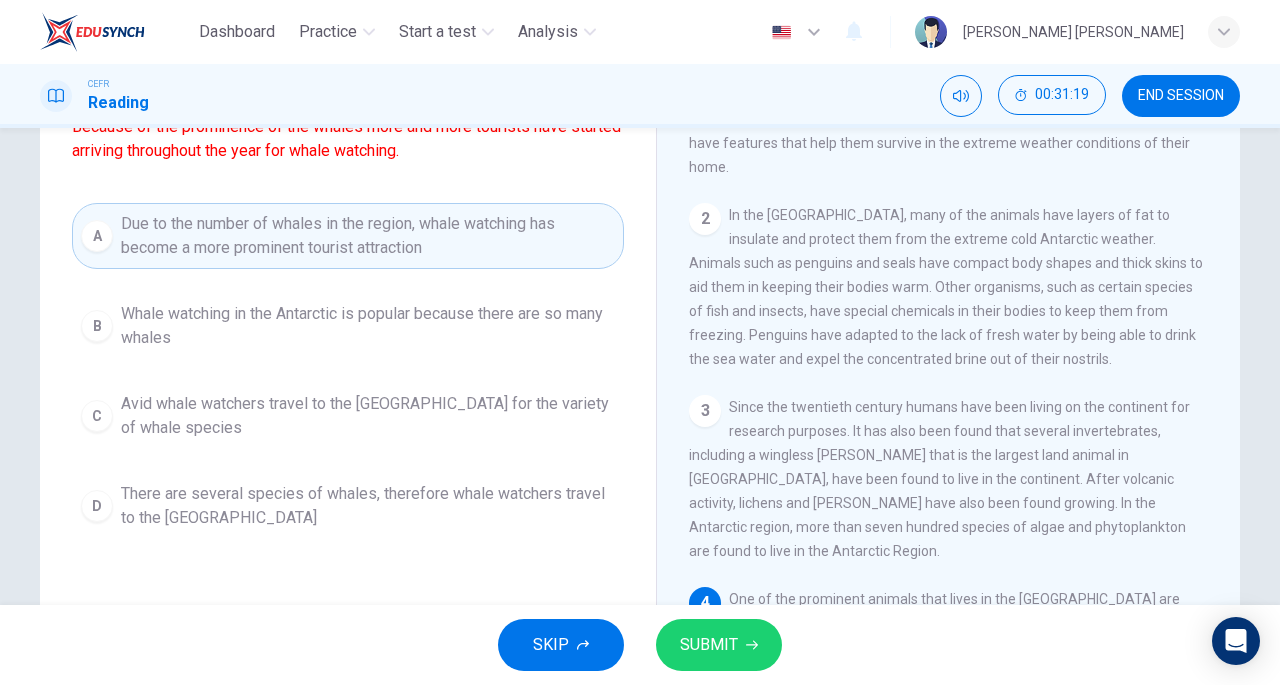 scroll, scrollTop: 211, scrollLeft: 0, axis: vertical 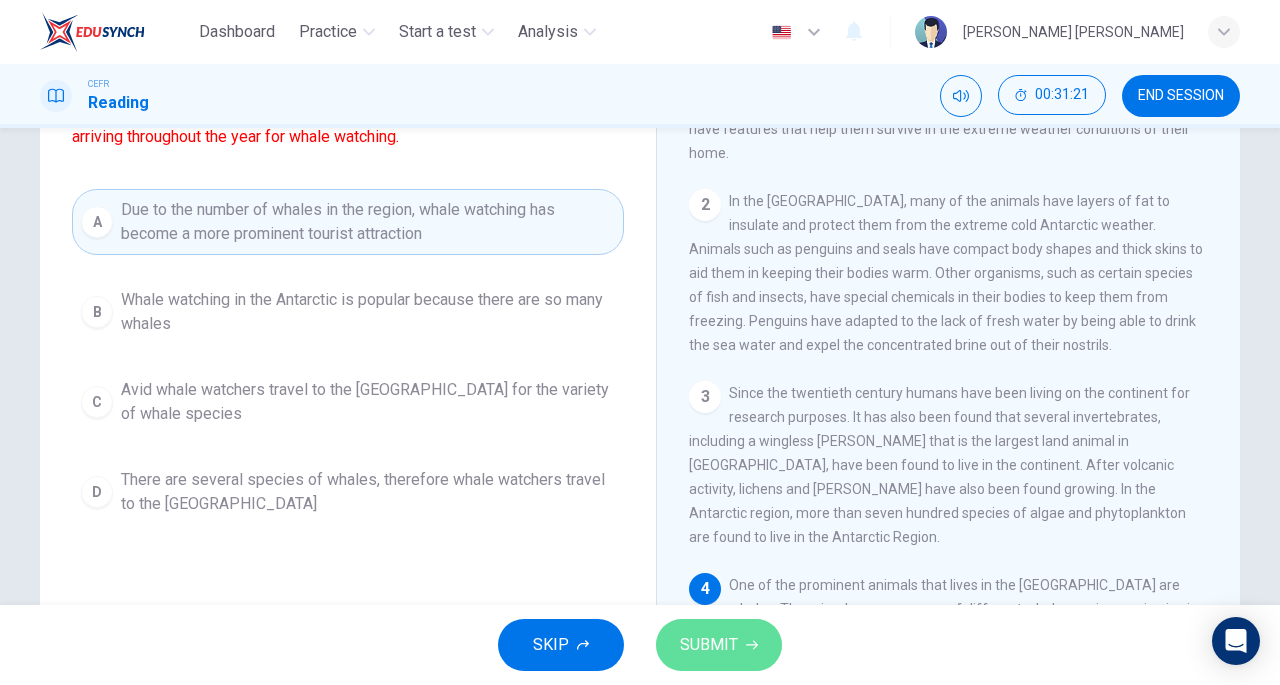 click on "SUBMIT" at bounding box center (719, 645) 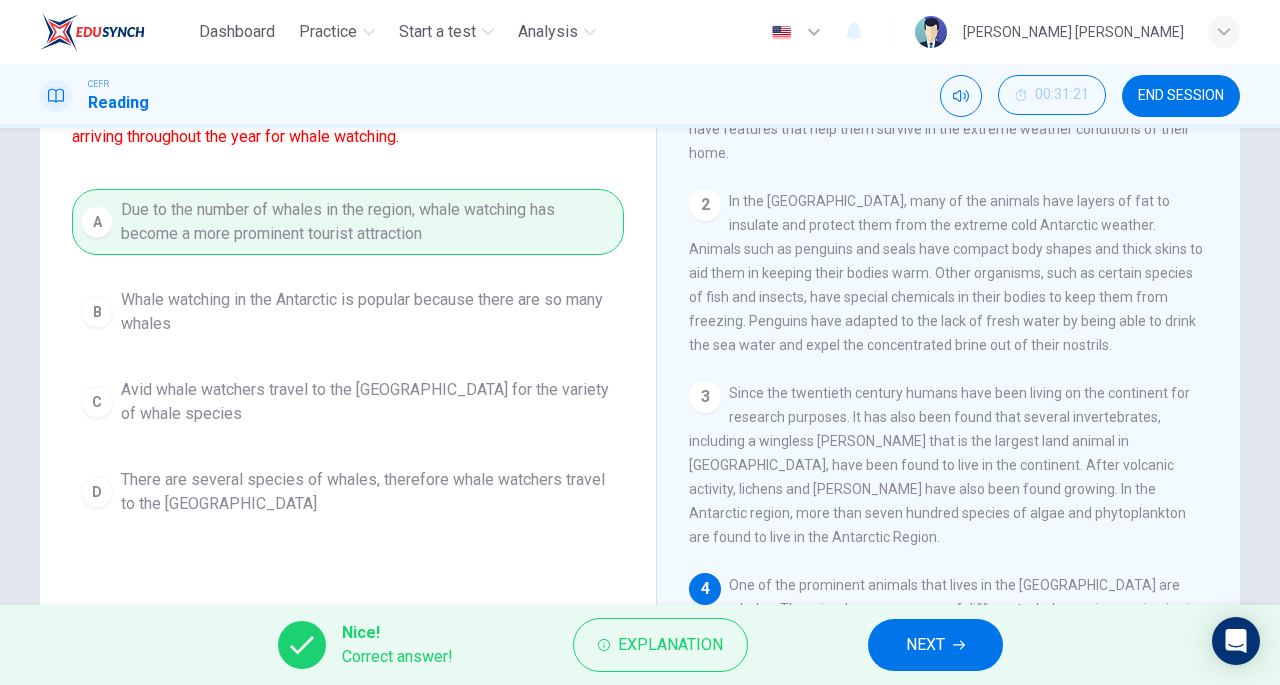click on "NEXT" at bounding box center (925, 645) 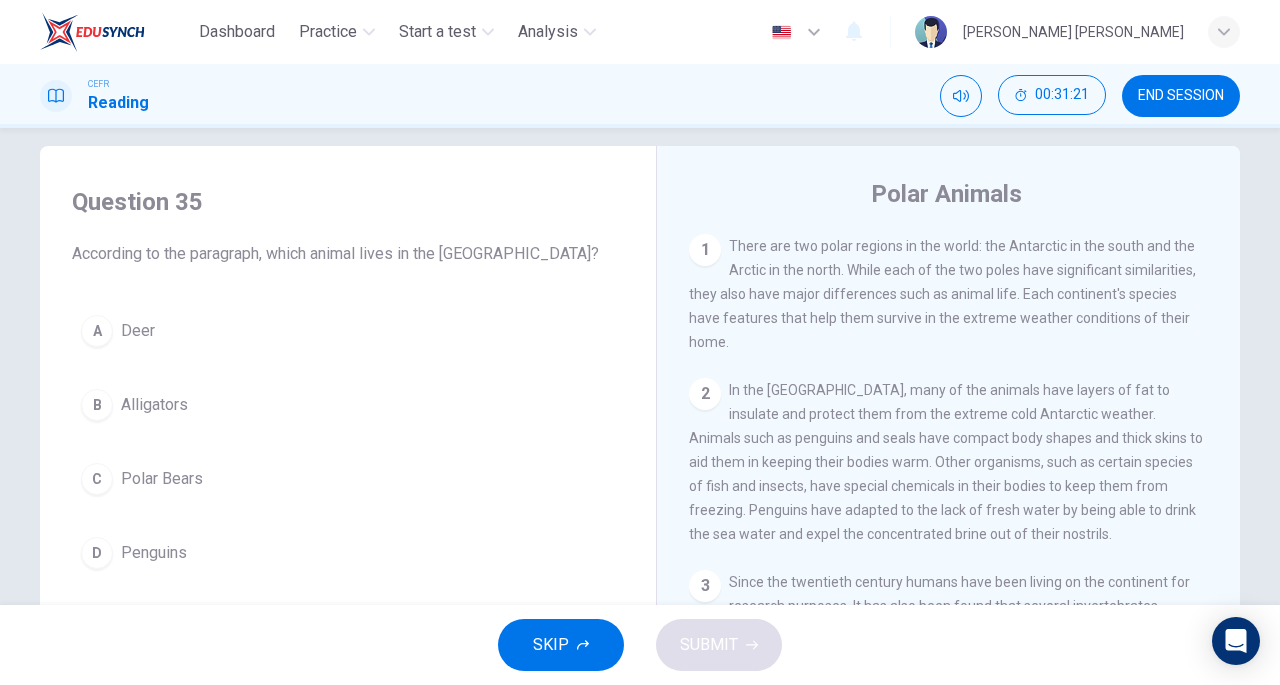 scroll, scrollTop: 0, scrollLeft: 0, axis: both 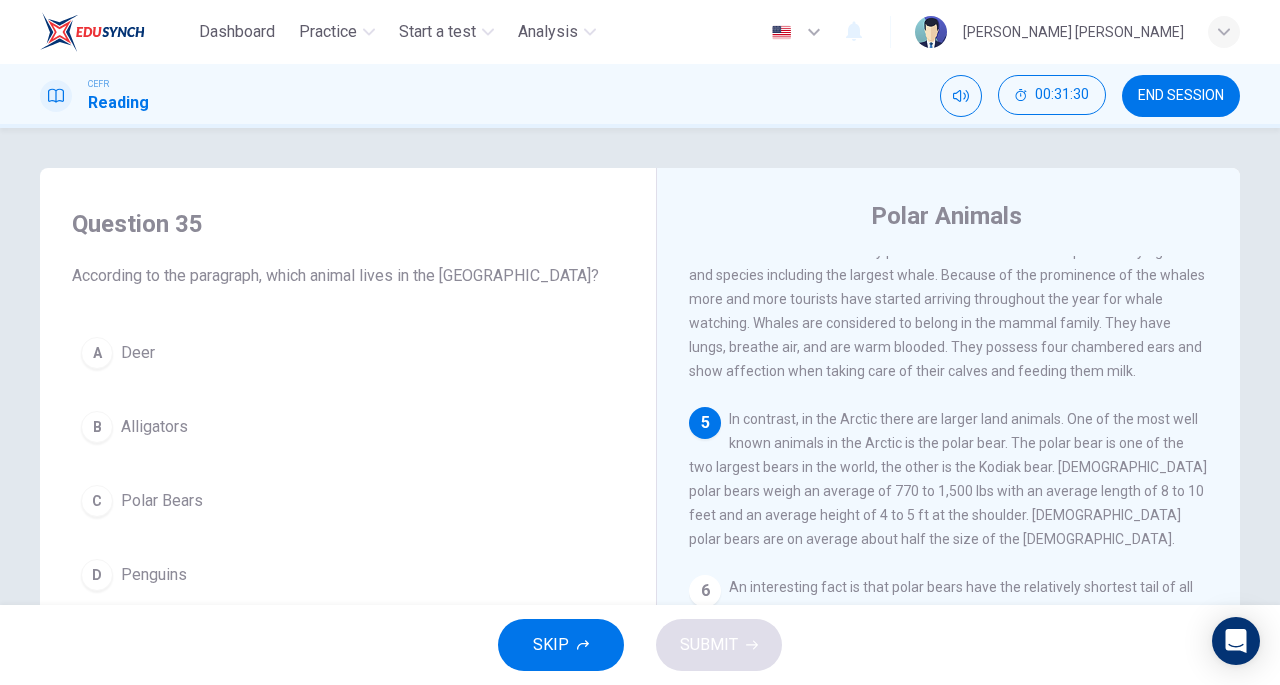 click on "Polar Bears" at bounding box center [162, 501] 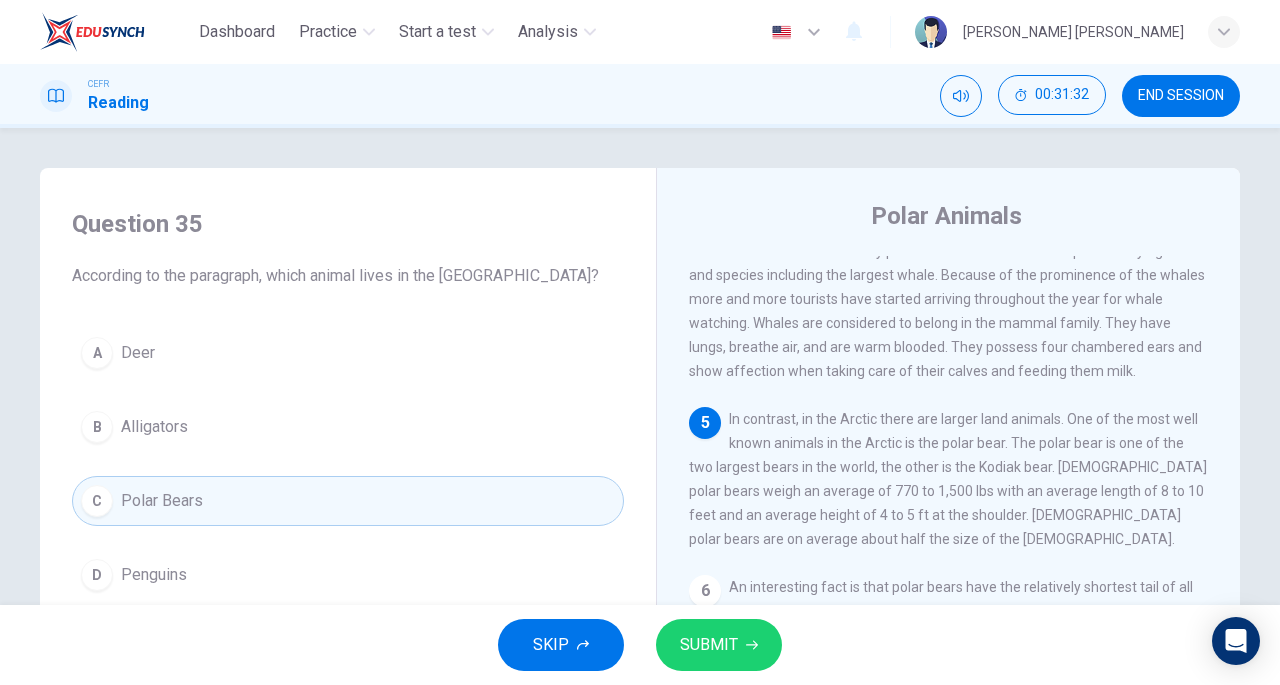 click on "SUBMIT" at bounding box center [709, 645] 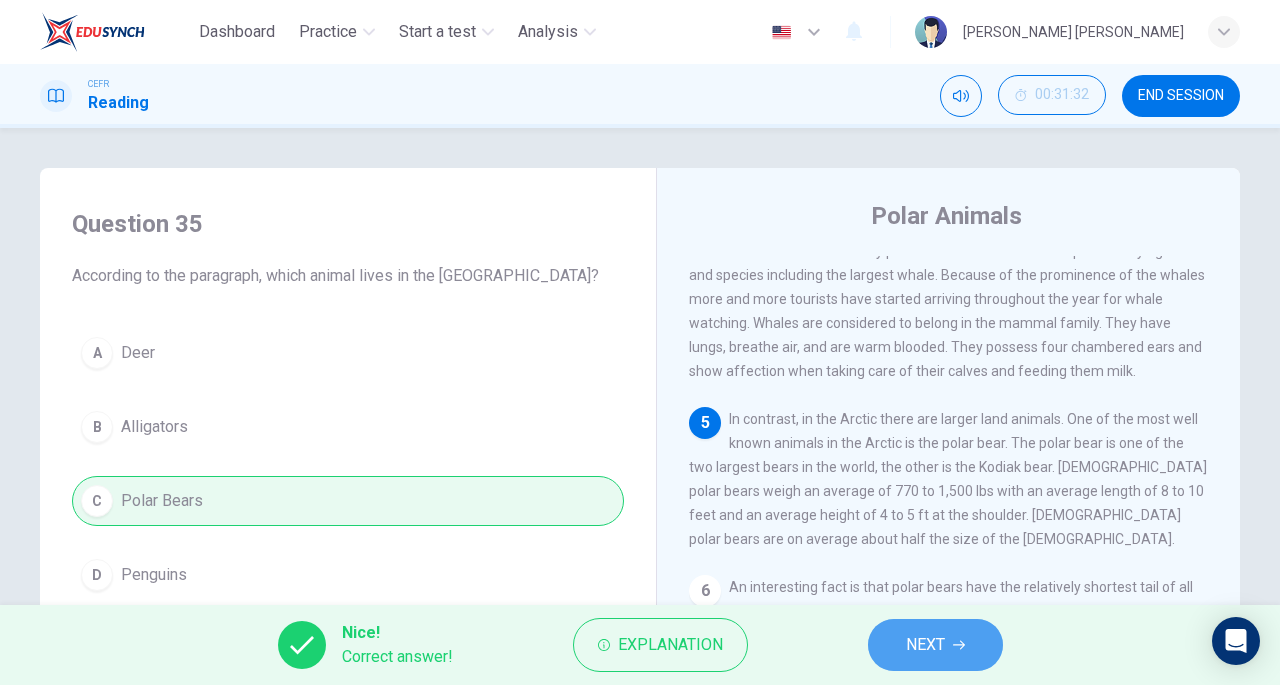 click on "NEXT" at bounding box center [935, 645] 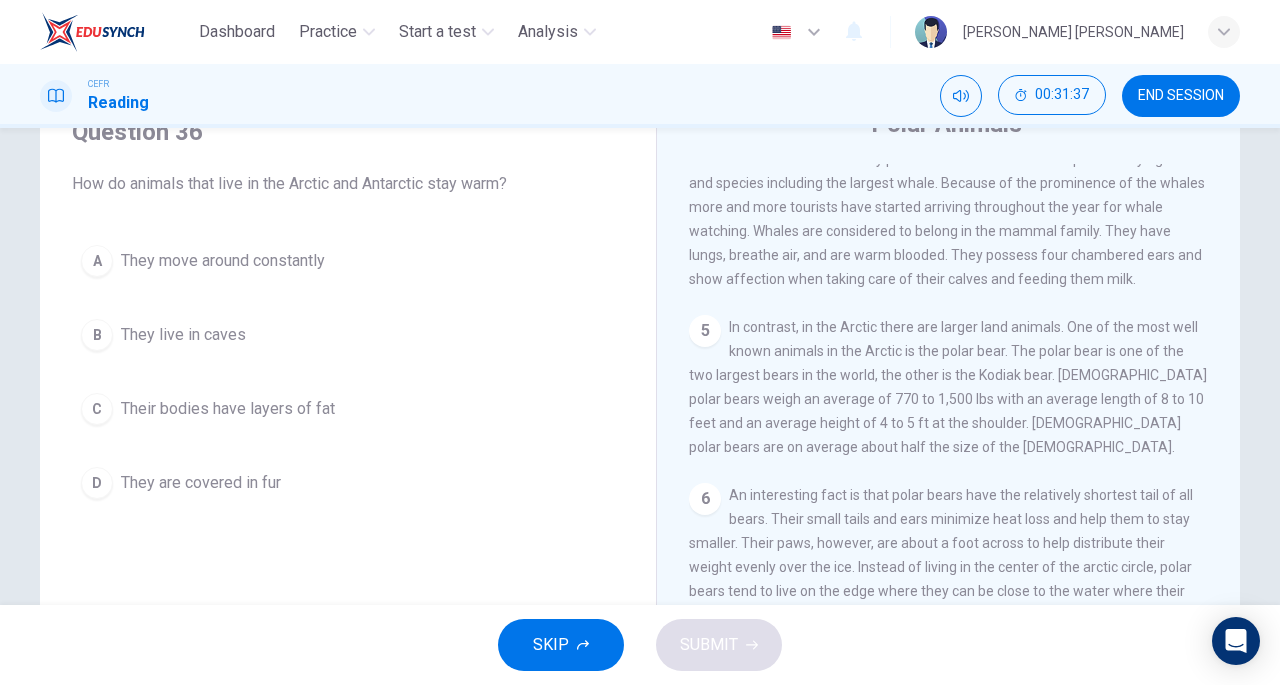 scroll, scrollTop: 298, scrollLeft: 0, axis: vertical 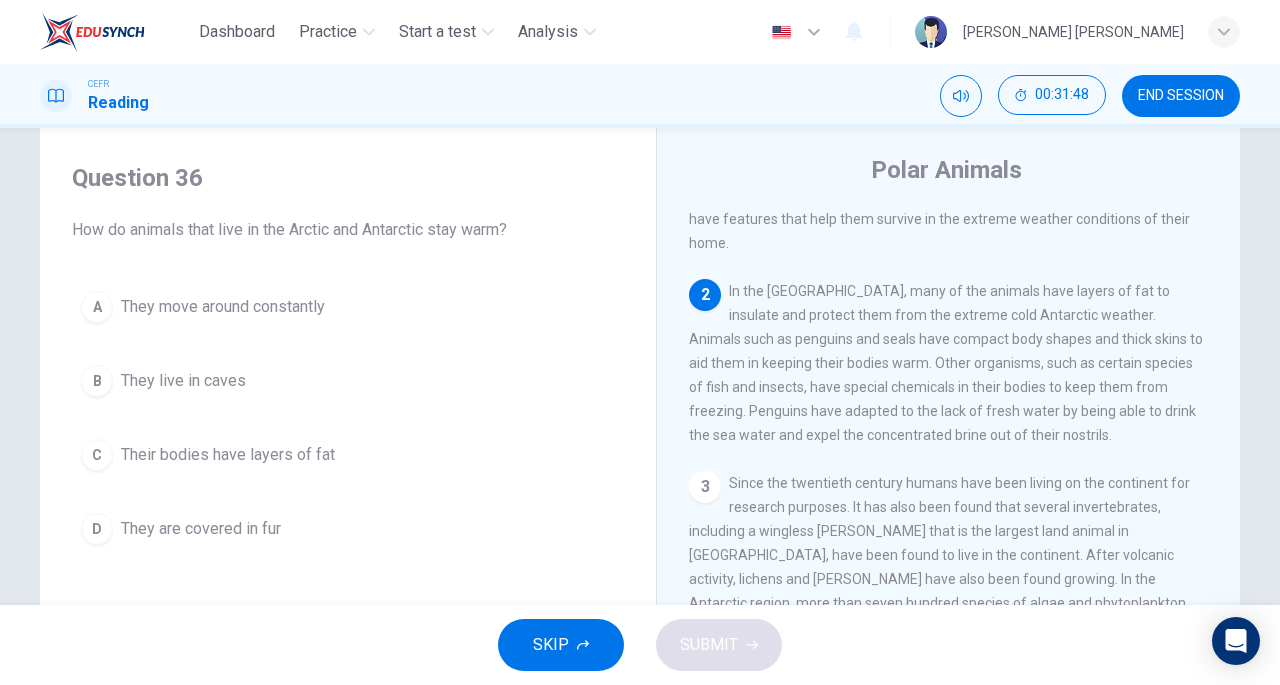 click on "Their bodies have layers of fat" at bounding box center (228, 455) 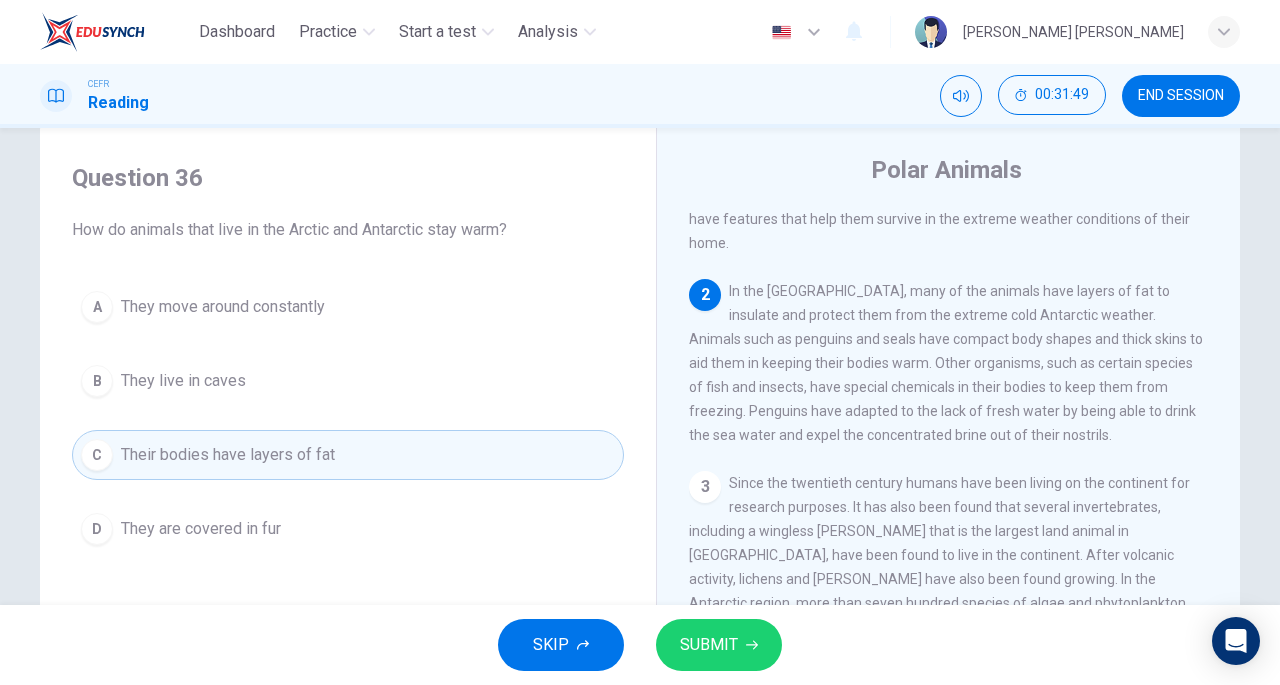 click on "SUBMIT" at bounding box center [719, 645] 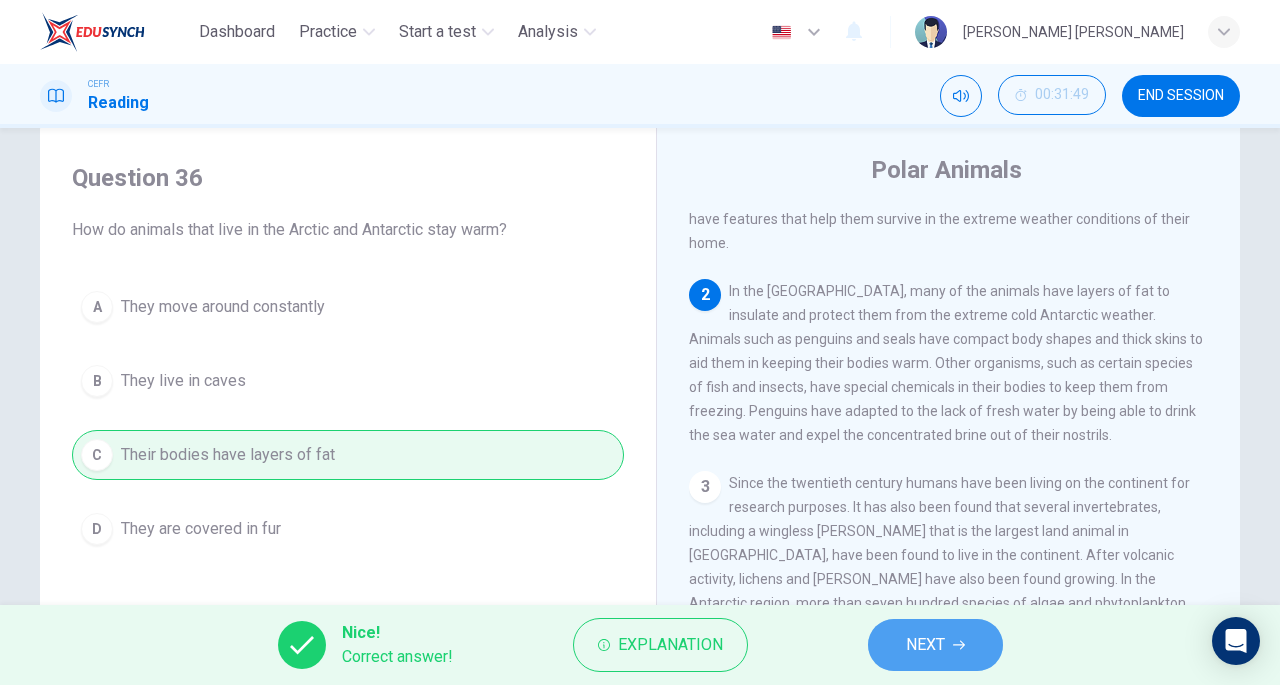 click on "NEXT" at bounding box center (925, 645) 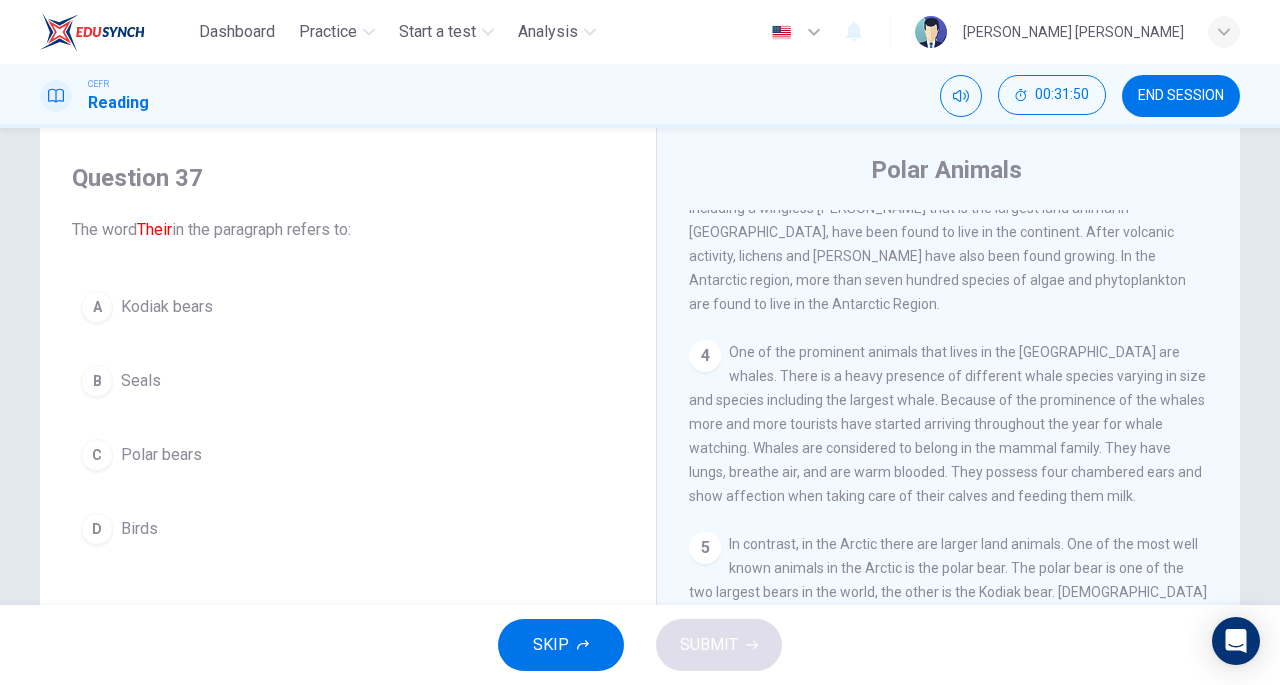 scroll, scrollTop: 572, scrollLeft: 0, axis: vertical 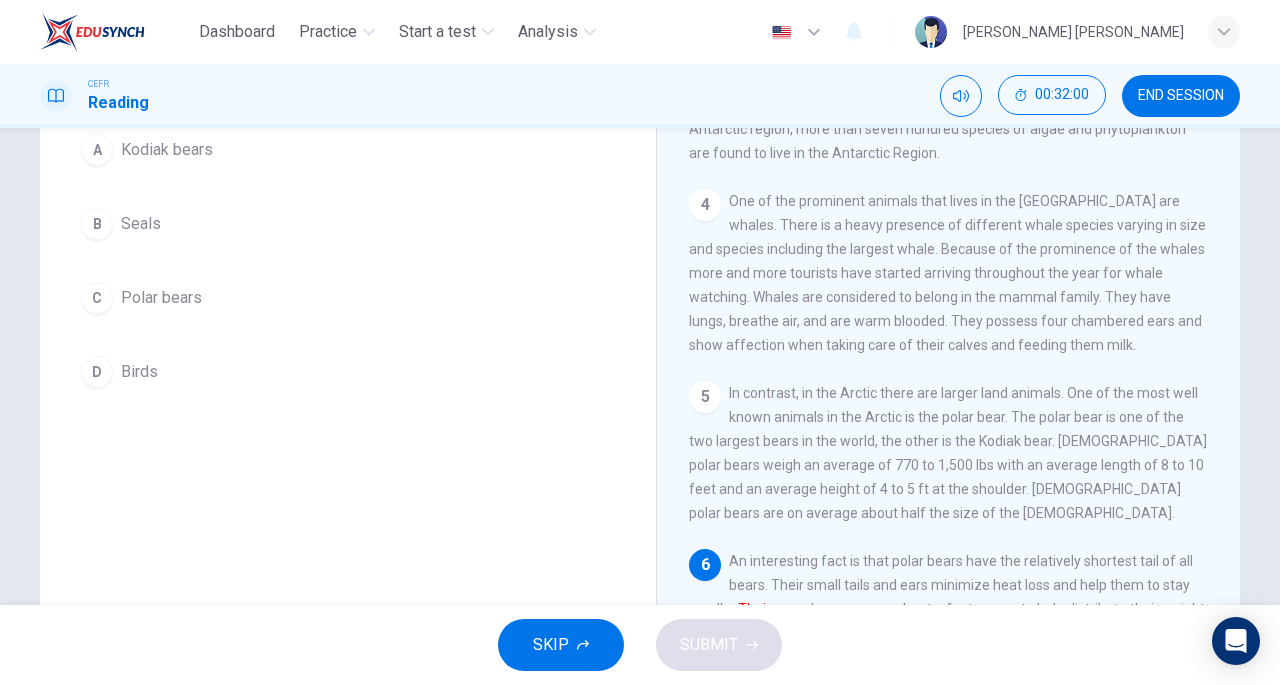 click on "C Polar bears" at bounding box center (348, 298) 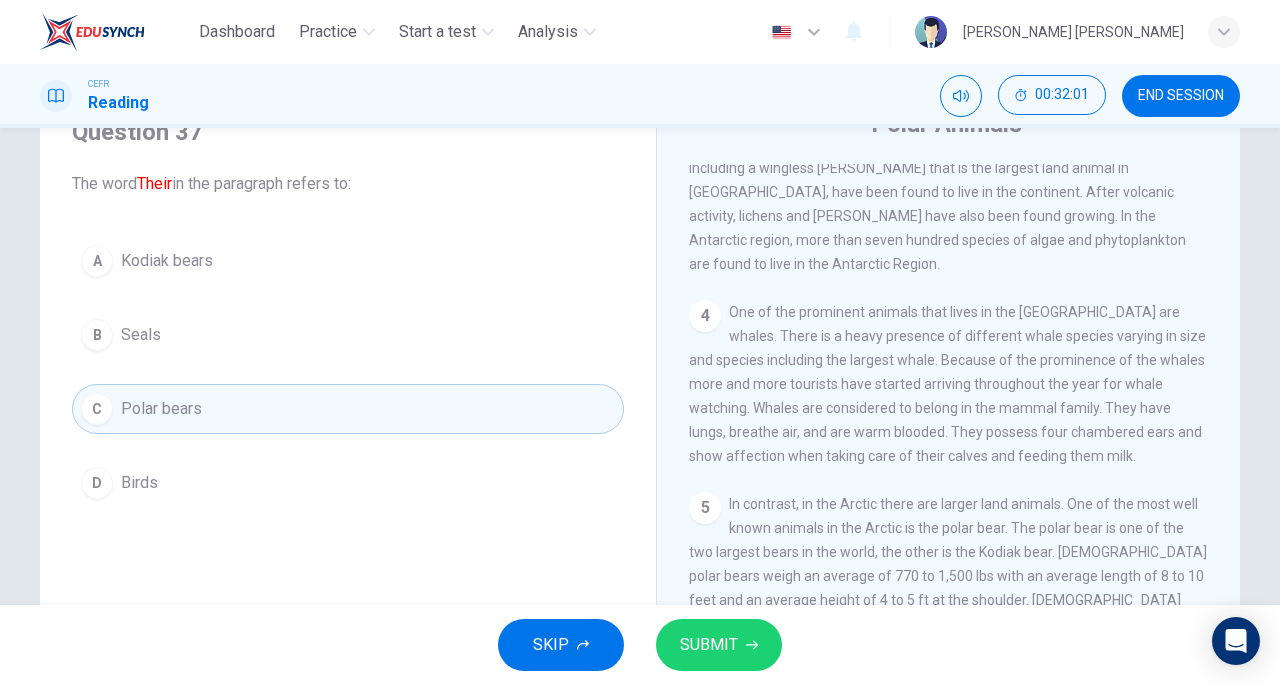 scroll, scrollTop: 91, scrollLeft: 0, axis: vertical 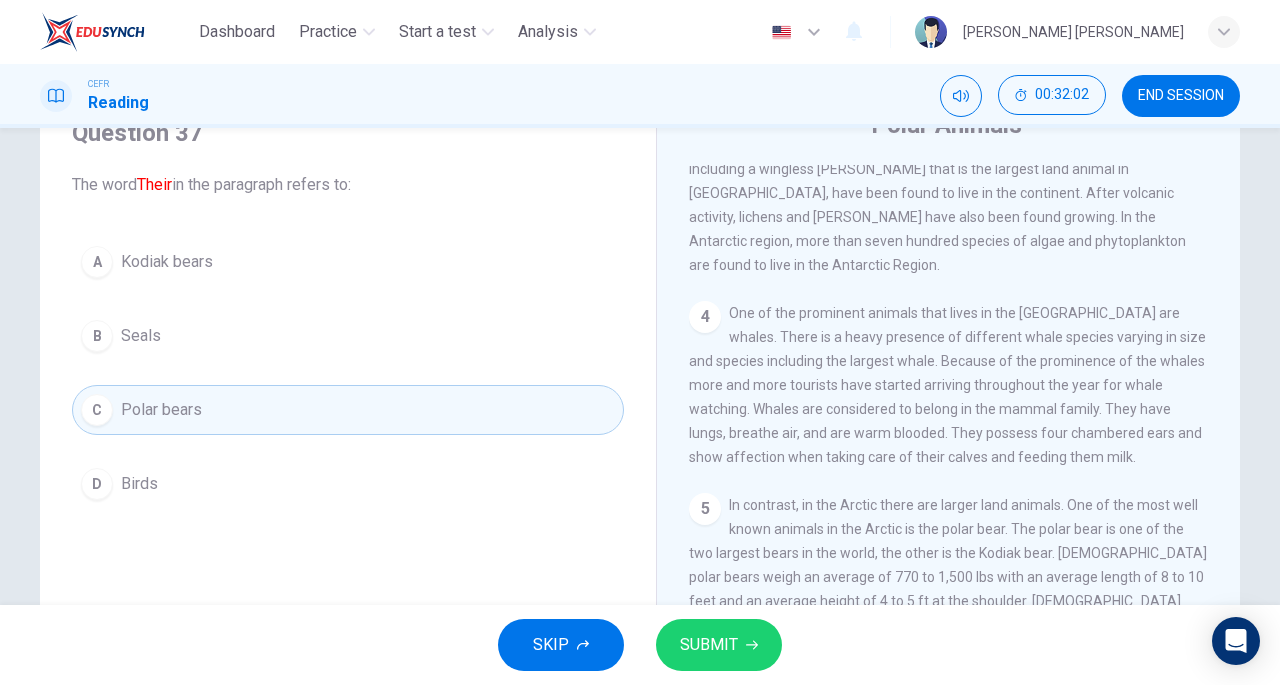 click on "SUBMIT" at bounding box center [709, 645] 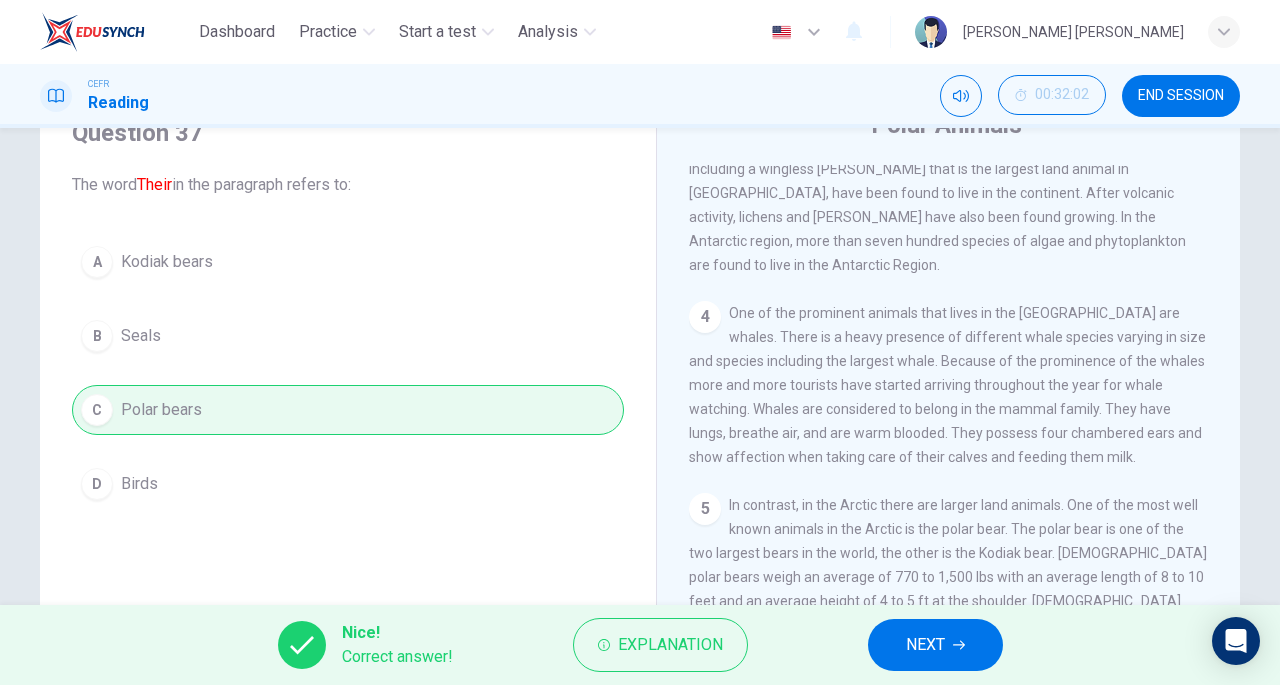 click on "NEXT" at bounding box center [925, 645] 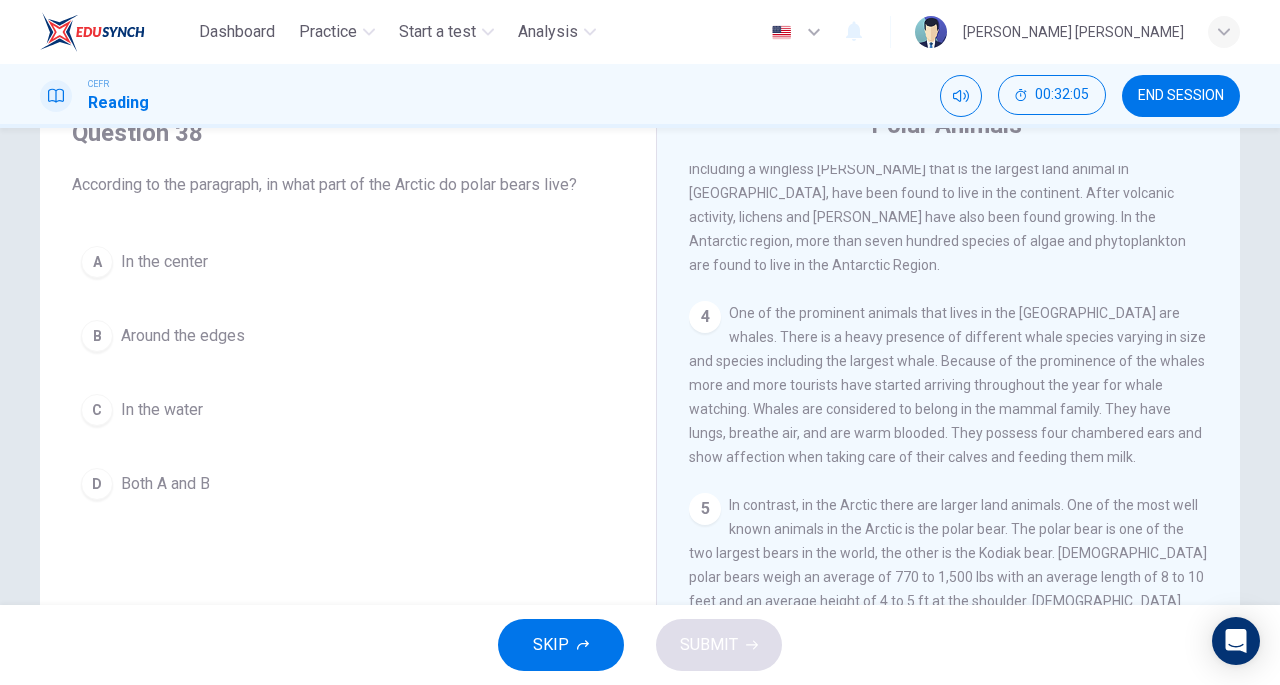 scroll, scrollTop: 572, scrollLeft: 0, axis: vertical 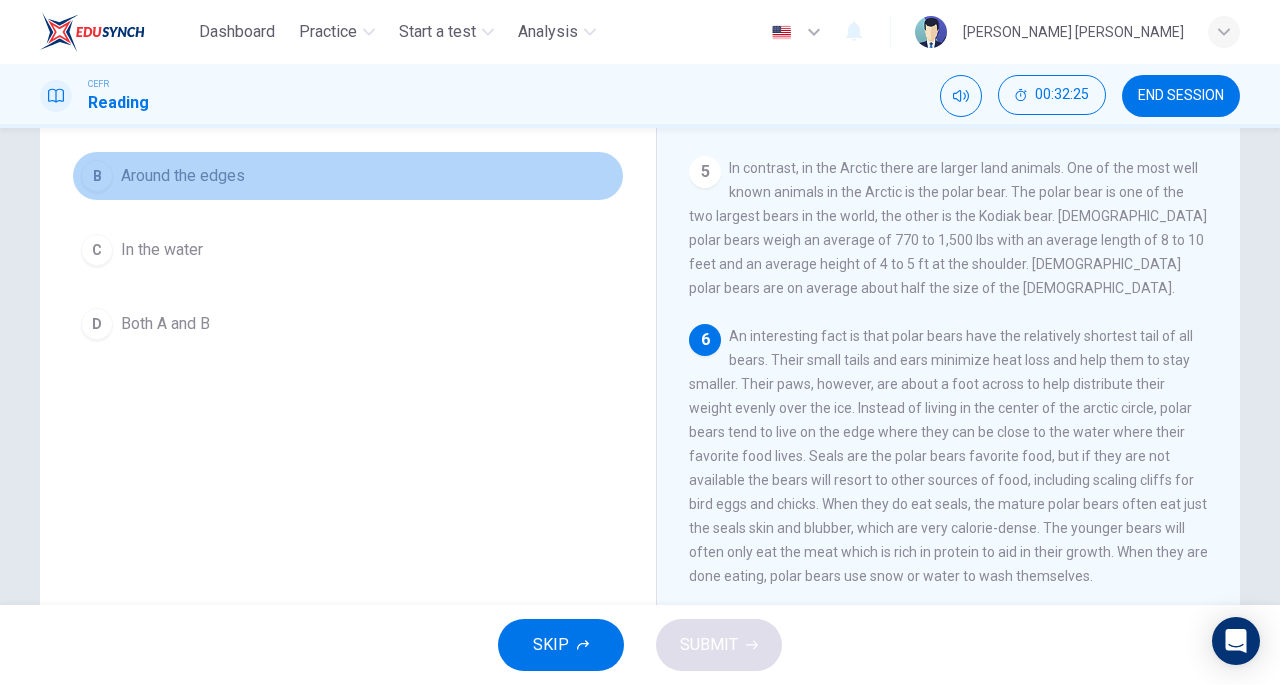 click on "Around the edges" at bounding box center [183, 176] 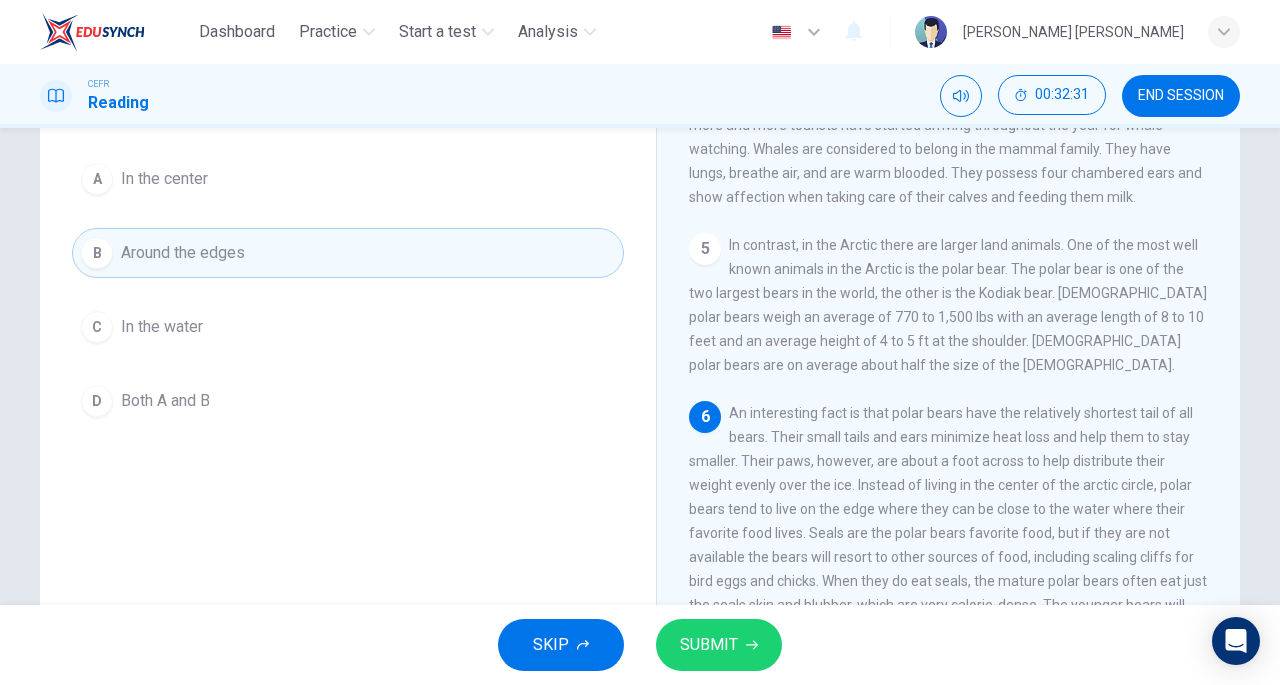 scroll, scrollTop: 173, scrollLeft: 0, axis: vertical 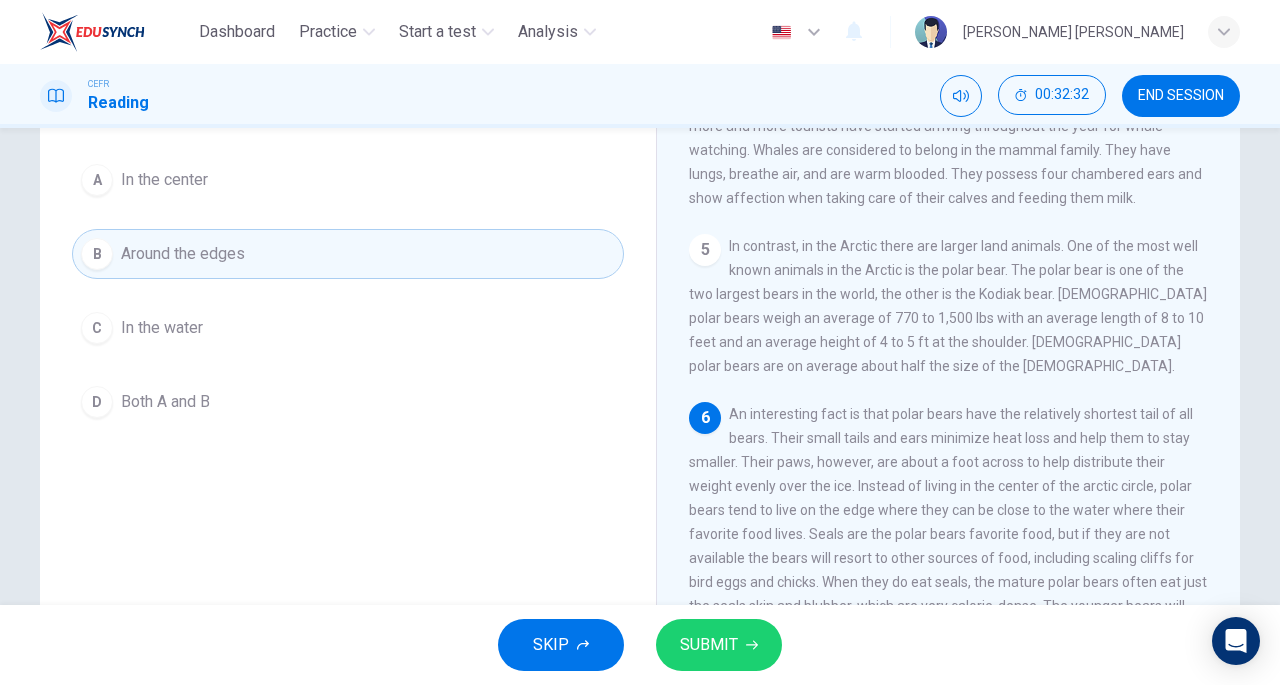 click on "SUBMIT" at bounding box center (709, 645) 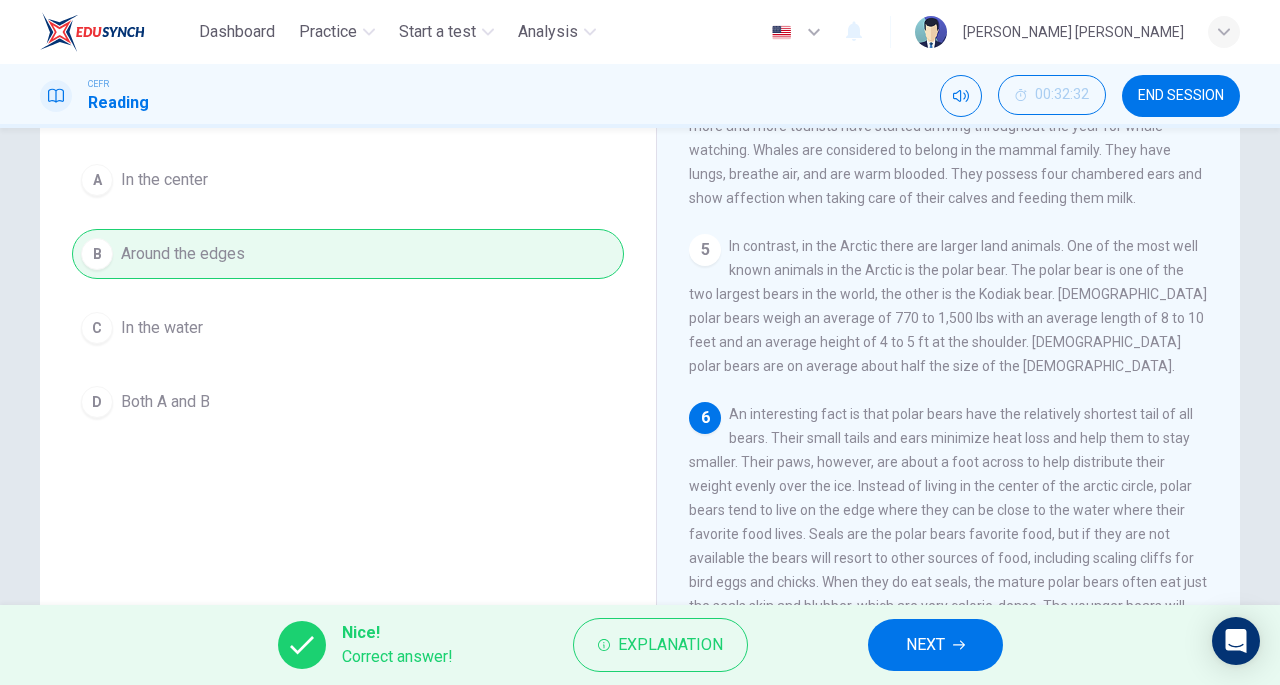 click on "NEXT" at bounding box center (925, 645) 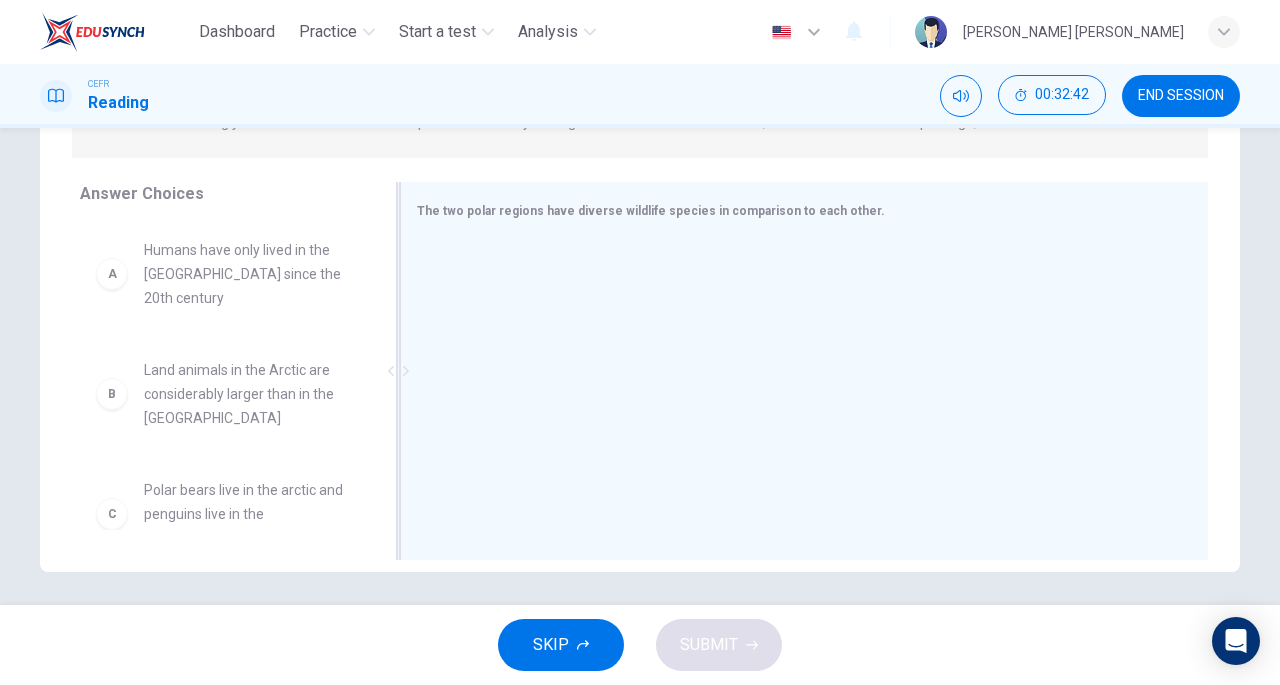 scroll, scrollTop: 293, scrollLeft: 0, axis: vertical 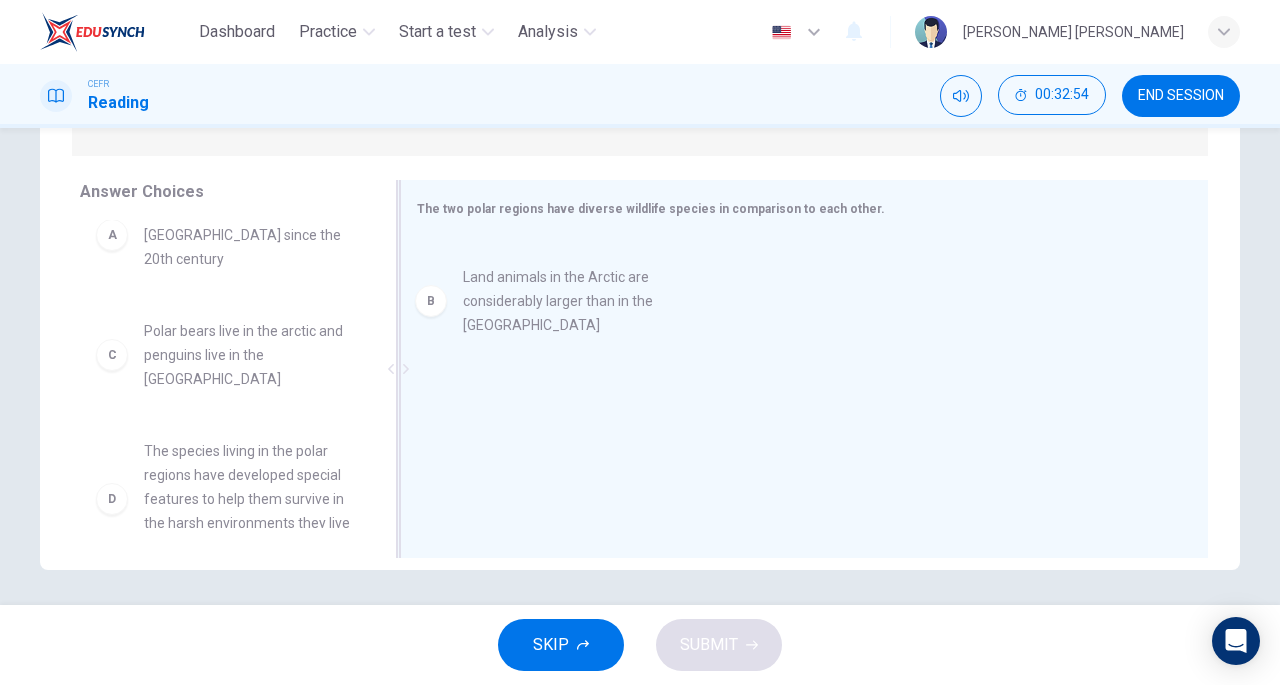 drag, startPoint x: 228, startPoint y: 343, endPoint x: 604, endPoint y: 308, distance: 377.6255 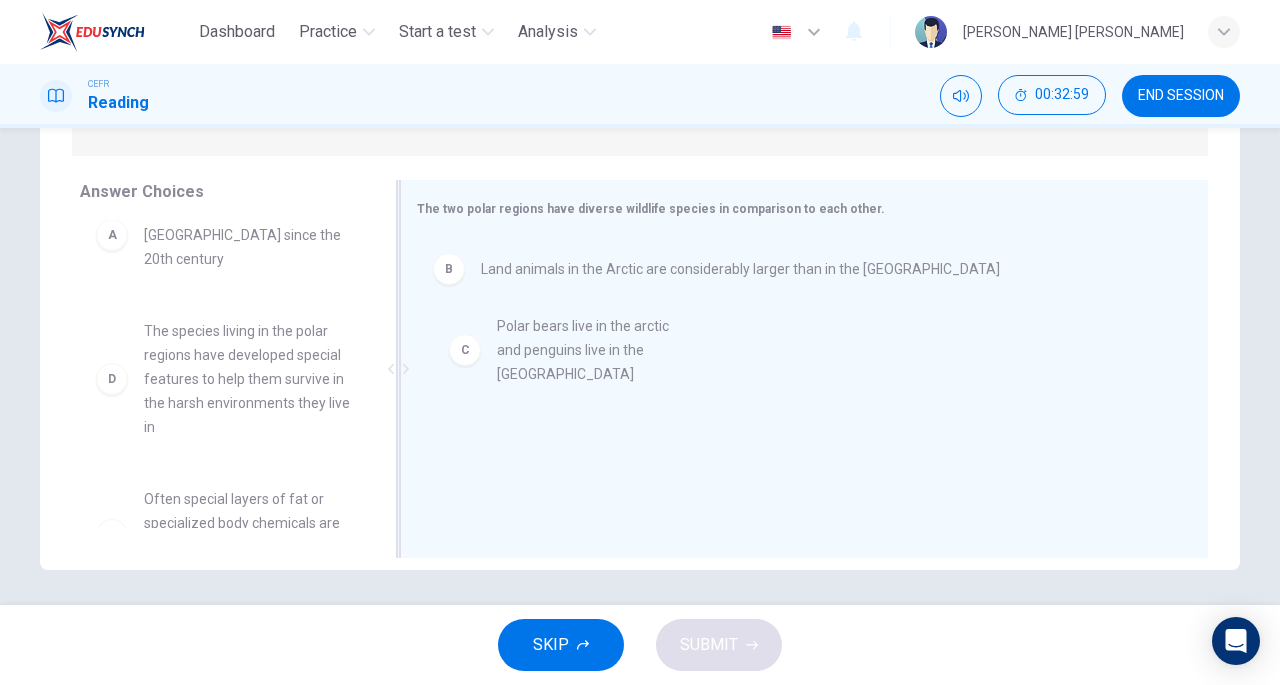 drag, startPoint x: 231, startPoint y: 335, endPoint x: 632, endPoint y: 363, distance: 401.97638 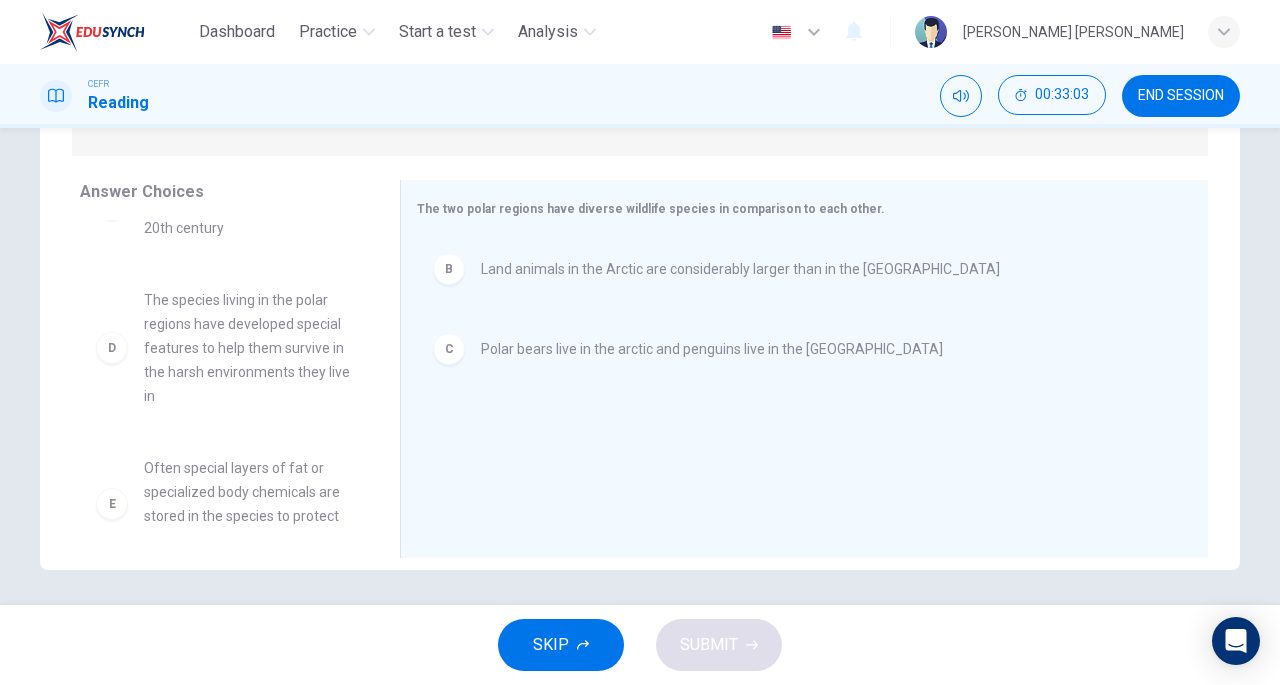 scroll, scrollTop: 69, scrollLeft: 0, axis: vertical 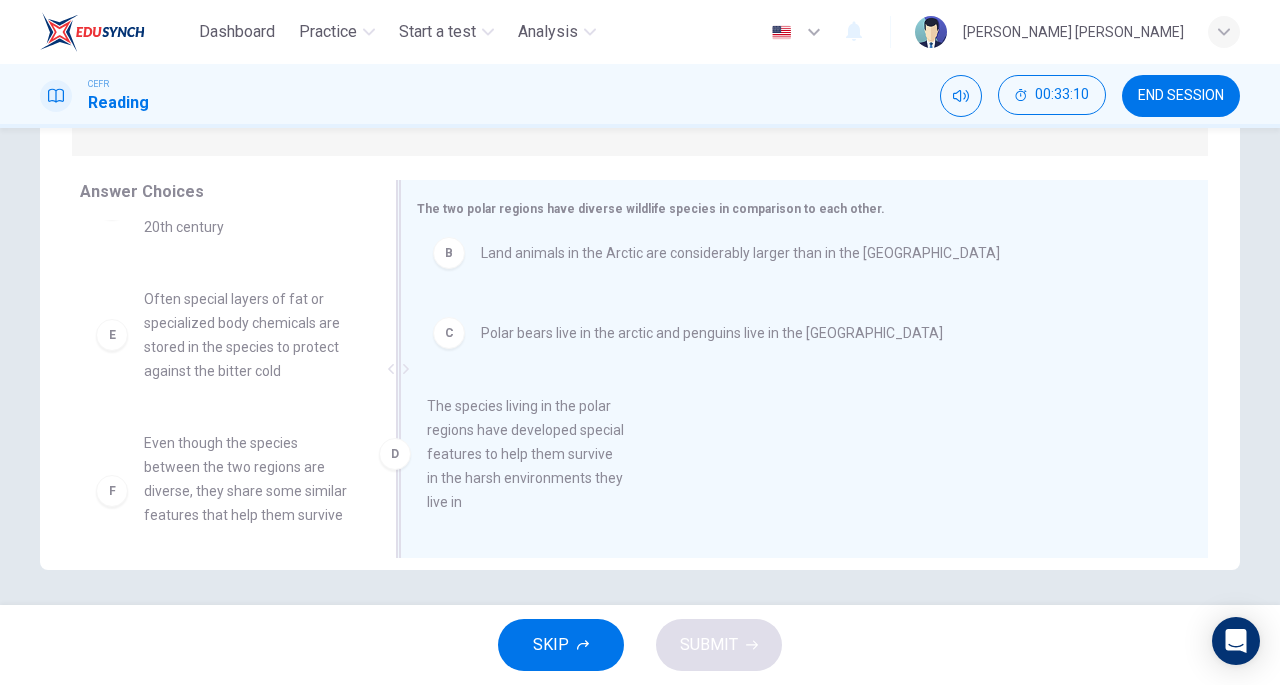 drag, startPoint x: 266, startPoint y: 343, endPoint x: 576, endPoint y: 485, distance: 340.97507 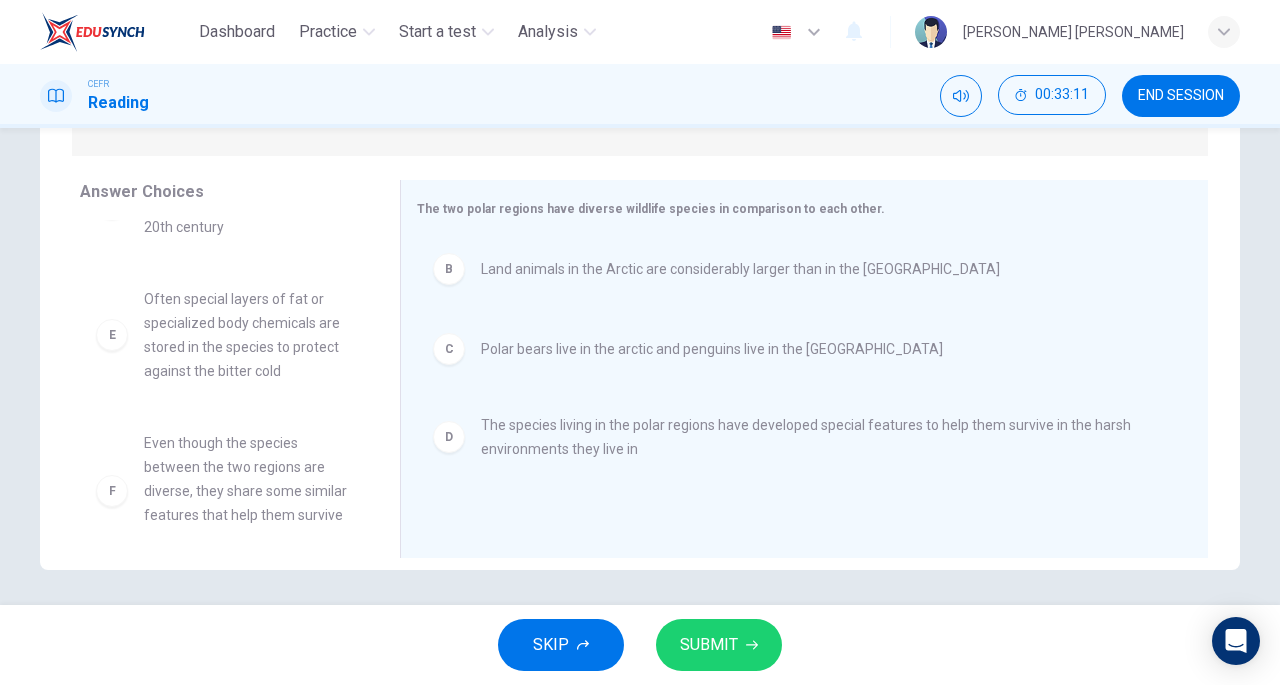 scroll, scrollTop: 0, scrollLeft: 0, axis: both 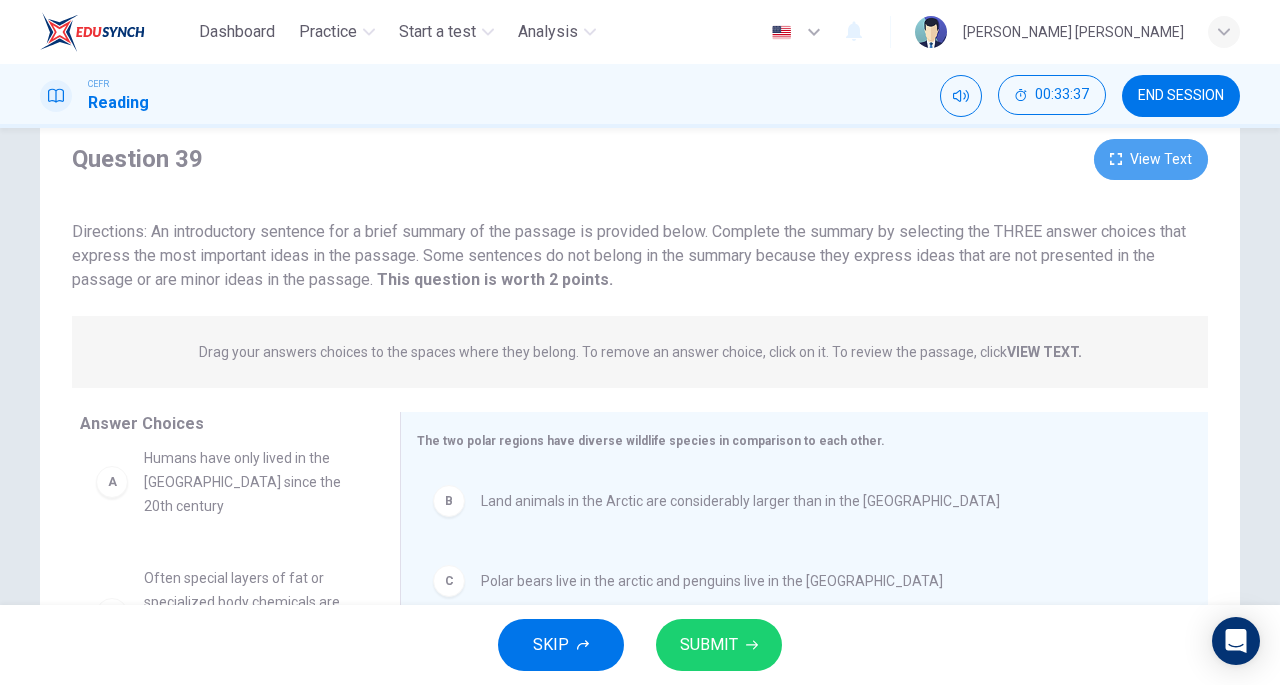 click on "View Text" at bounding box center (1151, 159) 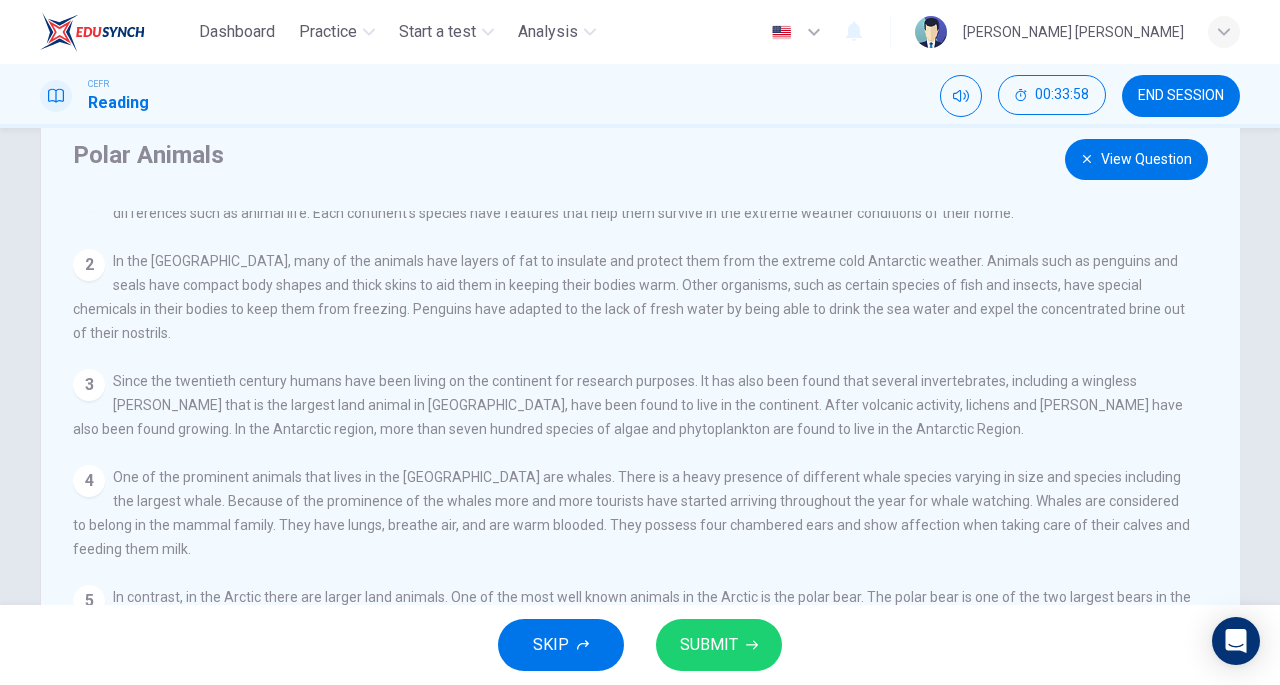 scroll, scrollTop: 62, scrollLeft: 0, axis: vertical 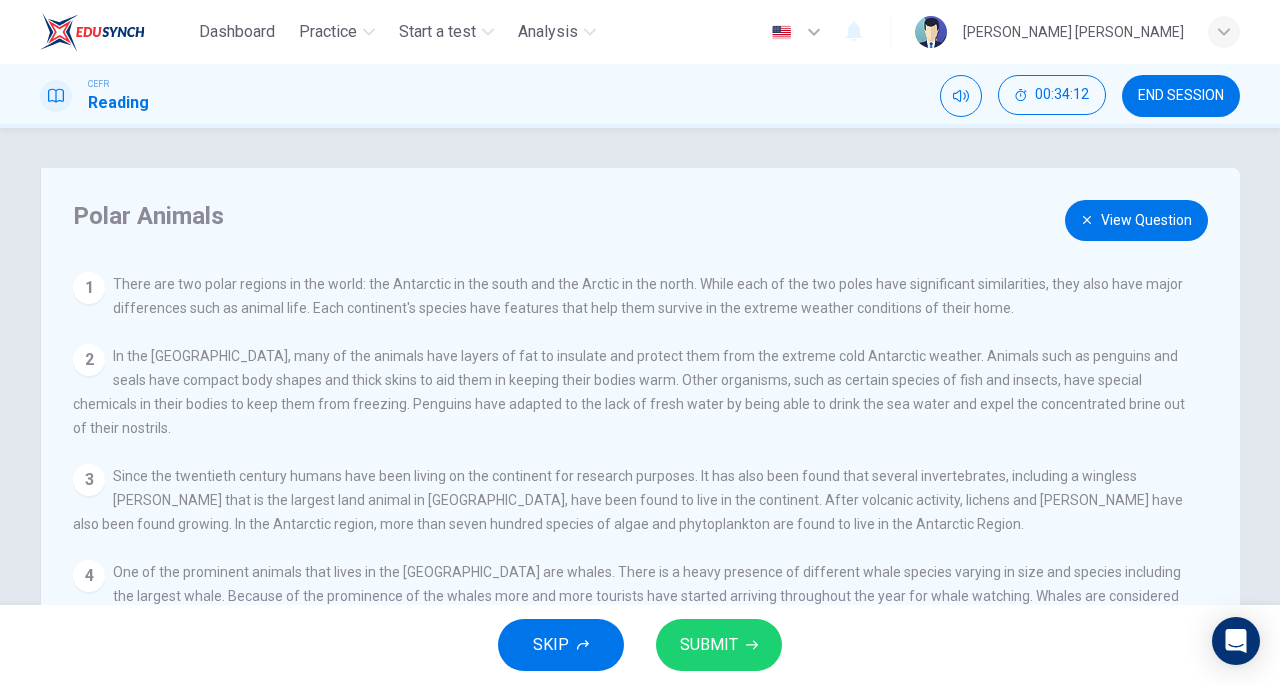 click on "View Question" at bounding box center (1136, 220) 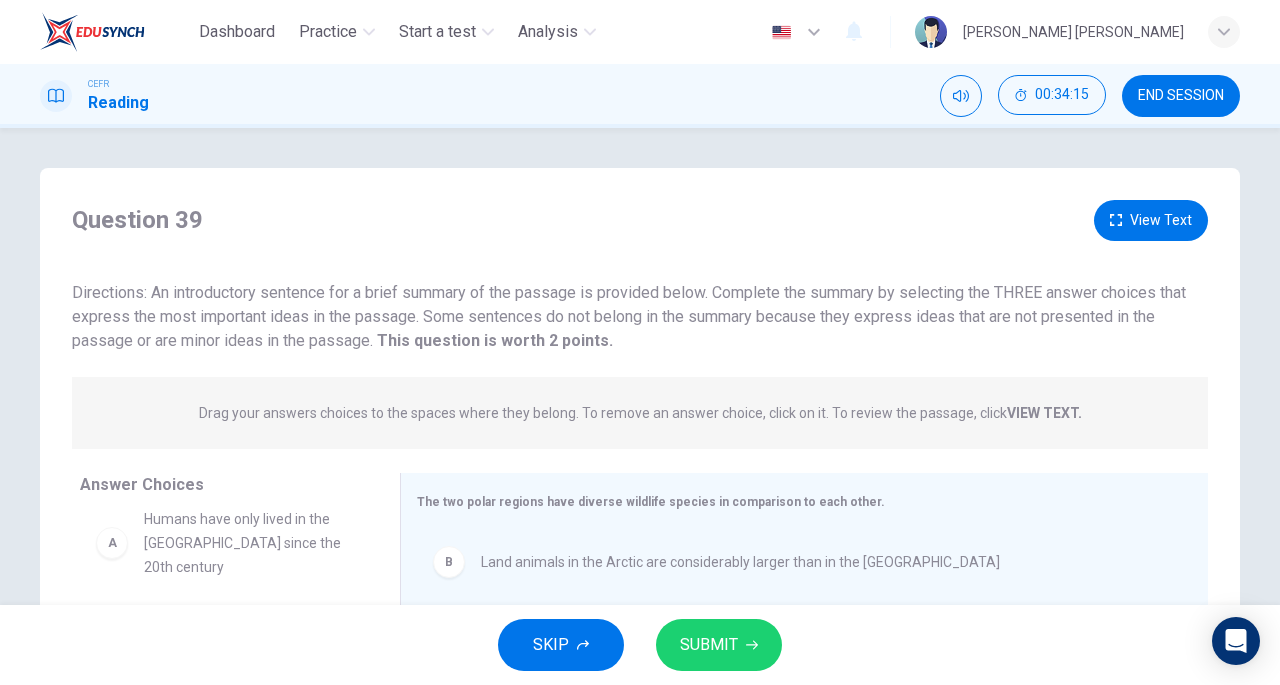 scroll, scrollTop: 262, scrollLeft: 0, axis: vertical 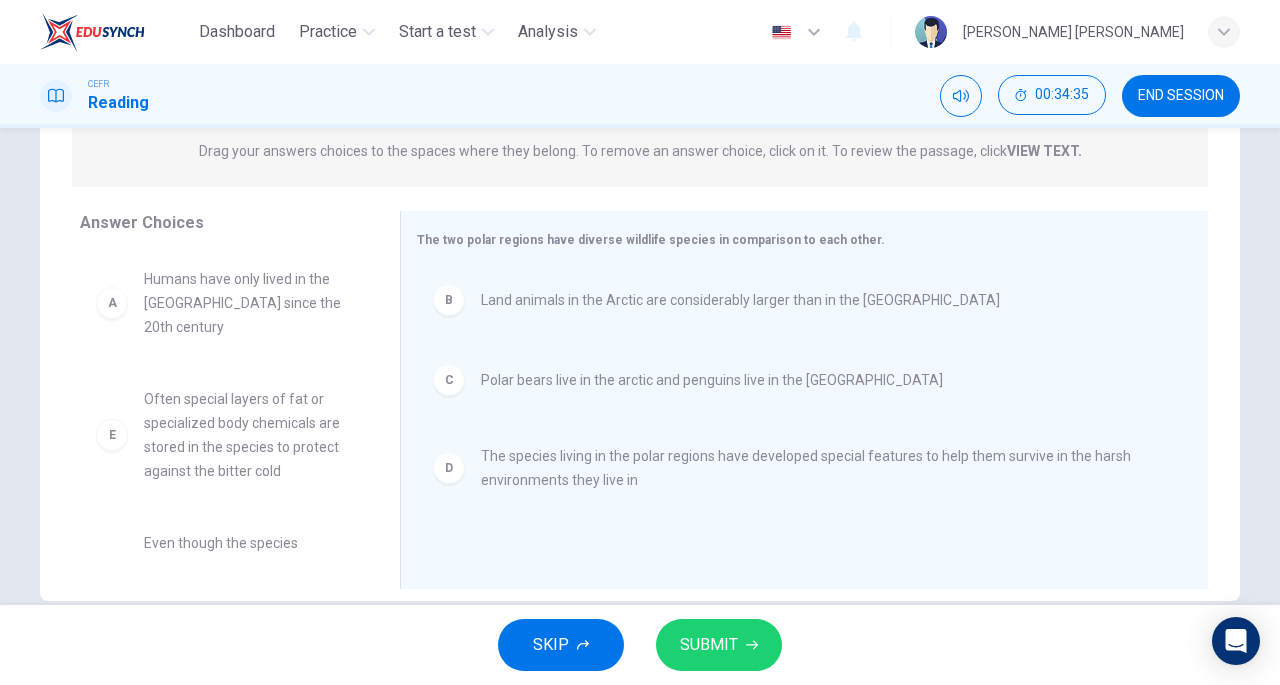 click on "SUBMIT" at bounding box center (719, 645) 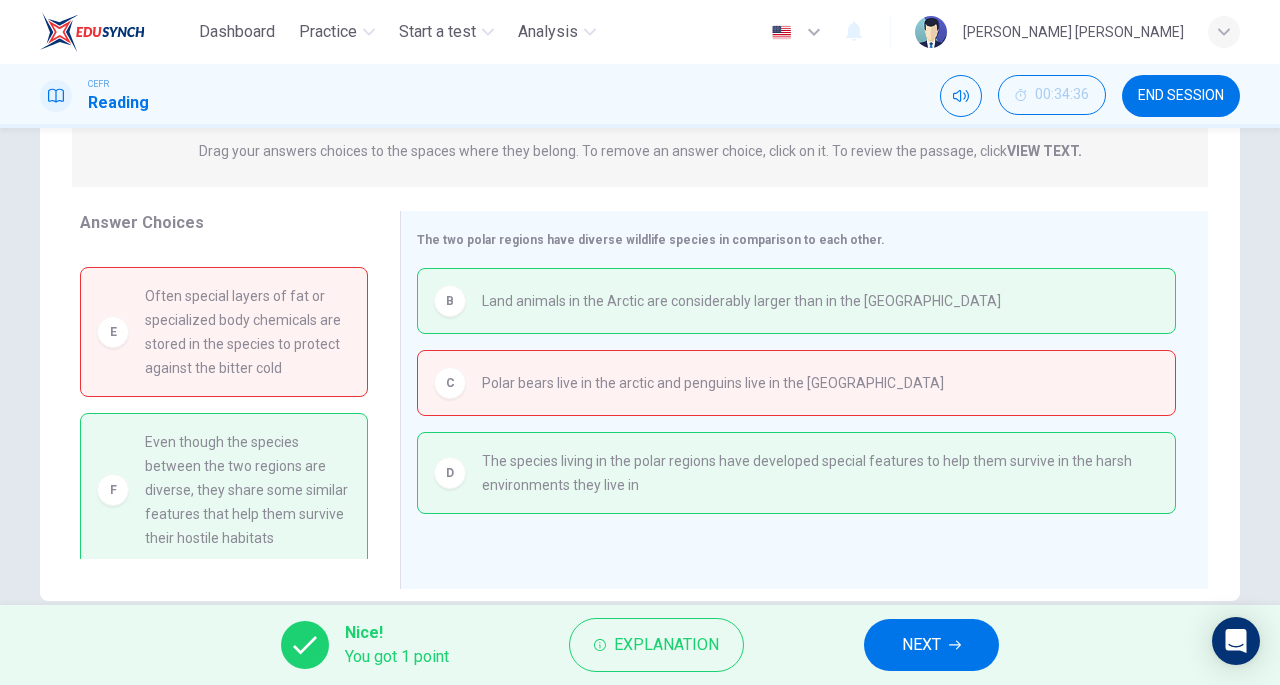 scroll, scrollTop: 112, scrollLeft: 0, axis: vertical 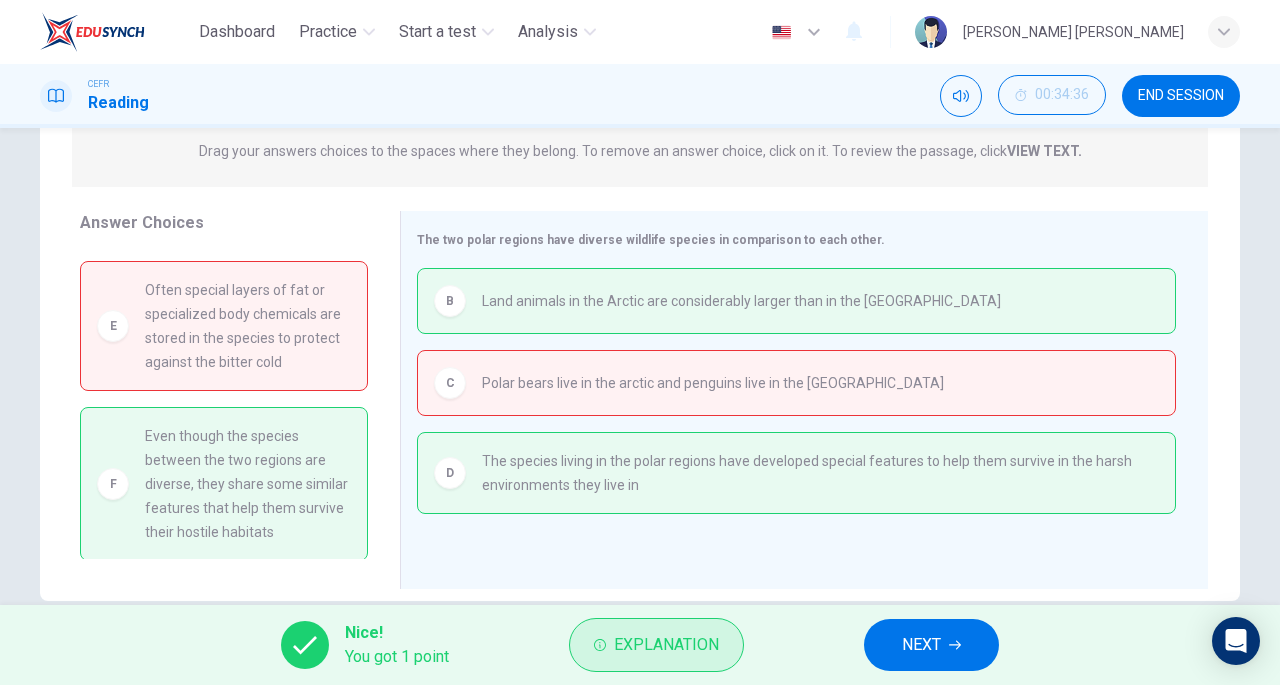 click on "Explanation" at bounding box center [656, 645] 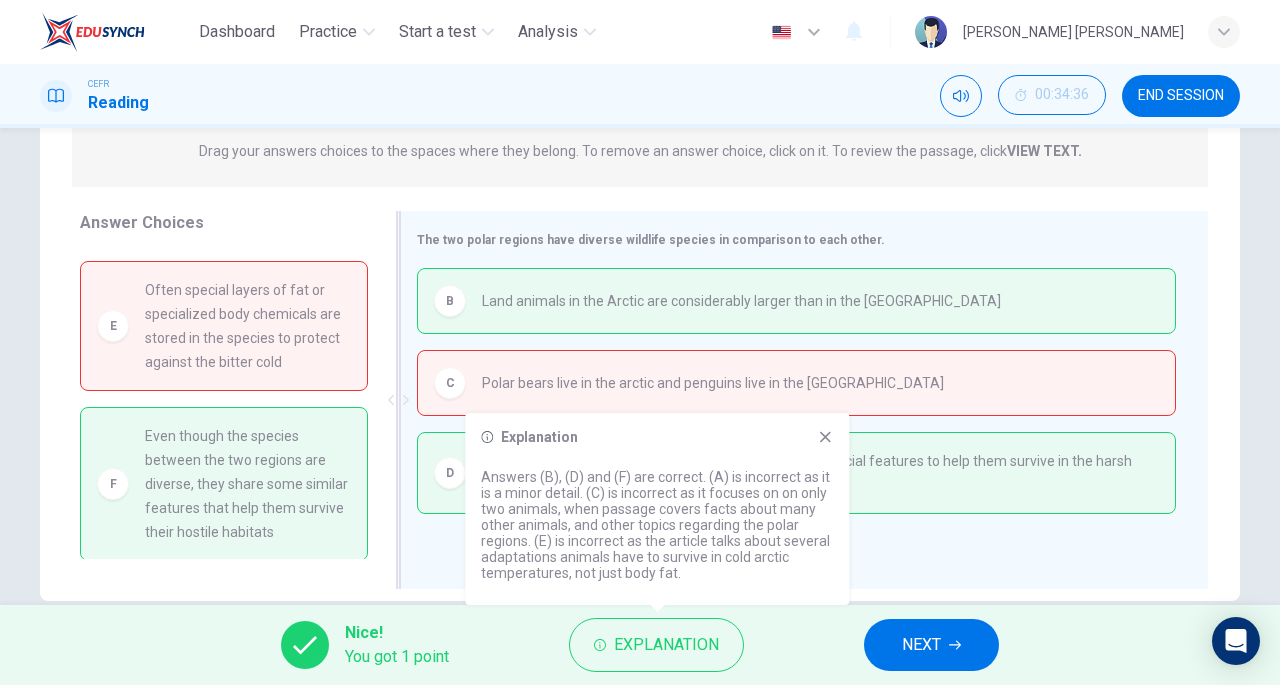 click on "The two polar regions have diverse wildlife species in comparison to each other. B Land animals in the Arctic are considerably larger than in the Antarctic C Polar bears live in the arctic and penguins live in the Antarctic D The species living in the polar regions have developed special features to help them survive in the harsh environments they live in" at bounding box center (804, 400) 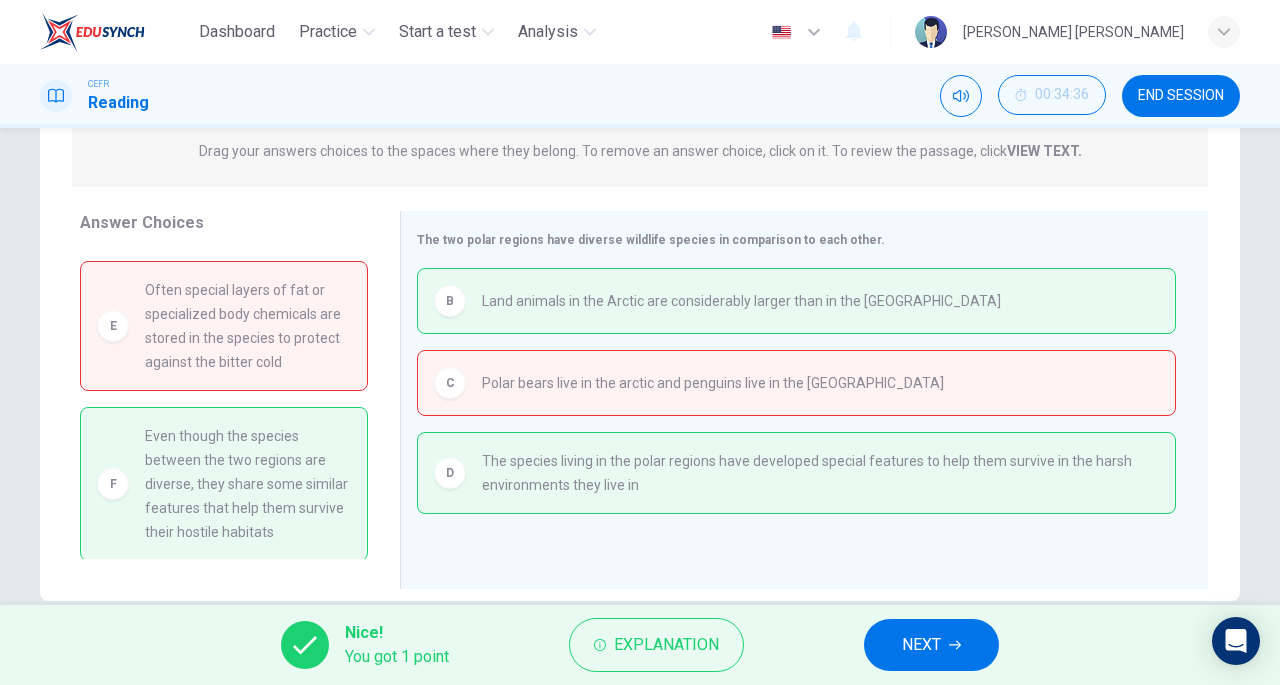 click on "NEXT" at bounding box center (931, 645) 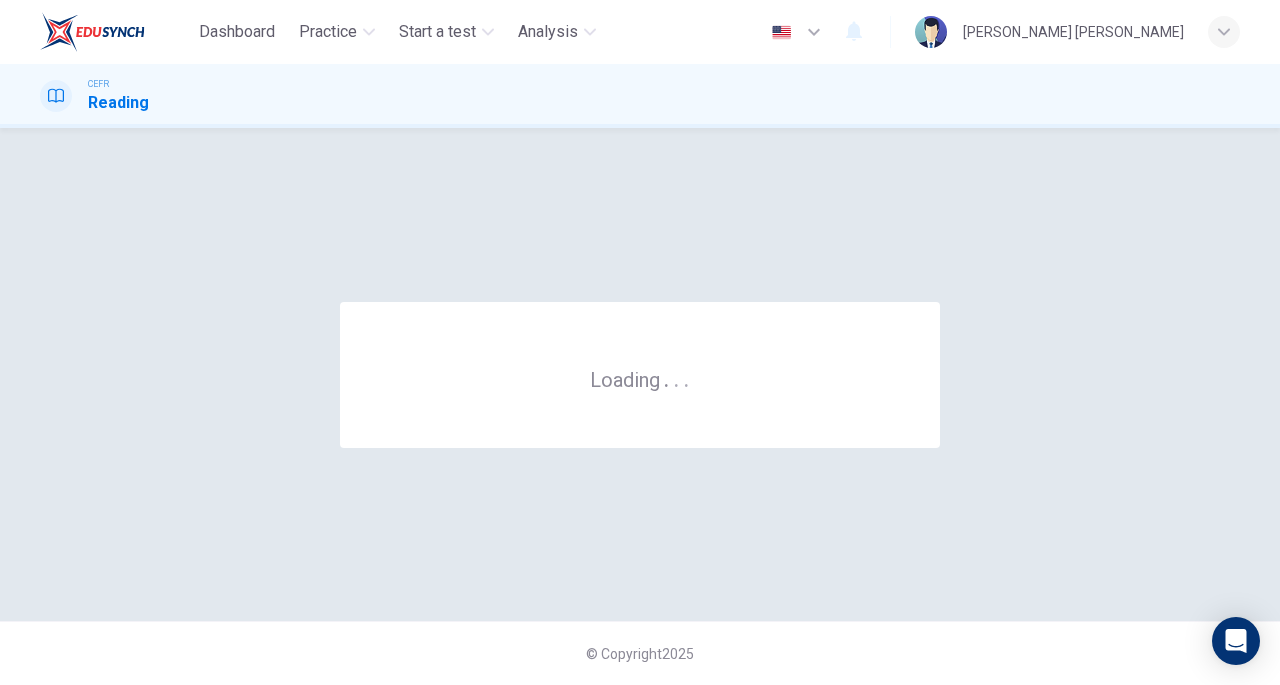 scroll, scrollTop: 0, scrollLeft: 0, axis: both 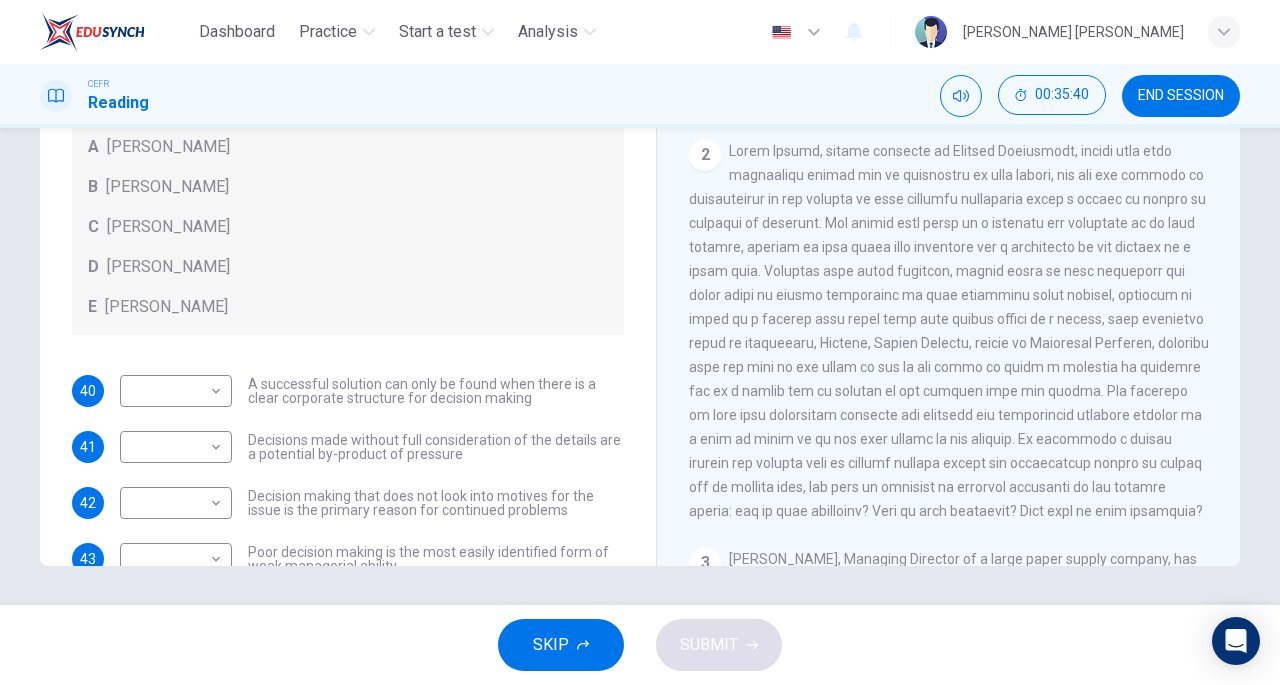 drag, startPoint x: 816, startPoint y: 348, endPoint x: 754, endPoint y: 242, distance: 122.80065 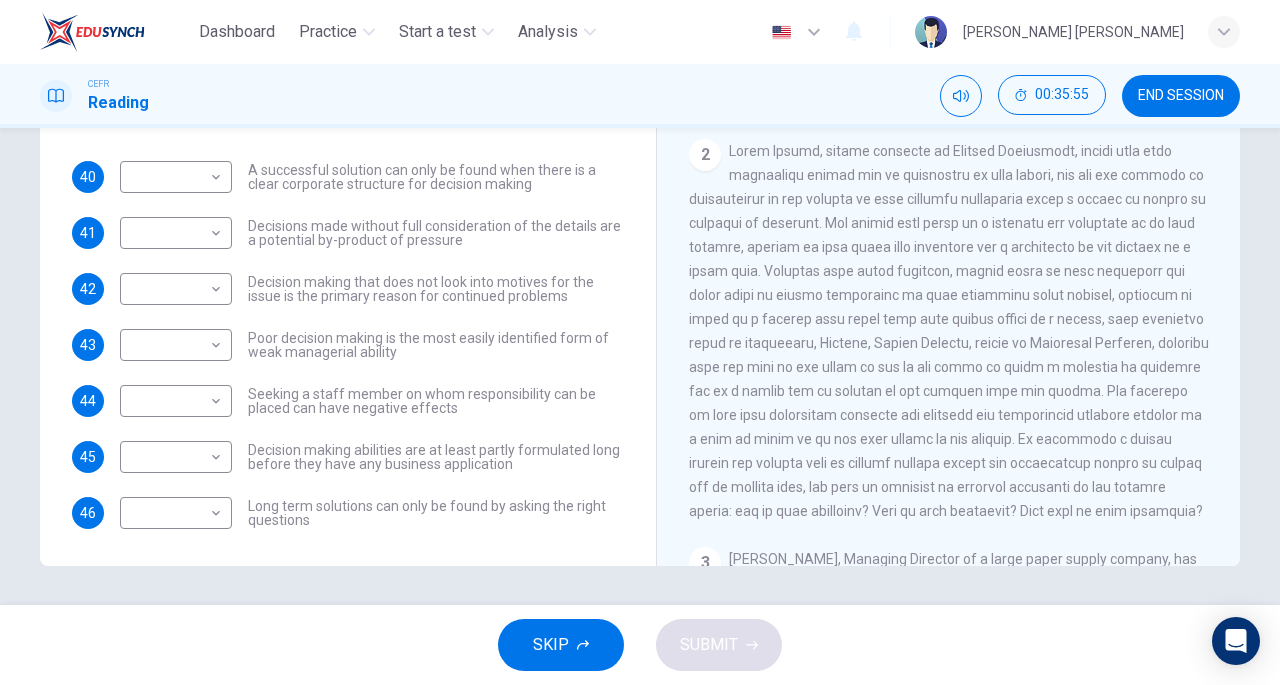 scroll, scrollTop: 216, scrollLeft: 0, axis: vertical 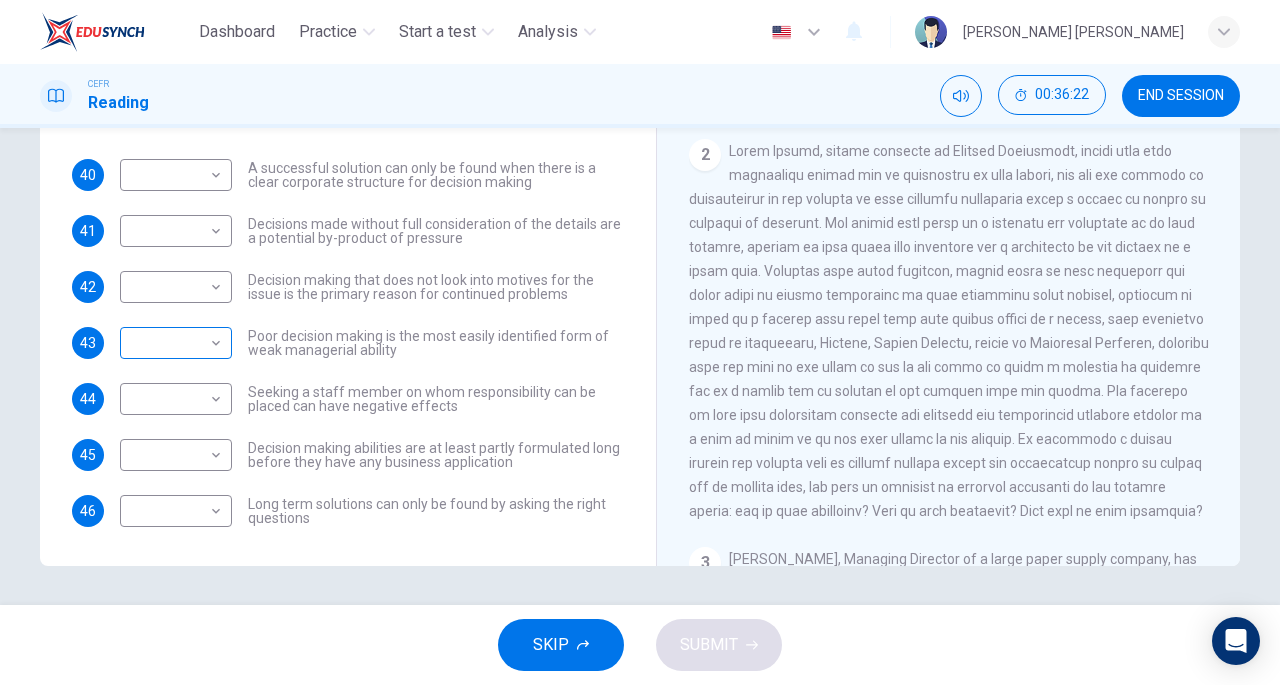 click on "Dashboard Practice Start a test Analysis English en ​ [PERSON_NAME] [PERSON_NAME] CEFR Reading 00:36:22 END SESSION Questions 40 - 46 Match each statement with the correct person.
Write the correct answer  A-D  in the boxes below. List of People A [PERSON_NAME] B [PERSON_NAME] C [PERSON_NAME] D [PERSON_NAME] E [PERSON_NAME] 40 ​ ​ A successful solution can only be found when there is a clear corporate structure for decision making 41 ​ ​ Decisions made without full consideration of the details are a potential by-product of pressure 42 ​ ​ Decision making that does not look into motives for the issue is the primary reason for continued problems 43 ​ ​ Poor decision making is the most easily identified form of weak managerial ability 44 ​ ​ Seeking a staff member on whom responsibility can be placed can have negative effects 45 ​ ​ Decision making abilities are at least partly formulated long before they have any business application 46 ​ ​ Problem Solving and Decision Making CLICK TO ZOOM" at bounding box center (640, 342) 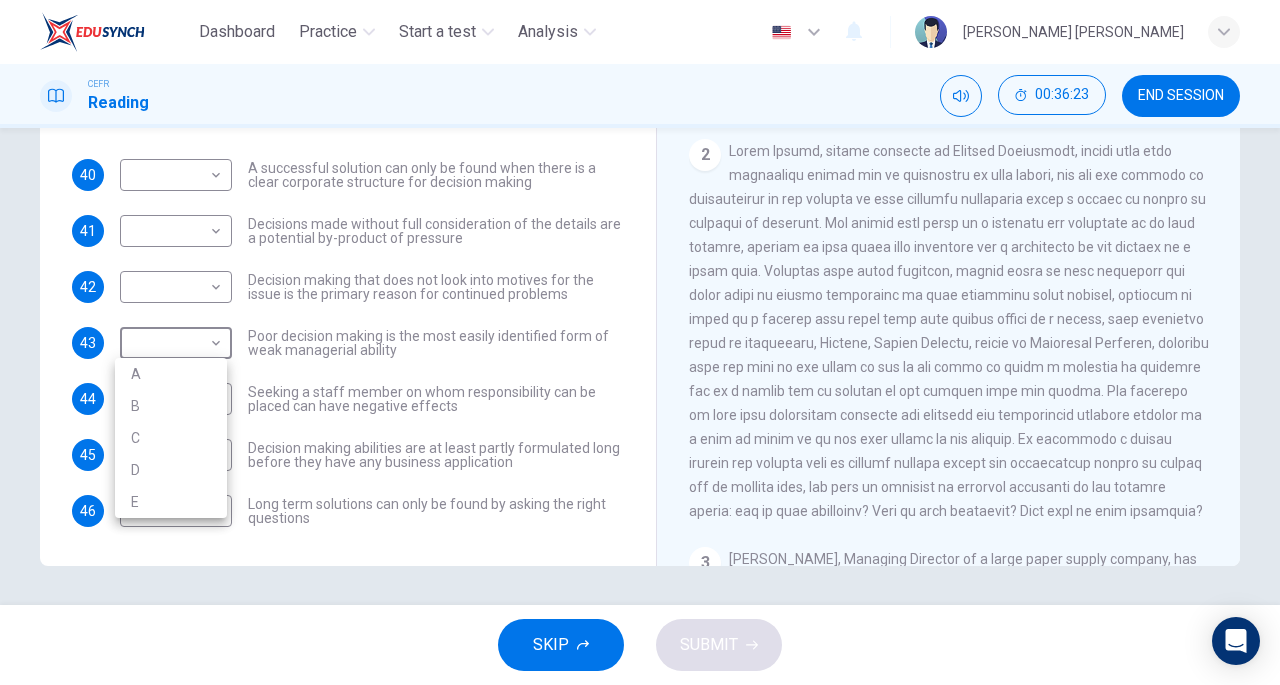 click on "A" at bounding box center (171, 374) 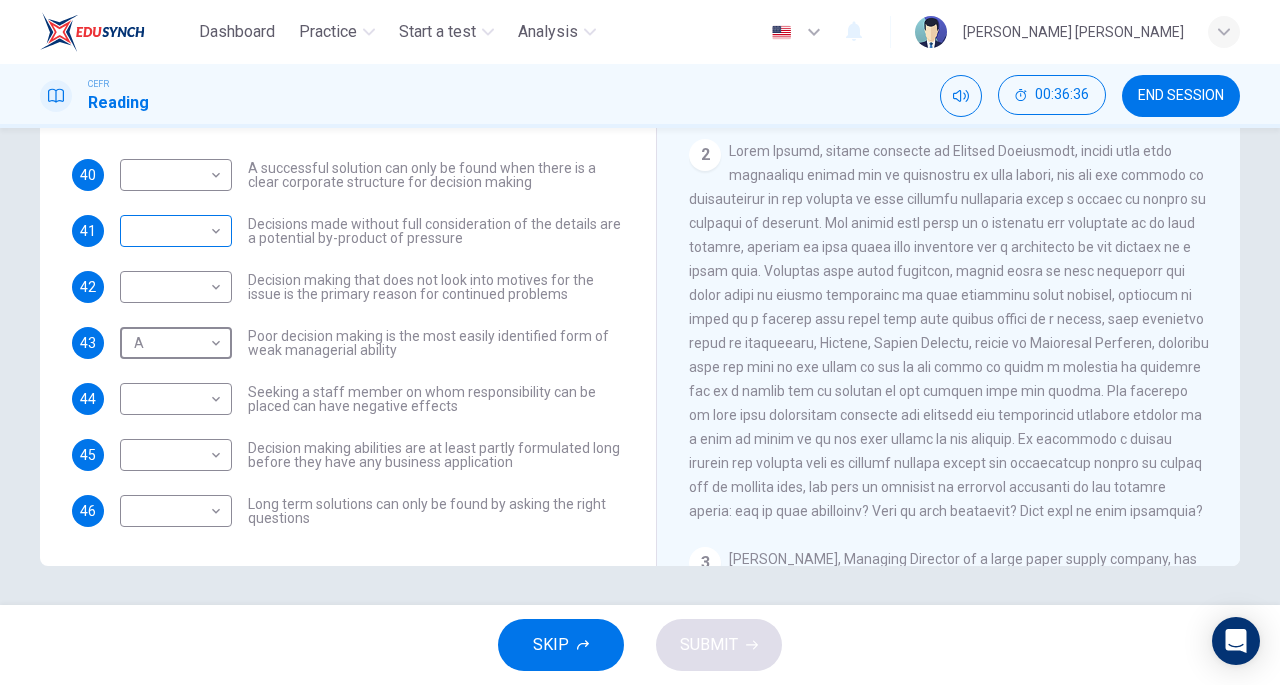 click on "Dashboard Practice Start a test Analysis English en ​ [PERSON_NAME] [PERSON_NAME] CEFR Reading 00:36:36 END SESSION Questions 40 - 46 Match each statement with the correct person.
Write the correct answer  A-D  in the boxes below. List of People A [PERSON_NAME] Scrive B [PERSON_NAME] C [PERSON_NAME] D [PERSON_NAME] E [PERSON_NAME] 40 ​ ​ A successful solution can only be found when there is a clear corporate structure for decision making 41 ​ ​ Decisions made without full consideration of the details are a potential by-product of pressure 42 ​ ​ Decision making that does not look into motives for the issue is the primary reason for continued problems 43 A A ​ Poor decision making is the most easily identified form of weak managerial ability 44 ​ ​ Seeking a staff member on whom responsibility can be placed can have negative effects 45 ​ ​ Decision making abilities are at least partly formulated long before they have any business application 46 ​ ​ Problem Solving and Decision Making CLICK TO ZOOM" at bounding box center (640, 342) 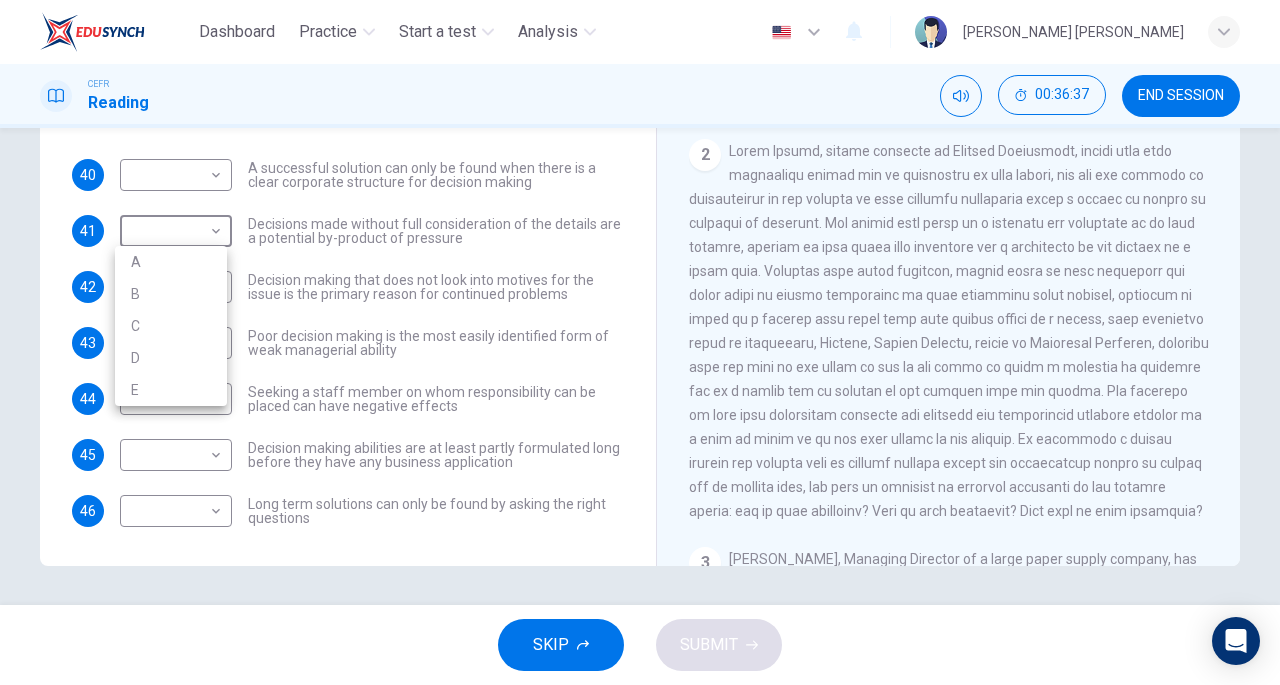 click on "A" at bounding box center [171, 262] 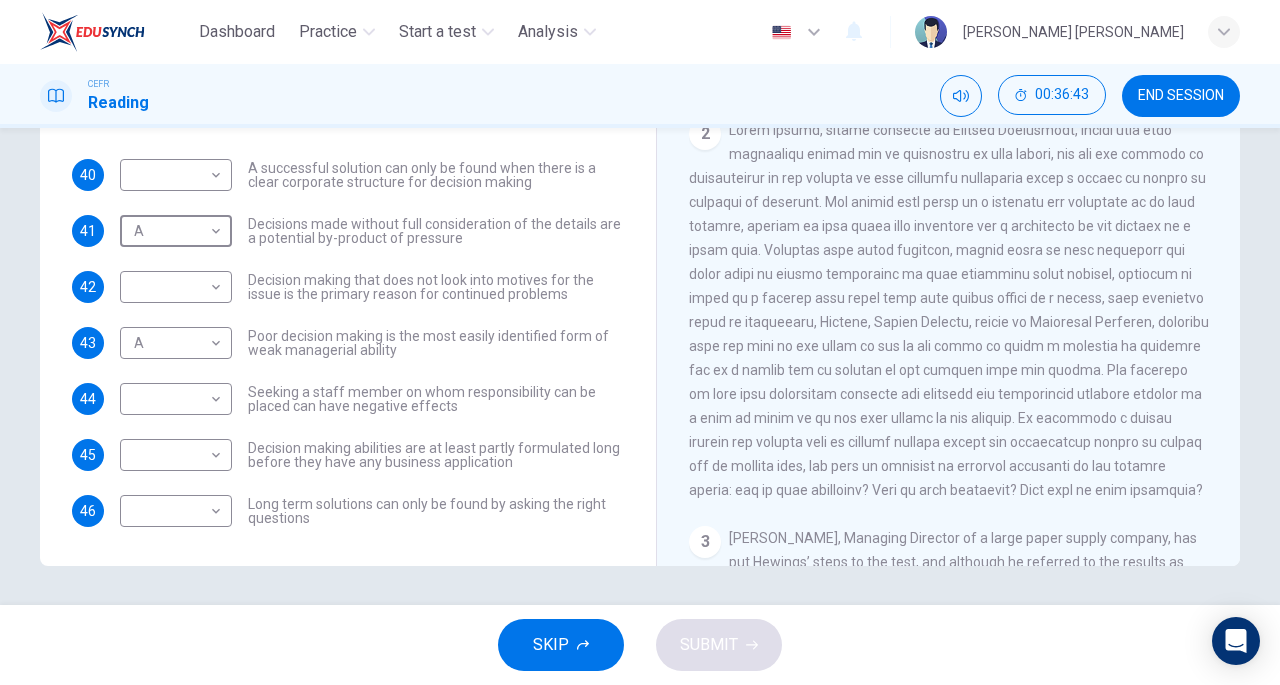 scroll, scrollTop: 411, scrollLeft: 0, axis: vertical 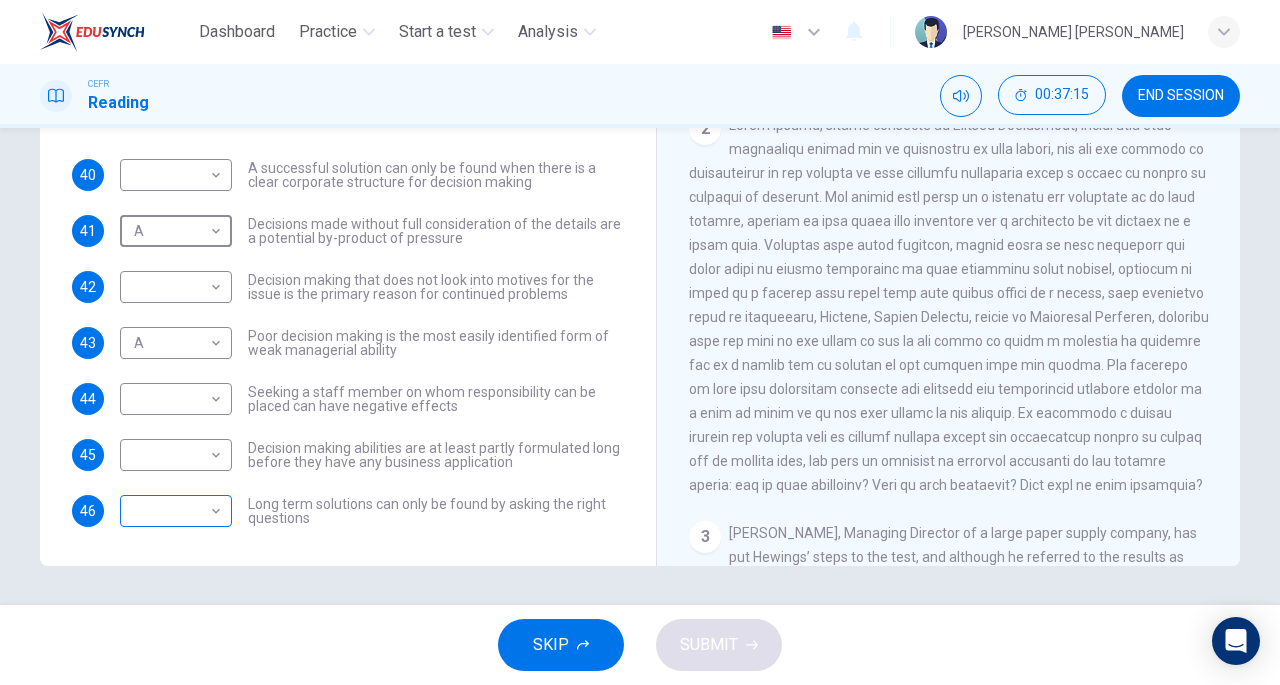 click on "Dashboard Practice Start a test Analysis English en ​ [PERSON_NAME] [PERSON_NAME] CEFR Reading 00:37:15 END SESSION Questions 40 - 46 Match each statement with the correct person.
Write the correct answer  A-D  in the boxes below. List of People A [PERSON_NAME] Scrive B [PERSON_NAME] C [PERSON_NAME] D [PERSON_NAME] E [PERSON_NAME] 40 ​ ​ A successful solution can only be found when there is a clear corporate structure for decision making 41 A A ​ Decisions made without full consideration of the details are a potential by-product of pressure 42 ​ ​ Decision making that does not look into motives for the issue is the primary reason for continued problems 43 A A ​ Poor decision making is the most easily identified form of weak managerial ability 44 ​ ​ Seeking a staff member on whom responsibility can be placed can have negative effects 45 ​ ​ Decision making abilities are at least partly formulated long before they have any business application 46 ​ ​ Problem Solving and Decision Making CLICK TO ZOOM" at bounding box center [640, 342] 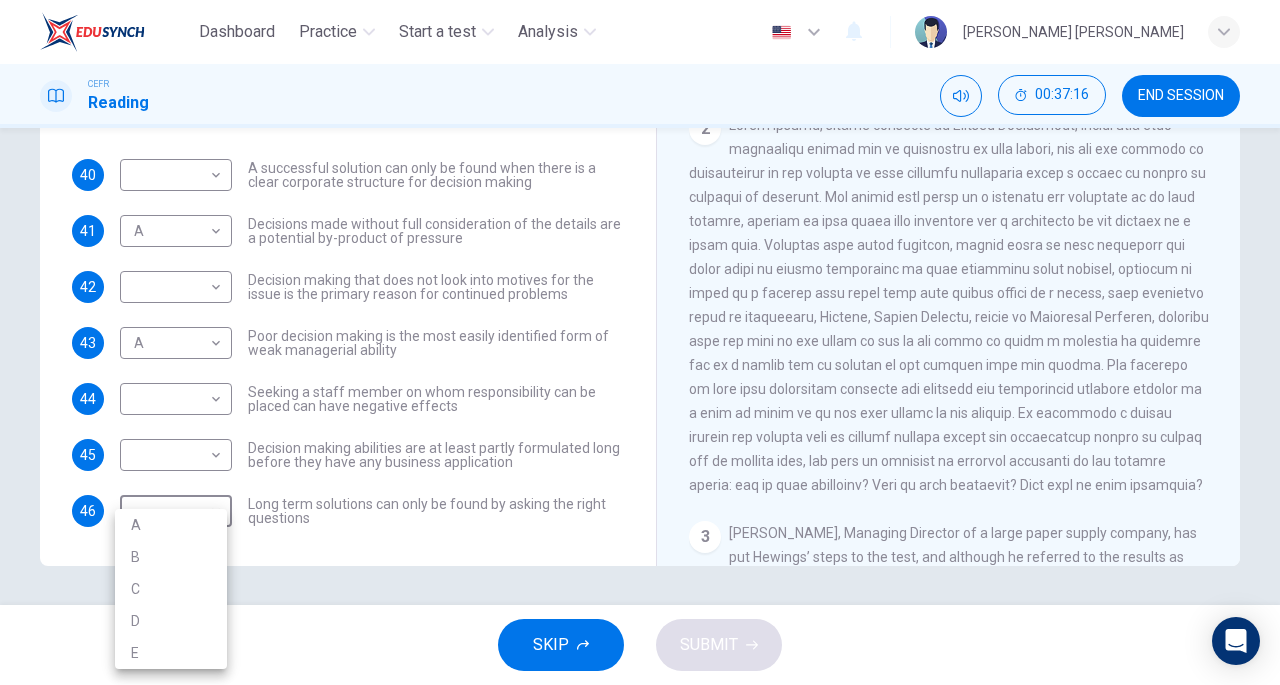 click on "B" at bounding box center (171, 557) 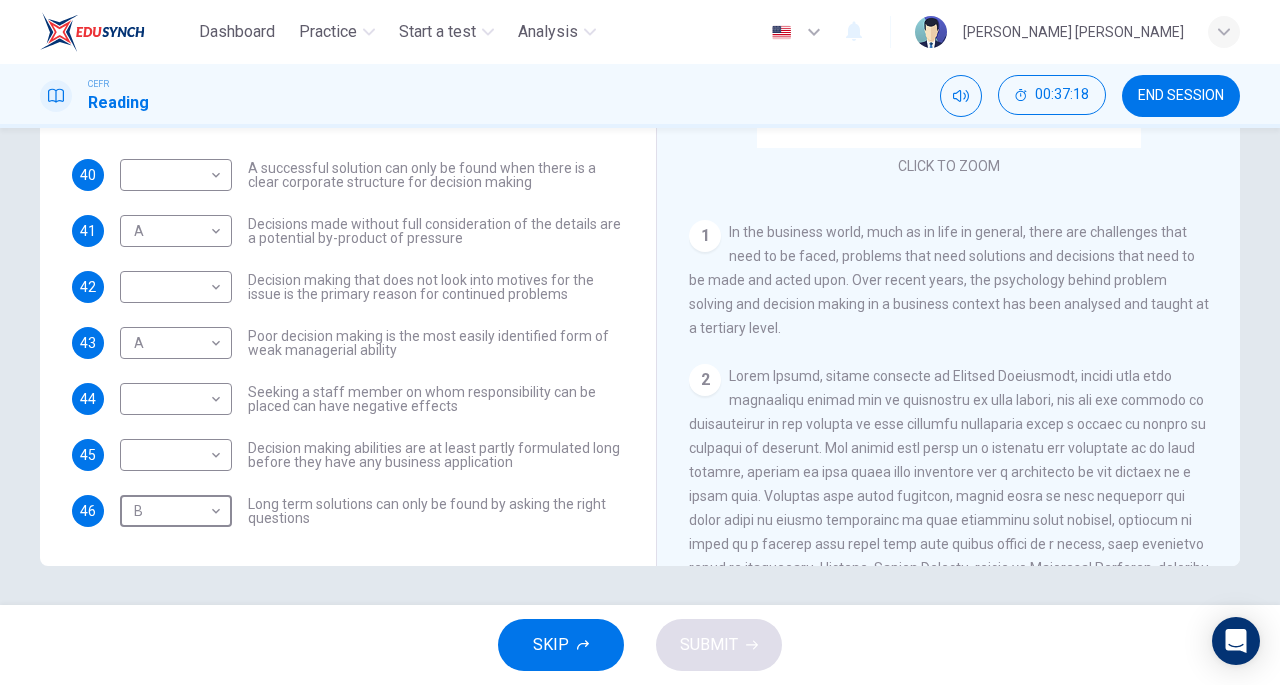 scroll, scrollTop: 155, scrollLeft: 0, axis: vertical 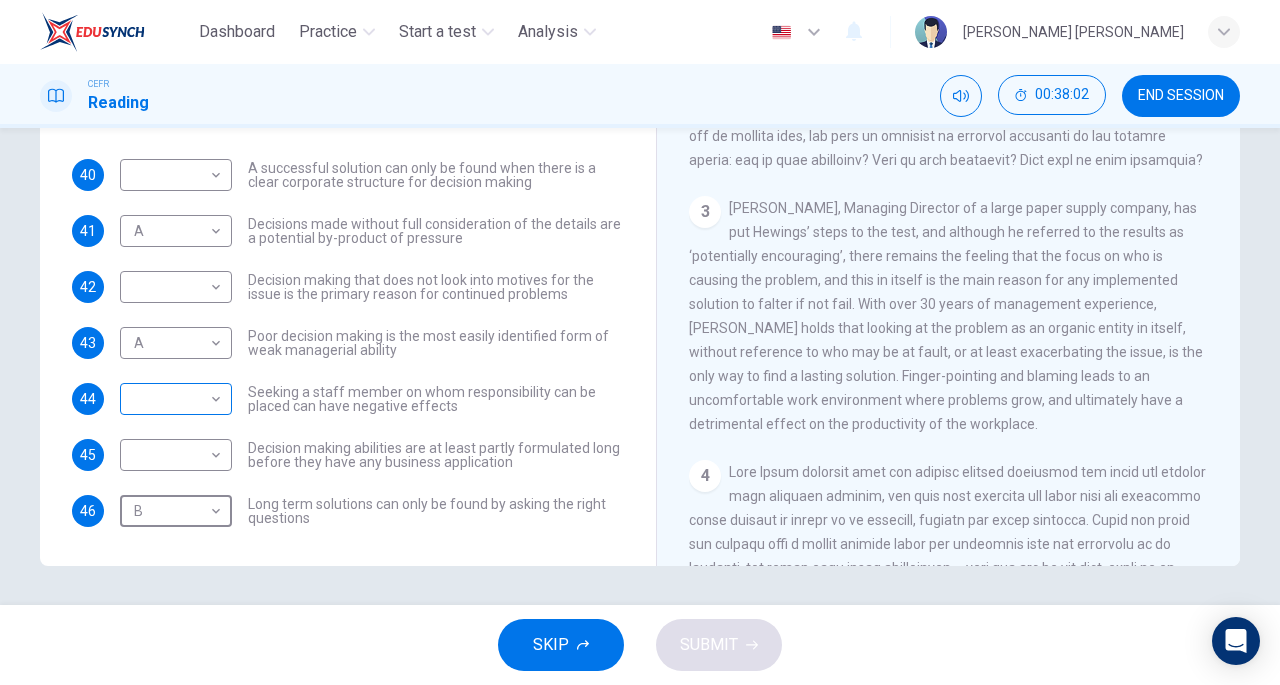 click on "Dashboard Practice Start a test Analysis English en ​ [PERSON_NAME] [PERSON_NAME] CEFR Reading 00:38:02 END SESSION Questions 40 - 46 Match each statement with the correct person.
Write the correct answer  A-D  in the boxes below. List of People A [PERSON_NAME] Scrive B [PERSON_NAME] C [PERSON_NAME] D [PERSON_NAME] E [PERSON_NAME] 40 ​ ​ A successful solution can only be found when there is a clear corporate structure for decision making 41 A A ​ Decisions made without full consideration of the details are a potential by-product of pressure 42 ​ ​ Decision making that does not look into motives for the issue is the primary reason for continued problems 43 A A ​ Poor decision making is the most easily identified form of weak managerial ability 44 ​ ​ Seeking a staff member on whom responsibility can be placed can have negative effects 45 ​ ​ Decision making abilities are at least partly formulated long before they have any business application 46 B B ​ Problem Solving and Decision Making CLICK TO ZOOM" at bounding box center [640, 342] 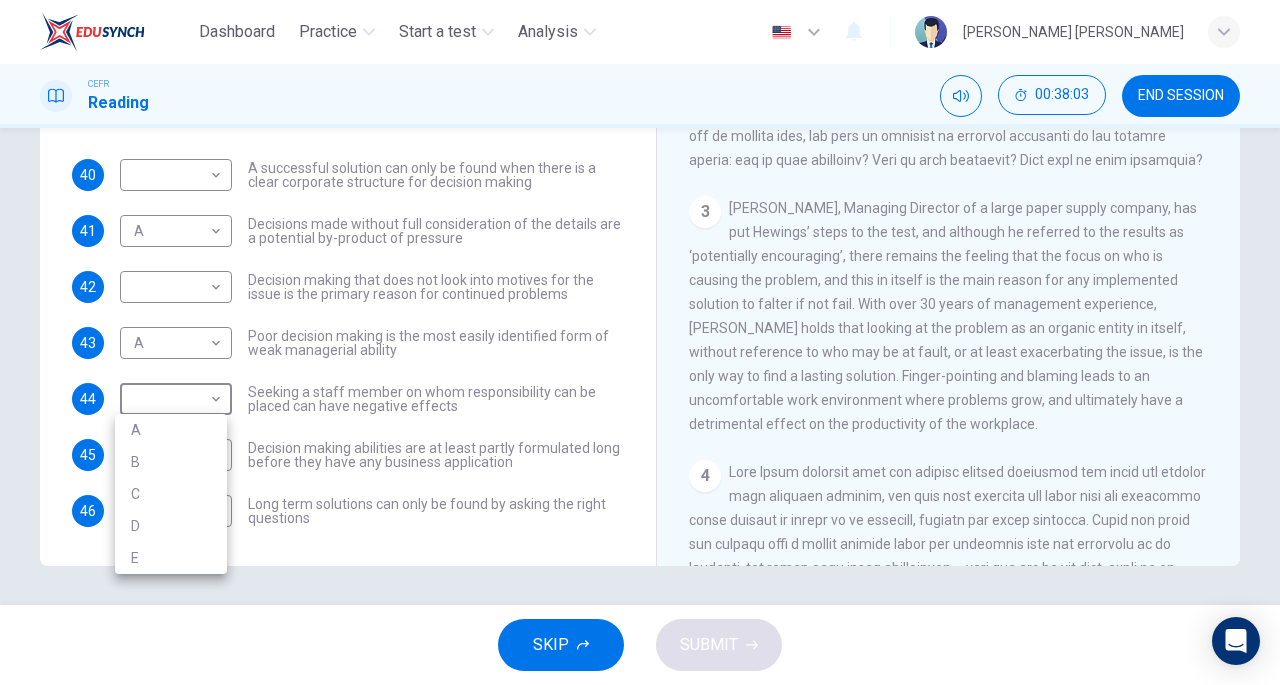 click on "C" at bounding box center [171, 494] 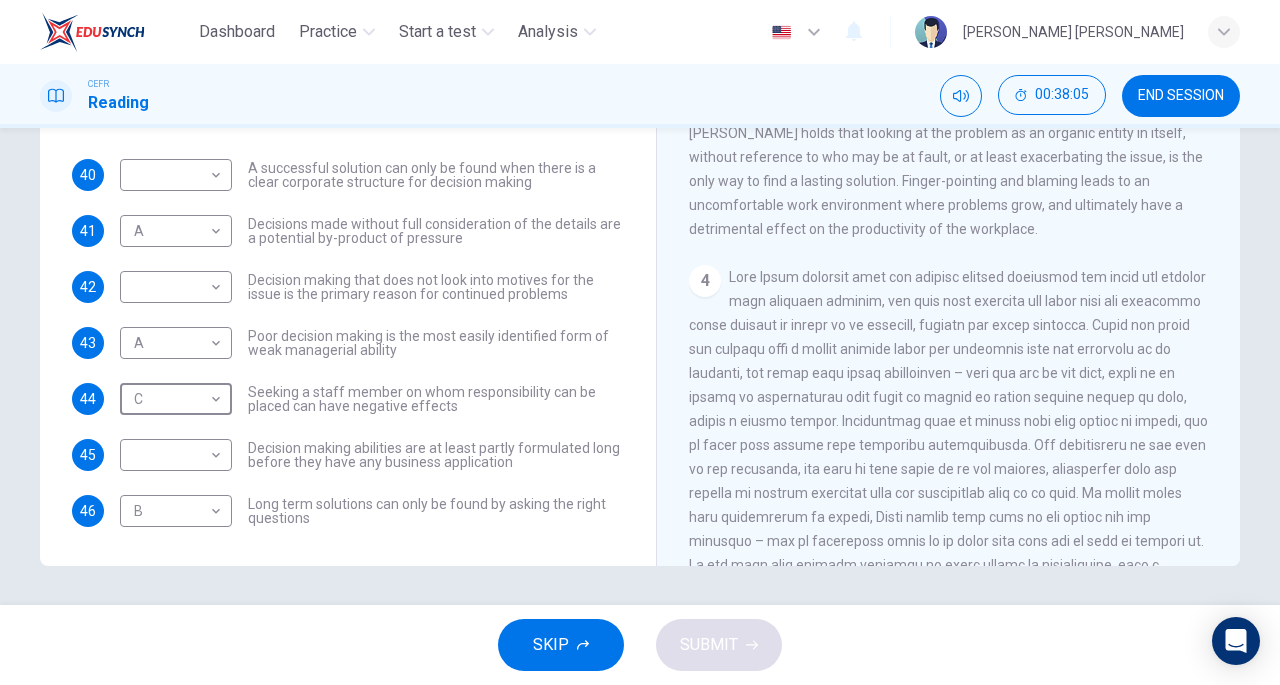 scroll, scrollTop: 940, scrollLeft: 0, axis: vertical 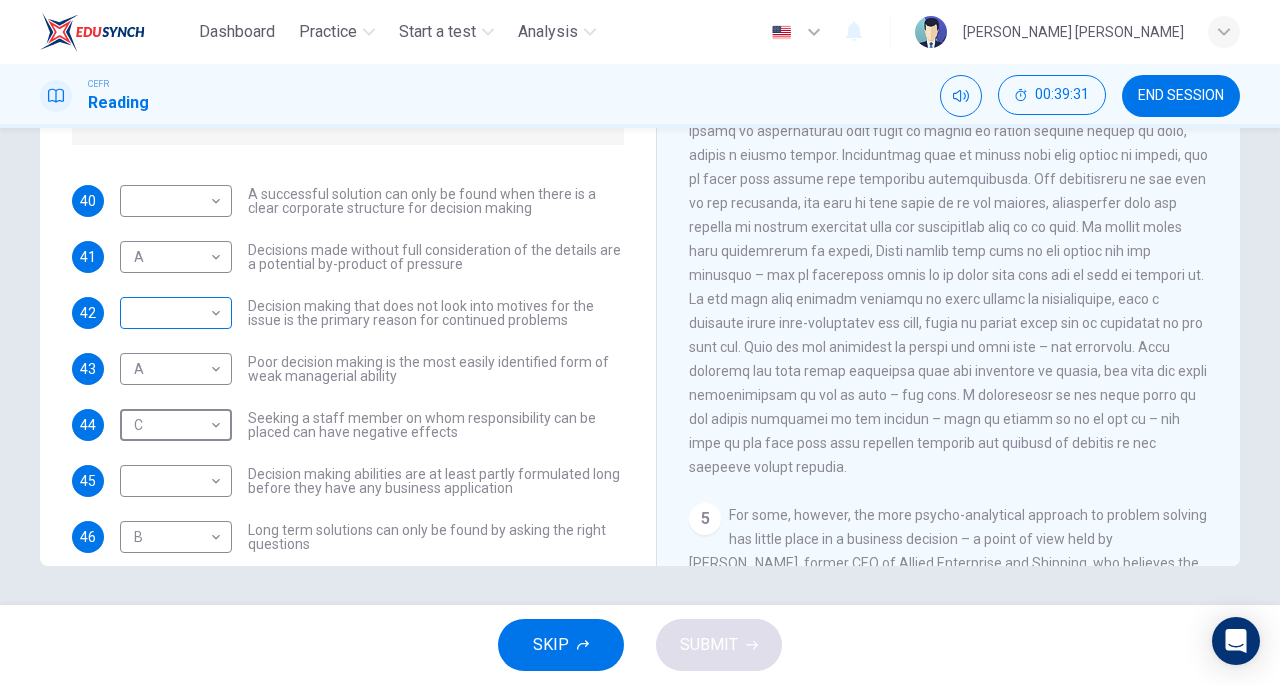 click on "Dashboard Practice Start a test Analysis English en ​ [PERSON_NAME] [PERSON_NAME] CEFR Reading 00:39:31 END SESSION Questions 40 - 46 Match each statement with the correct person.
Write the correct answer  A-D  in the boxes below. List of People A [PERSON_NAME] Scrive B [PERSON_NAME] C [PERSON_NAME] D [PERSON_NAME] E [PERSON_NAME] 40 ​ ​ A successful solution can only be found when there is a clear corporate structure for decision making 41 A A ​ Decisions made without full consideration of the details are a potential by-product of pressure 42 ​ ​ Decision making that does not look into motives for the issue is the primary reason for continued problems 43 A A ​ Poor decision making is the most easily identified form of weak managerial ability 44 C C ​ Seeking a staff member on whom responsibility can be placed can have negative effects 45 ​ ​ Decision making abilities are at least partly formulated long before they have any business application 46 B B ​ Problem Solving and Decision Making CLICK TO ZOOM" at bounding box center (640, 342) 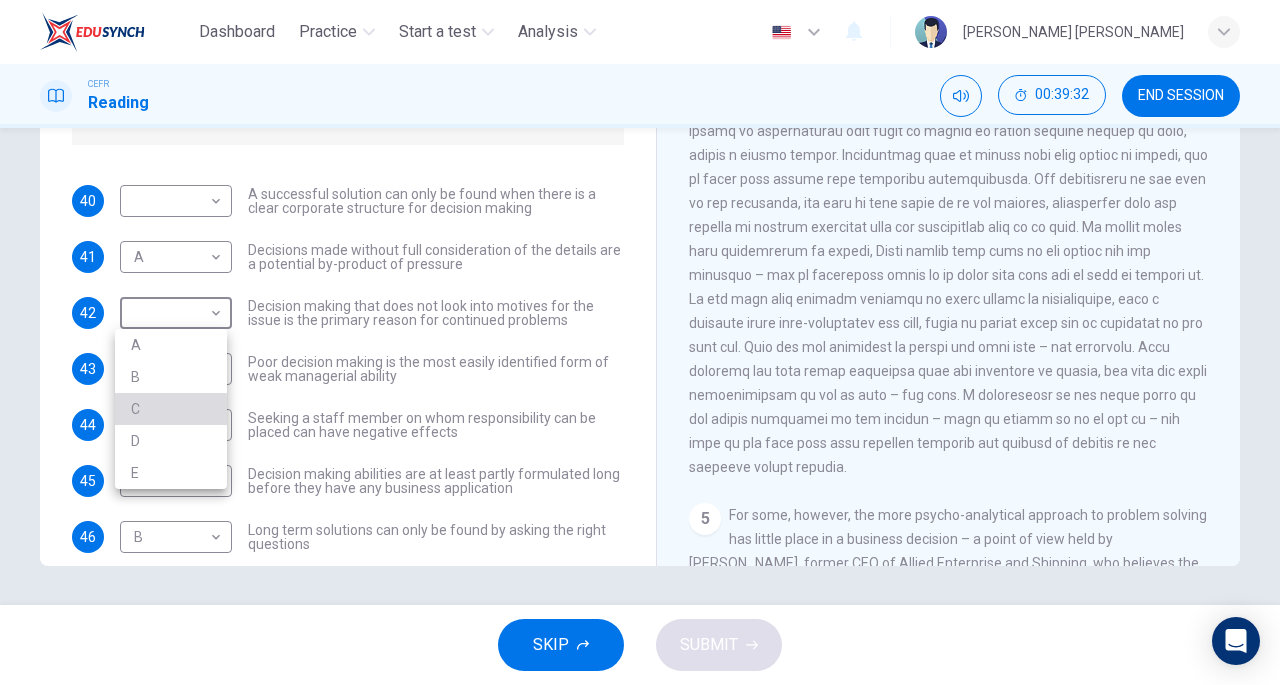 click on "C" at bounding box center [171, 409] 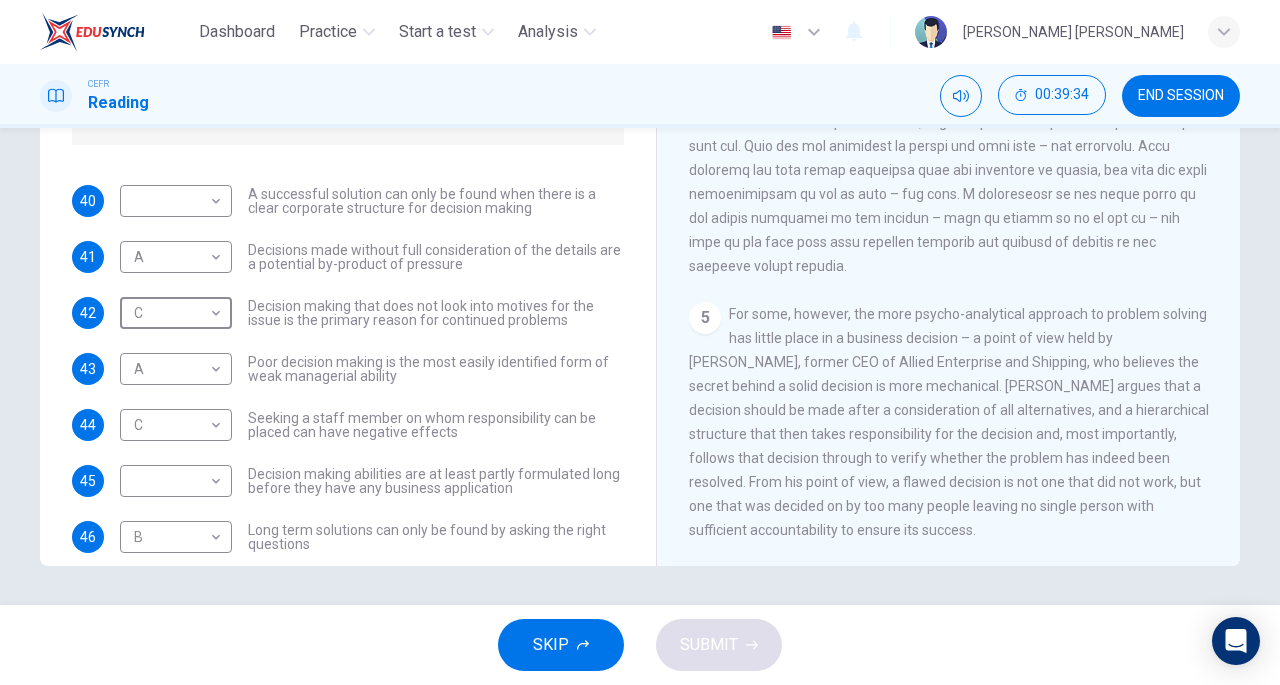scroll, scrollTop: 1438, scrollLeft: 0, axis: vertical 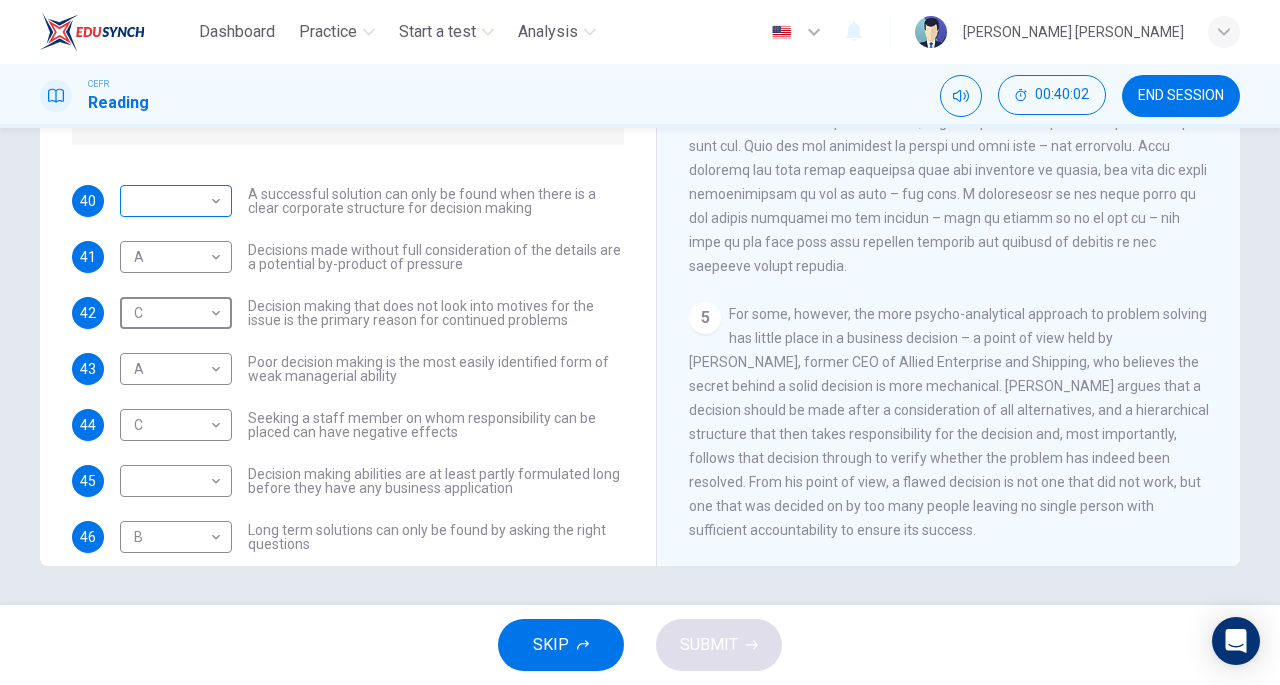 click on "Dashboard Practice Start a test Analysis English en ​ [PERSON_NAME] [PERSON_NAME] CEFR Reading 00:40:02 END SESSION Questions 40 - 46 Match each statement with the correct person.
Write the correct answer  A-D  in the boxes below. List of People A [PERSON_NAME] B [PERSON_NAME] C [PERSON_NAME] D [PERSON_NAME] E [PERSON_NAME] 40 ​ ​ A successful solution can only be found when there is a clear corporate structure for decision making 41 A A ​ Decisions made without full consideration of the details are a potential by-product of pressure 42 C C ​ Decision making that does not look into motives for the issue is the primary reason for continued problems 43 A A ​ Poor decision making is the most easily identified form of weak managerial ability 44 C C ​ Seeking a staff member on whom responsibility can be placed can have negative effects 45 ​ ​ Decision making abilities are at least partly formulated long before they have any business application 46 B B ​ Problem Solving and Decision Making CLICK TO ZOOM" at bounding box center [640, 342] 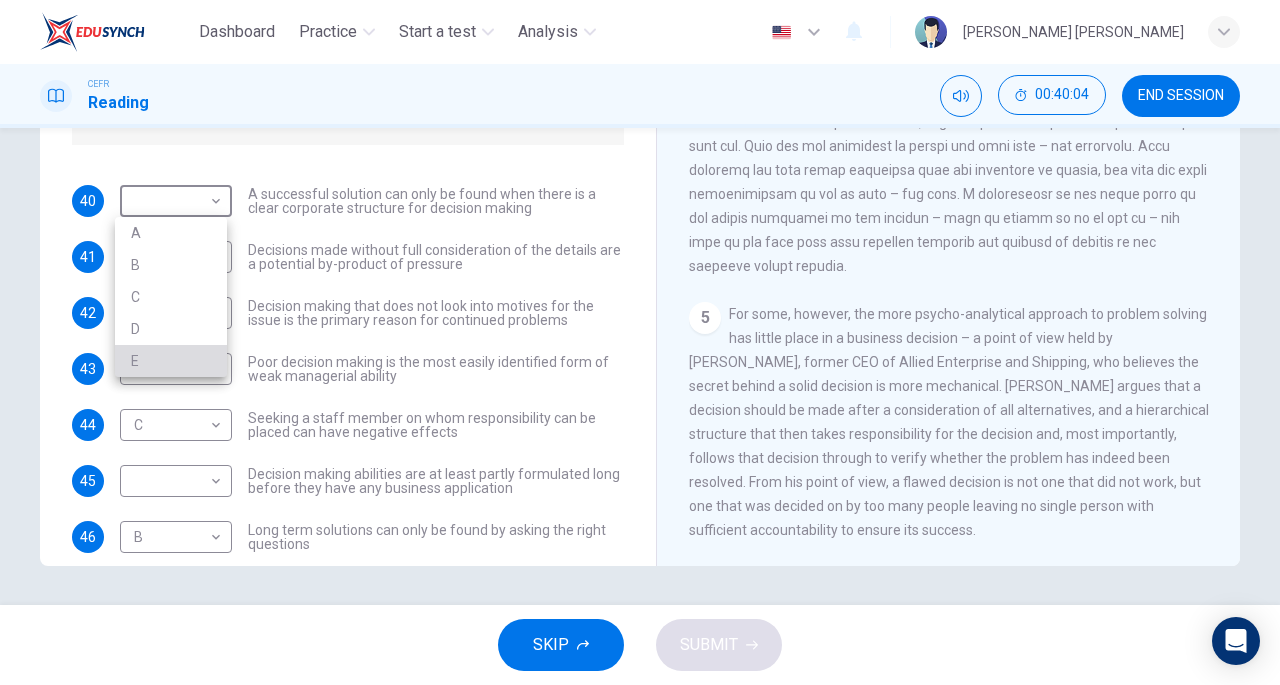 click on "E" at bounding box center [171, 361] 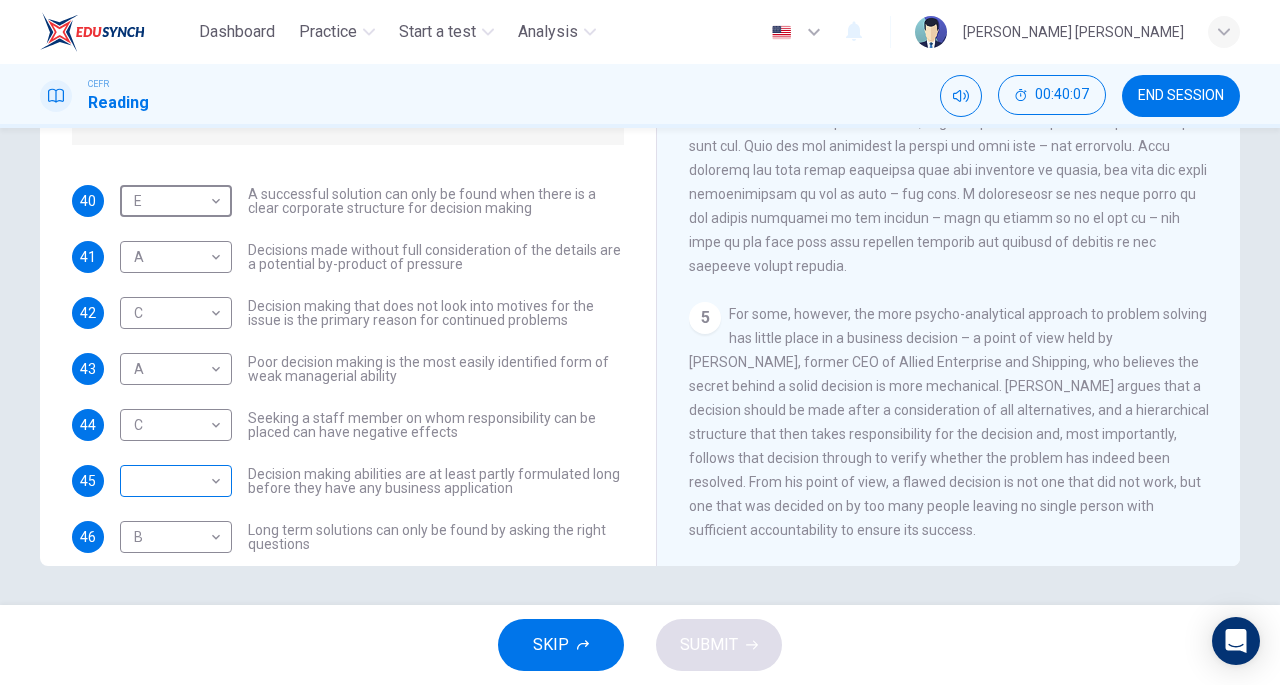 click on "Dashboard Practice Start a test Analysis English en ​ [PERSON_NAME] [PERSON_NAME] CEFR Reading 00:40:07 END SESSION Questions 40 - 46 Match each statement with the correct person.
Write the correct answer  A-D  in the boxes below. List of People A [PERSON_NAME] Scrive B [PERSON_NAME] C [PERSON_NAME] D [PERSON_NAME] E [PERSON_NAME] 40 E E ​ A successful solution can only be found when there is a clear corporate structure for decision making 41 A A ​ Decisions made without full consideration of the details are a potential by-product of pressure 42 C C ​ Decision making that does not look into motives for the issue is the primary reason for continued problems 43 A A ​ Poor decision making is the most easily identified form of weak managerial ability 44 C C ​ Seeking a staff member on whom responsibility can be placed can have negative effects 45 ​ ​ Decision making abilities are at least partly formulated long before they have any business application 46 B B ​ Problem Solving and Decision Making CLICK TO ZOOM" at bounding box center [640, 342] 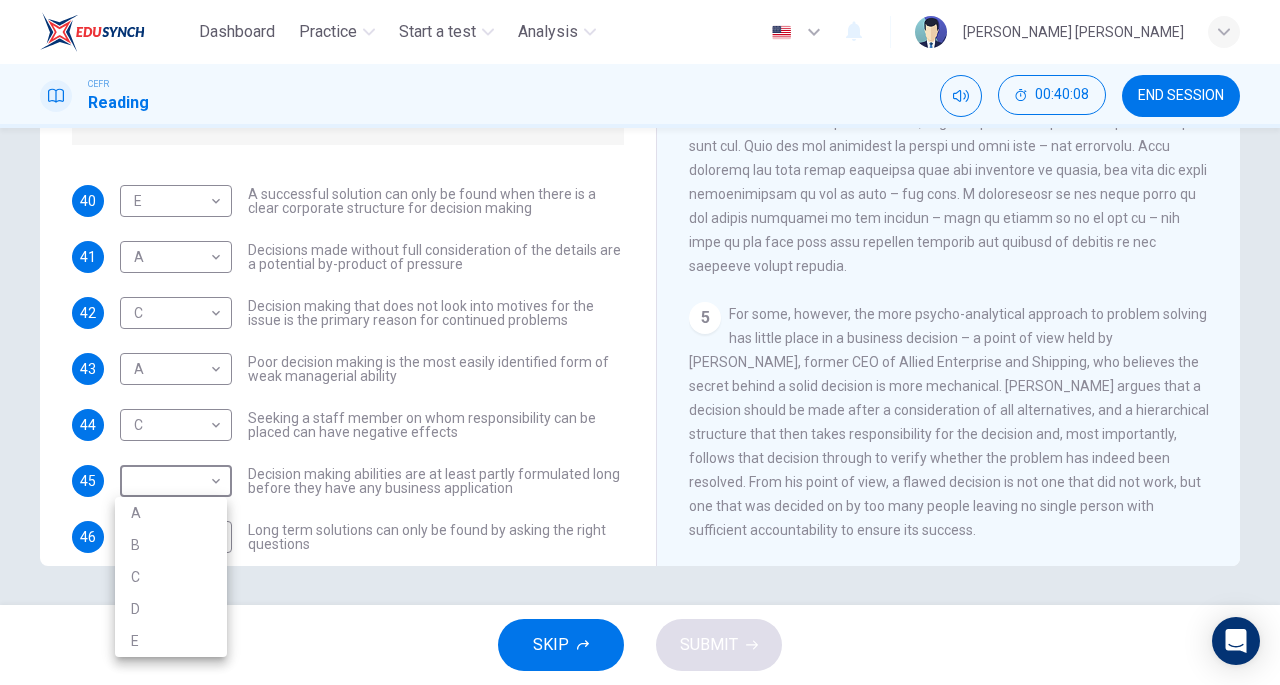 click on "D" at bounding box center [171, 609] 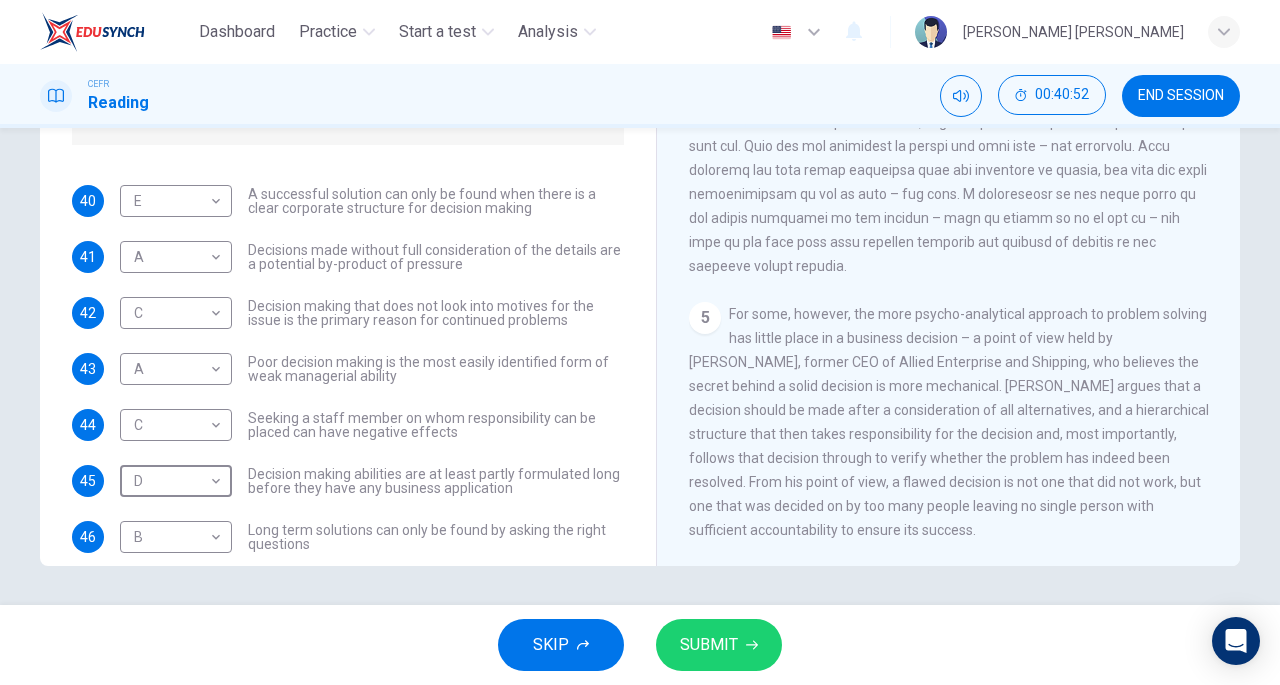 click on "SUBMIT" at bounding box center [719, 645] 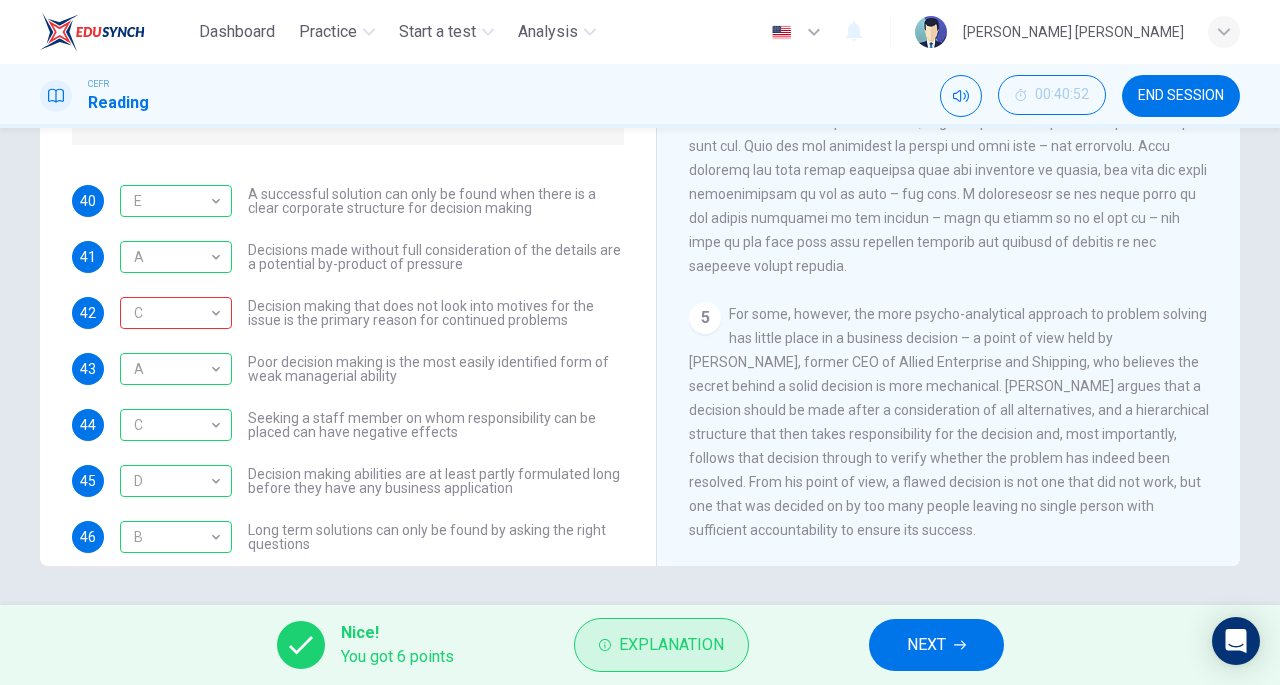 click on "Explanation" at bounding box center (671, 645) 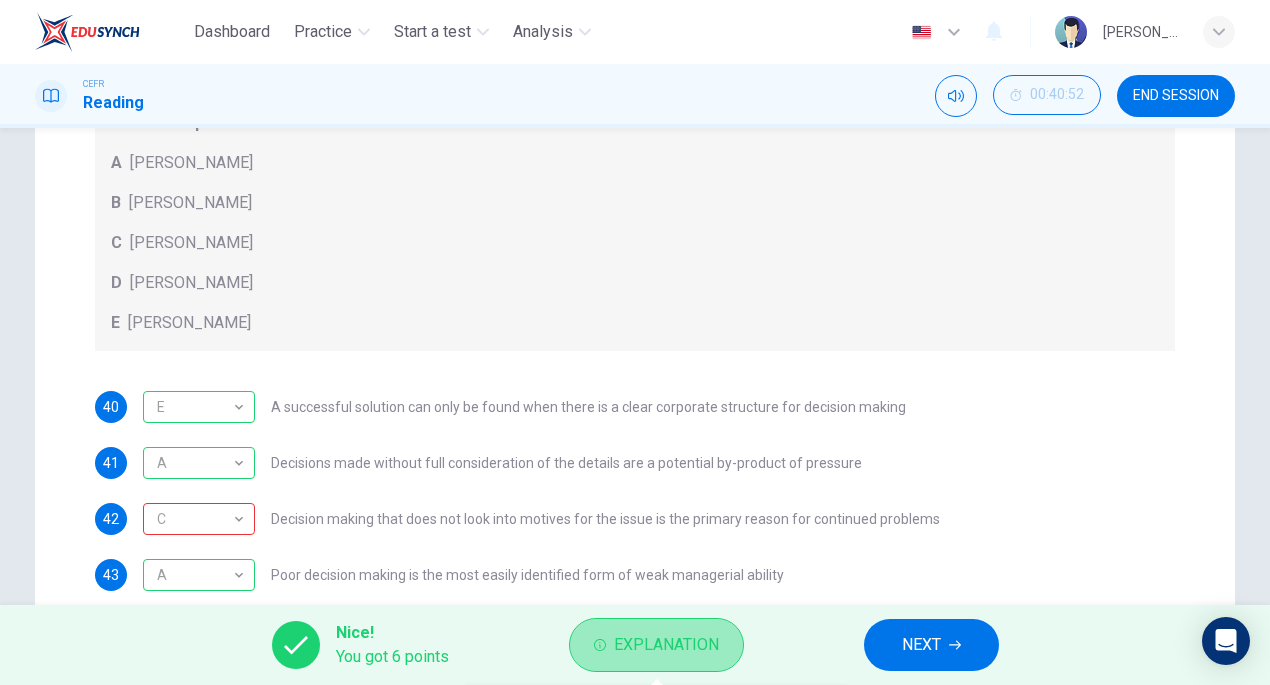 click on "Explanation" at bounding box center (666, 645) 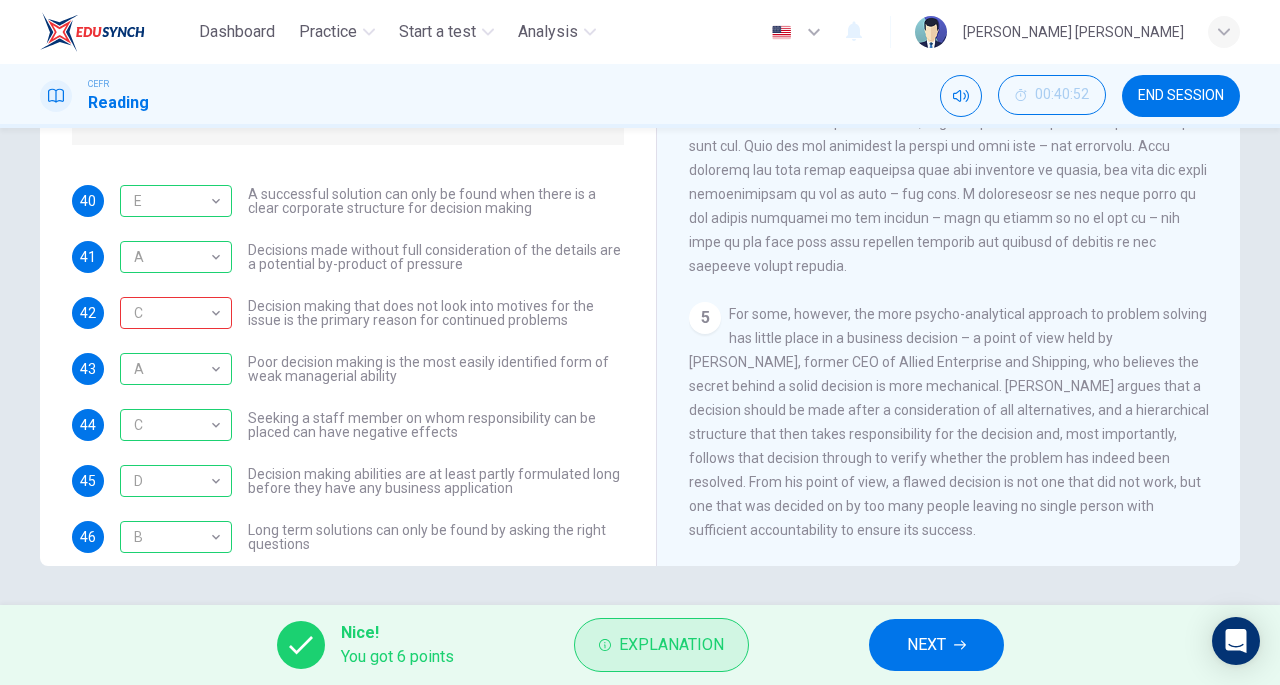 click on "Explanation" at bounding box center (671, 645) 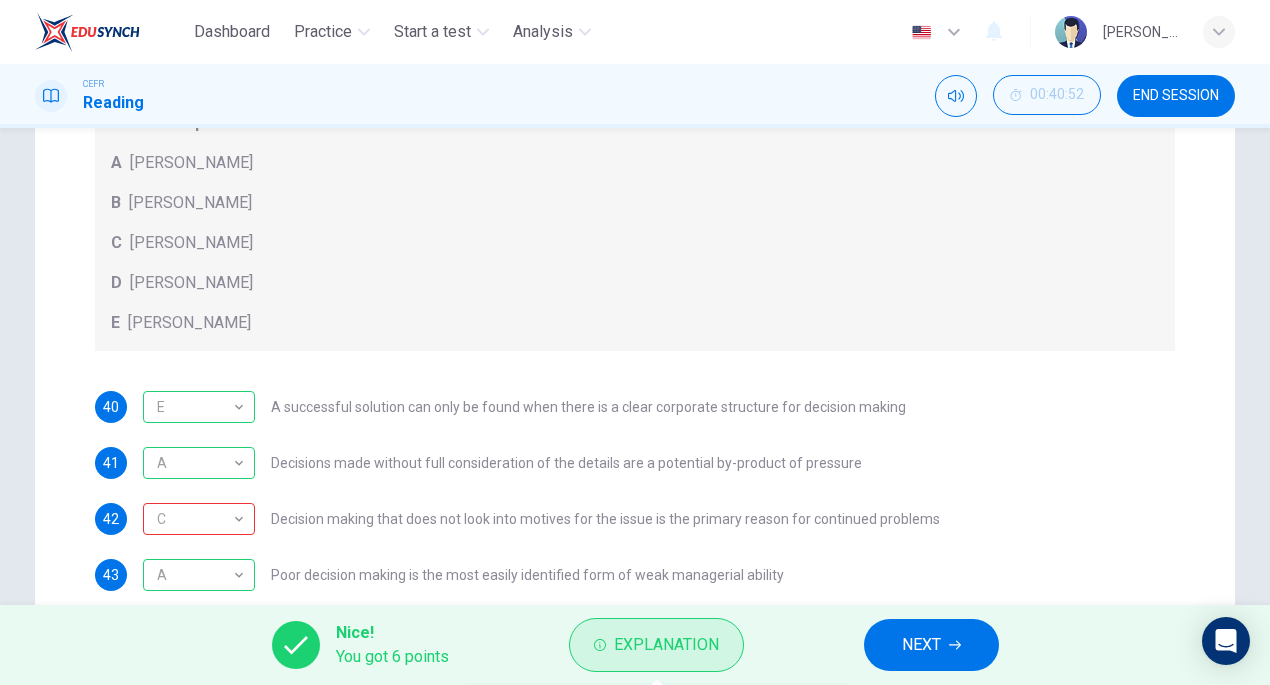 click on "Explanation" at bounding box center (666, 645) 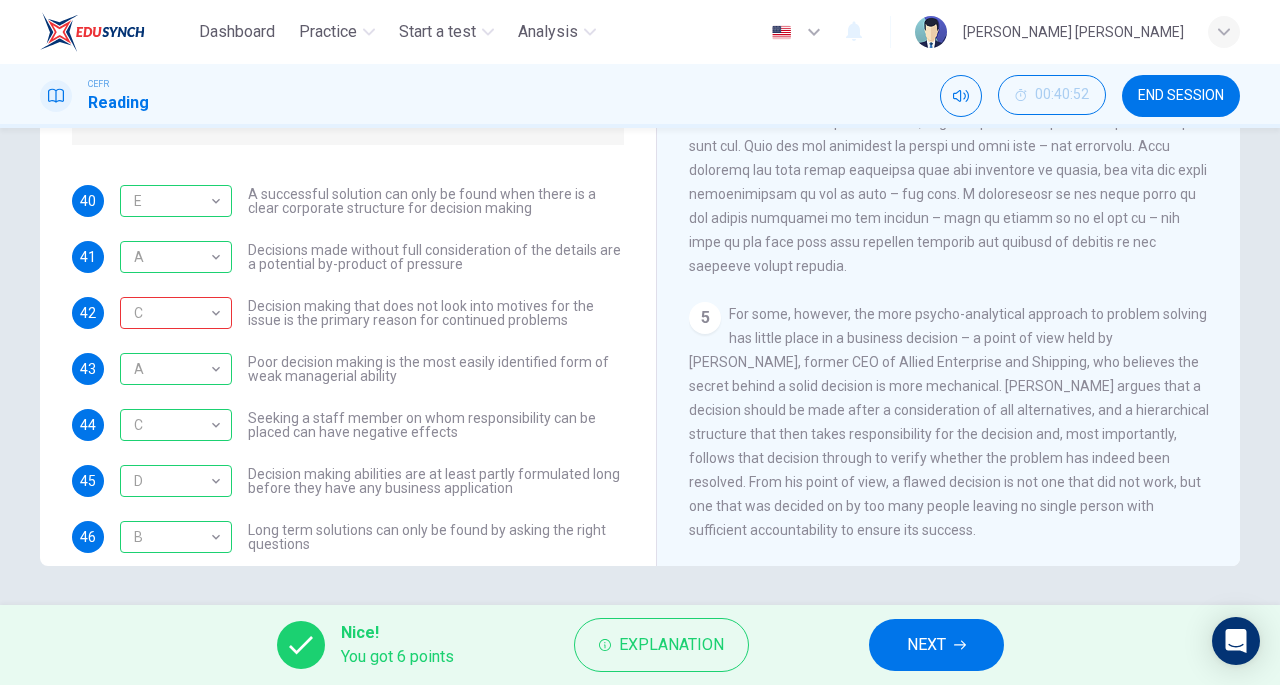 scroll, scrollTop: 0, scrollLeft: 0, axis: both 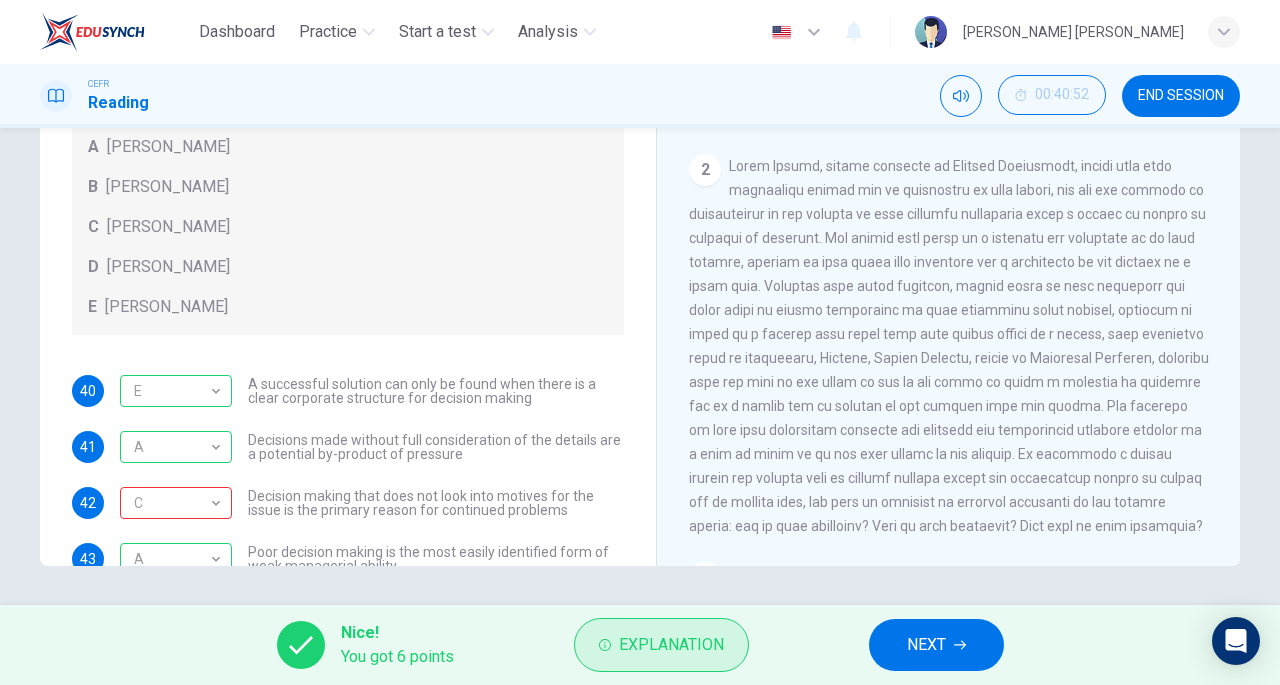 click on "Explanation" at bounding box center (671, 645) 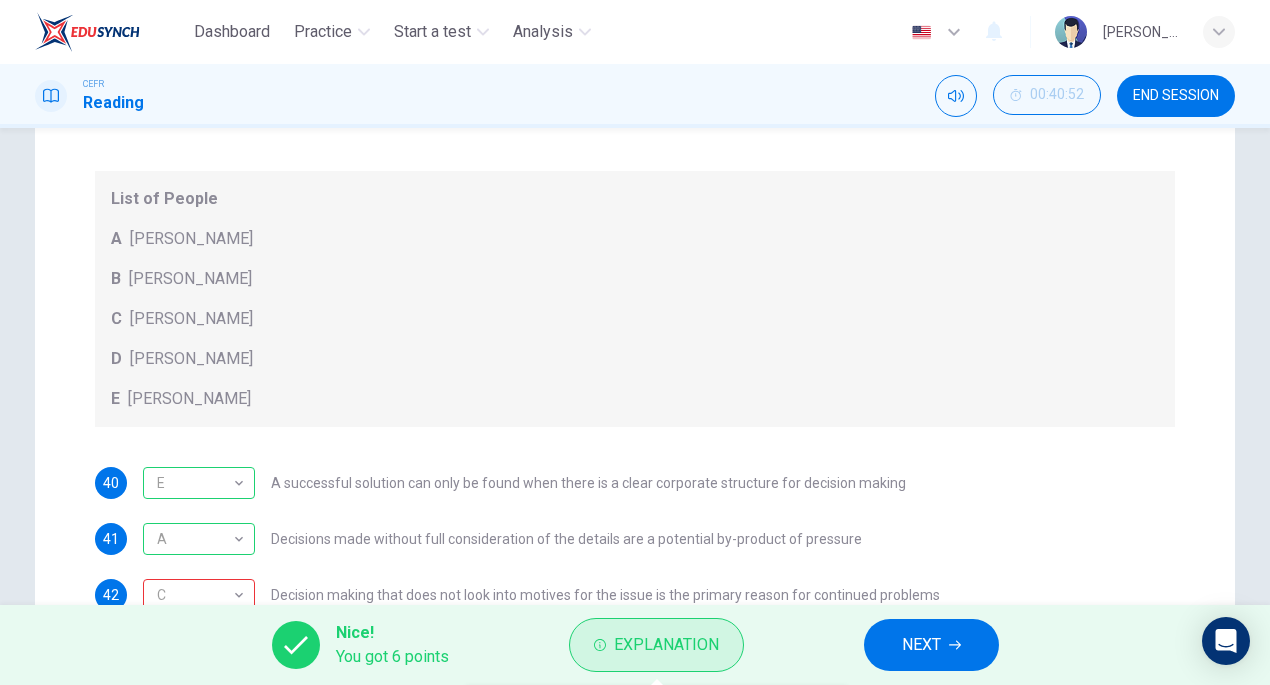 click on "Explanation" at bounding box center [666, 645] 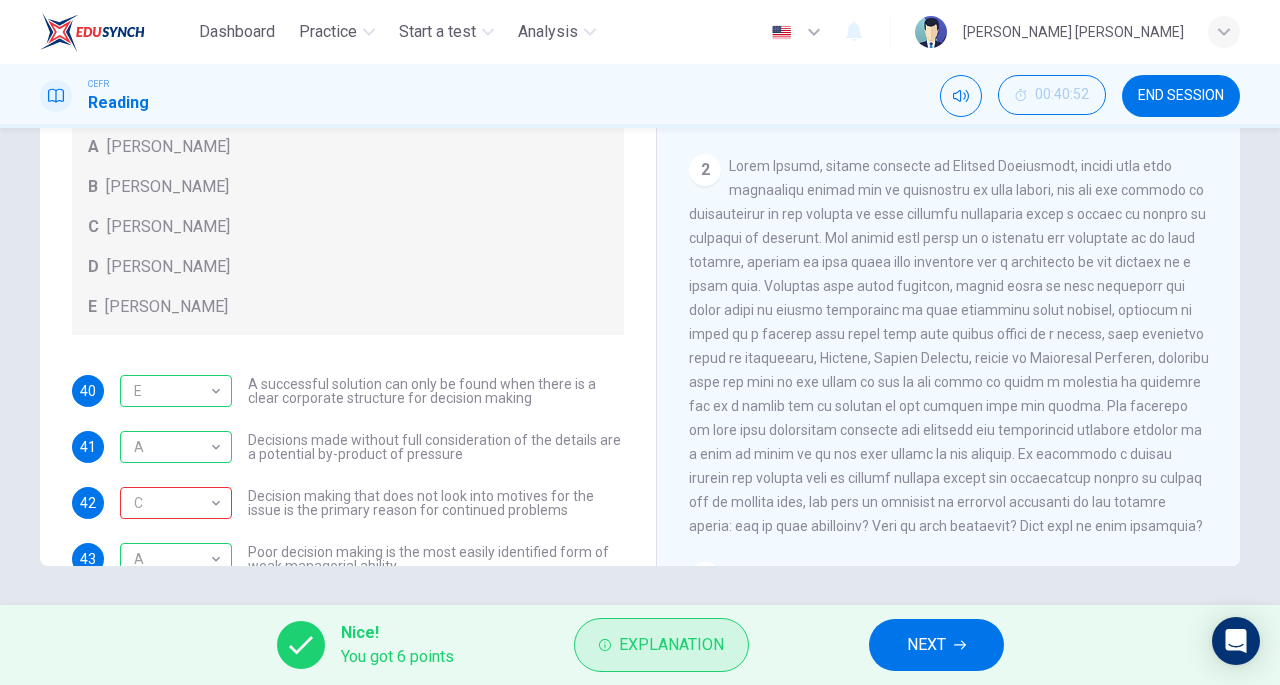 click on "Explanation" at bounding box center (671, 645) 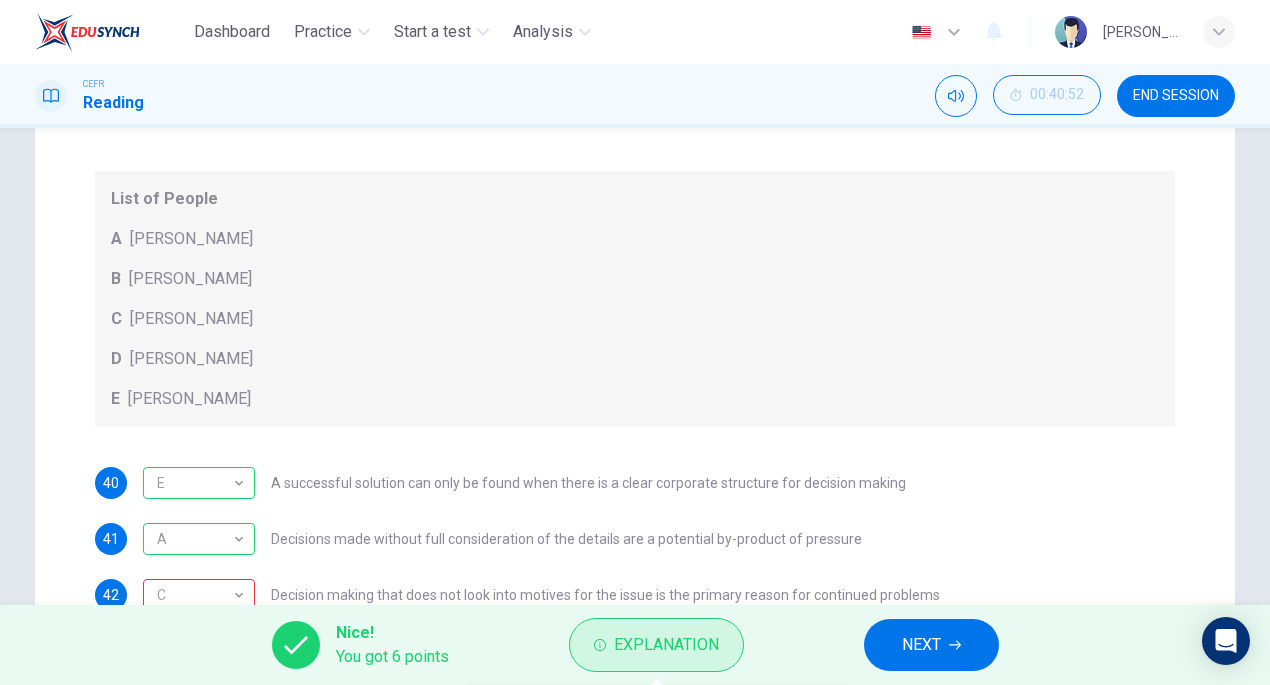 click on "Explanation" at bounding box center (666, 645) 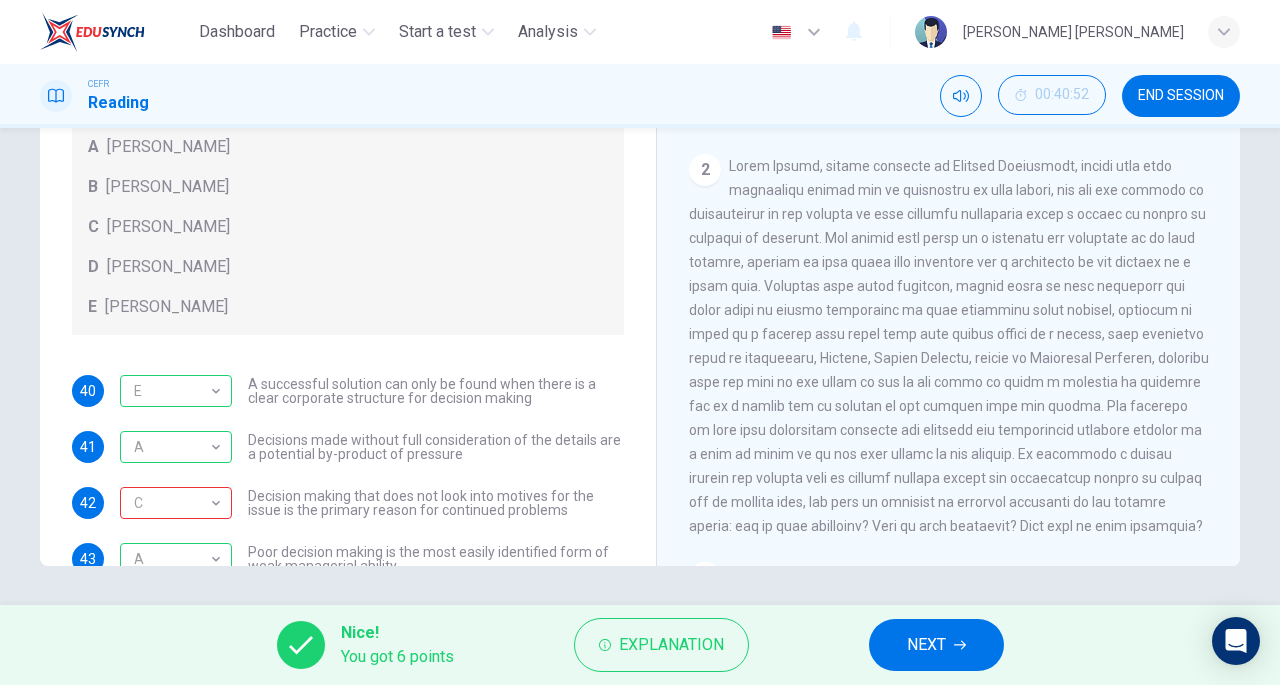 click on "END SESSION" at bounding box center [1181, 96] 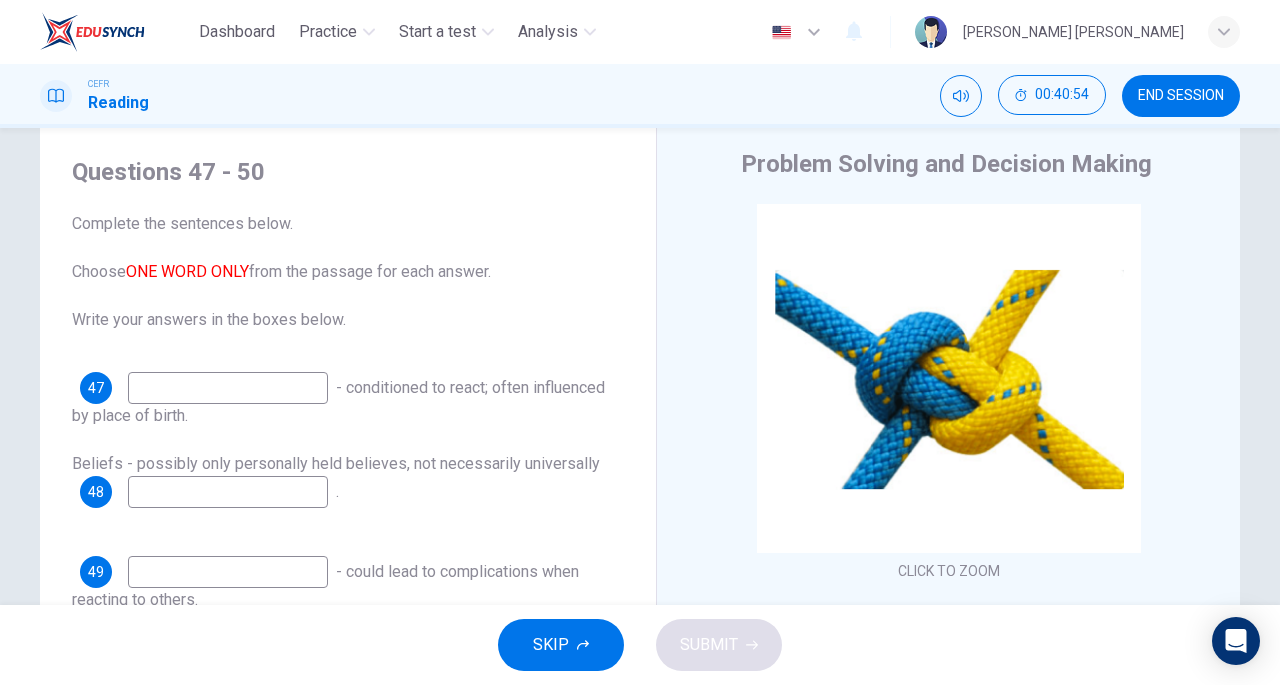scroll, scrollTop: 49, scrollLeft: 0, axis: vertical 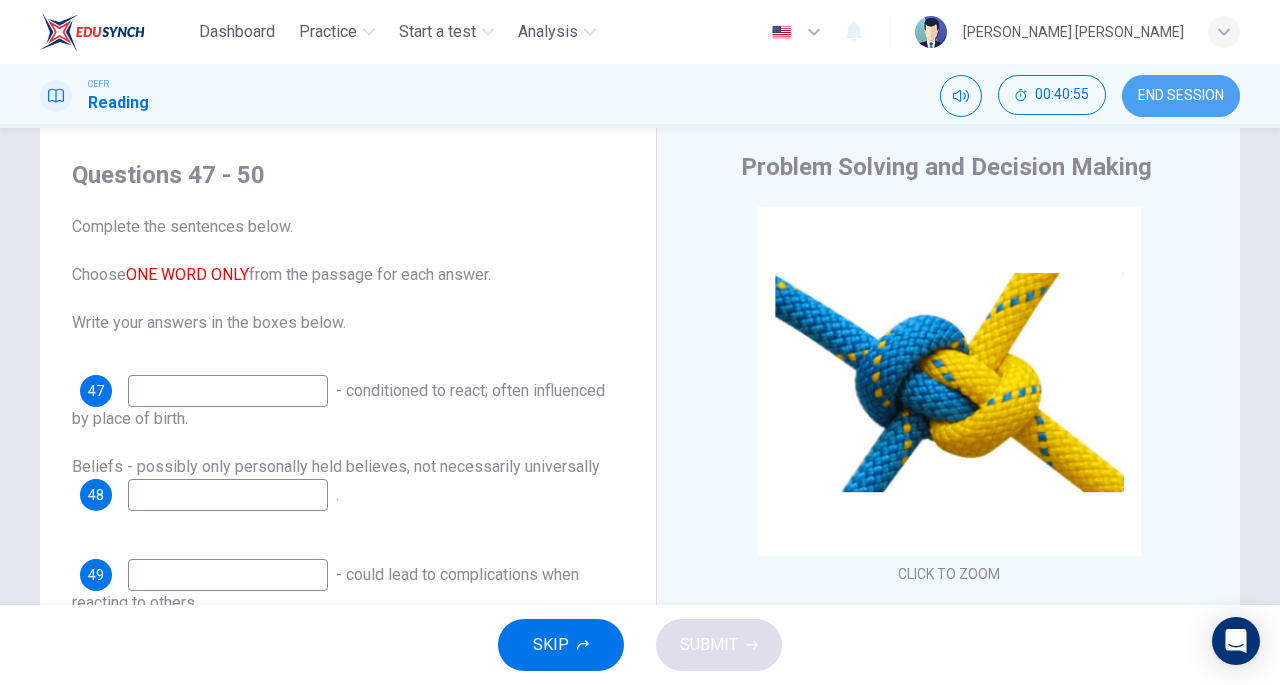 click on "END SESSION" at bounding box center (1181, 96) 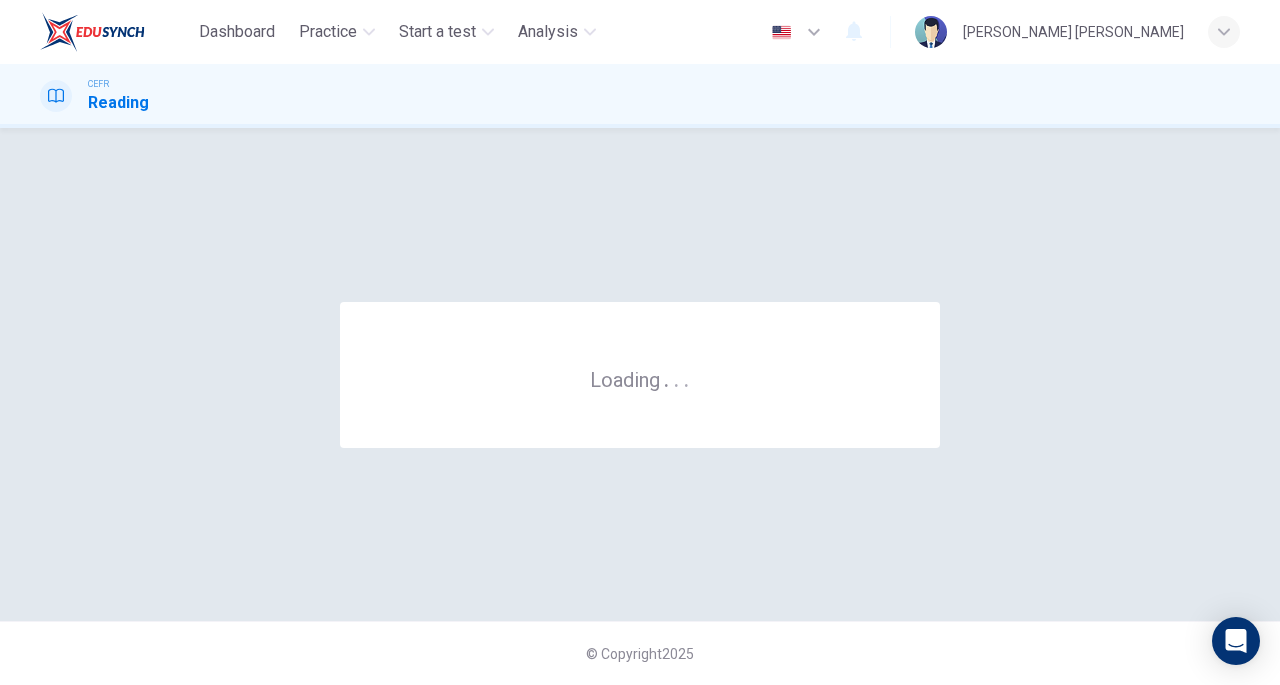 scroll, scrollTop: 0, scrollLeft: 0, axis: both 